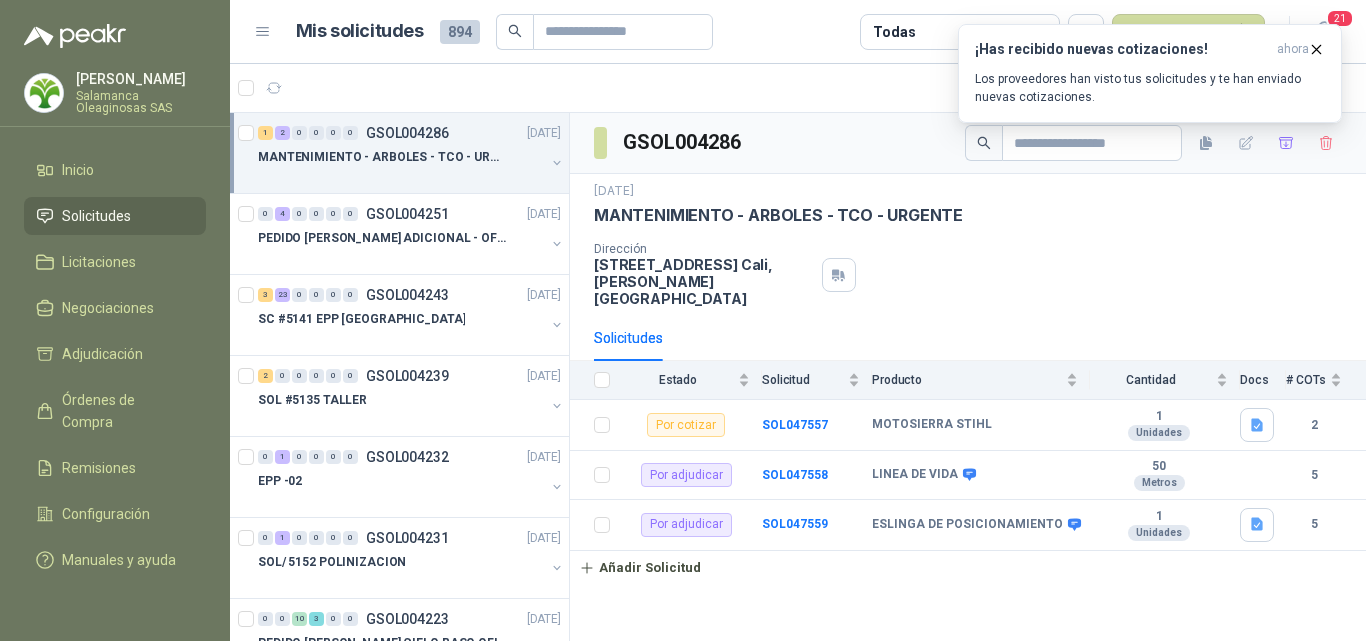 scroll, scrollTop: 0, scrollLeft: 0, axis: both 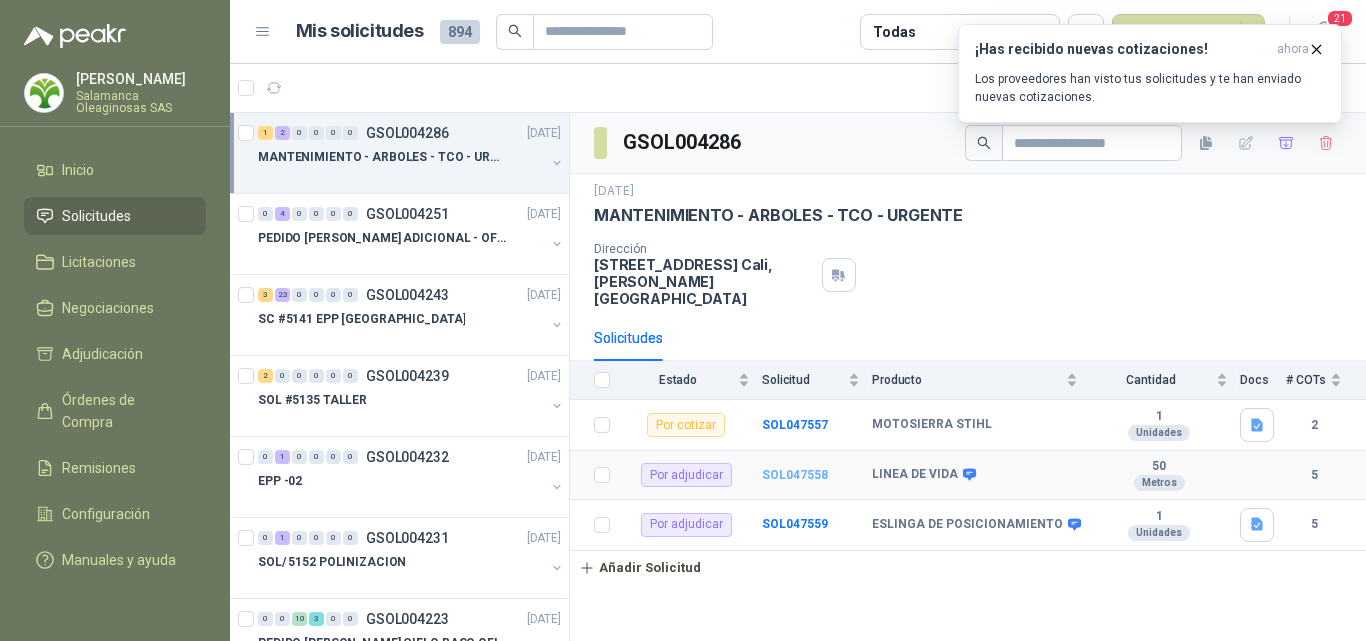 click on "SOL047558" at bounding box center (795, 475) 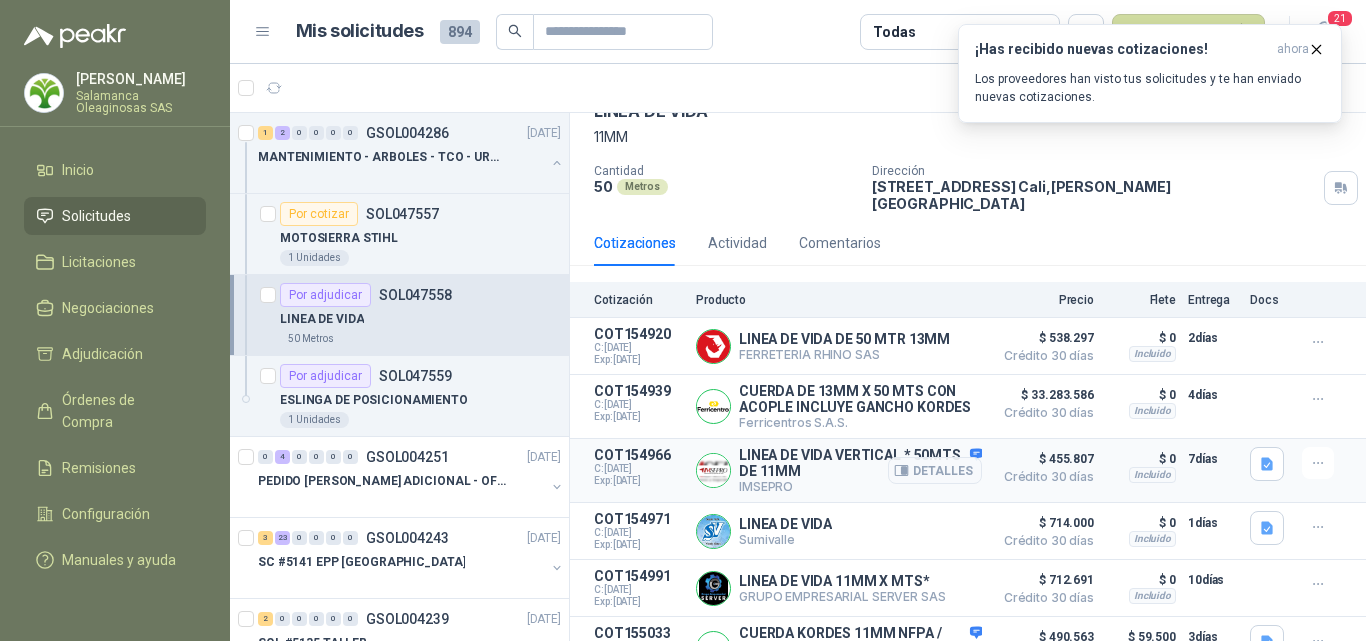 scroll, scrollTop: 200, scrollLeft: 0, axis: vertical 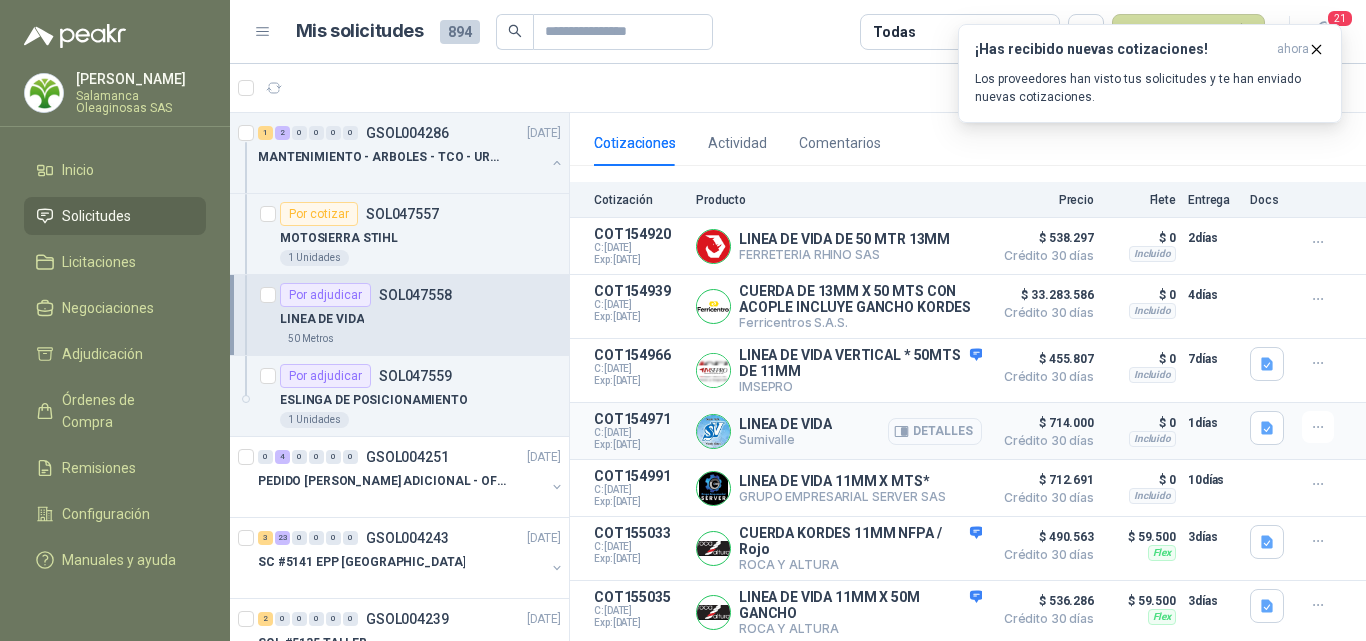 click on "Detalles" at bounding box center (935, 431) 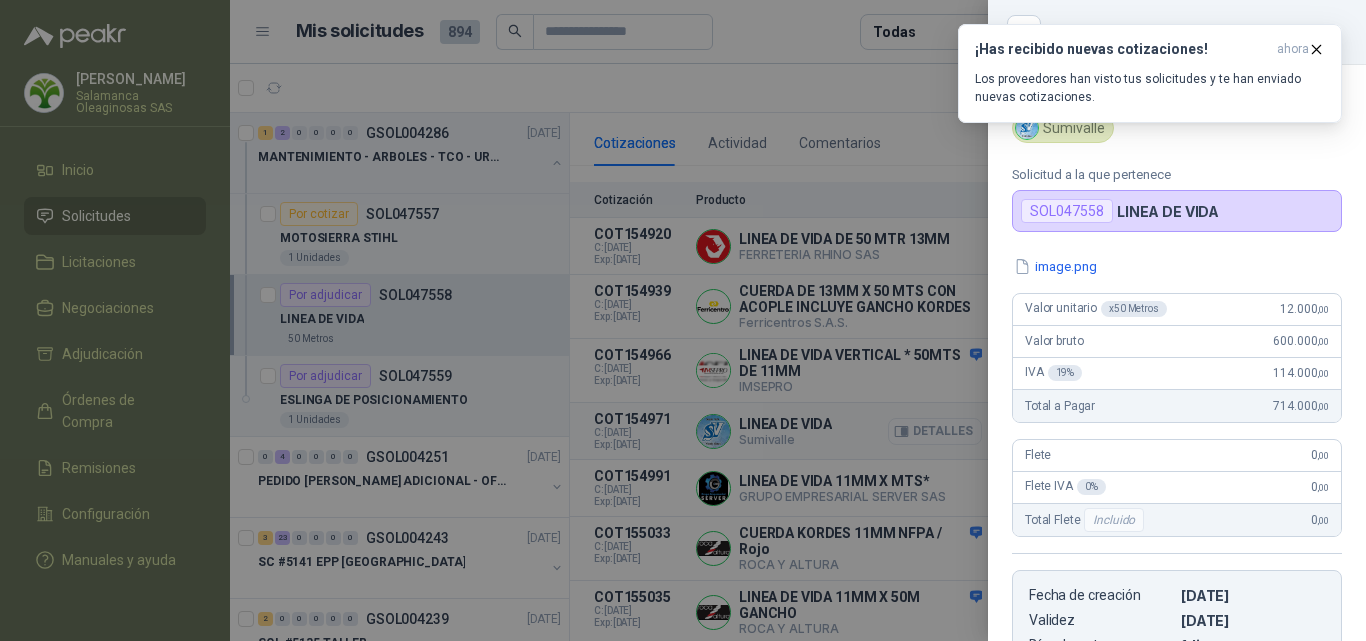 click at bounding box center (683, 320) 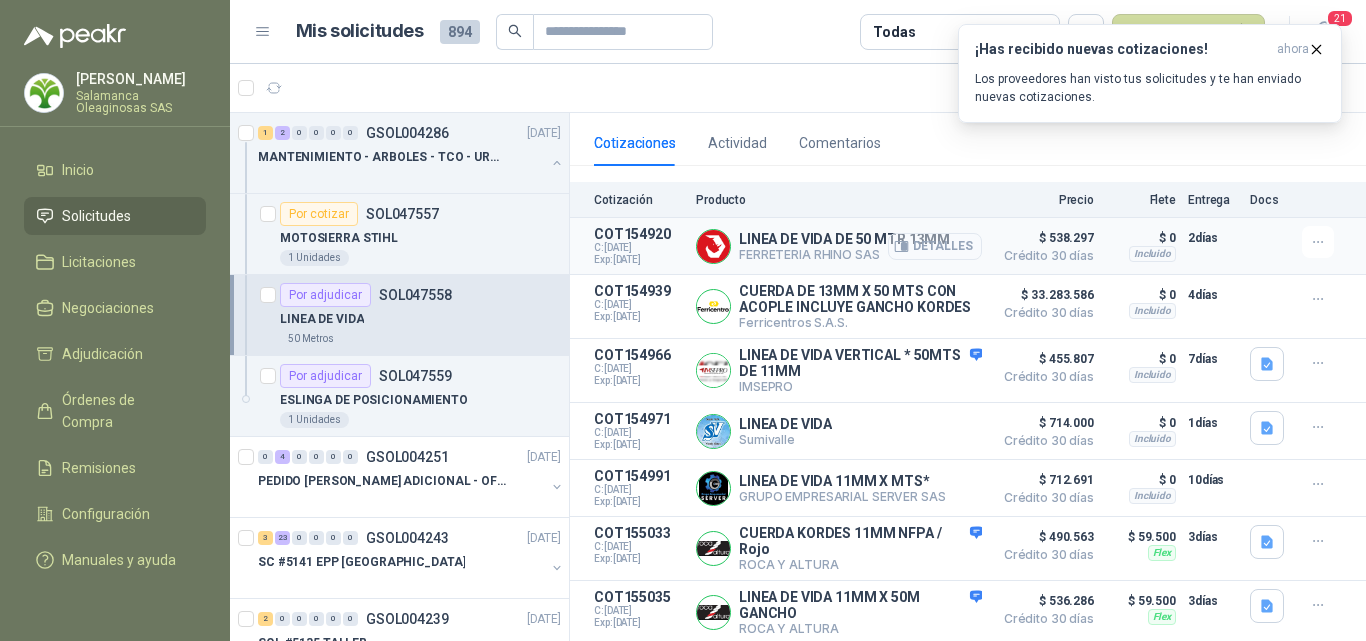 click on "Detalles" at bounding box center [935, 246] 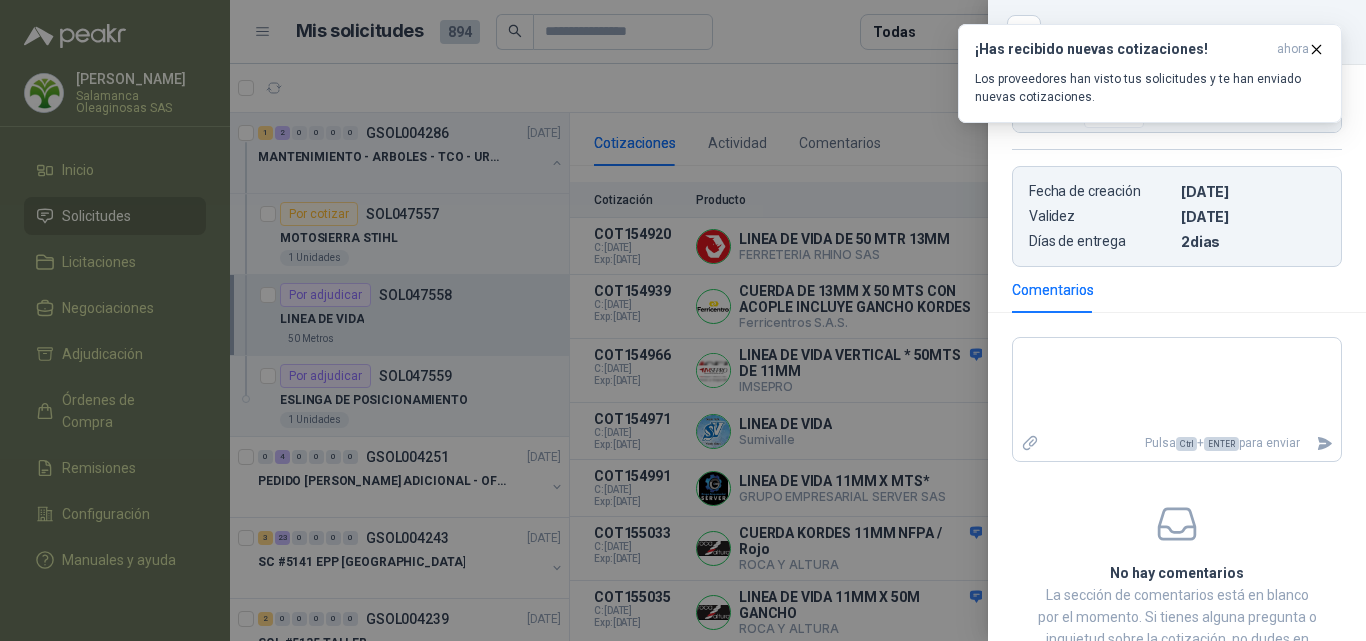 scroll, scrollTop: 194, scrollLeft: 0, axis: vertical 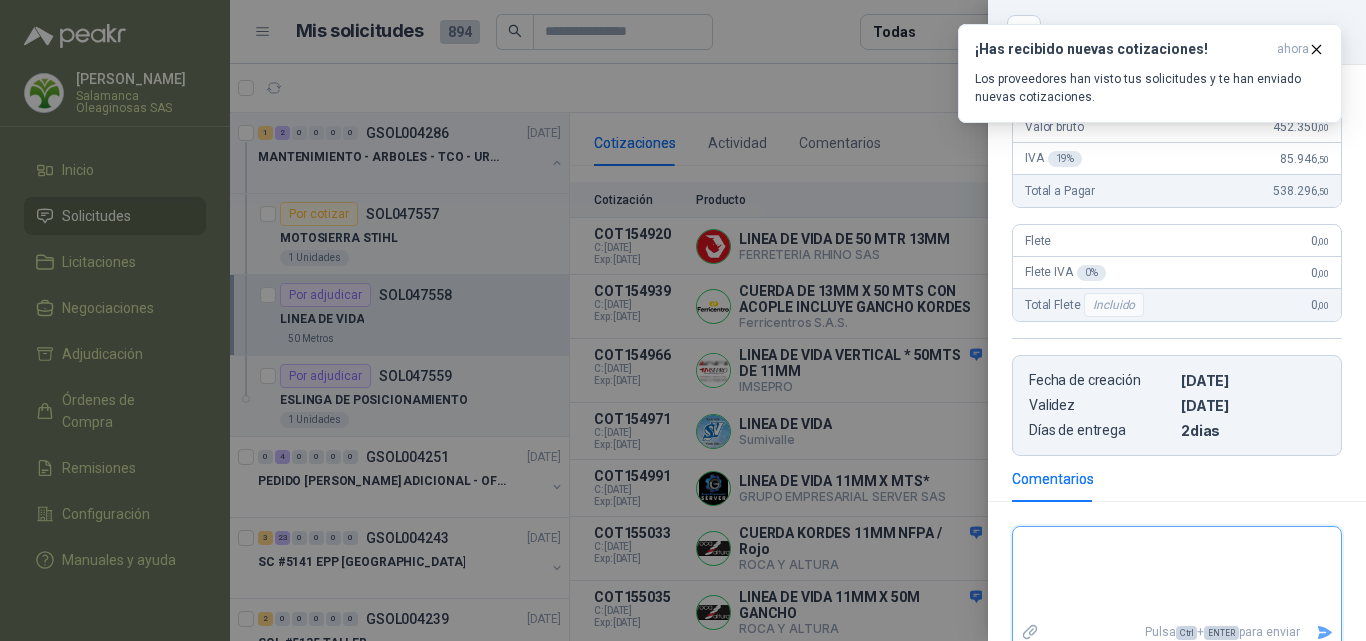 click at bounding box center [1177, 573] 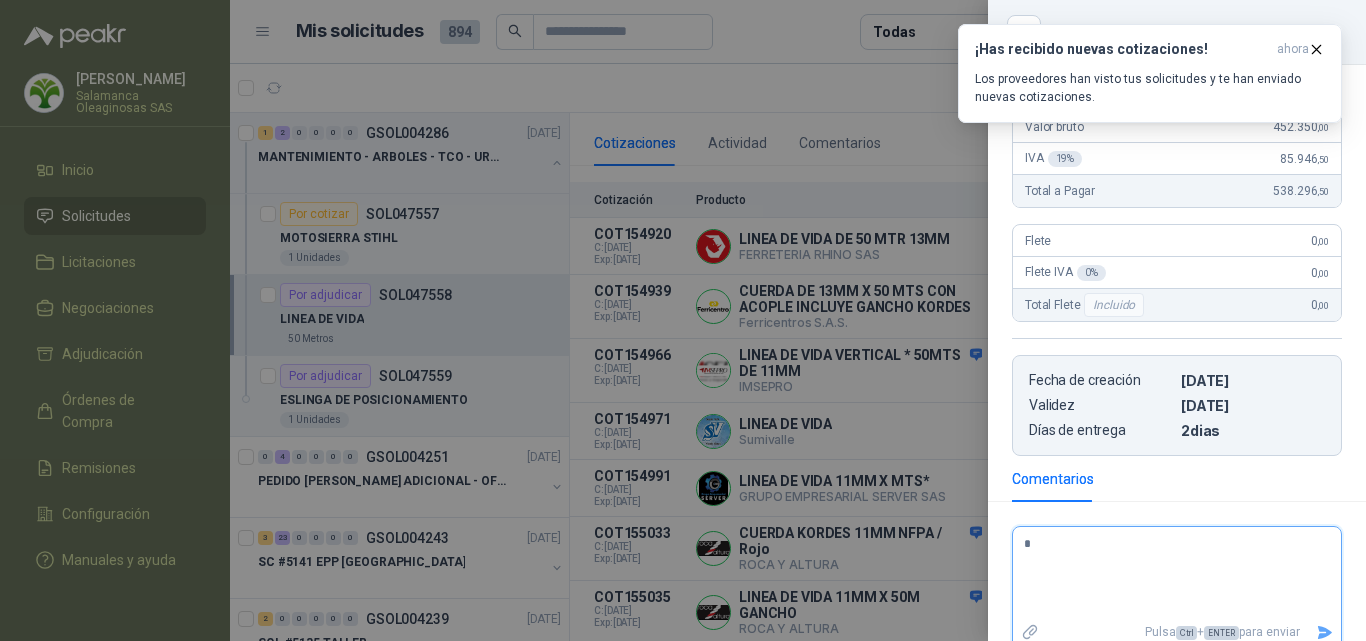 type 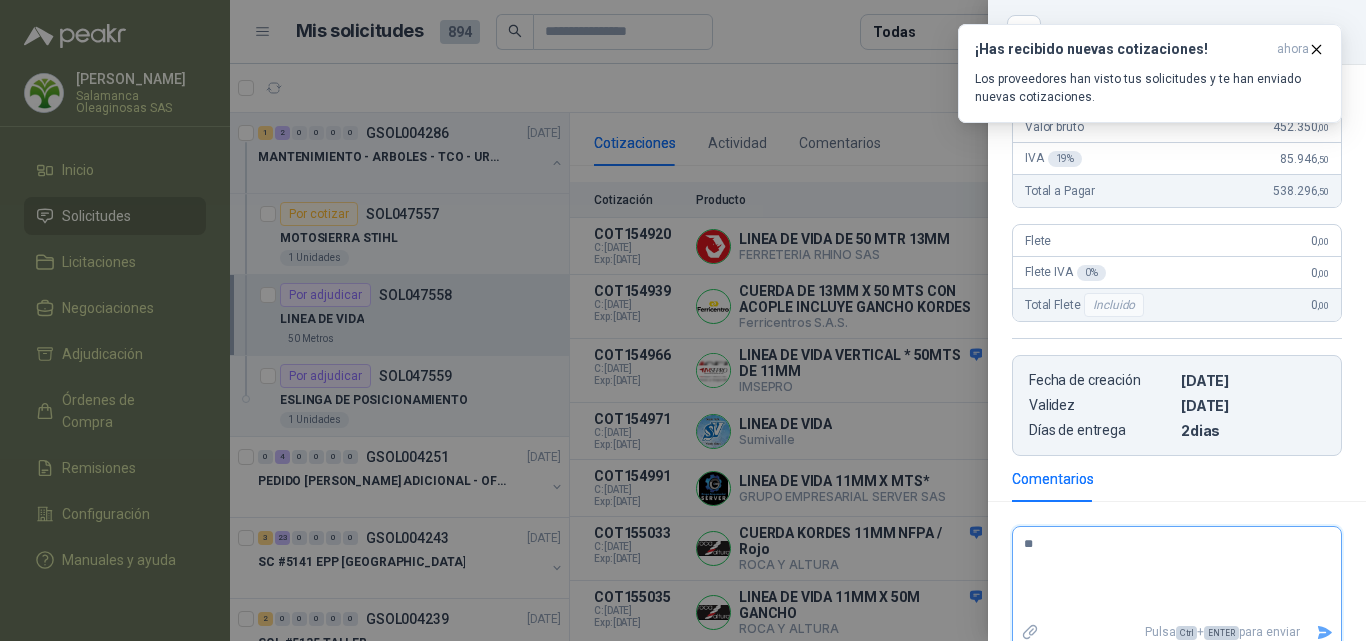 type 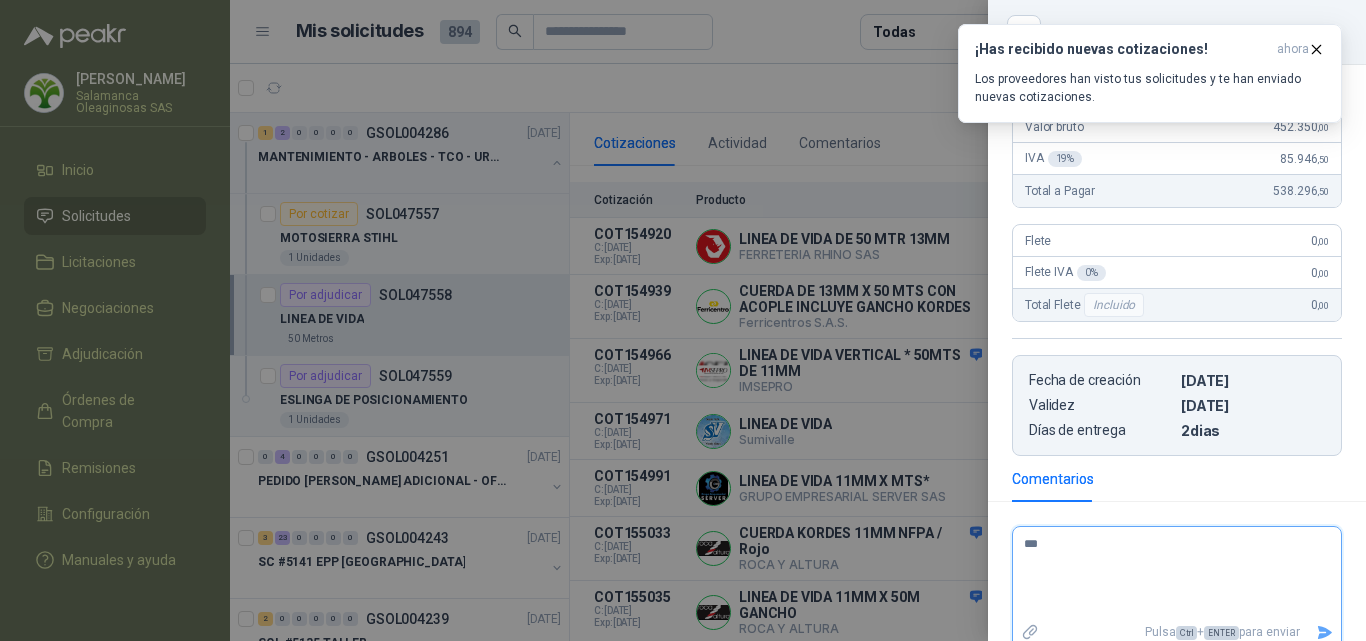 type 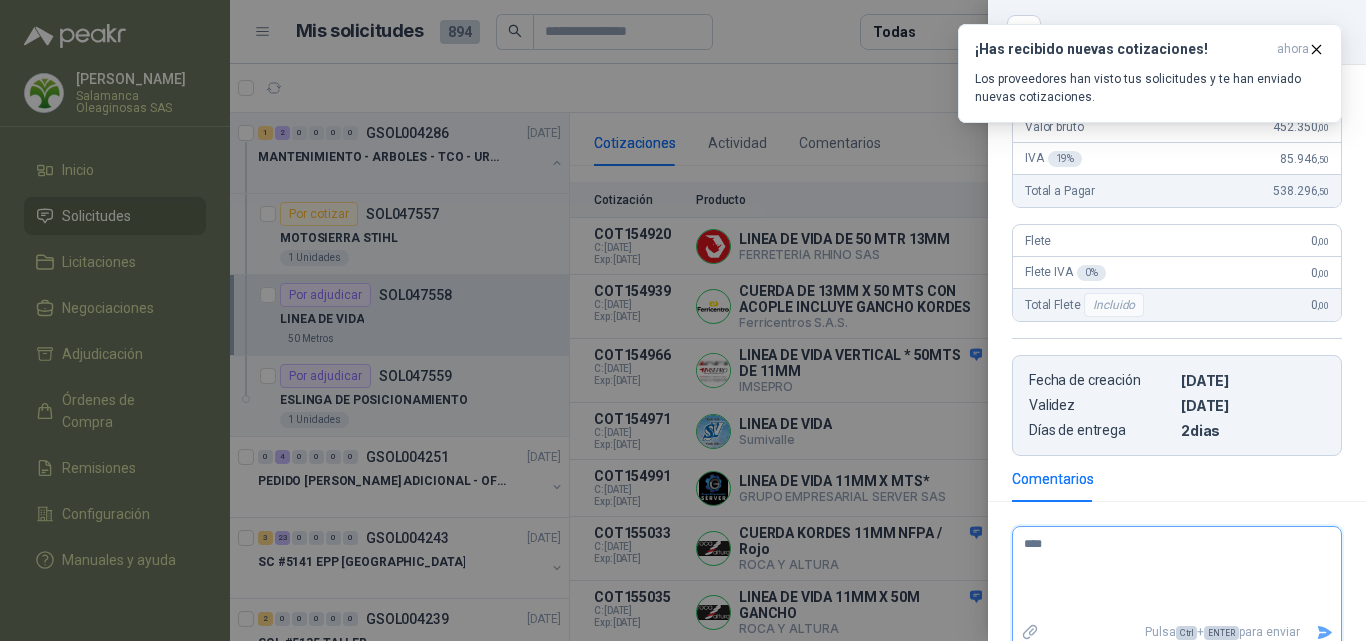 type 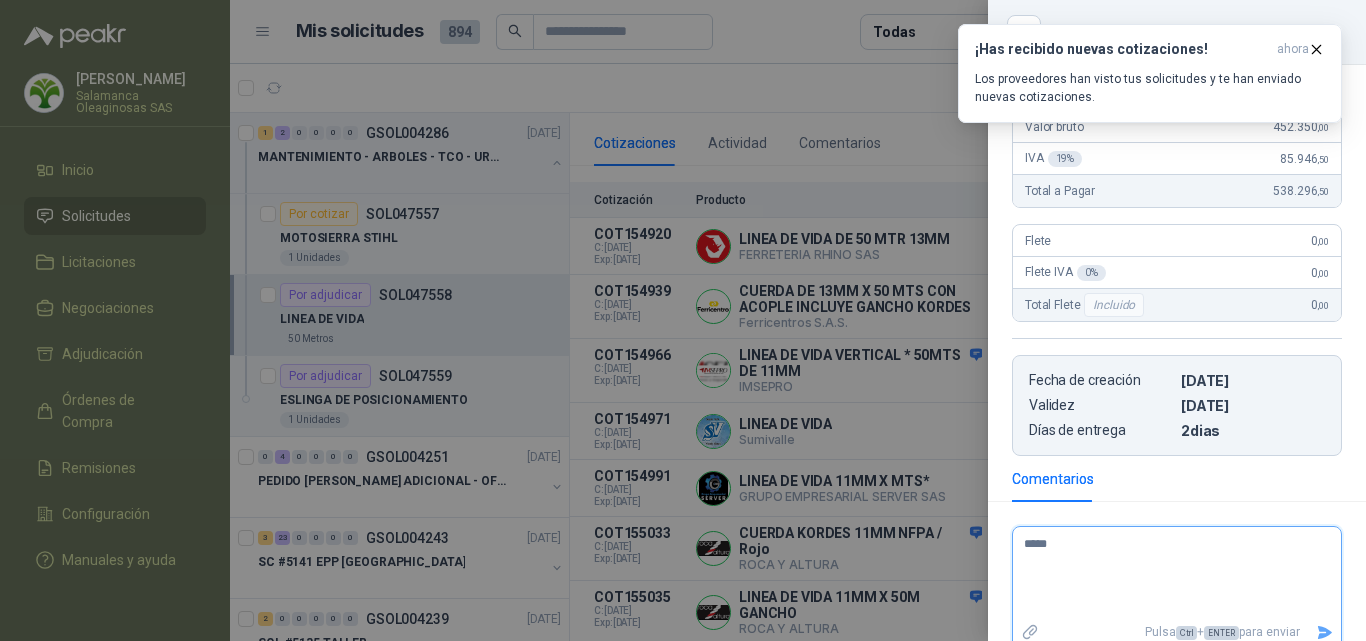 type 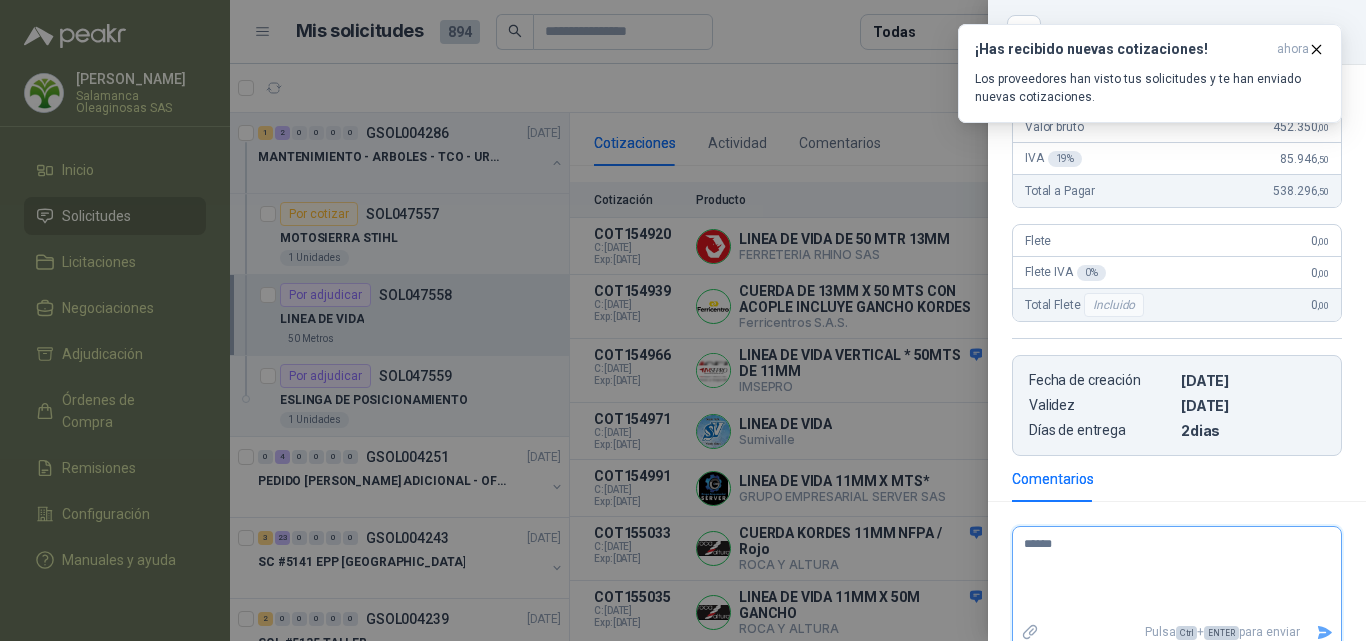 type 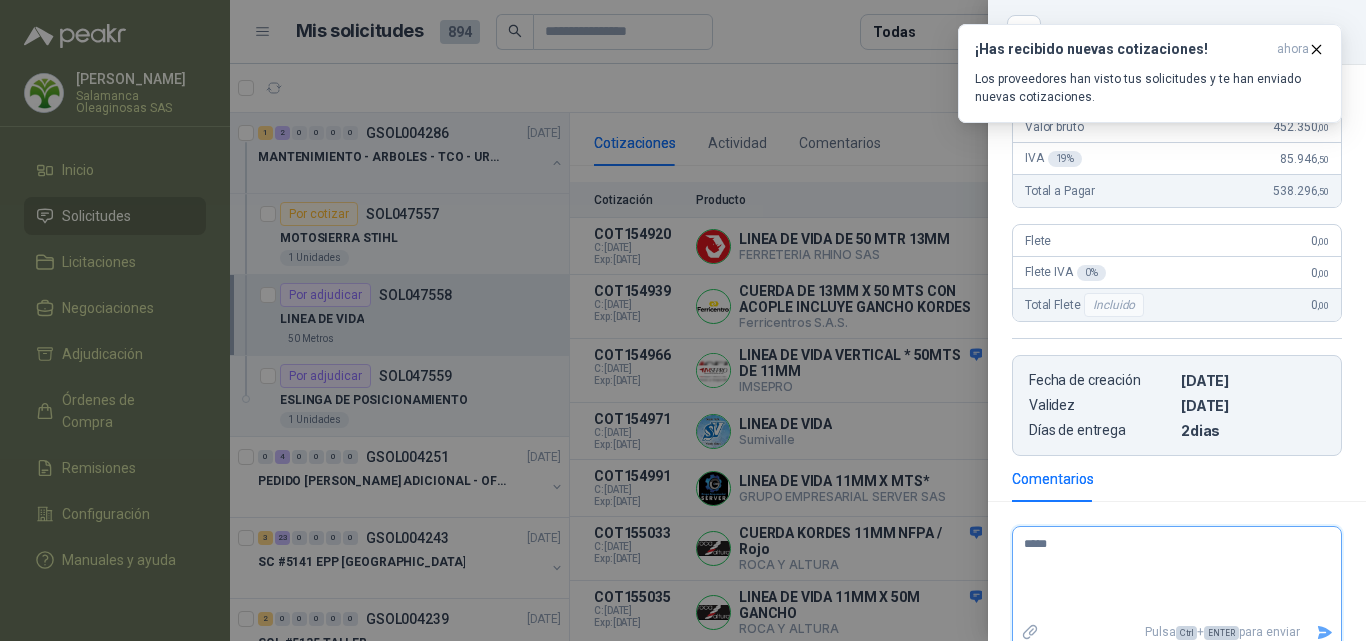 type 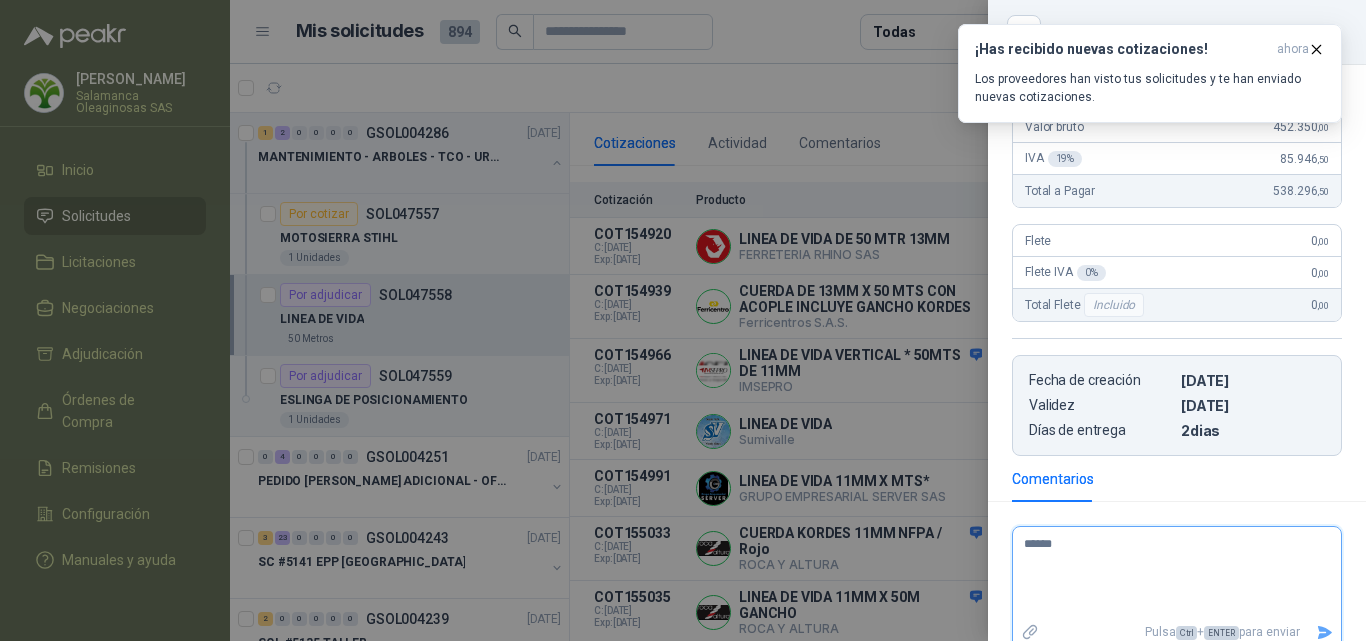 type 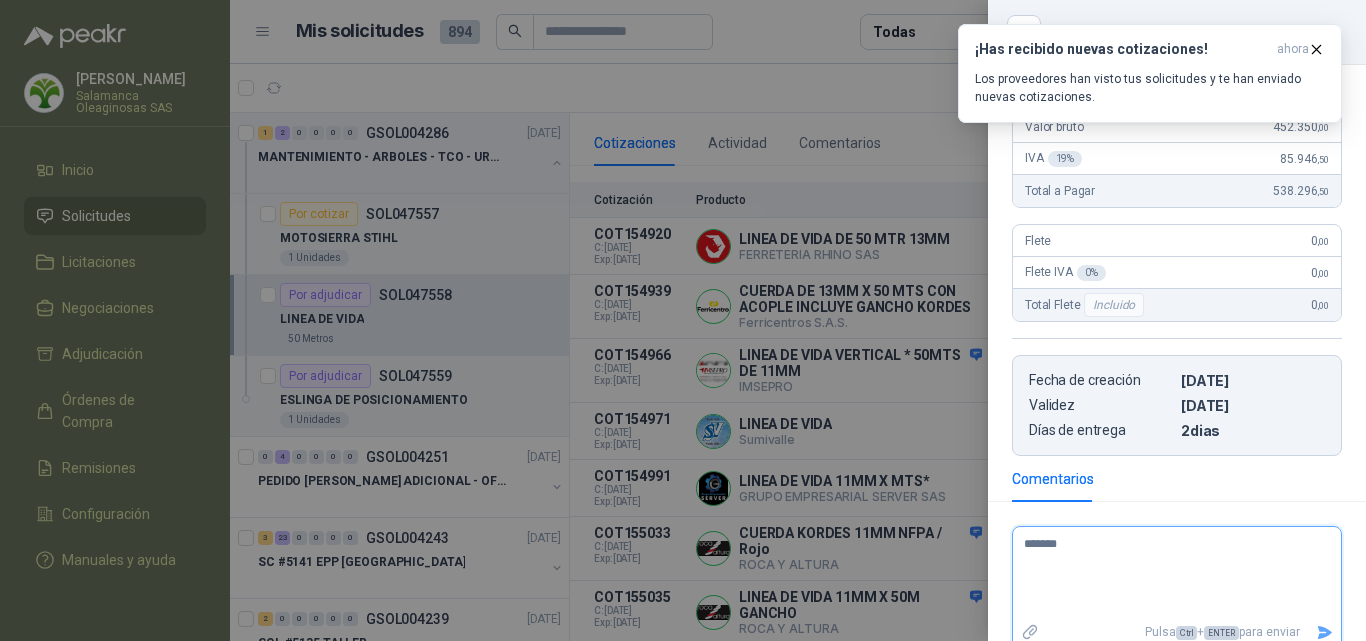 type 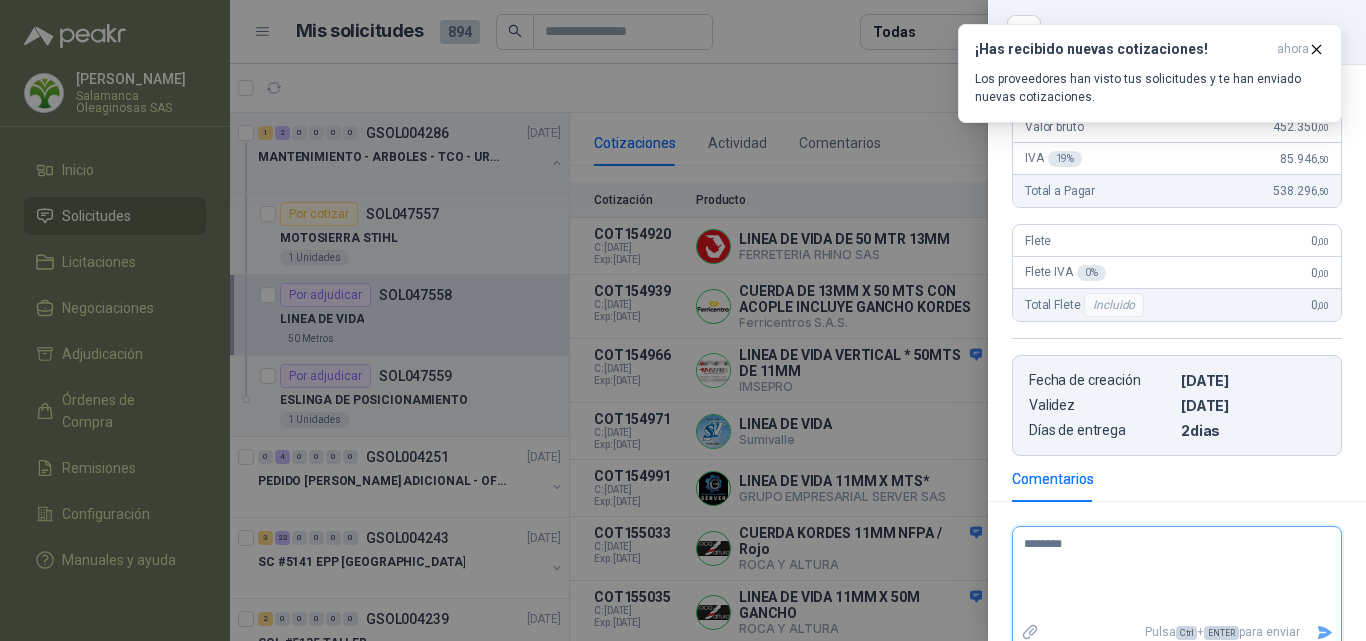type 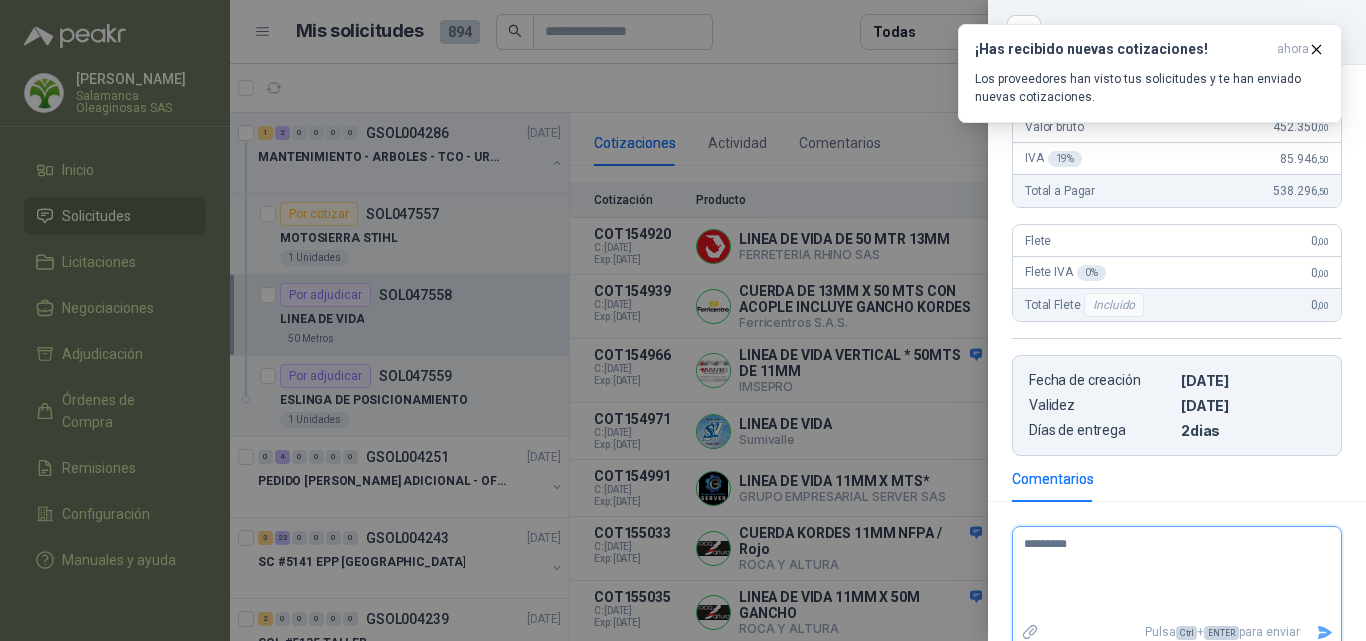type 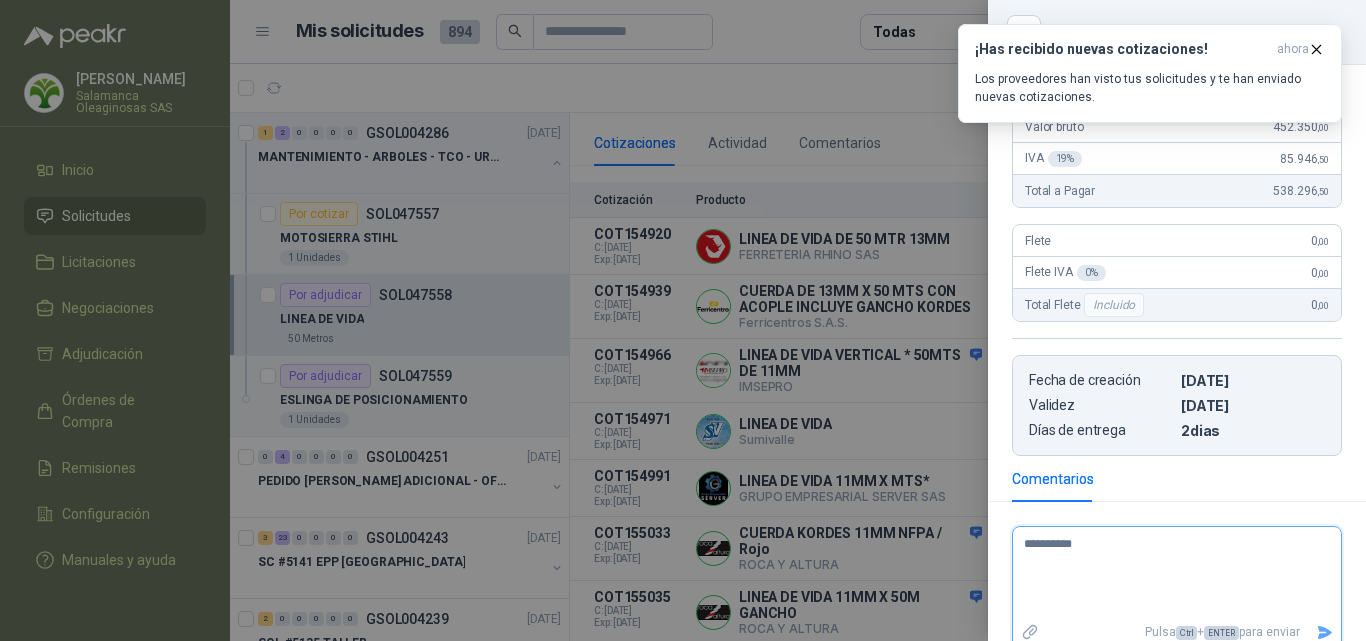 type 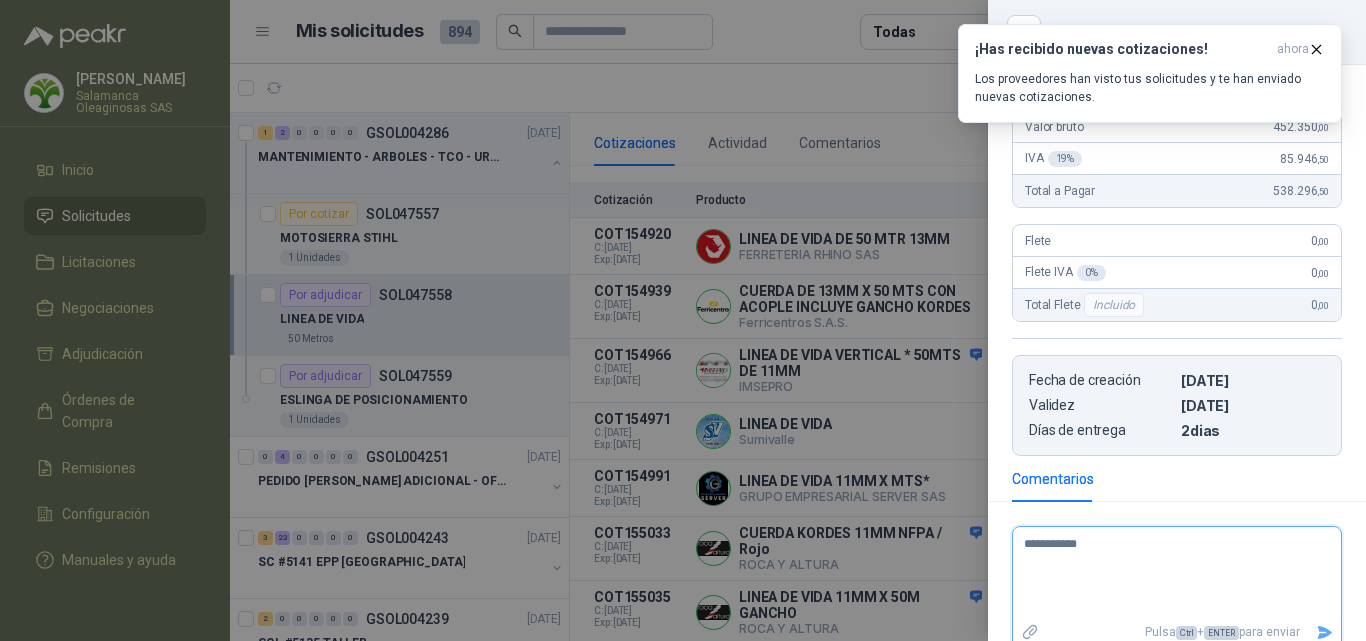 type 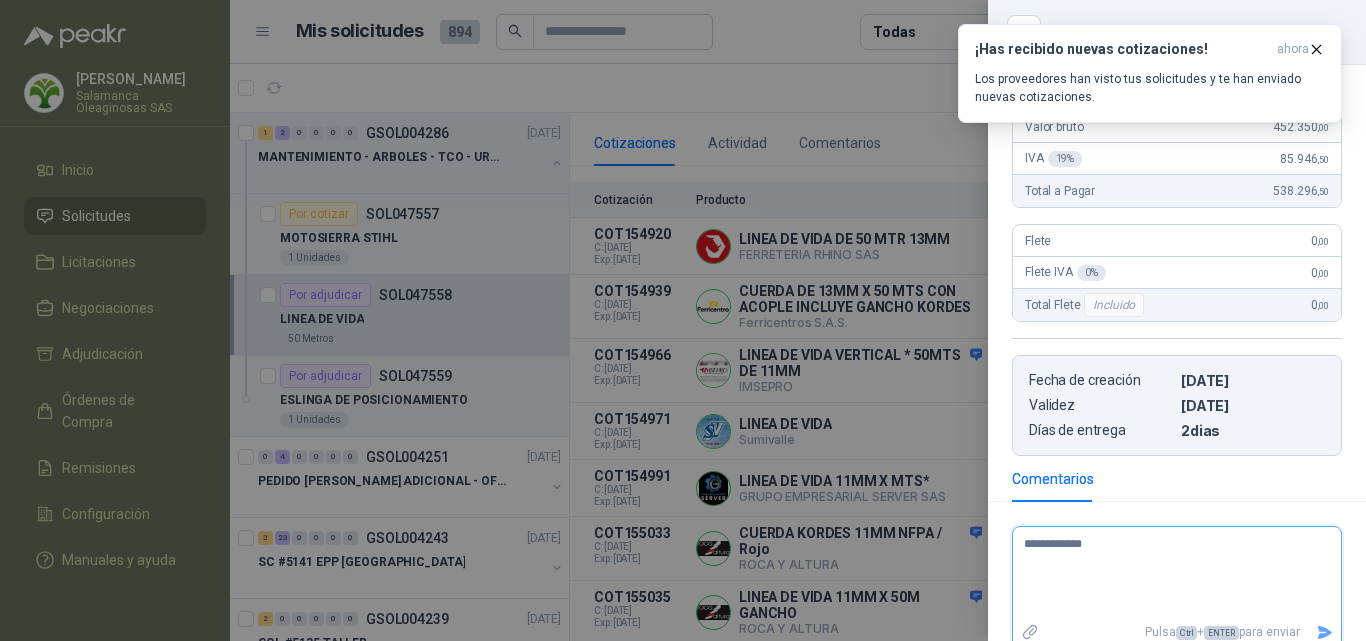 type 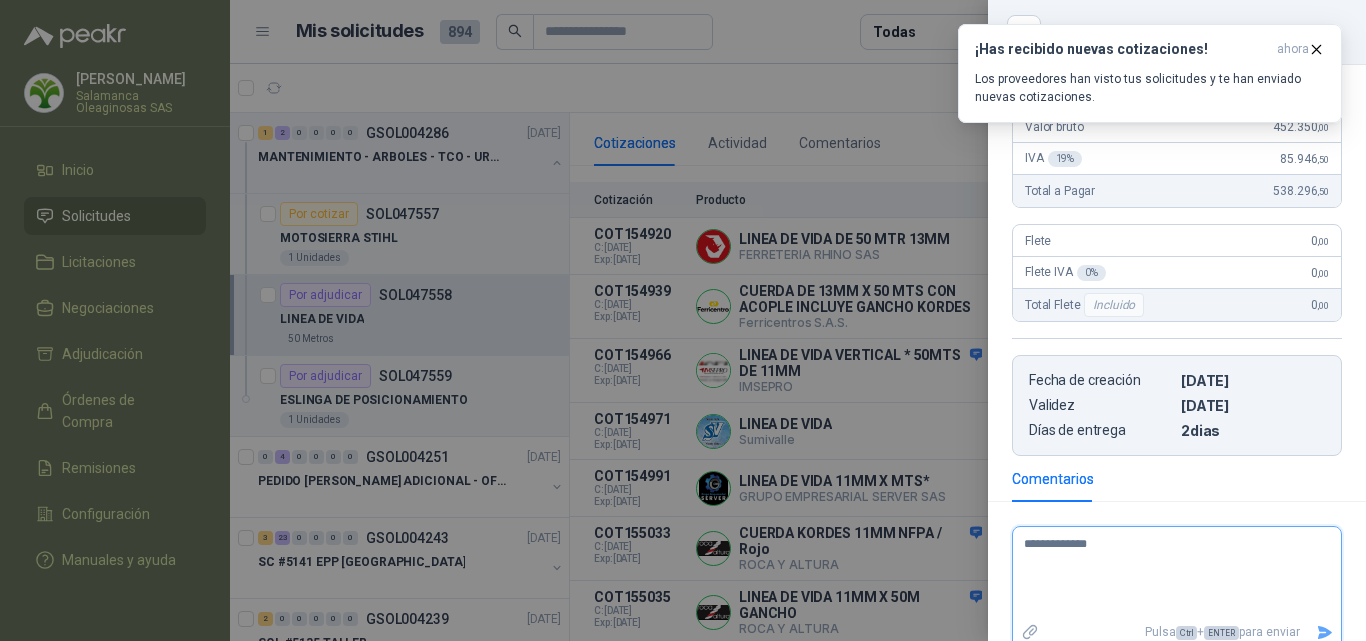 type 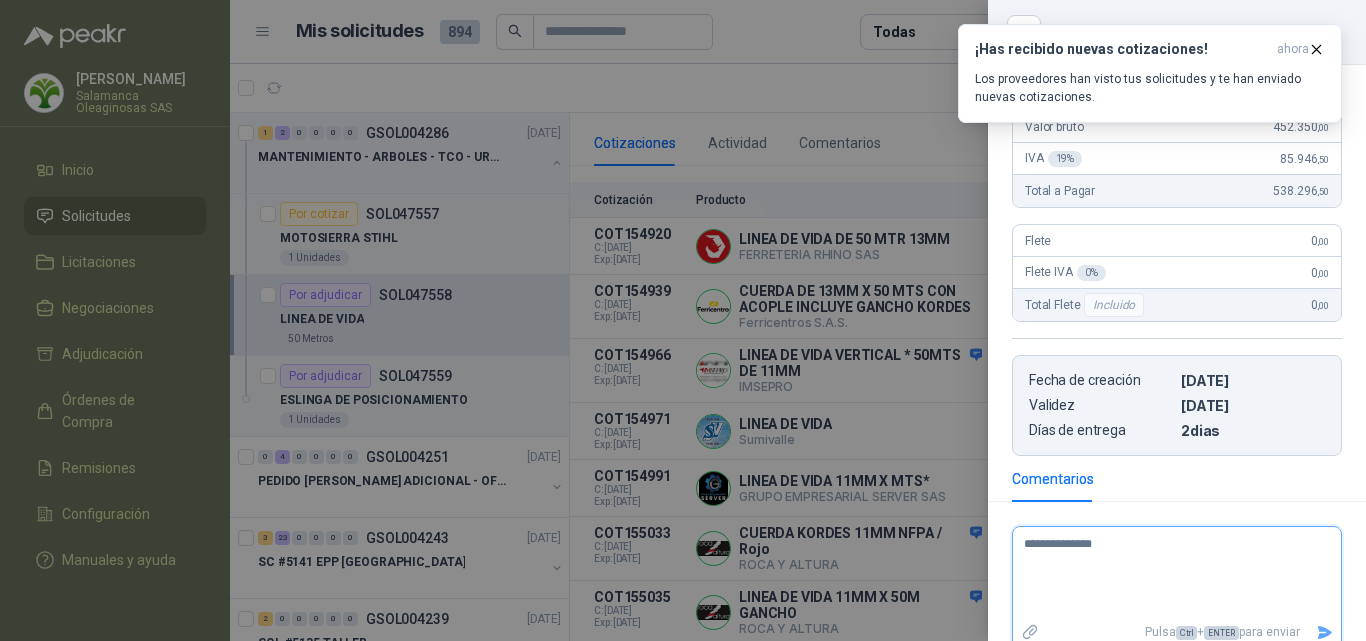 type 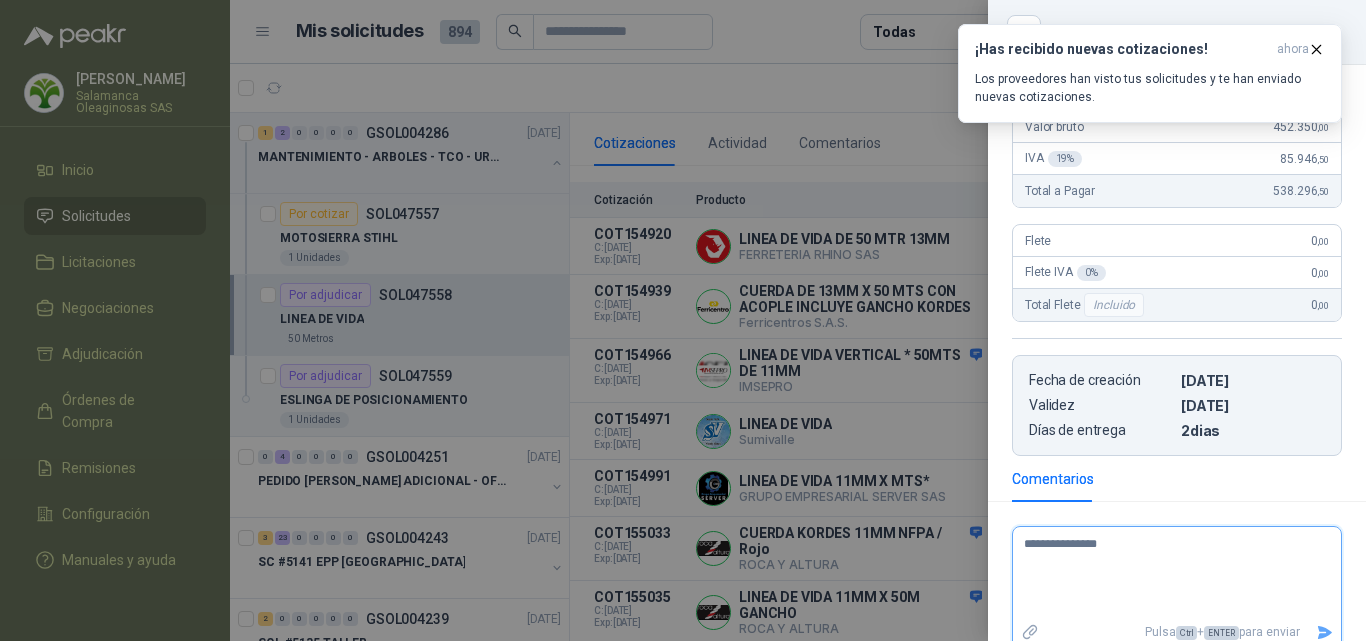 type 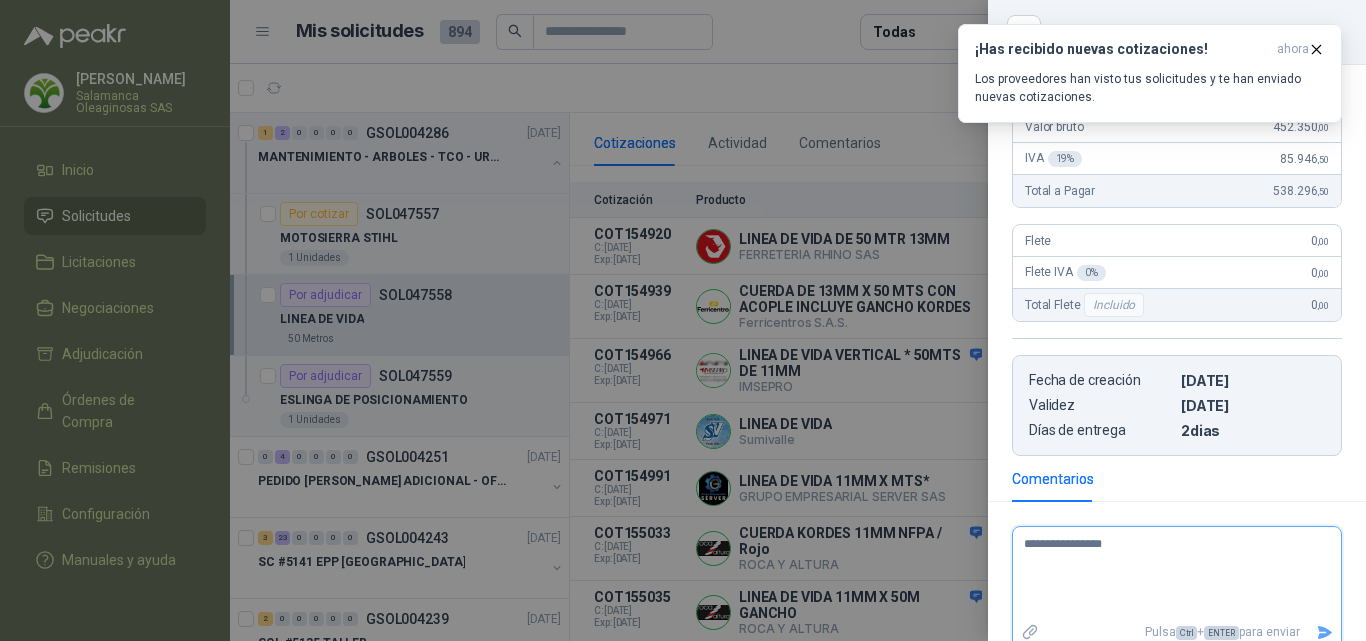 type 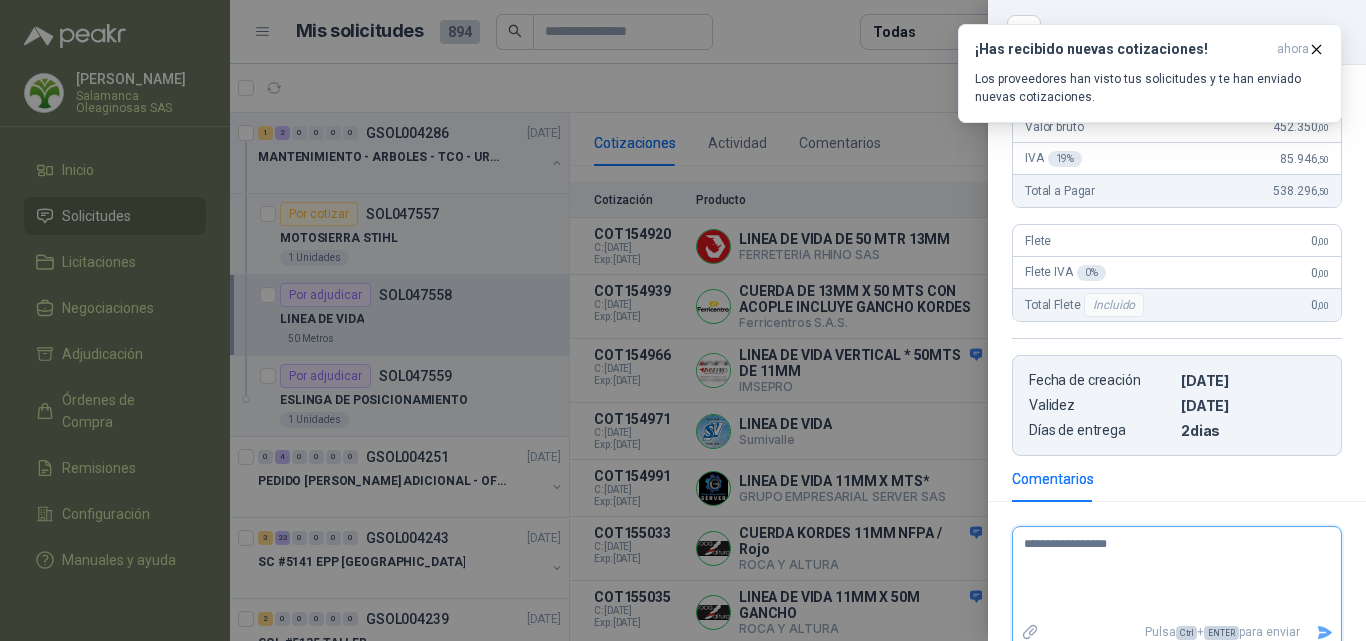 type 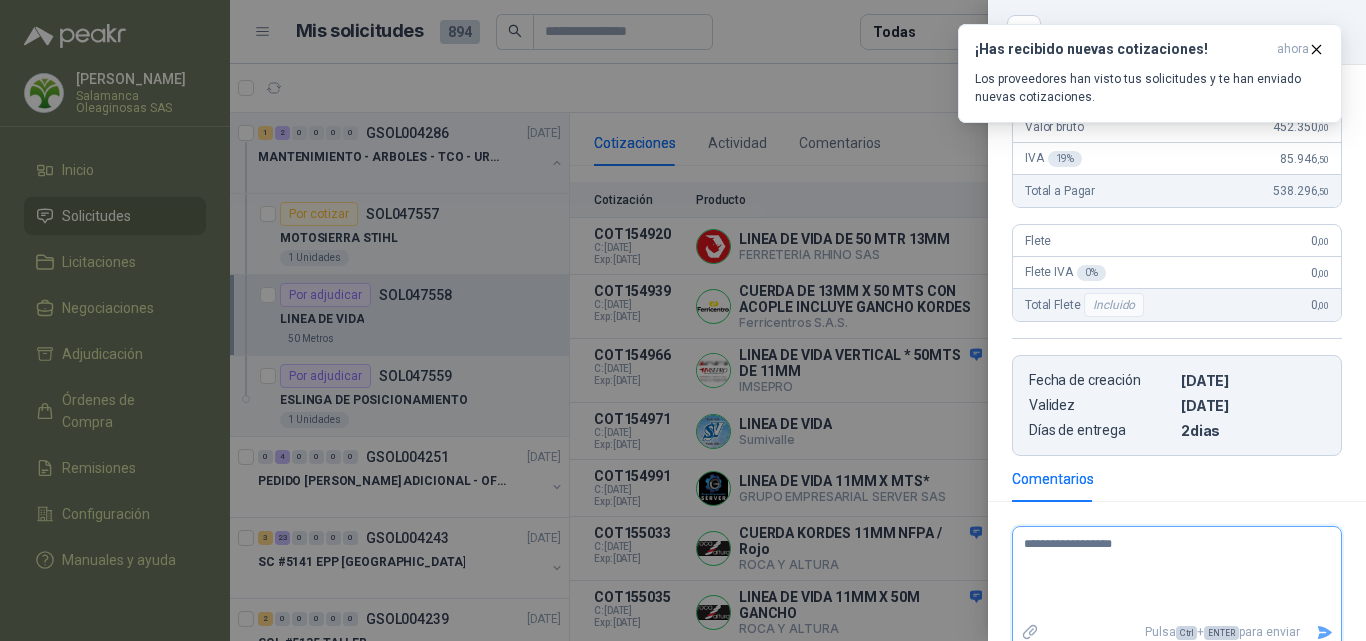 type 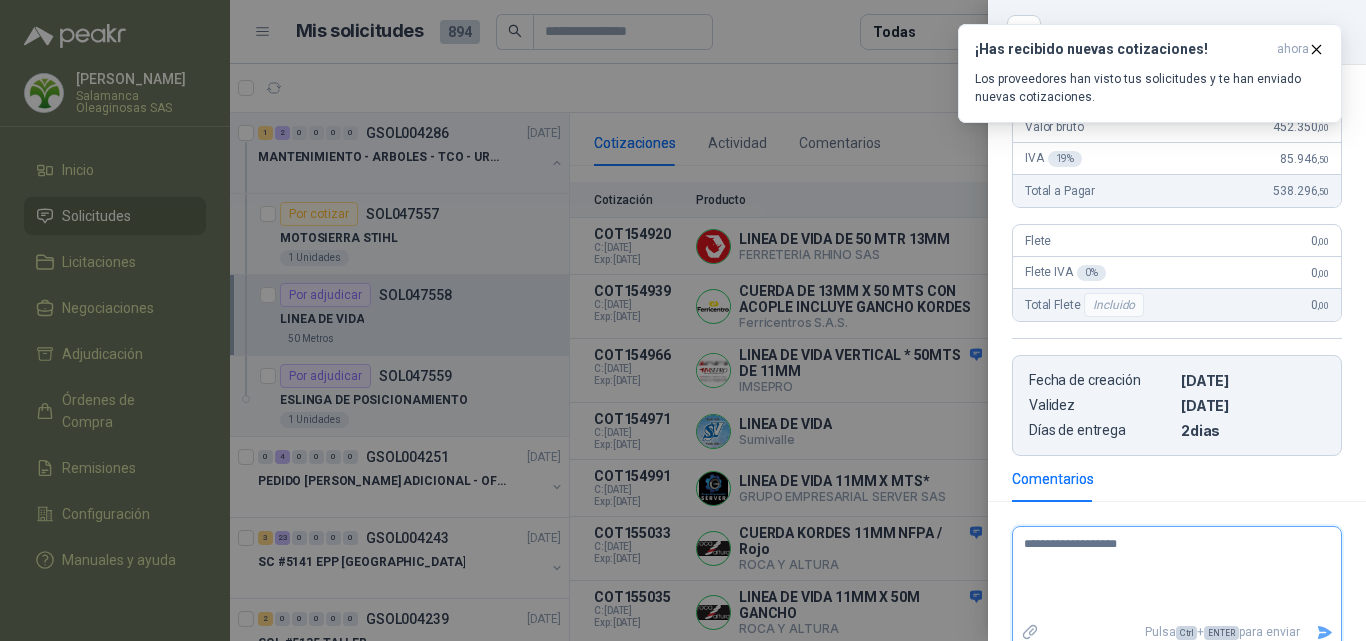 type 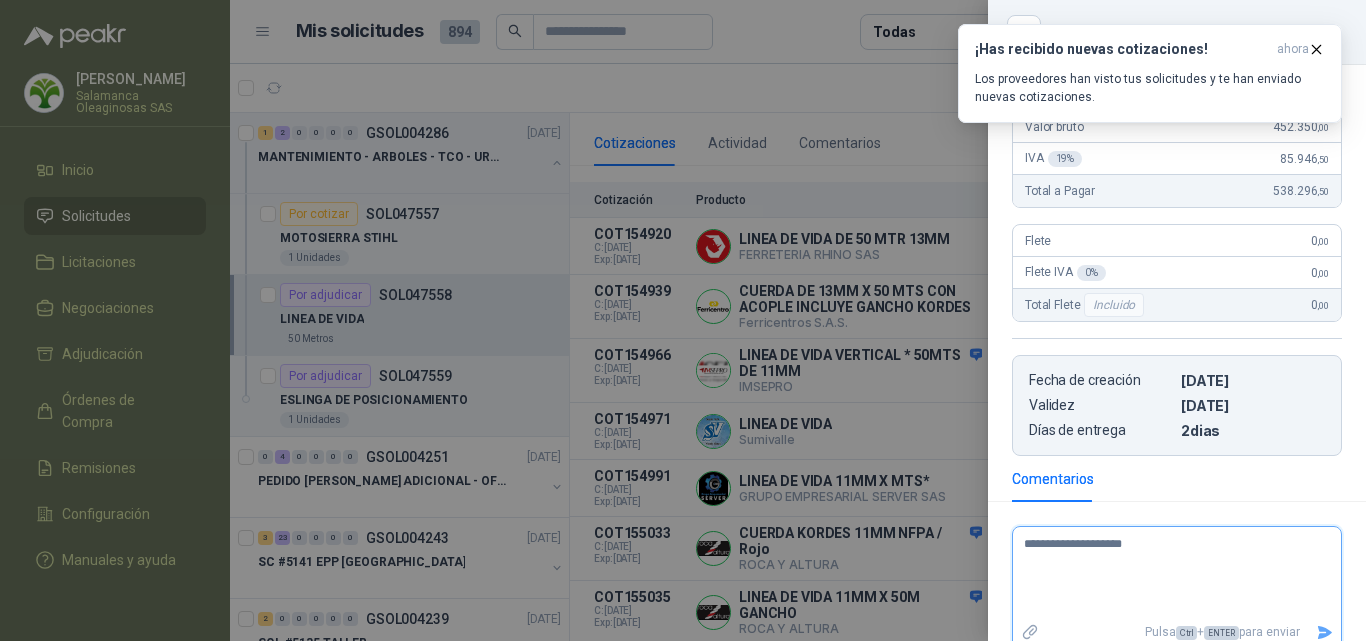 type 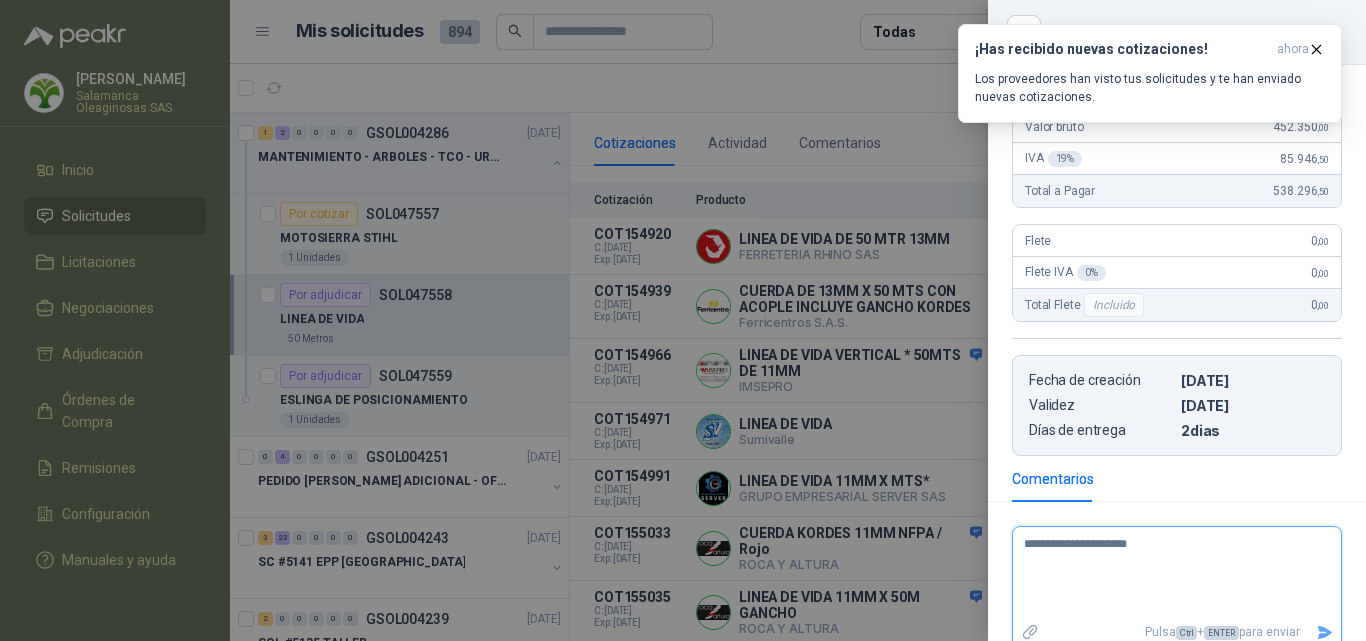 type 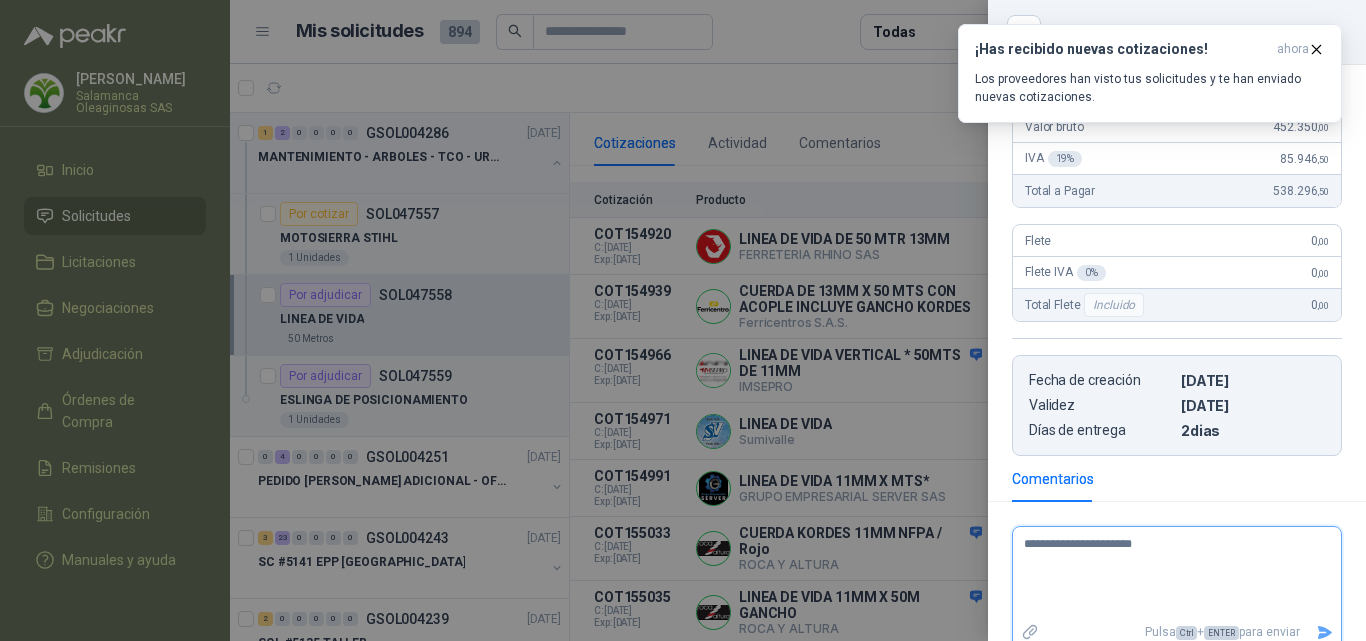 type 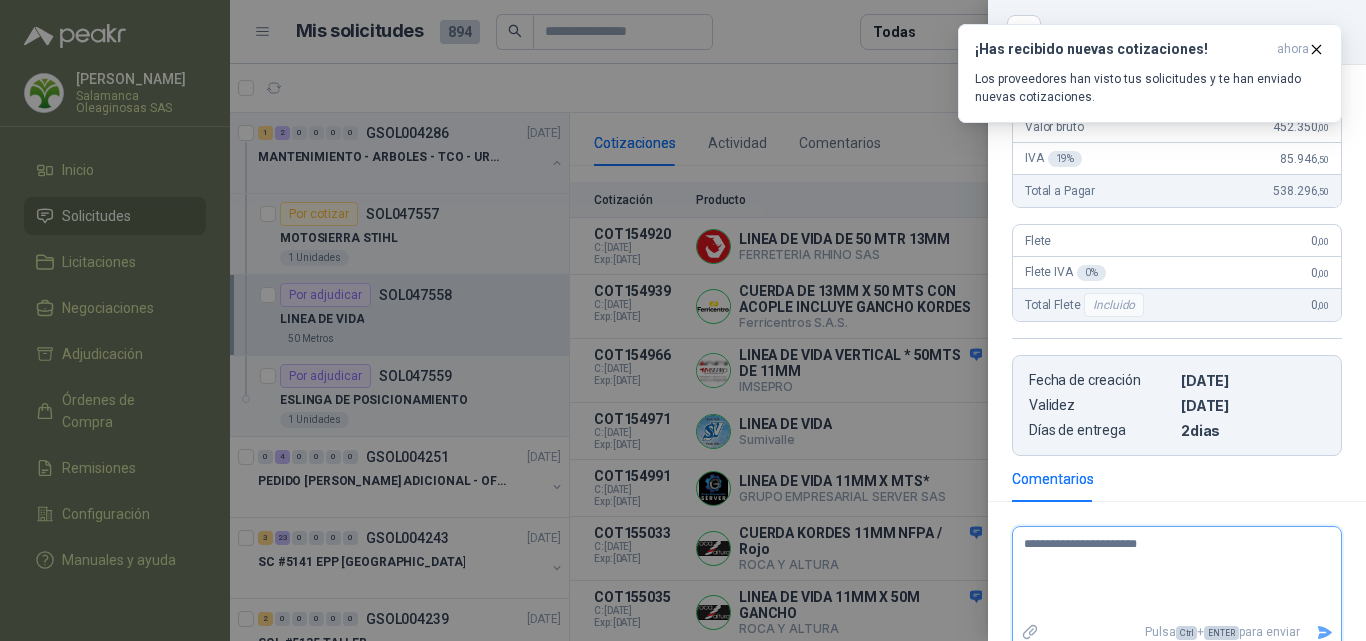 type 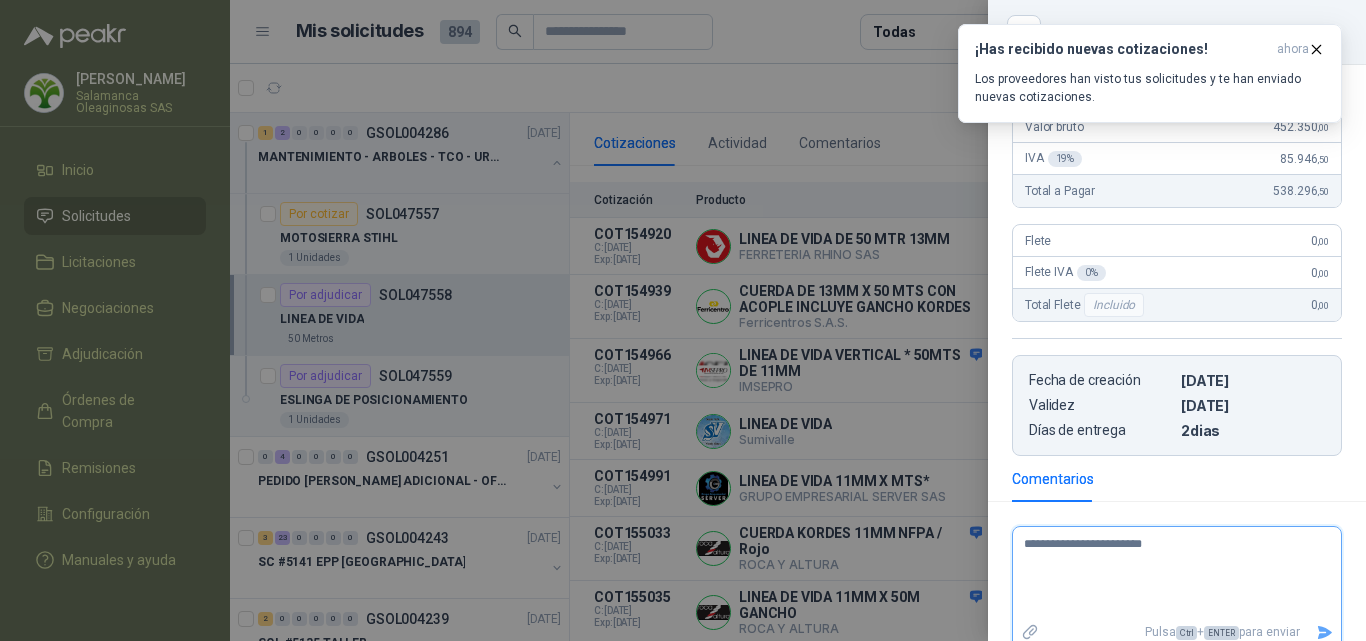 type 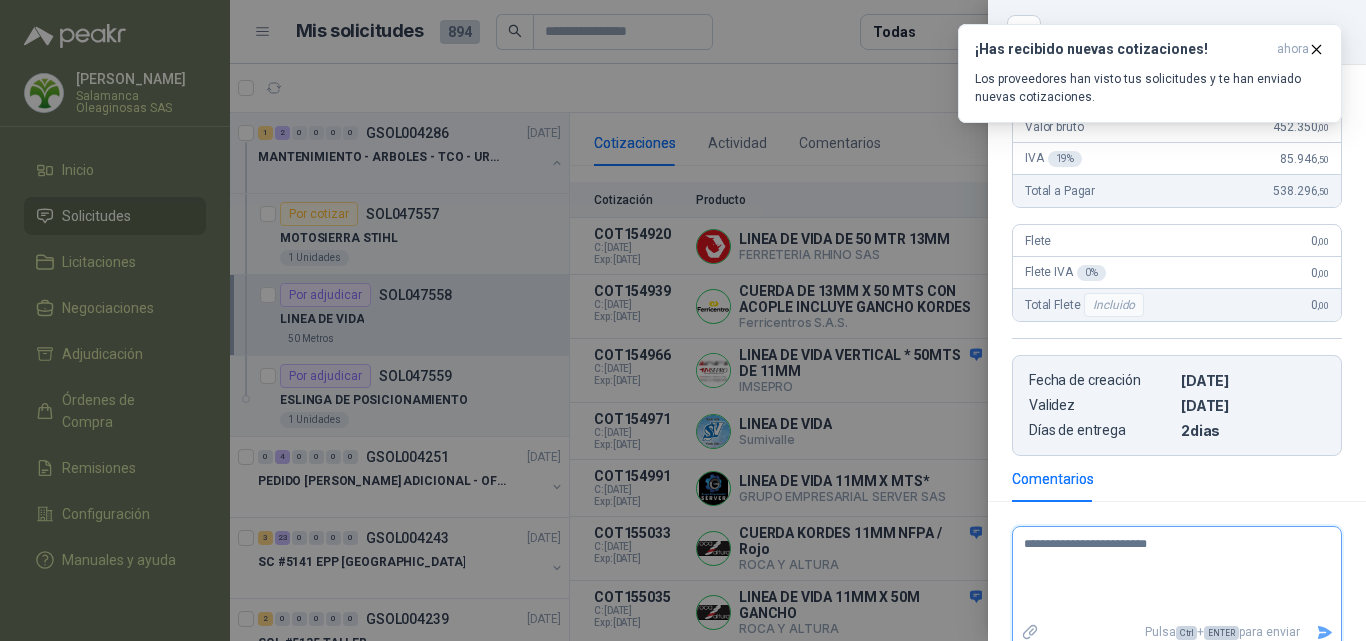 type 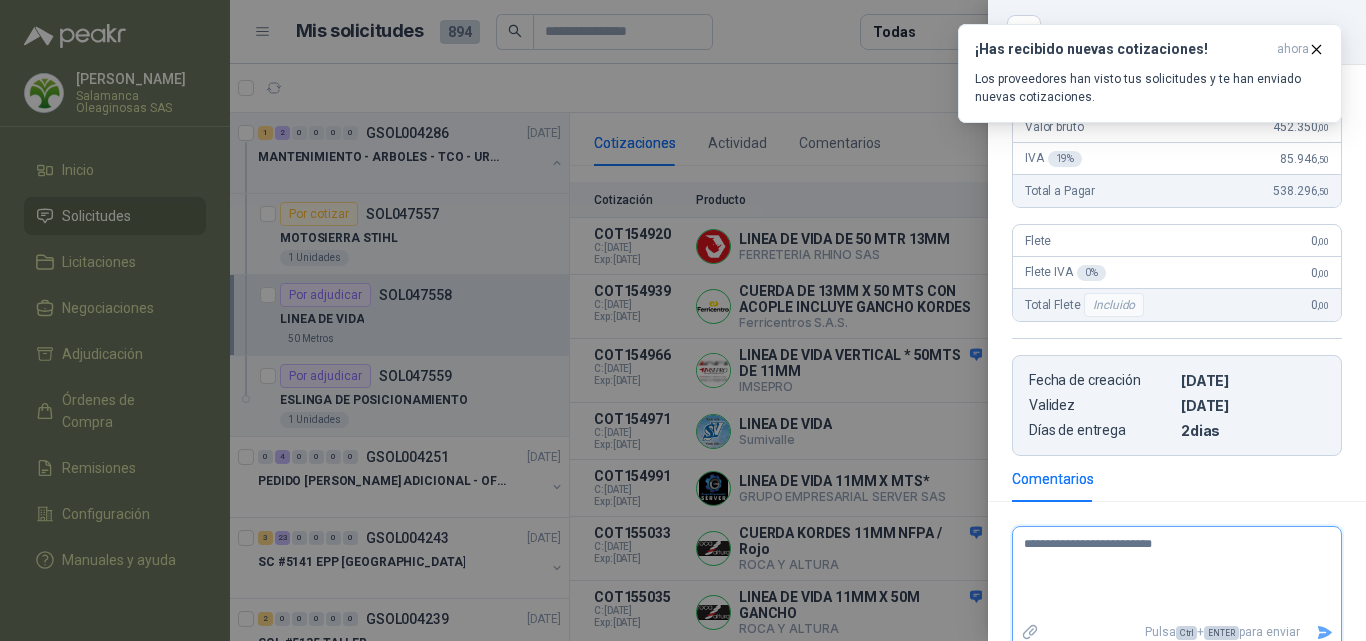 type 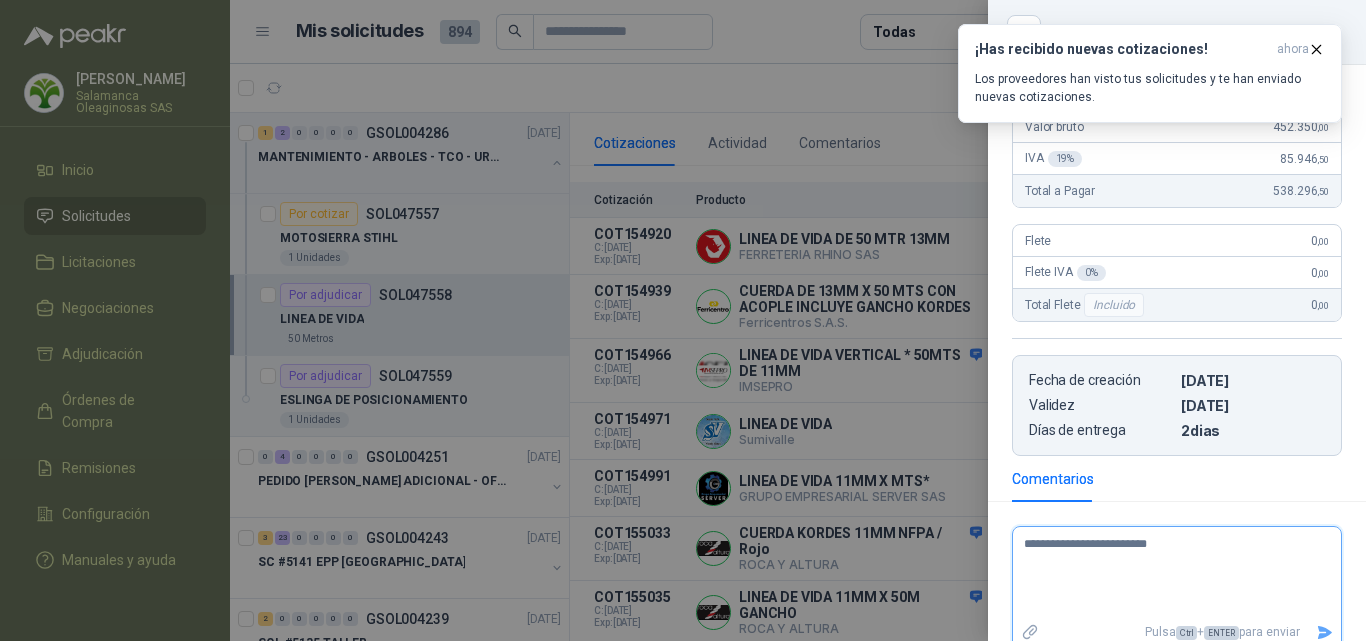 type 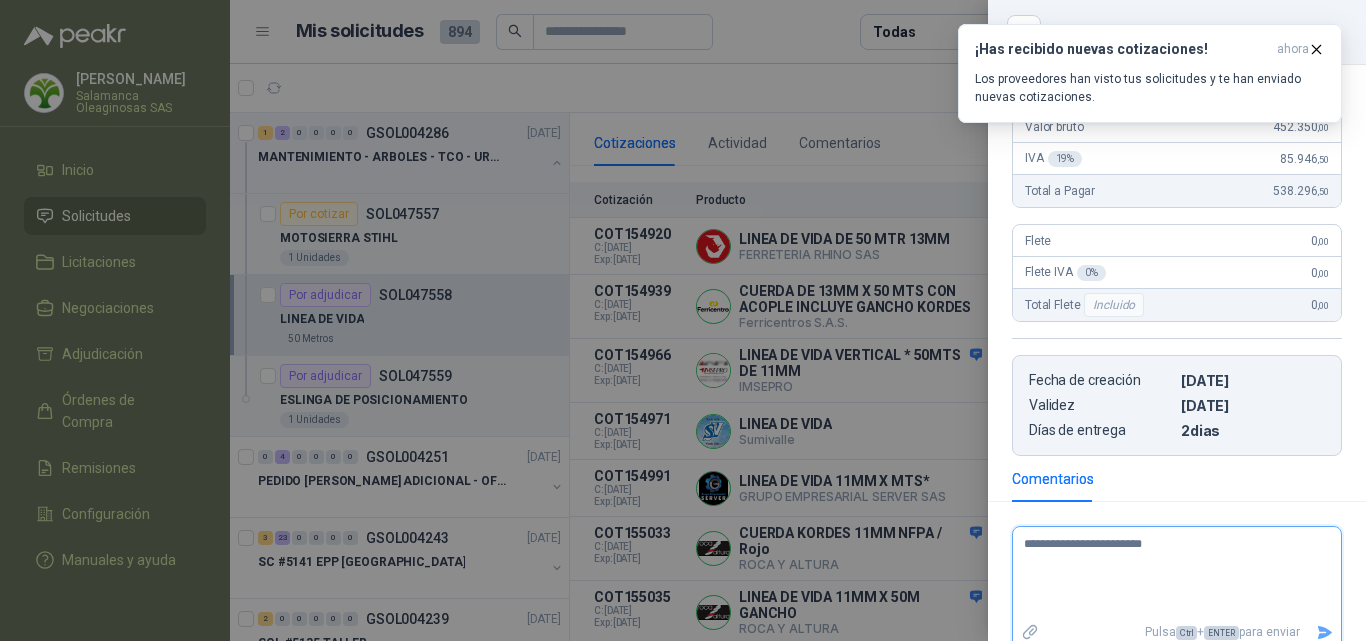 type 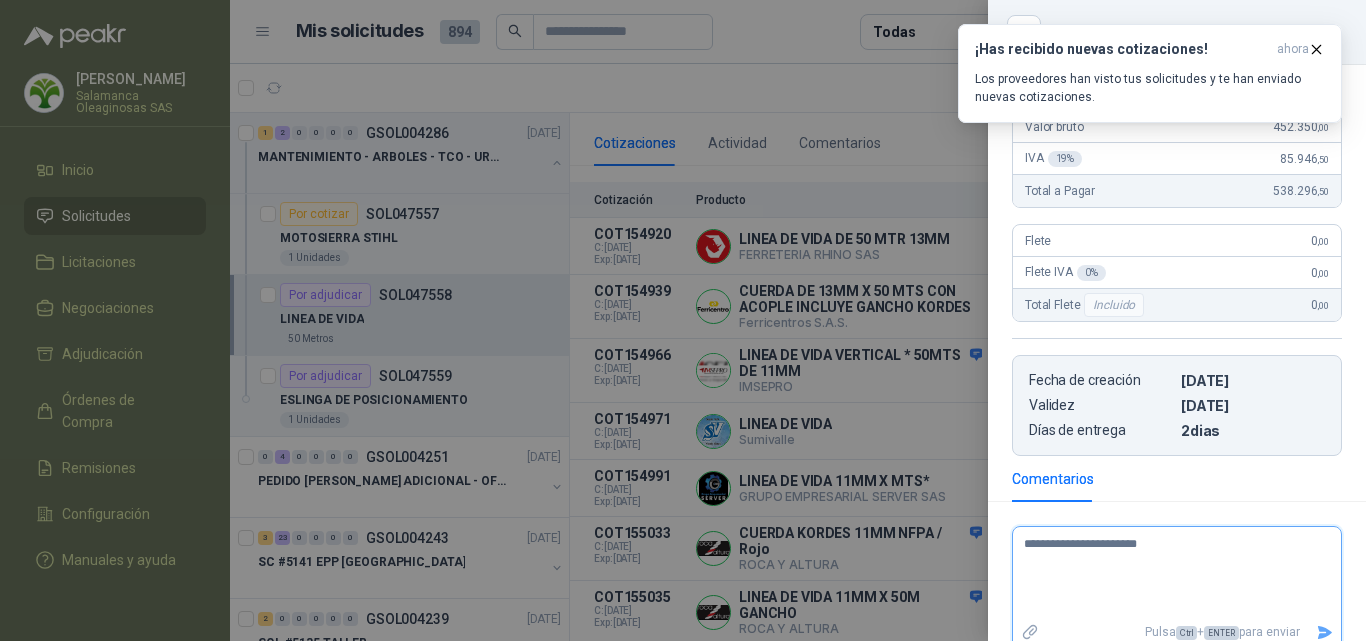 type 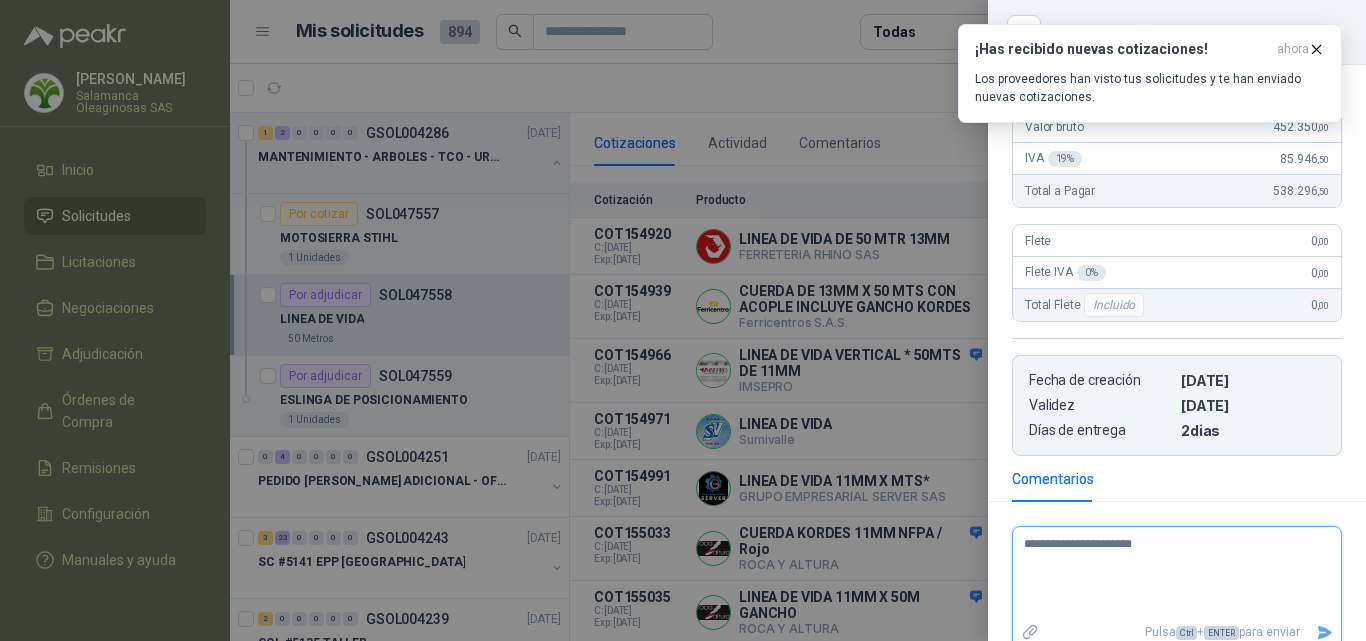 type 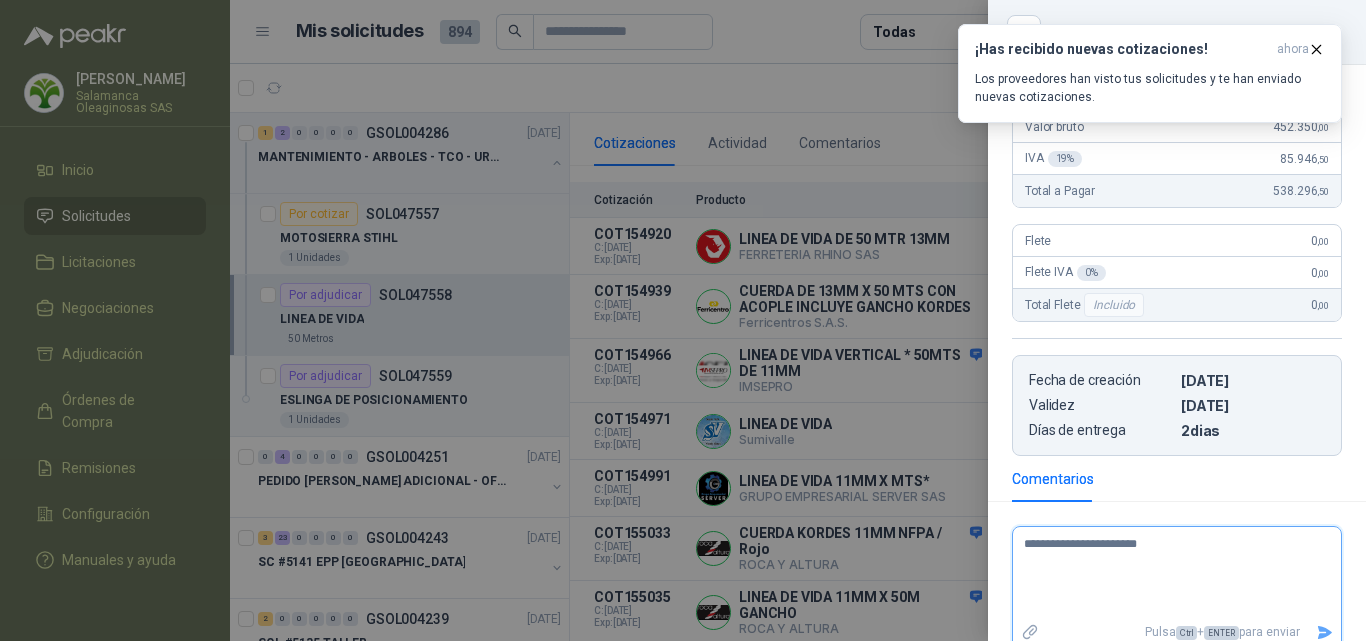 type 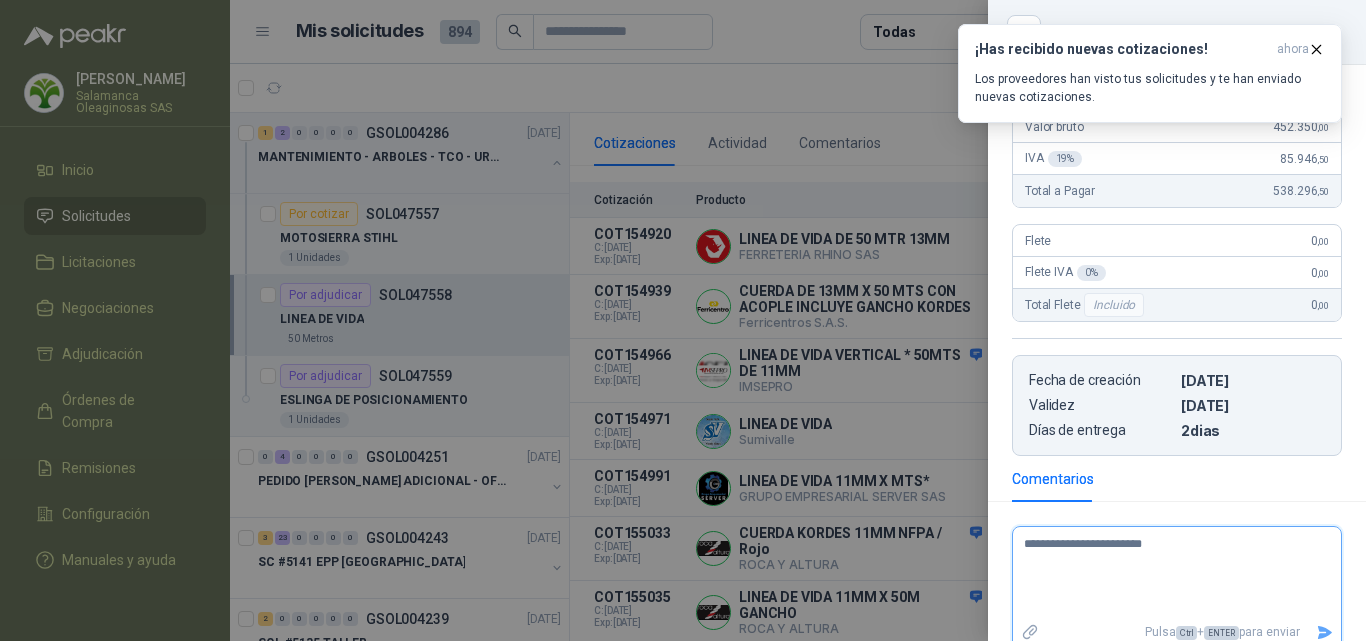type 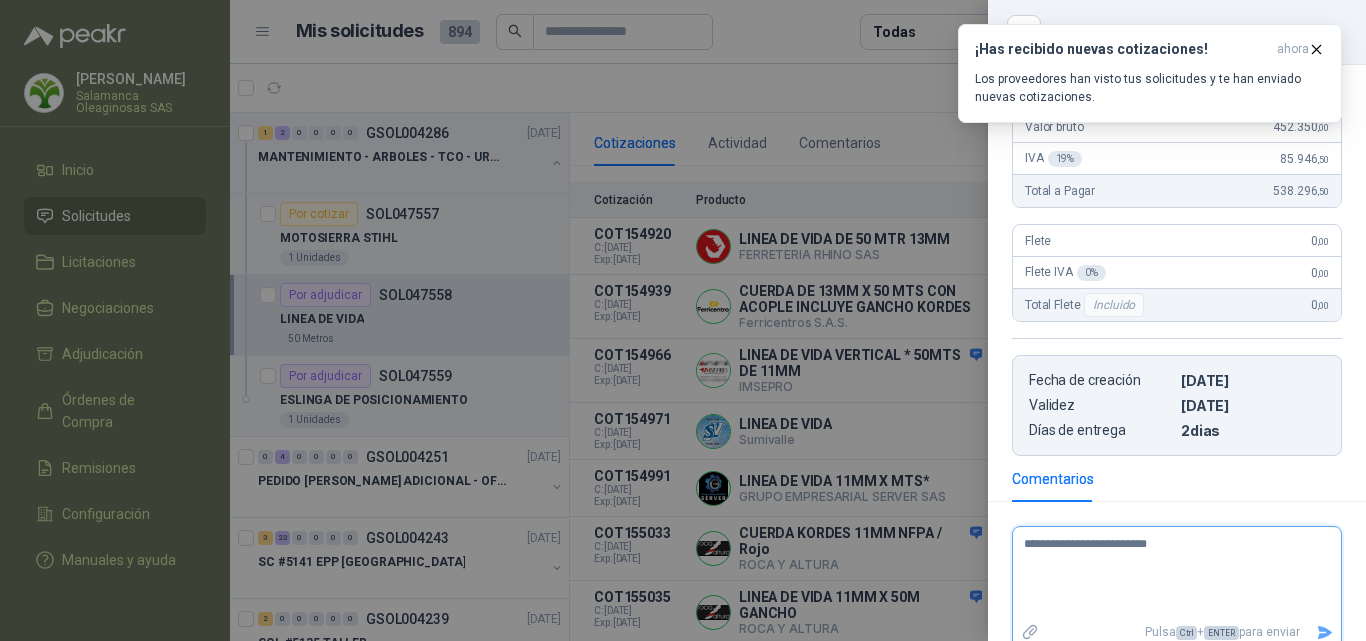 type 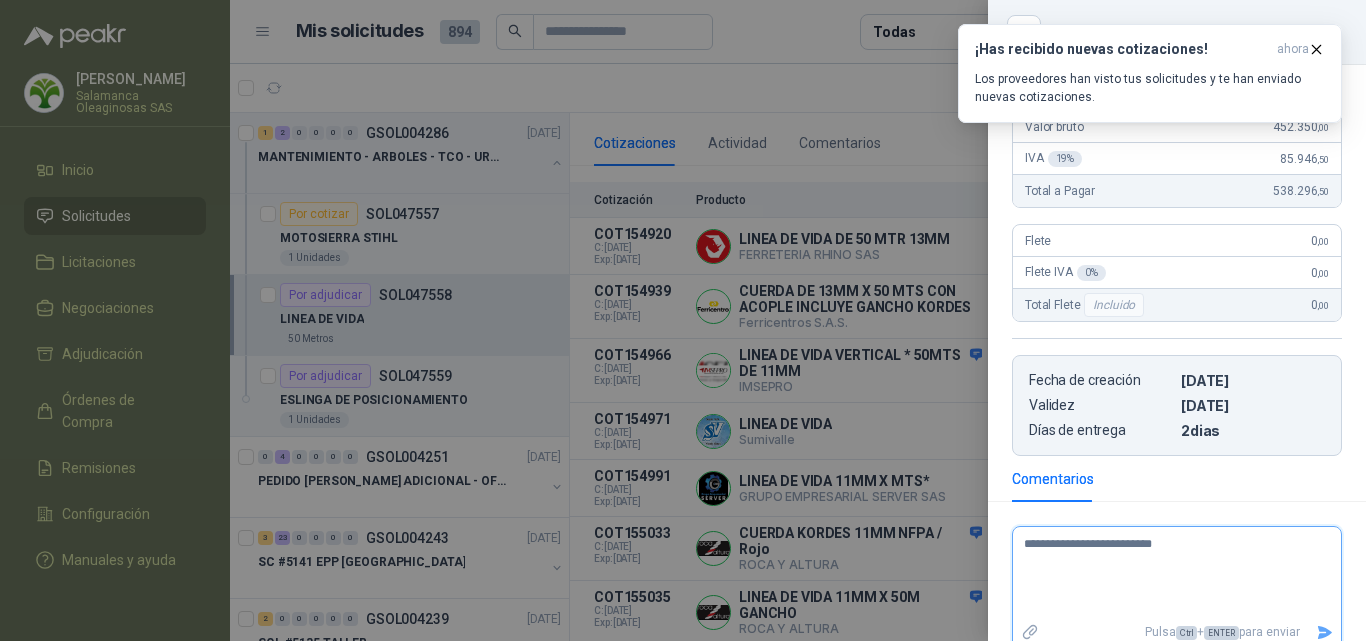 type 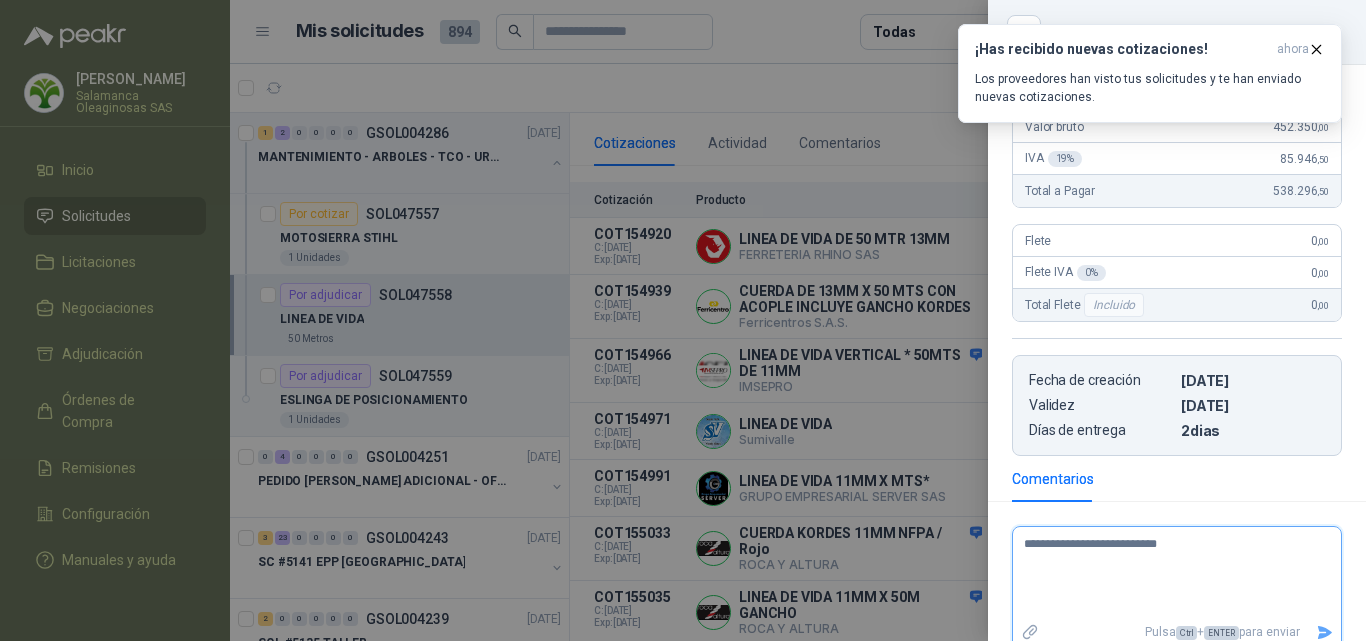 type 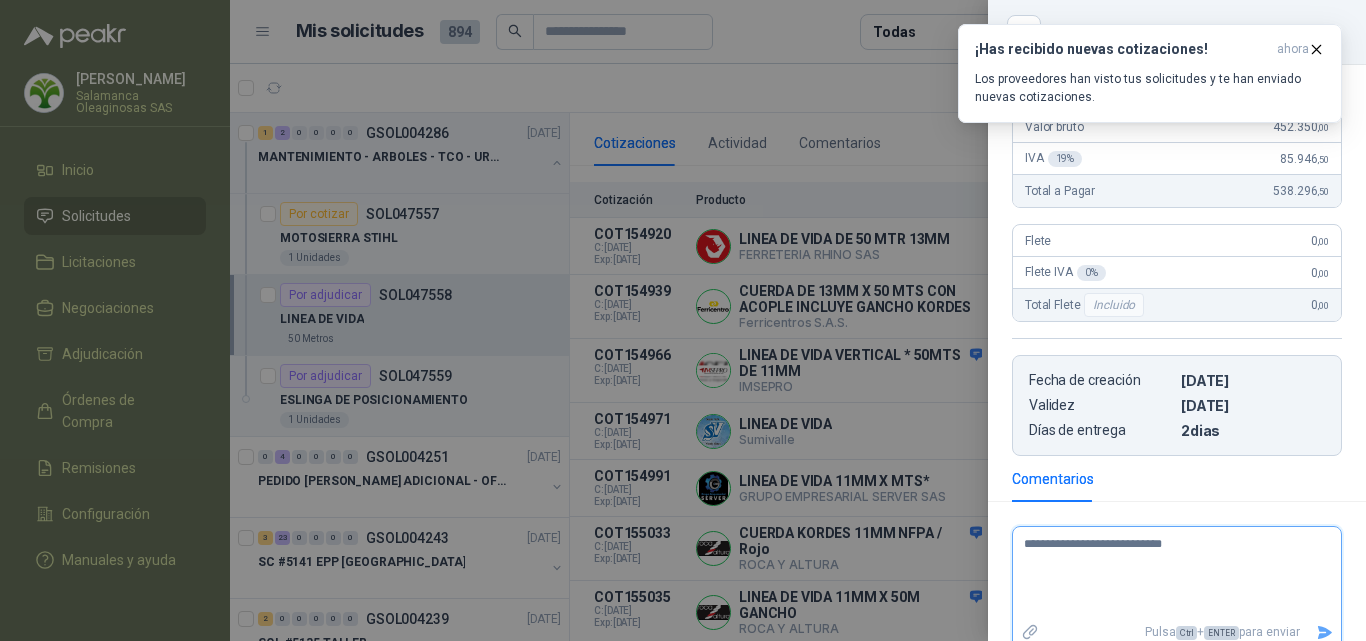 type 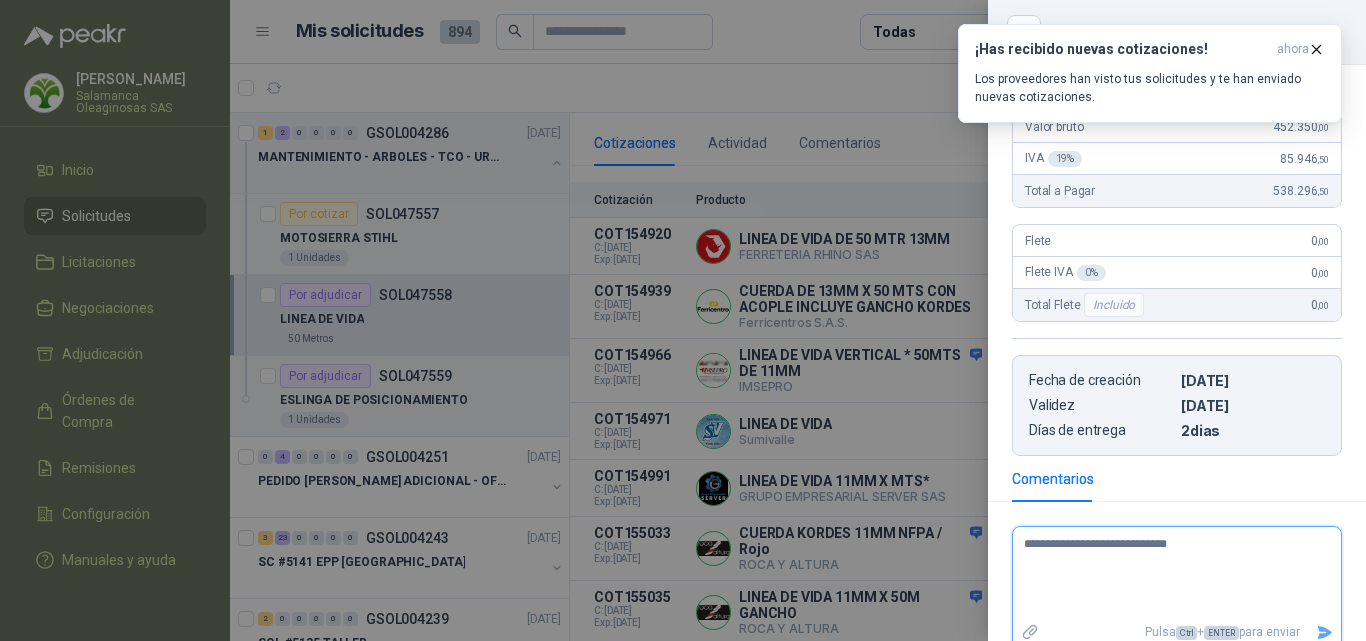 type 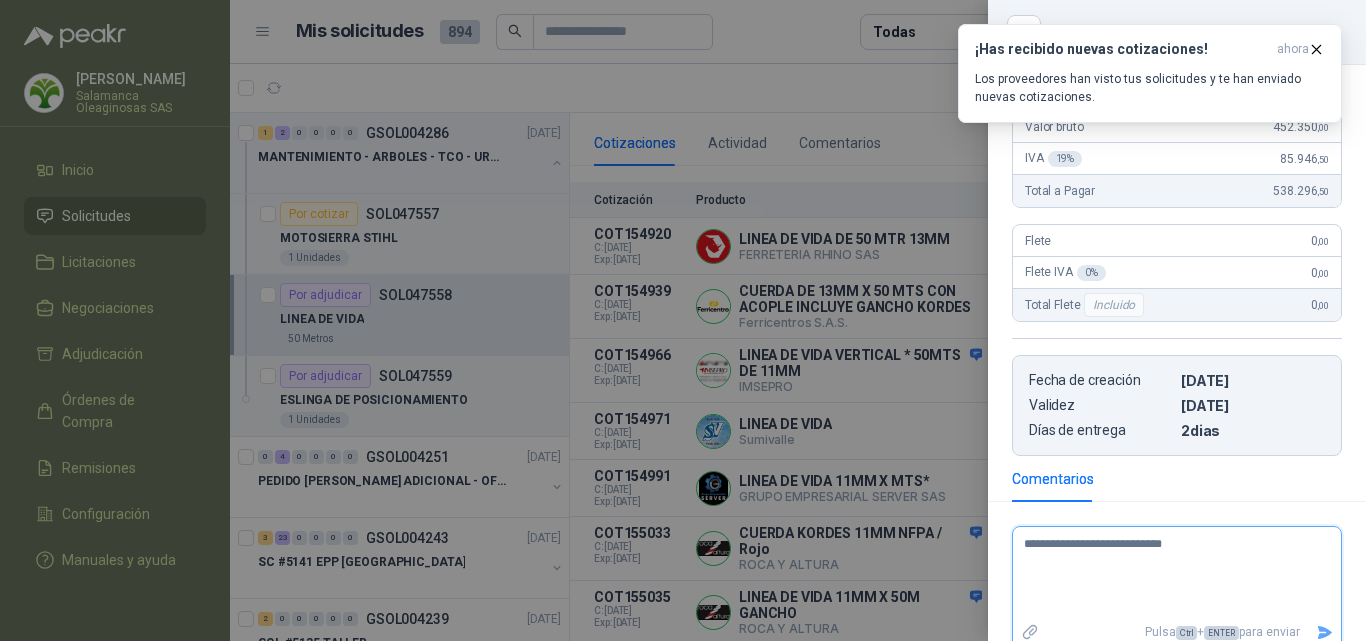 type 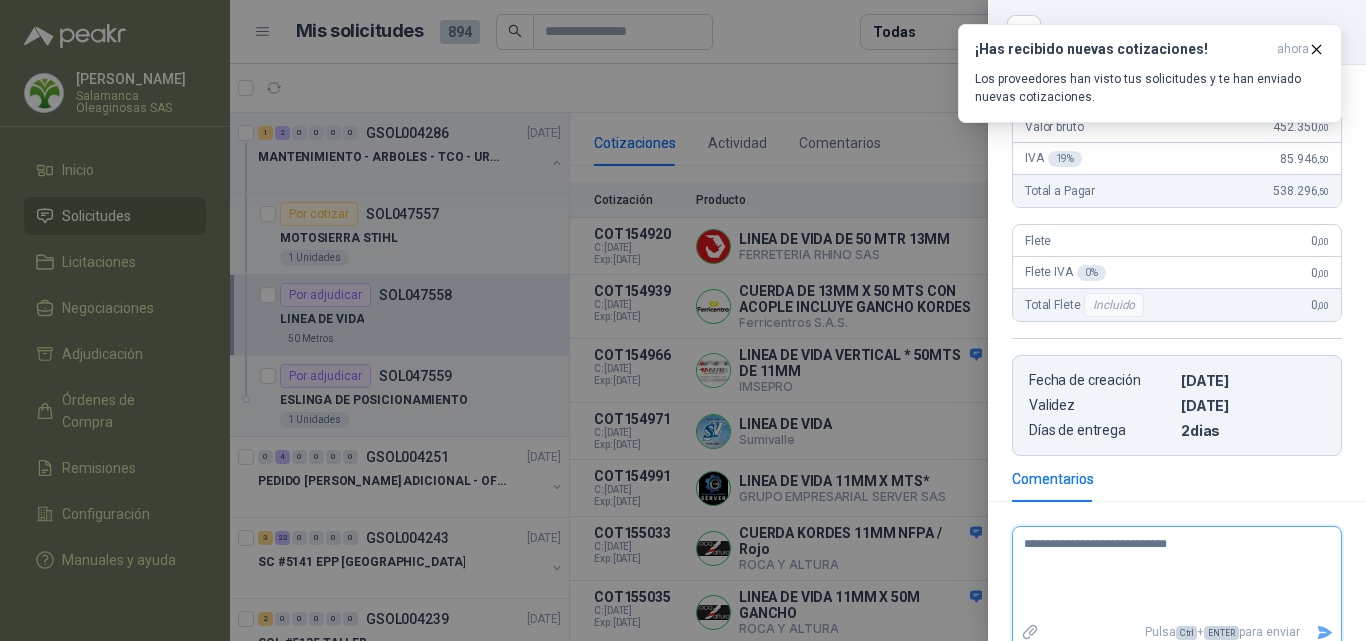 type 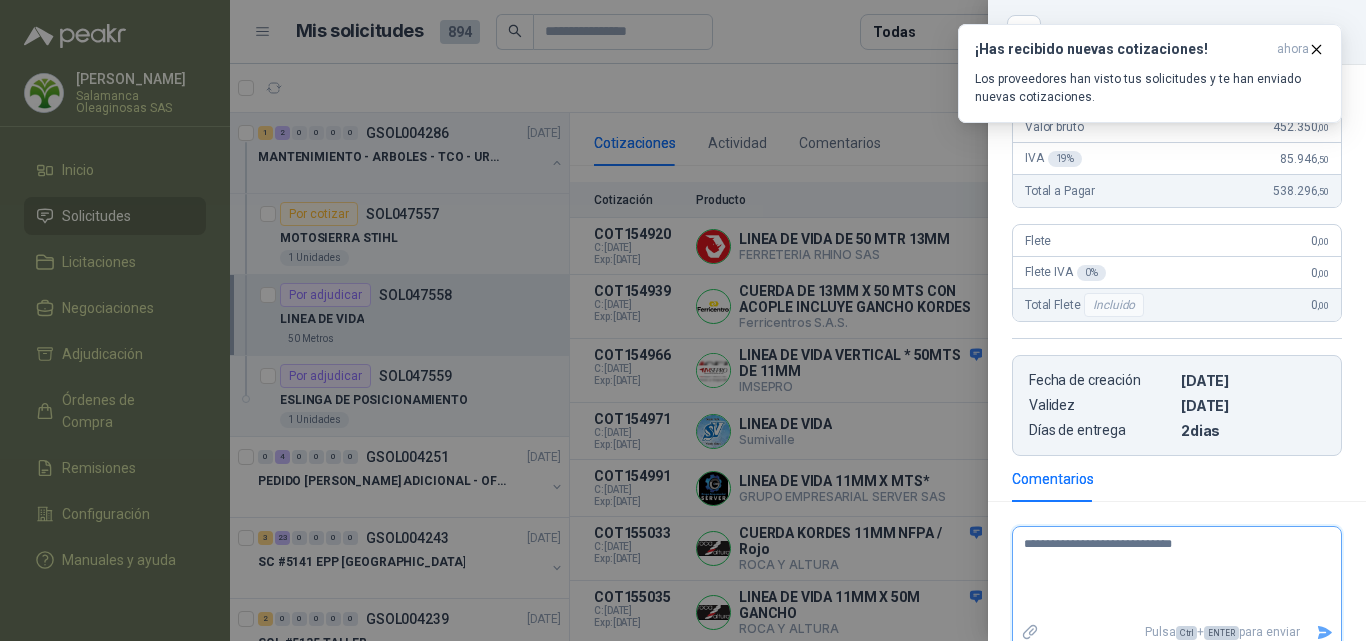 type 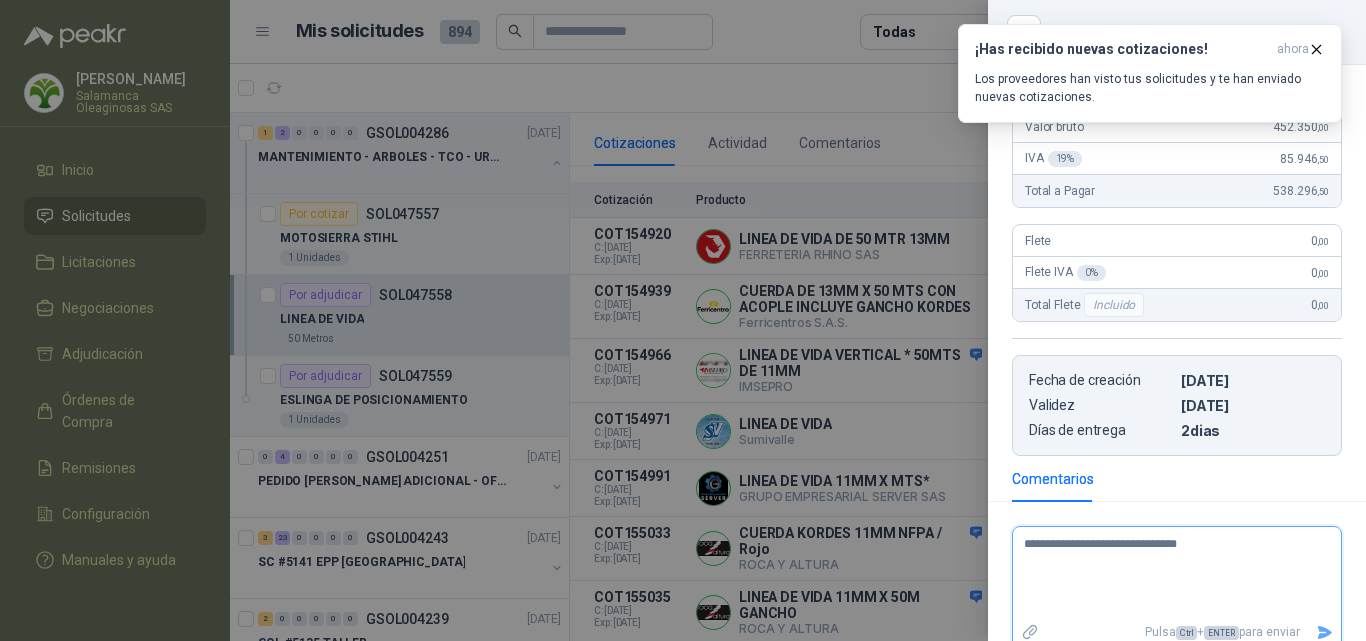 type 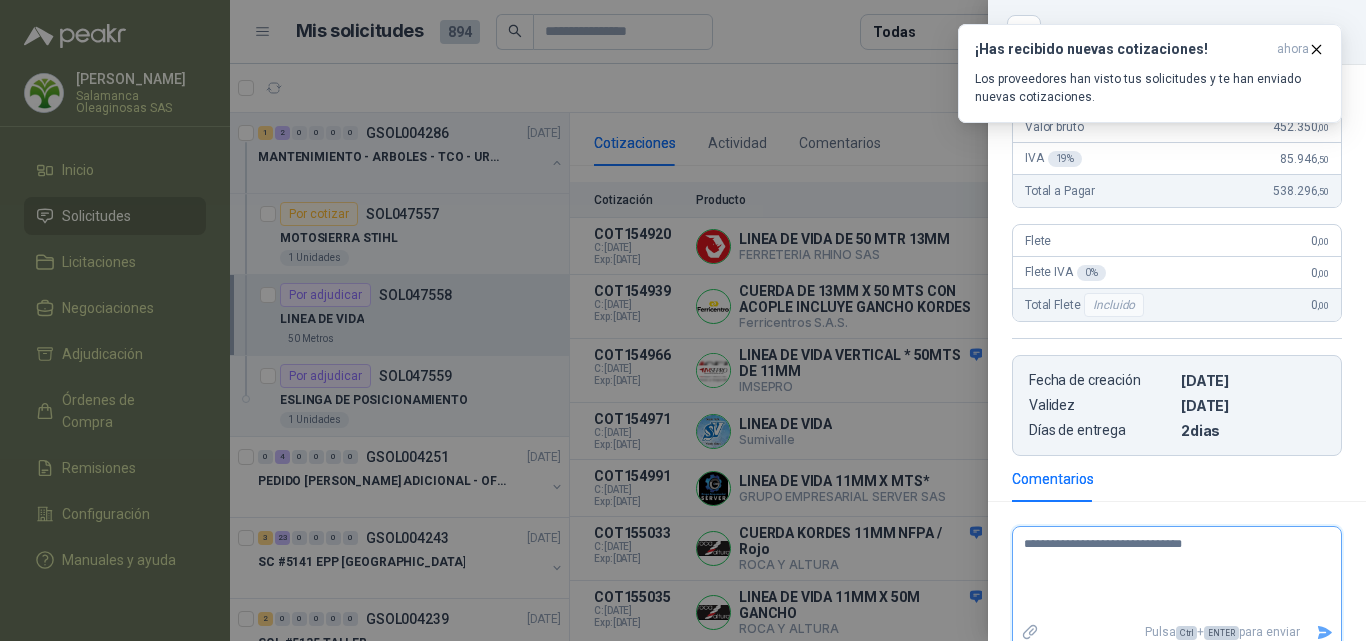 type 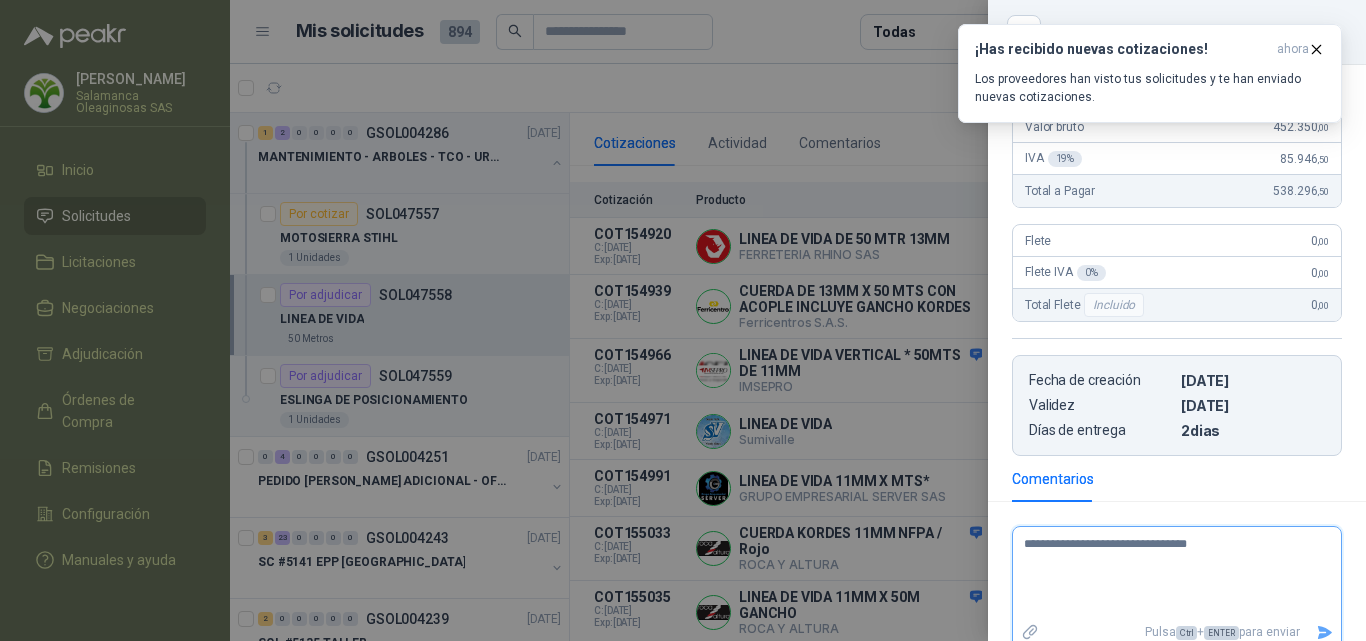 type 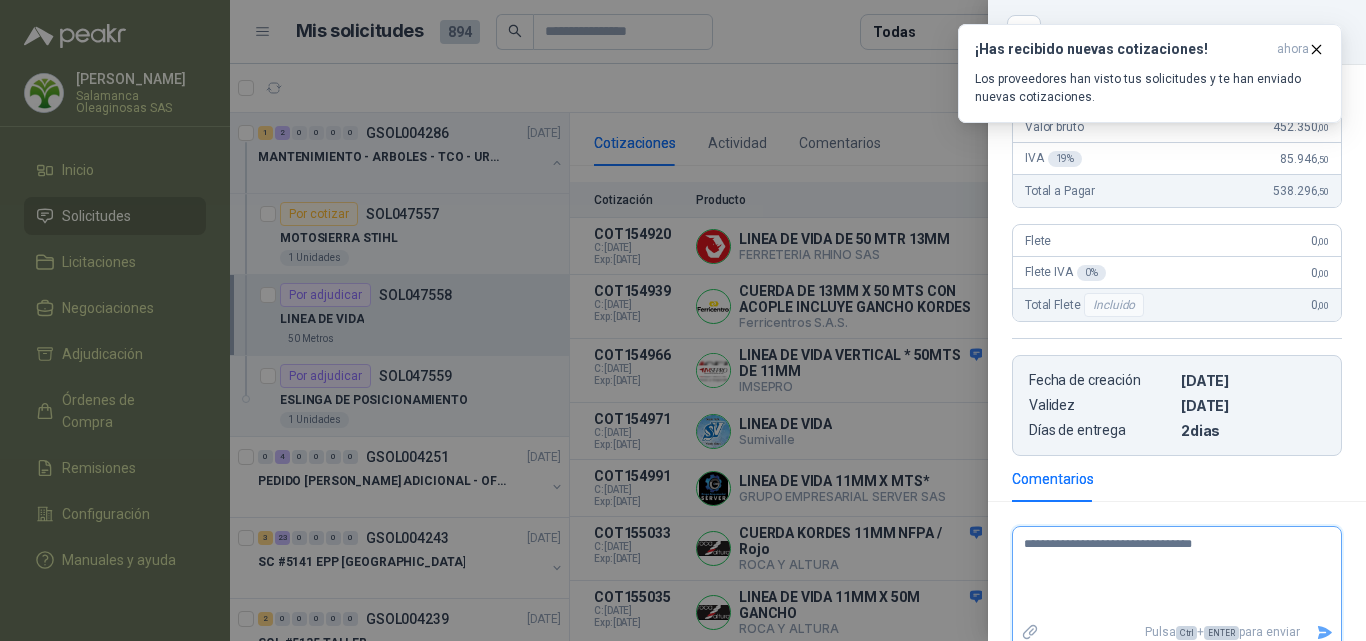 type 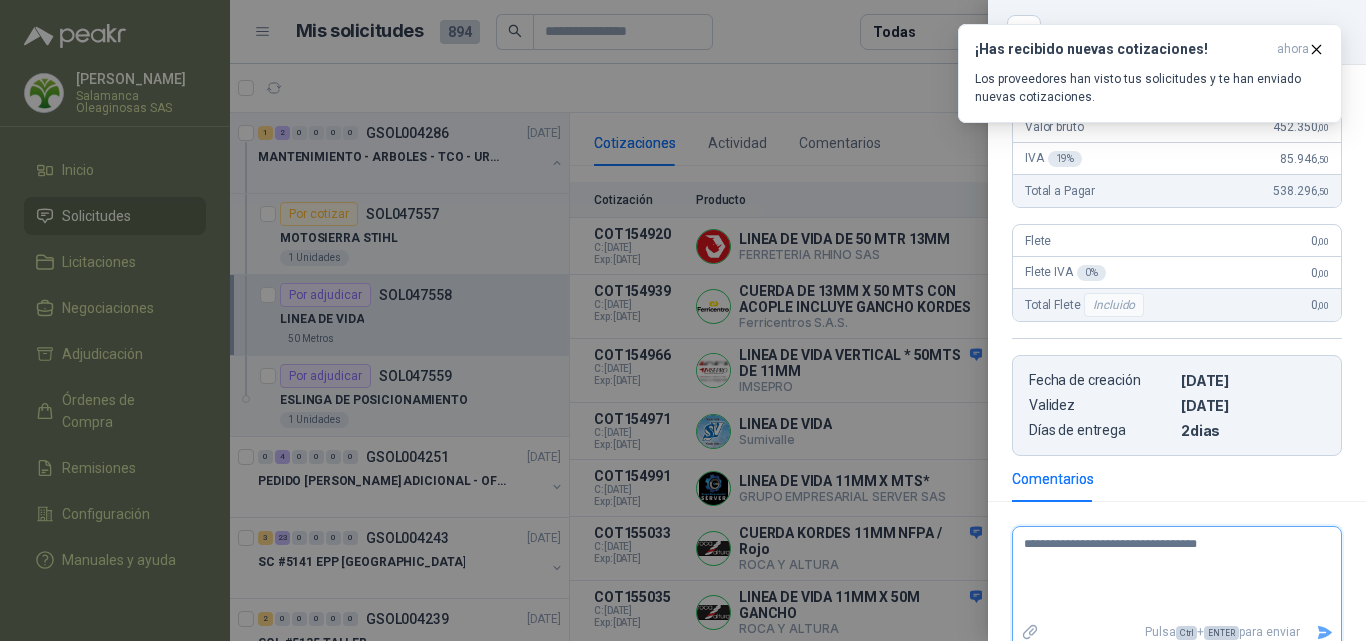 type 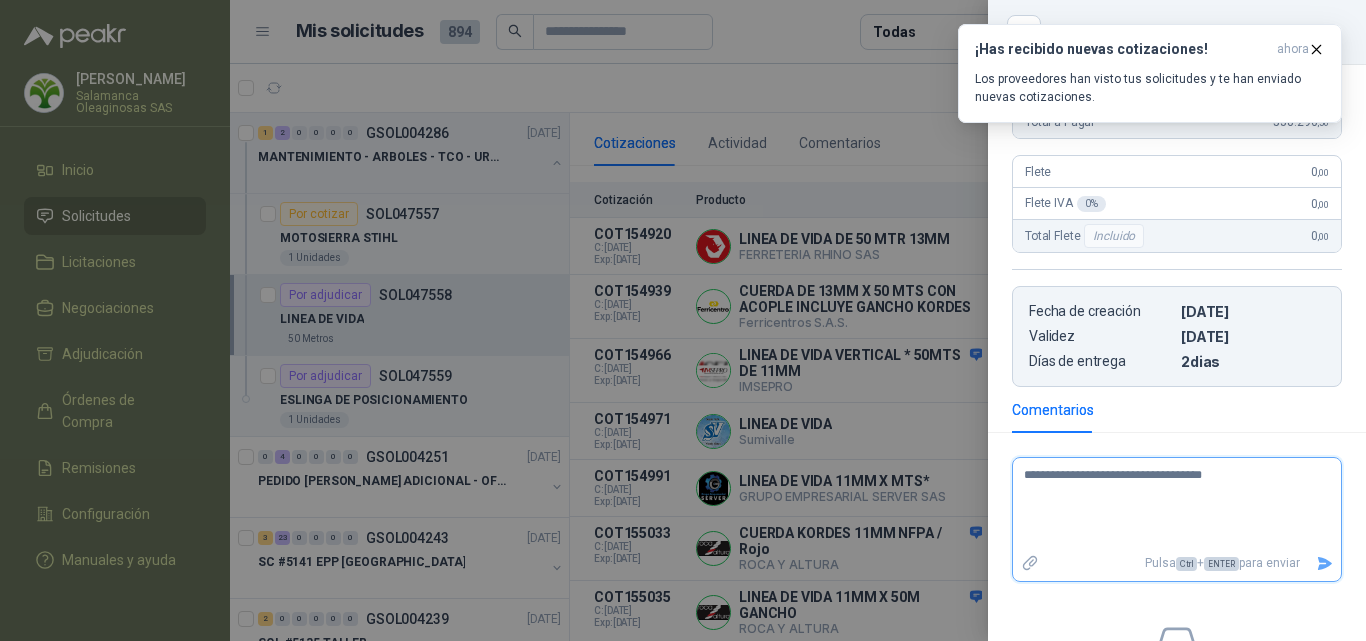 scroll, scrollTop: 394, scrollLeft: 0, axis: vertical 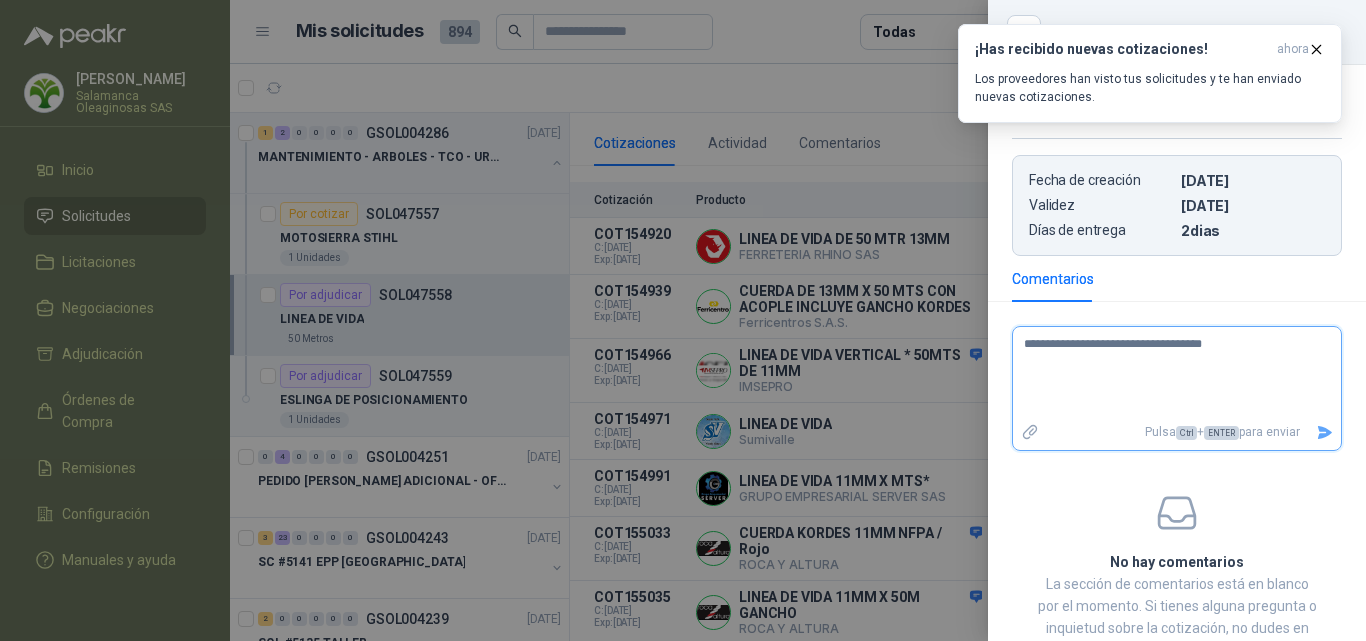 type 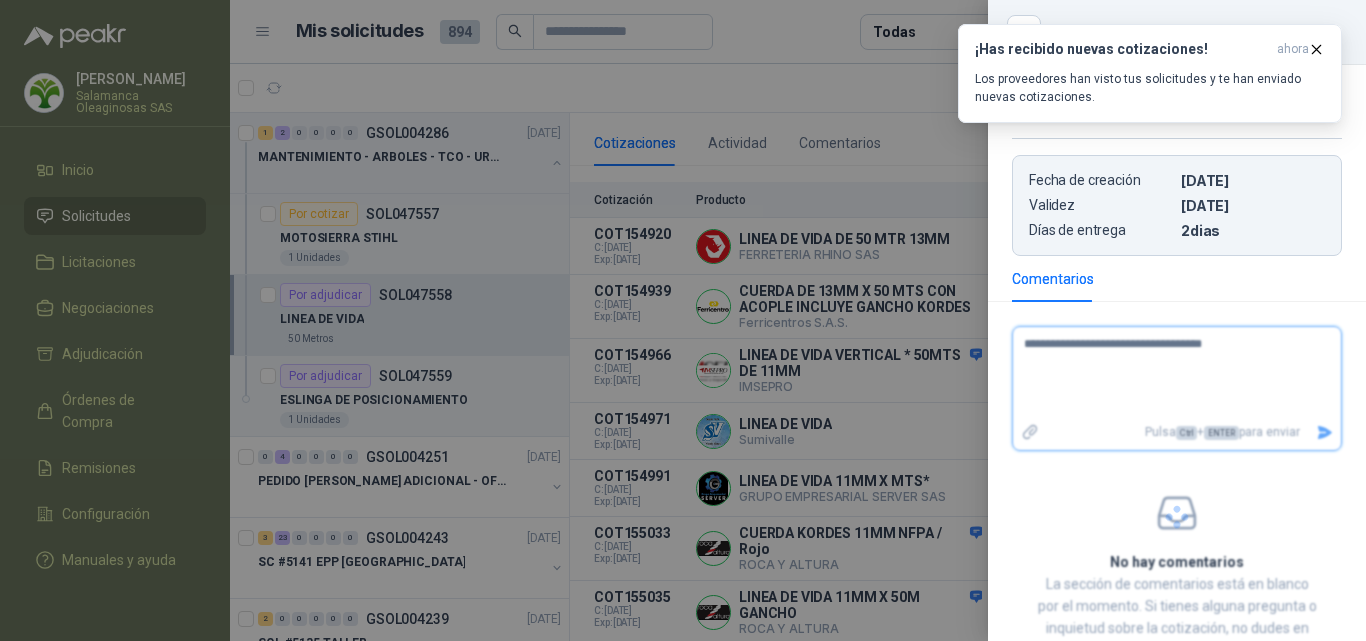 type 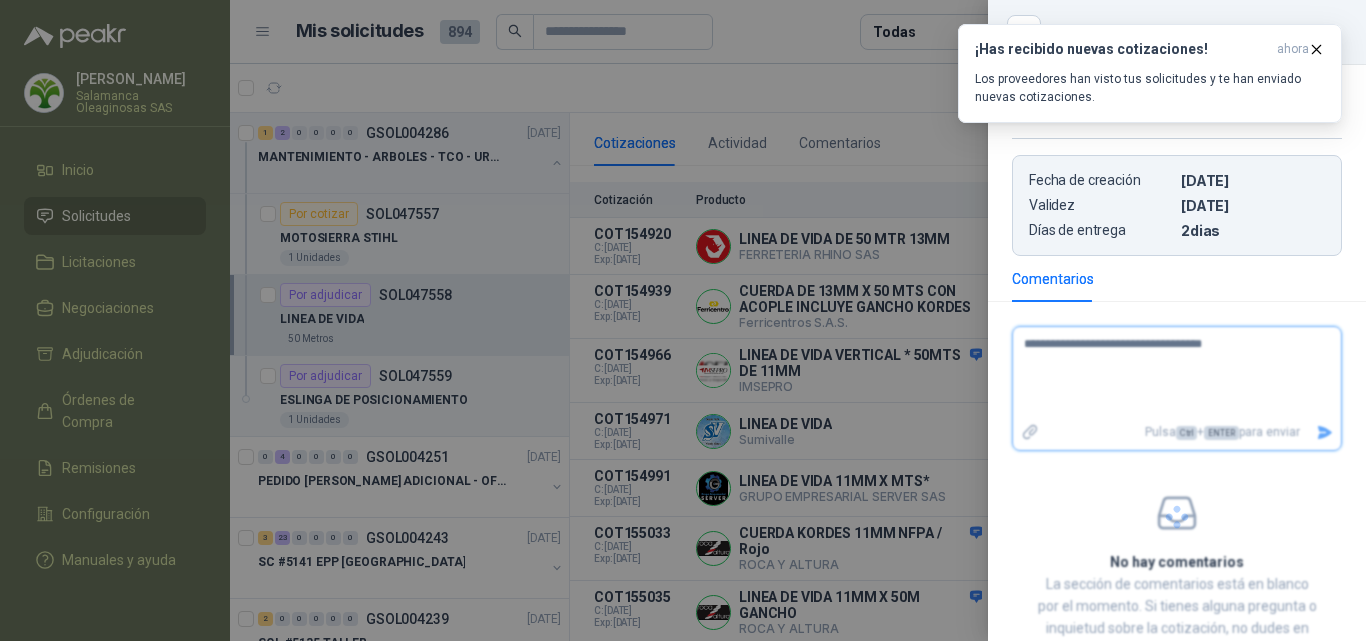 type 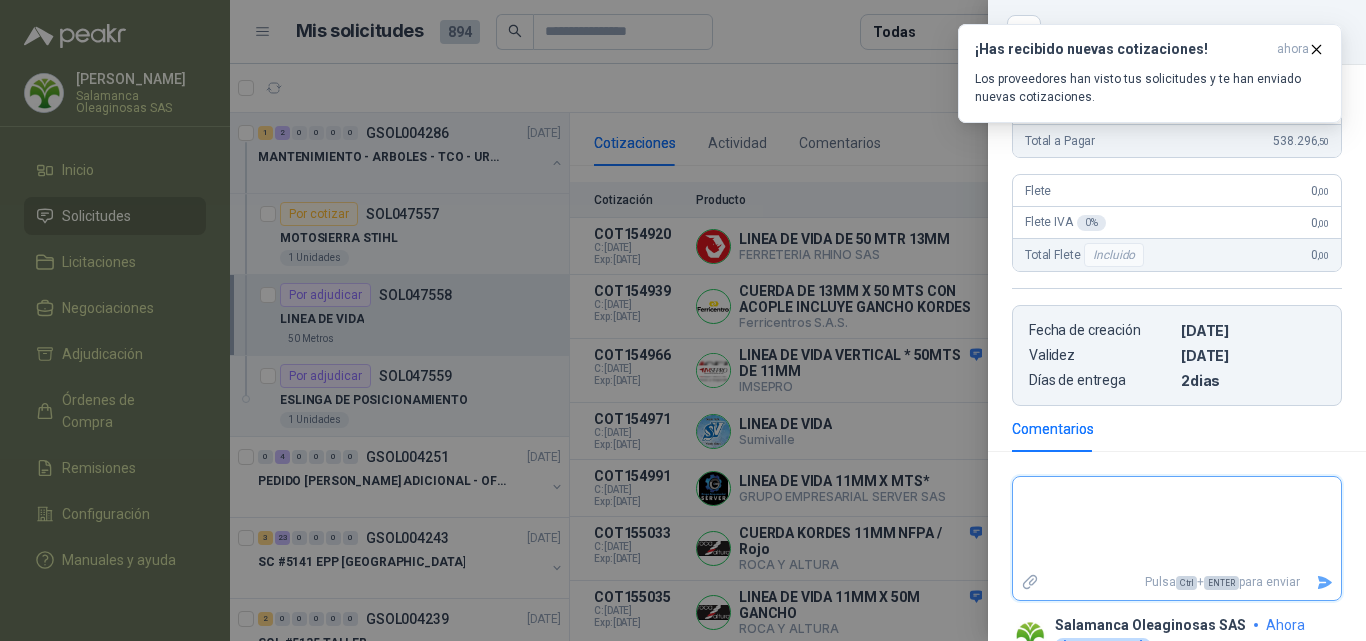 scroll, scrollTop: 333, scrollLeft: 0, axis: vertical 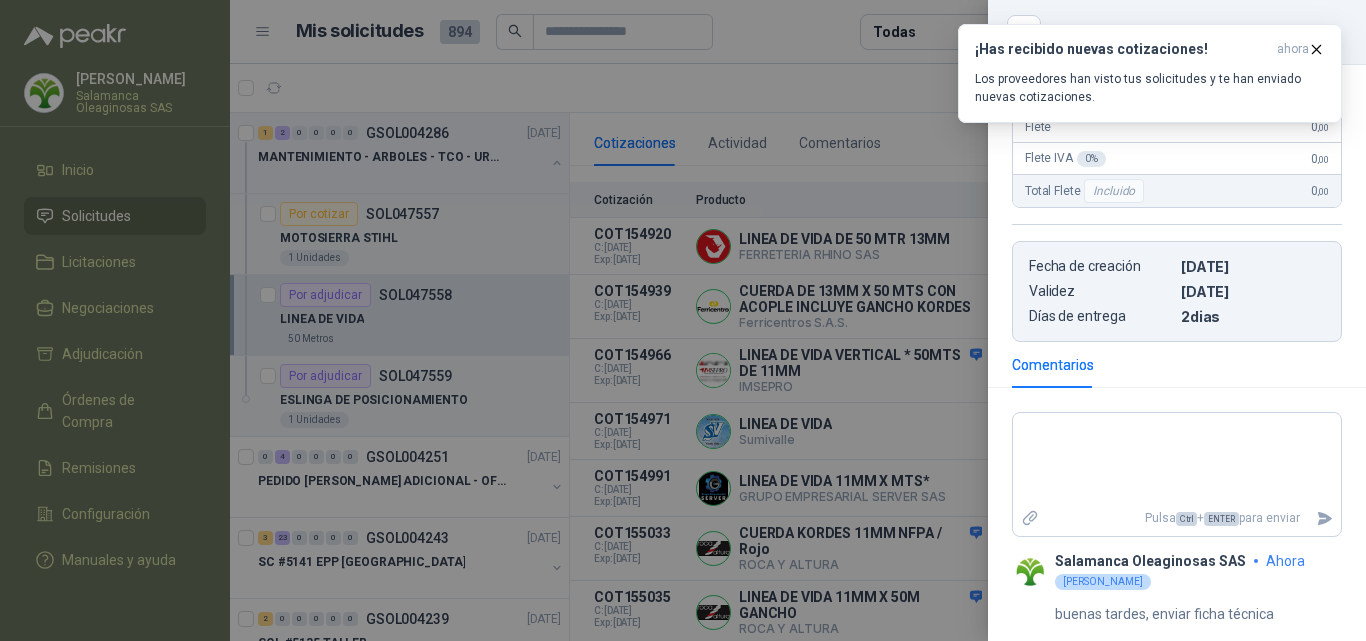 click at bounding box center [683, 320] 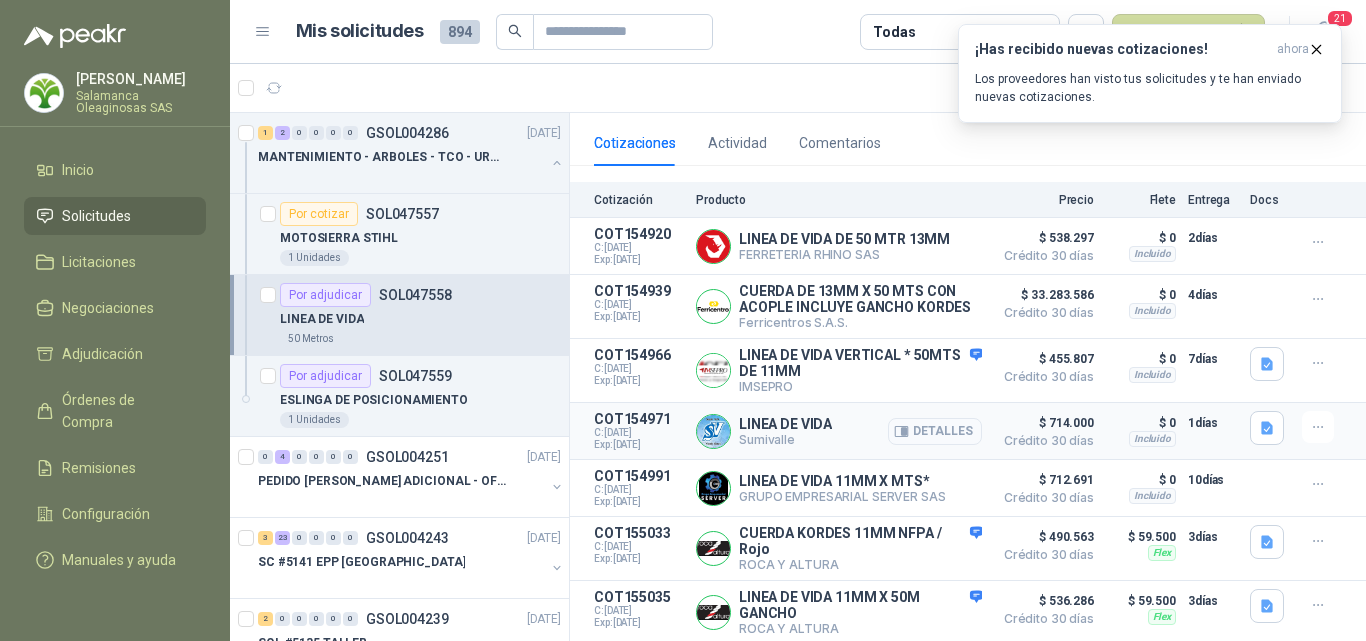 click on "Detalles" at bounding box center (935, 431) 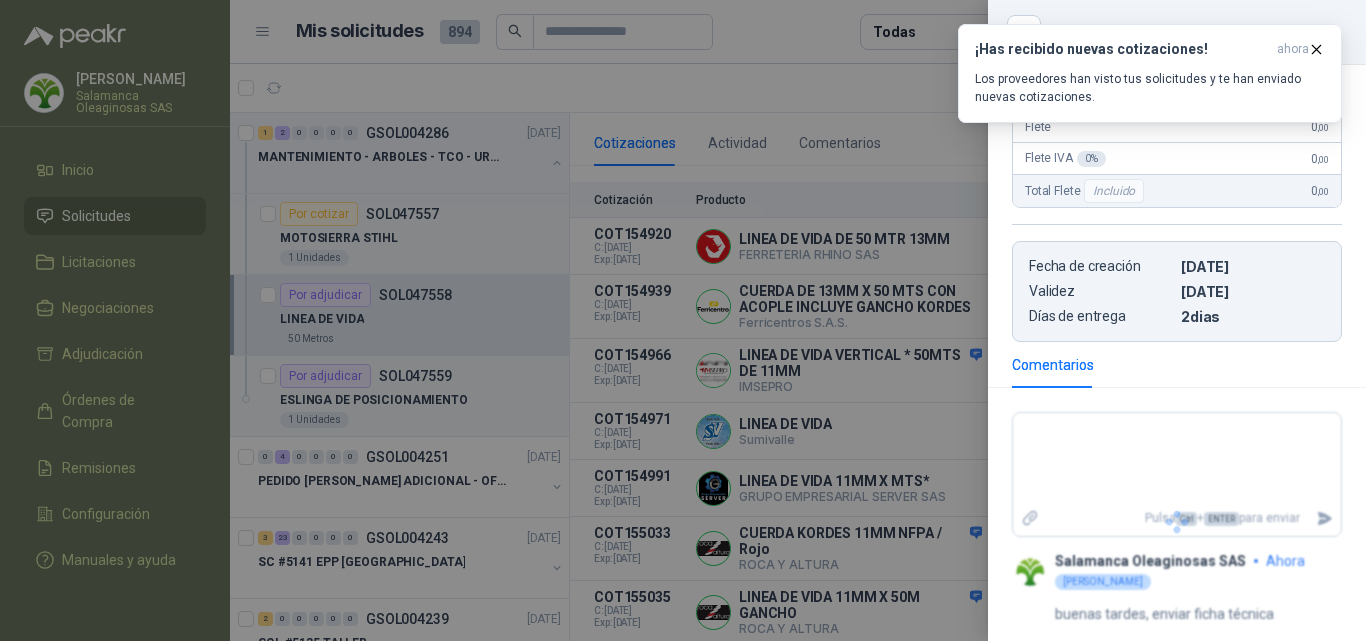 scroll, scrollTop: 330, scrollLeft: 0, axis: vertical 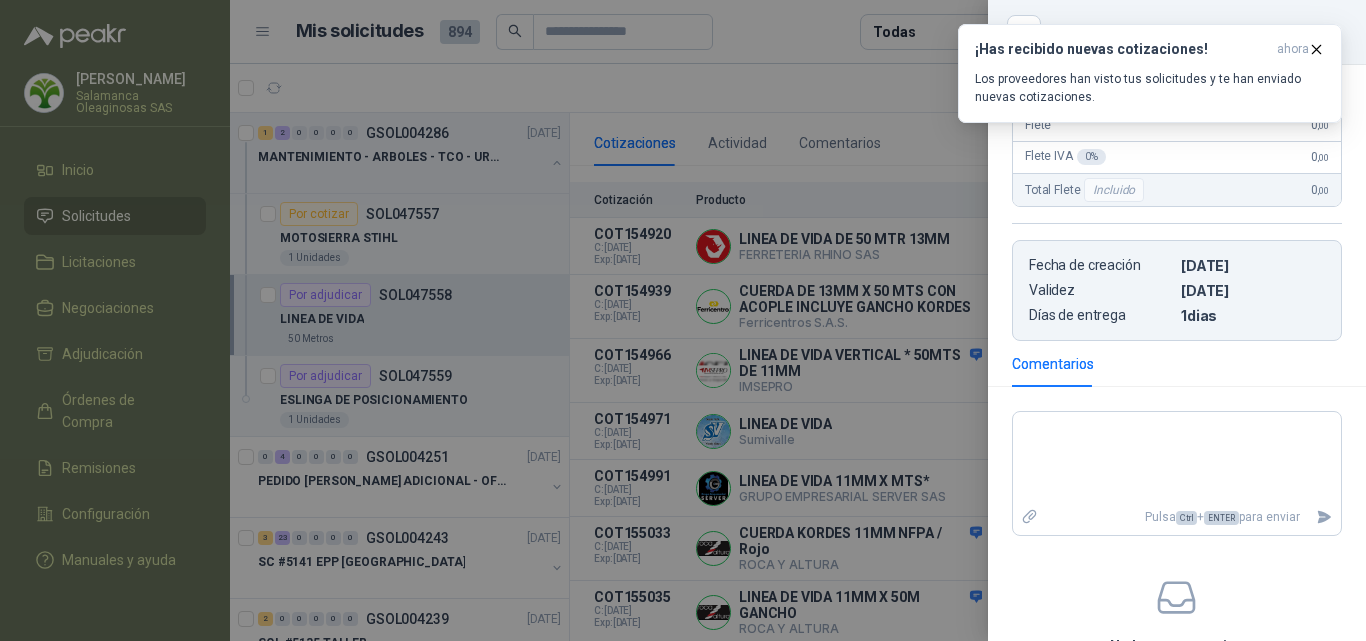 click at bounding box center [683, 320] 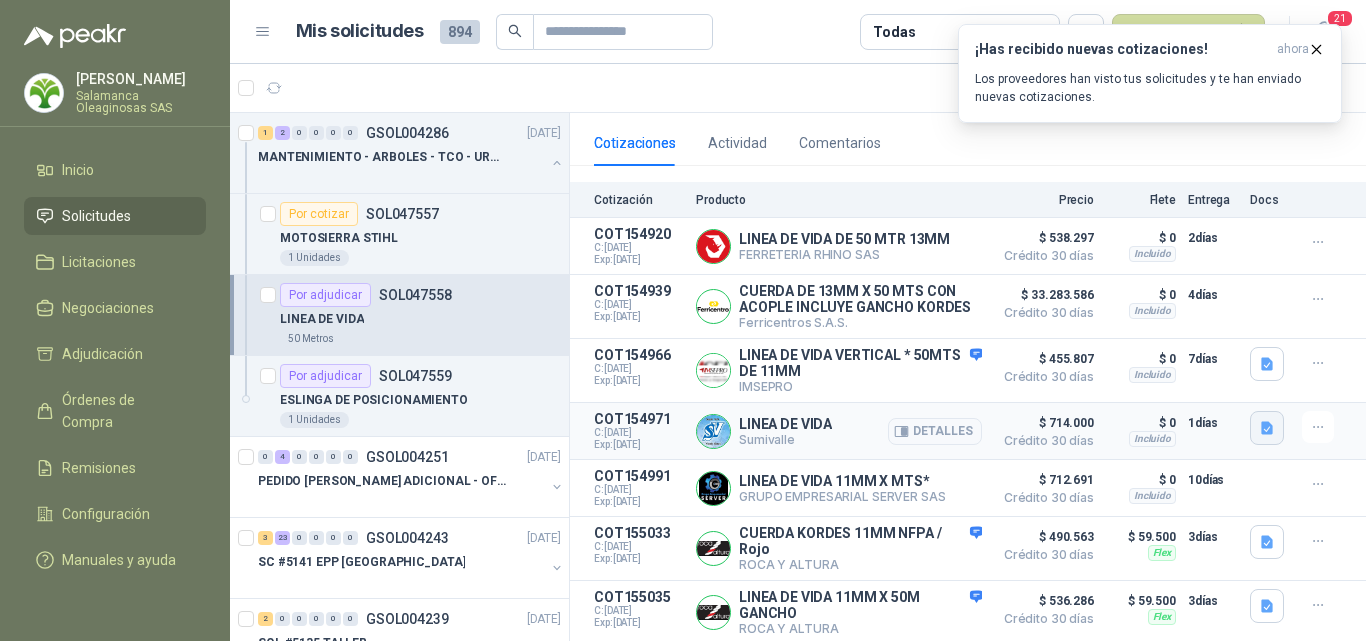 click 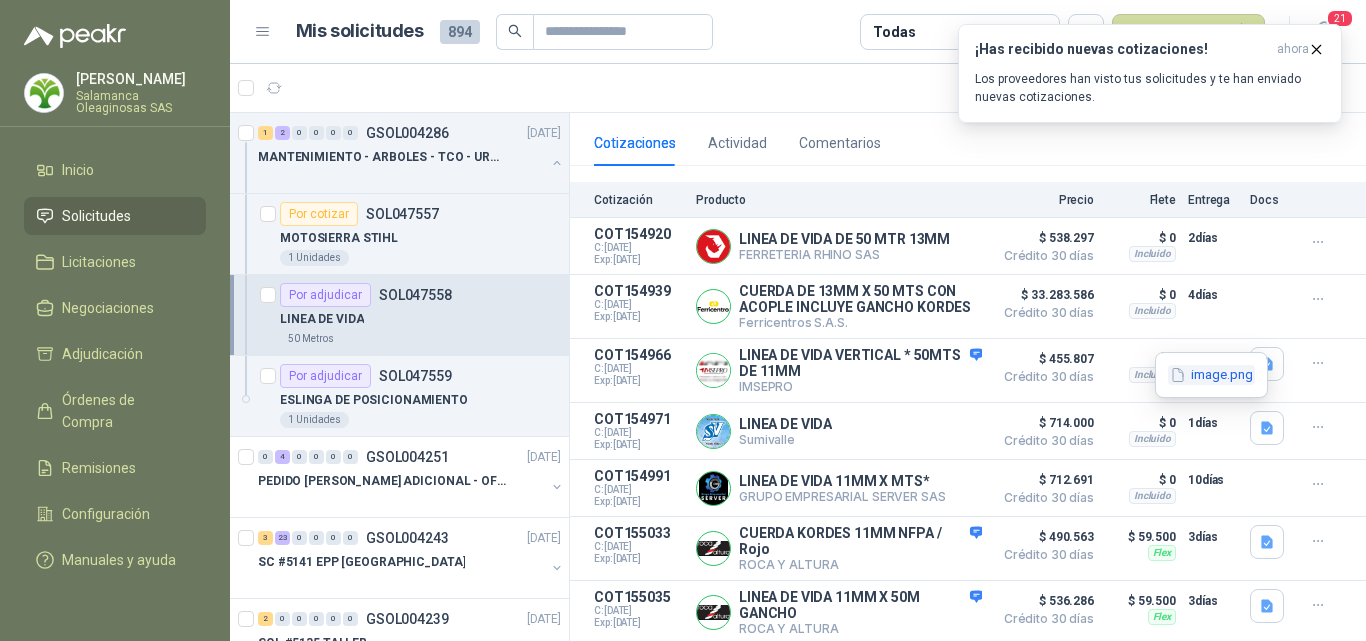 click on "image.png" at bounding box center [1211, 375] 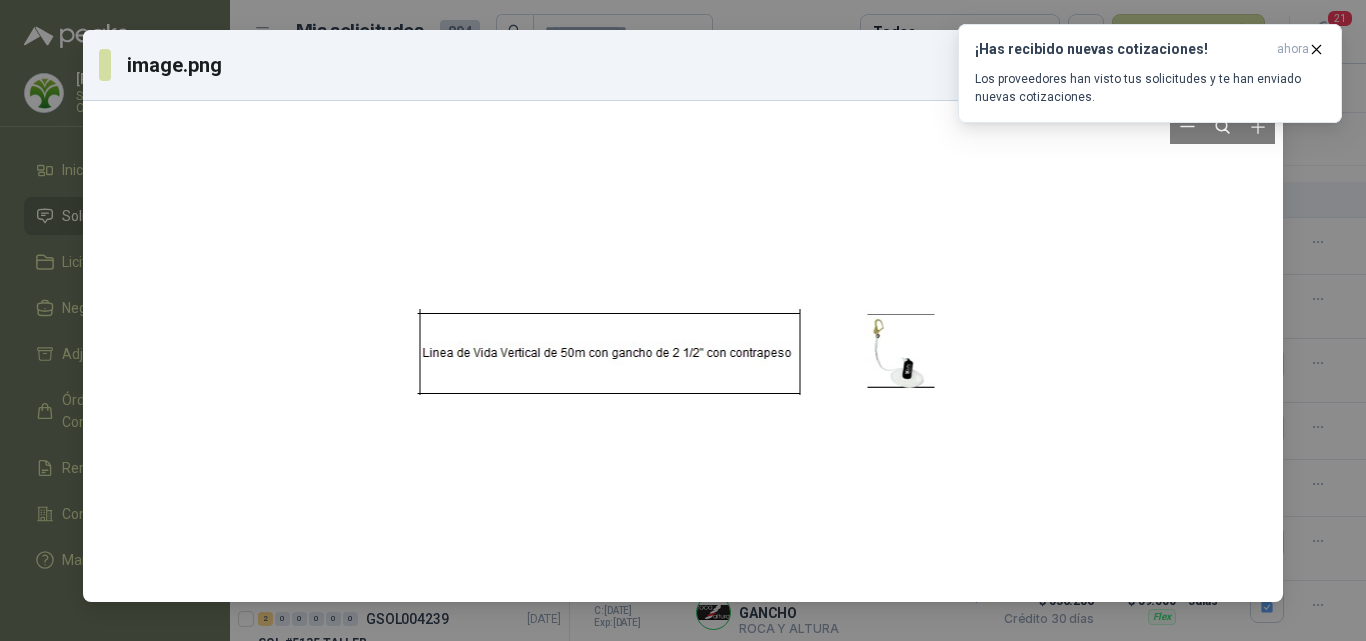 click at bounding box center [683, 351] 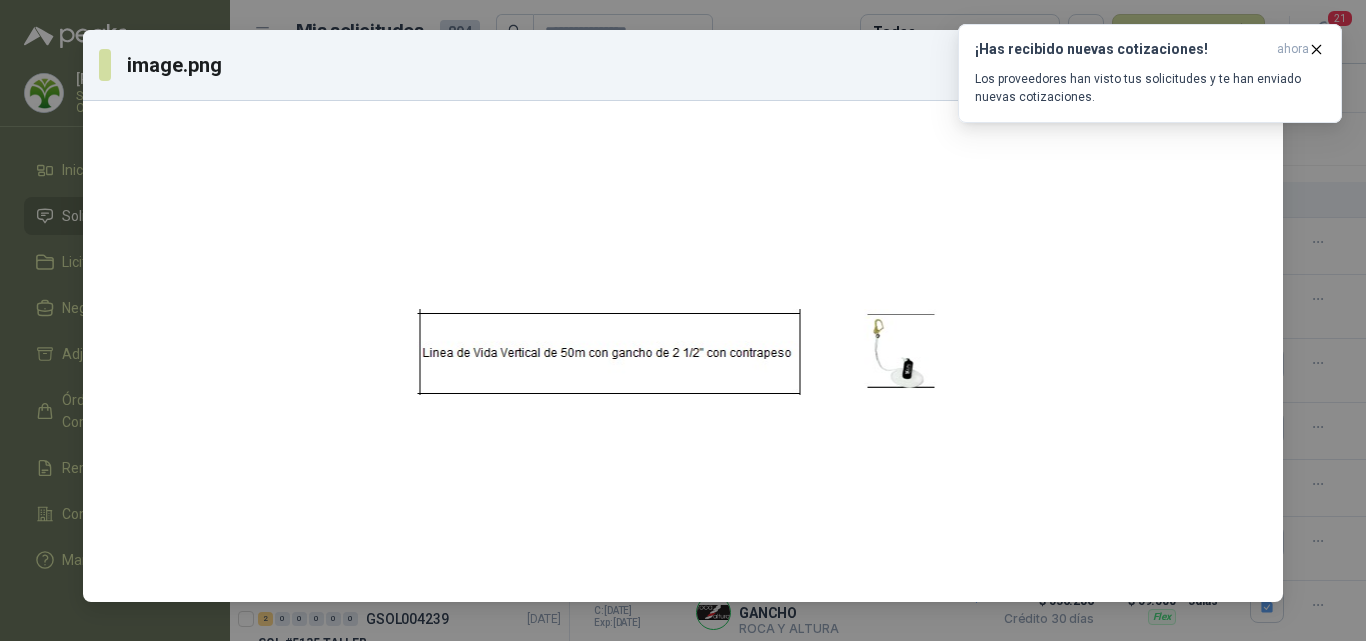 click on "image.png   Descargar" at bounding box center [683, 320] 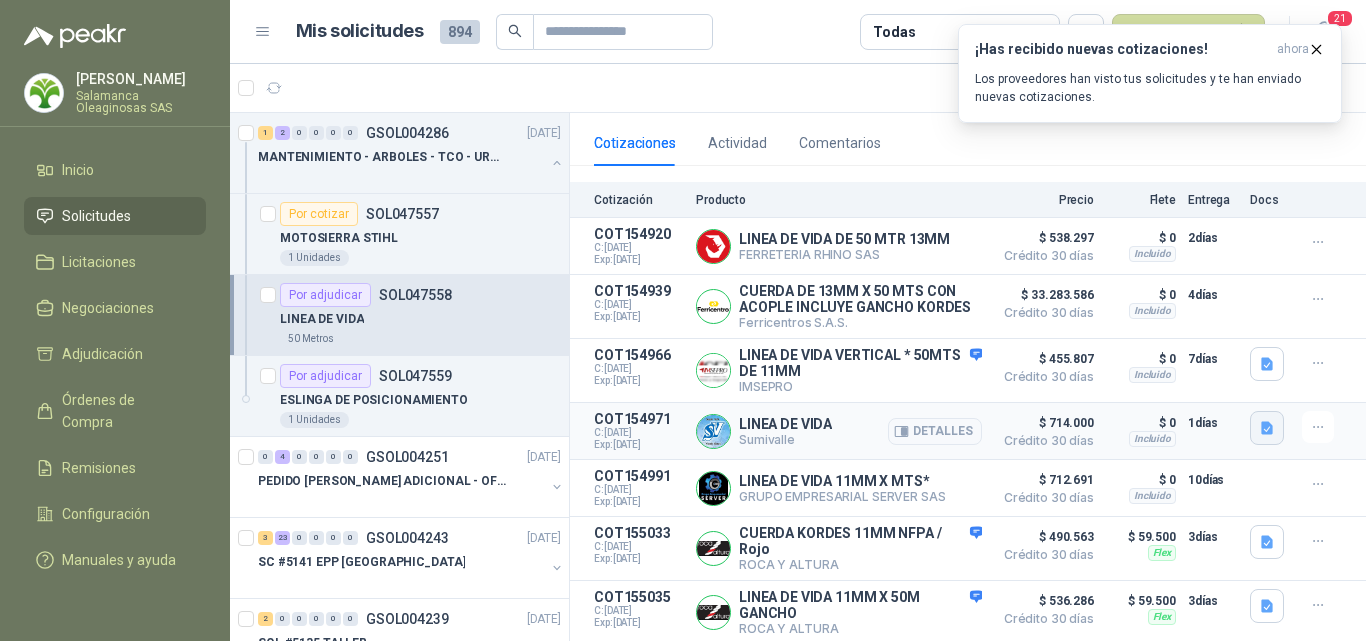 click 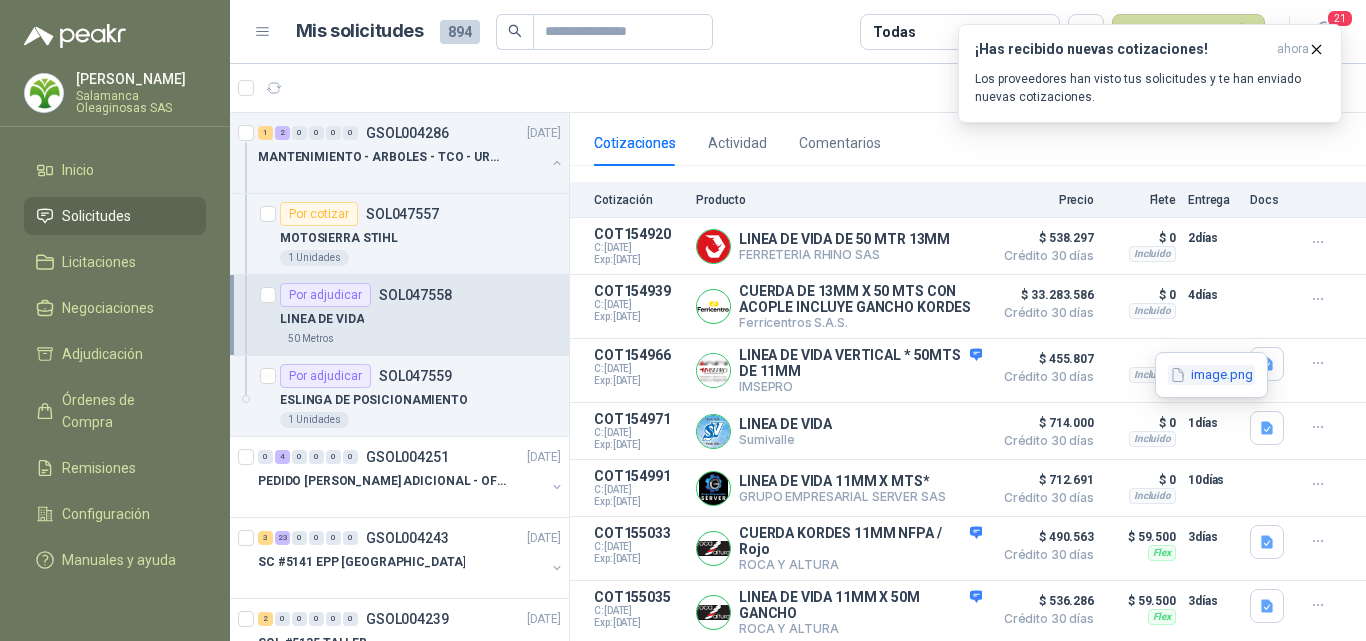 click on "image.png" at bounding box center (1211, 375) 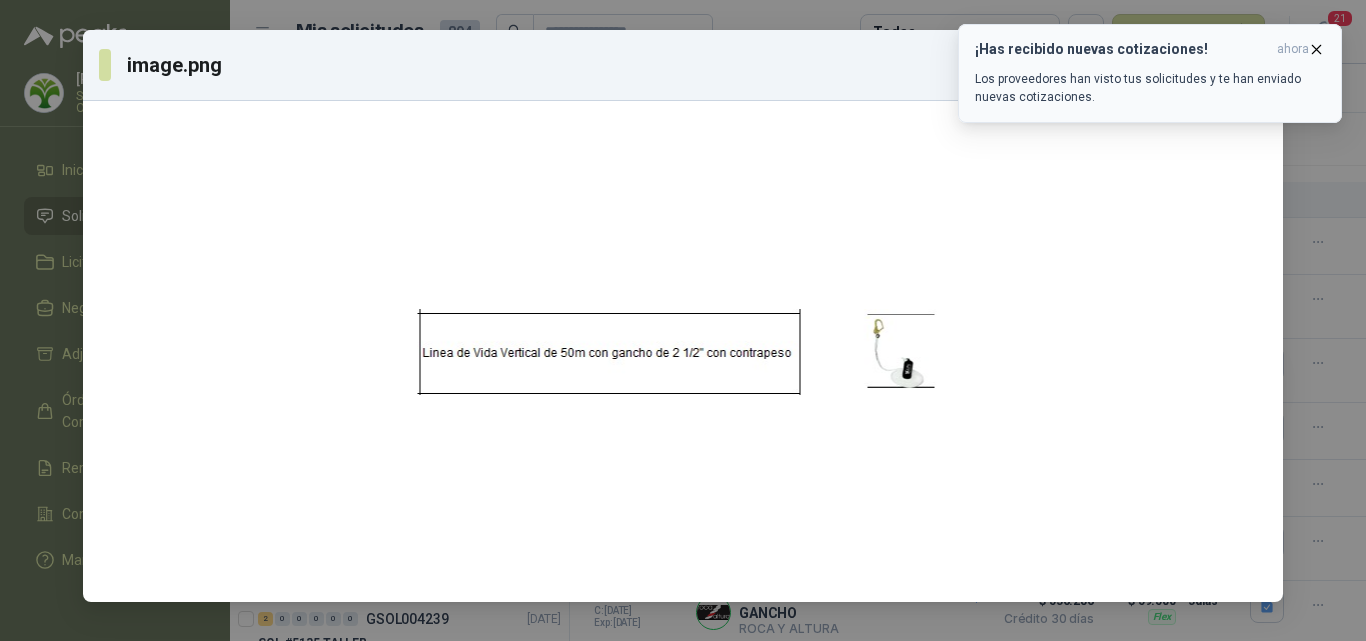 click 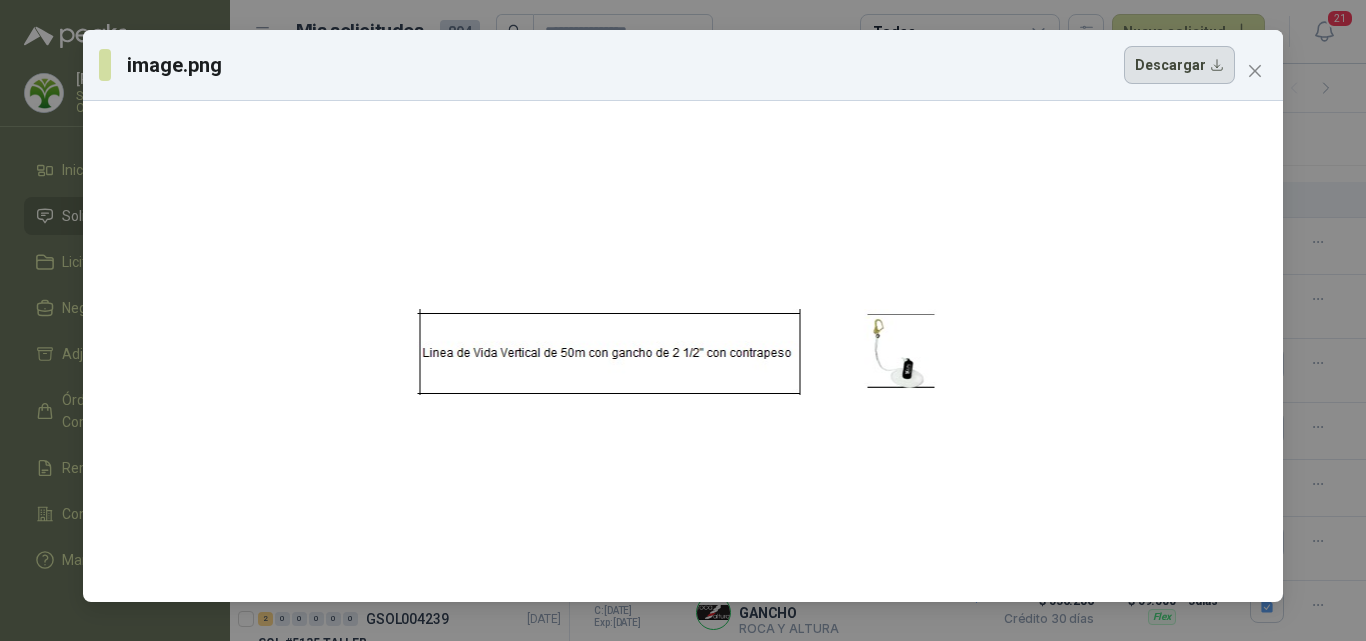 click on "Descargar" at bounding box center [1179, 65] 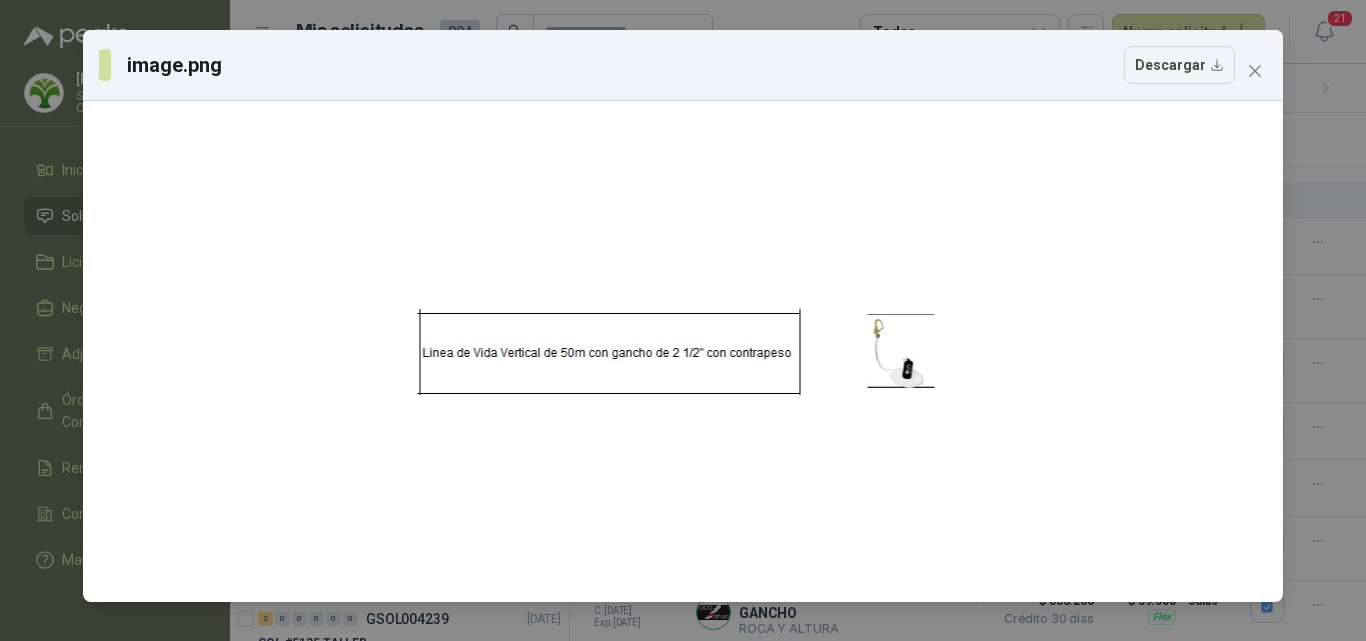 click on "image.png   Descargar" at bounding box center (683, 320) 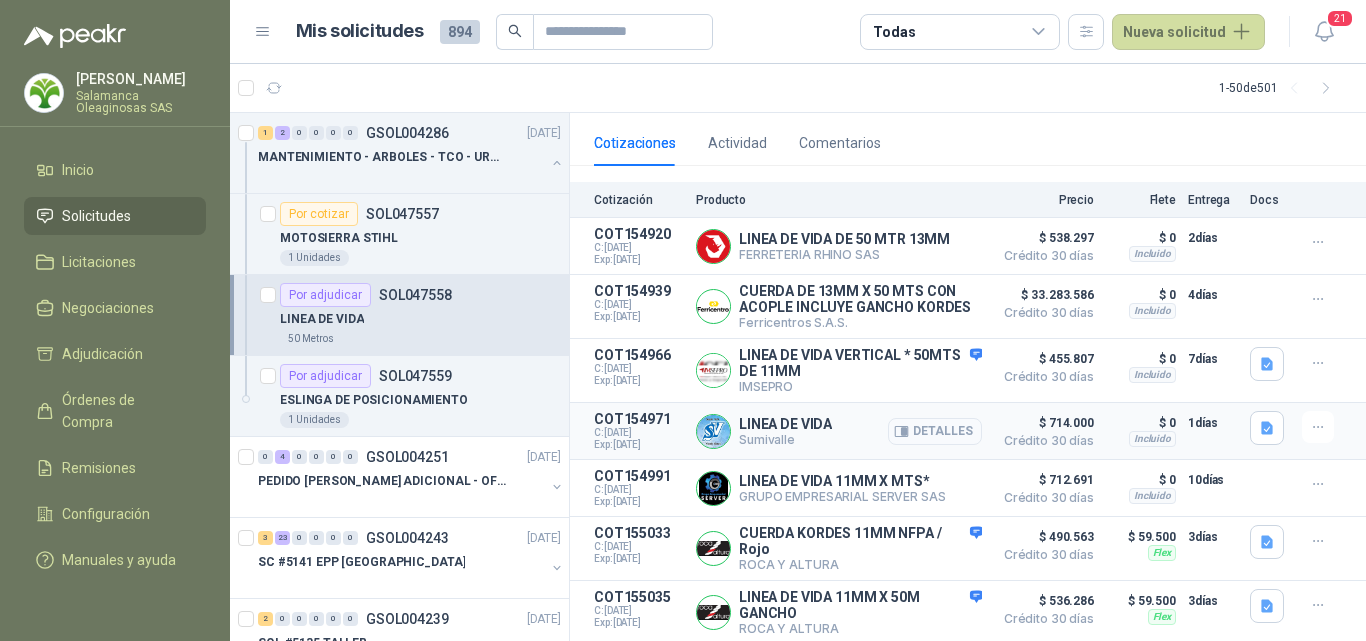 click on "Detalles" at bounding box center (935, 431) 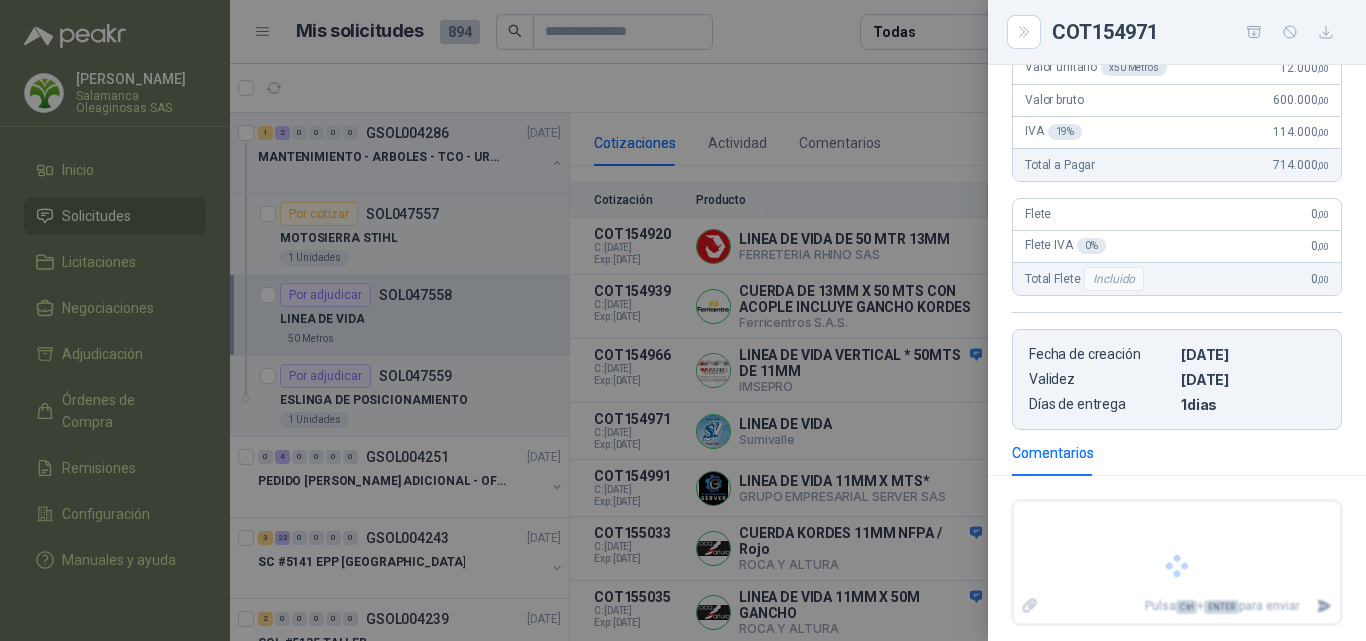scroll, scrollTop: 241, scrollLeft: 0, axis: vertical 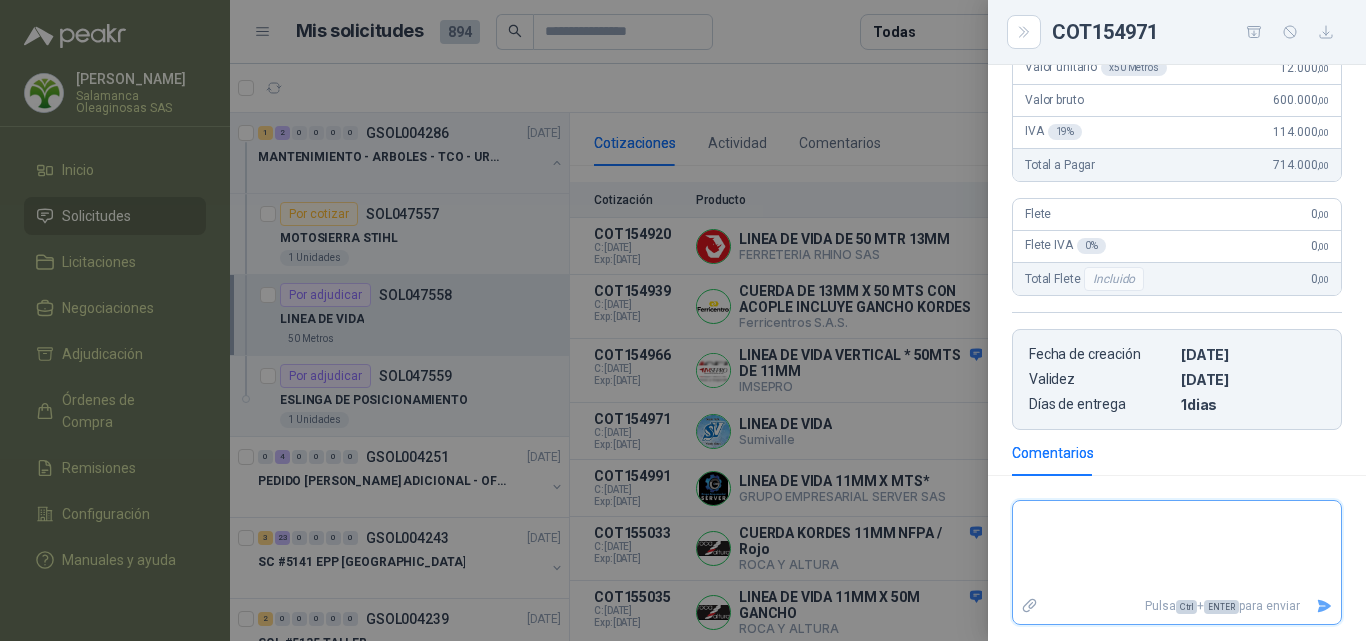 click at bounding box center (1169, 547) 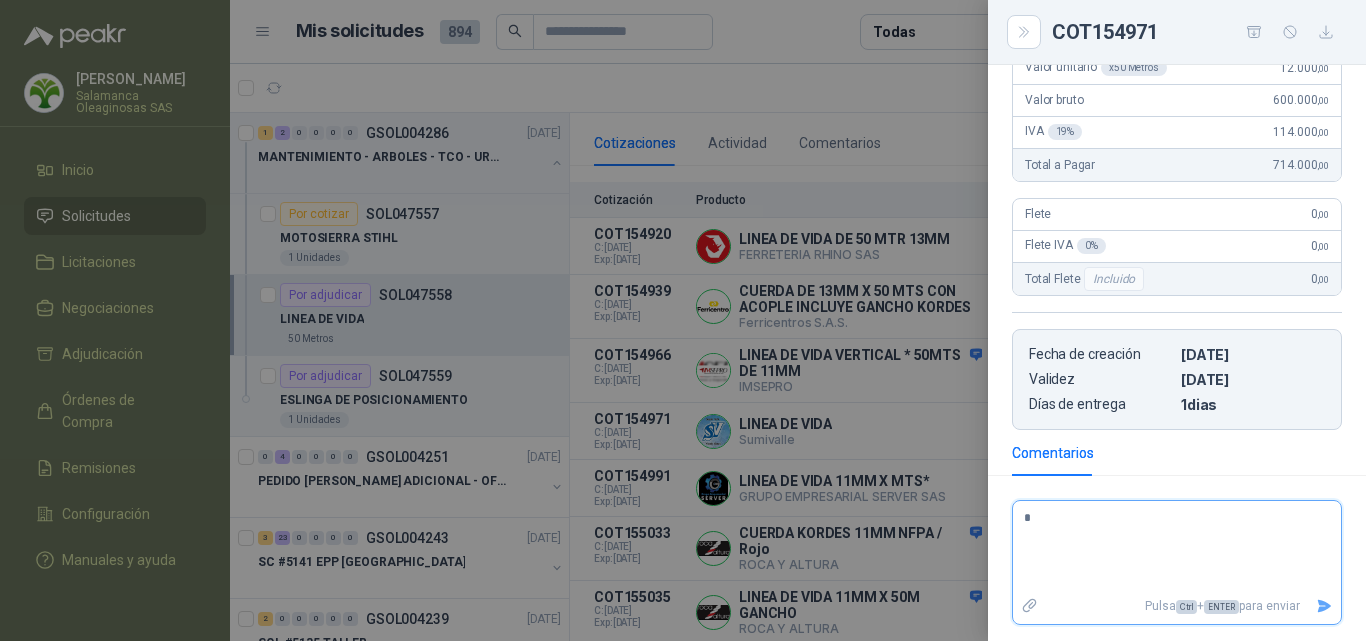 type 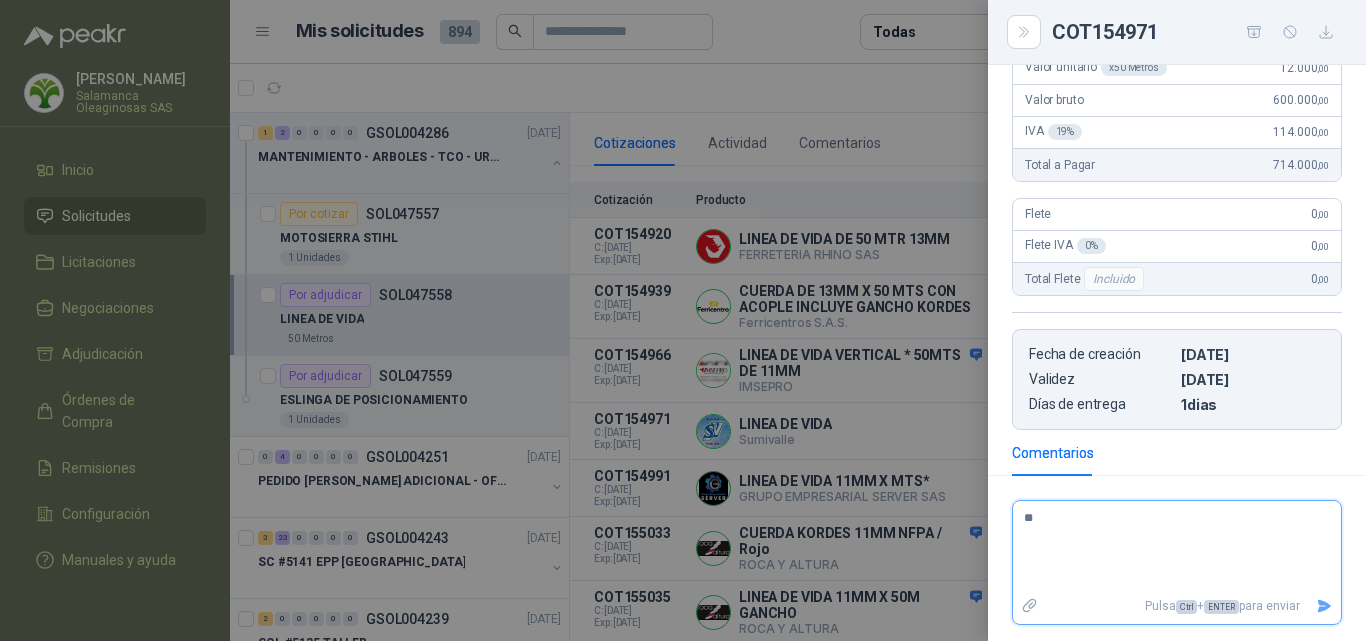 type 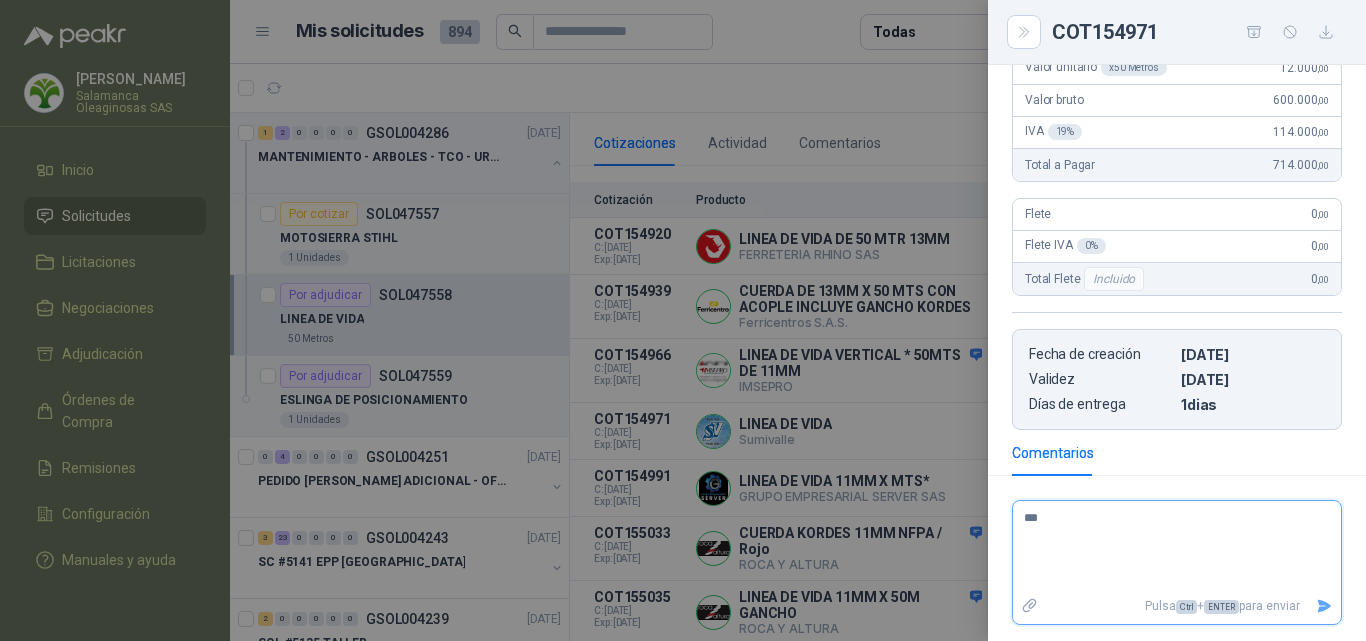 type 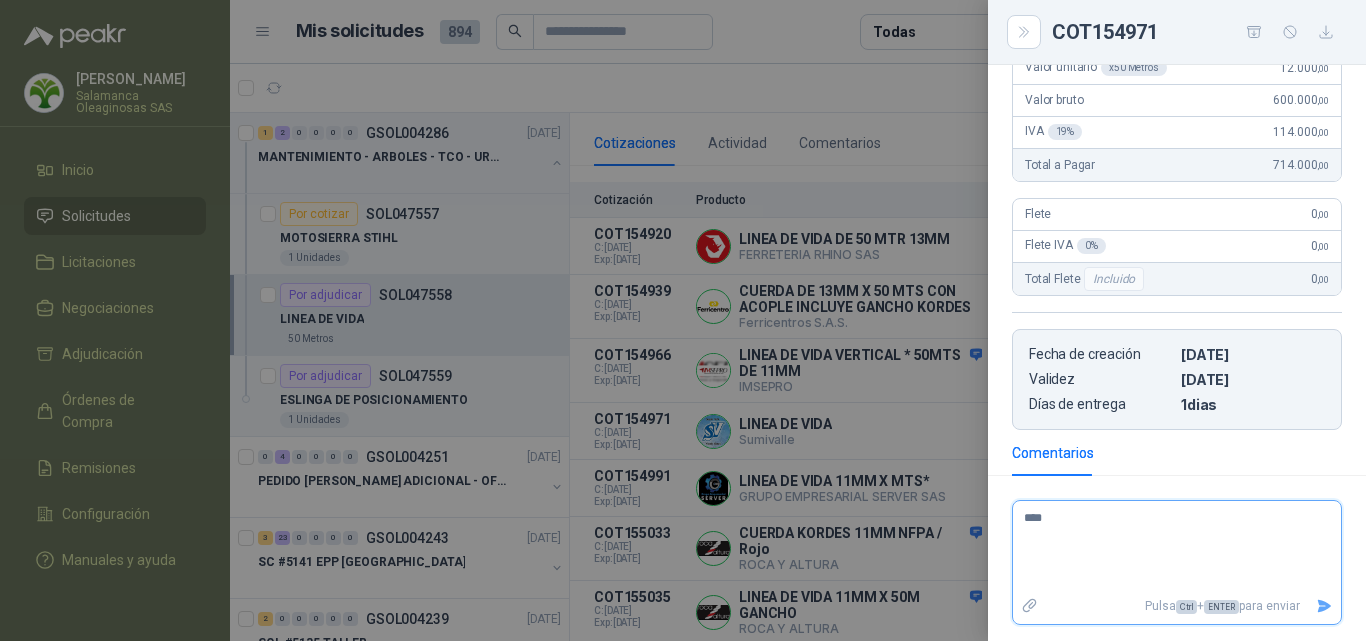 type 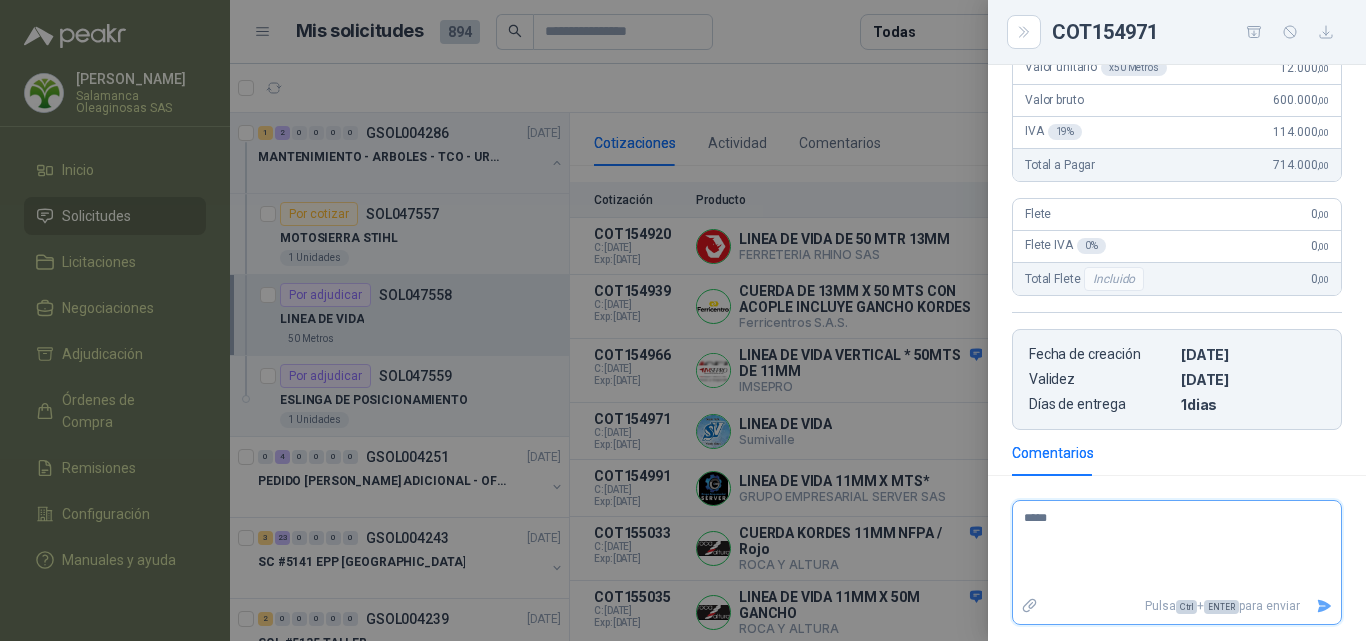type 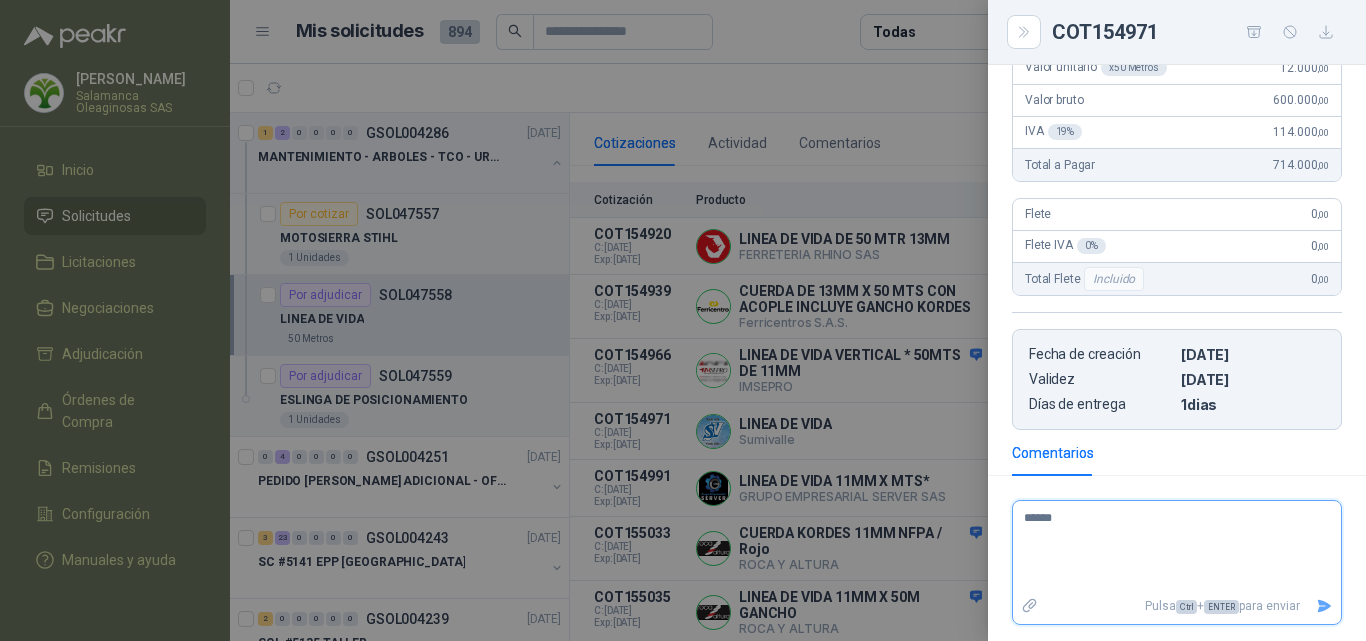 type 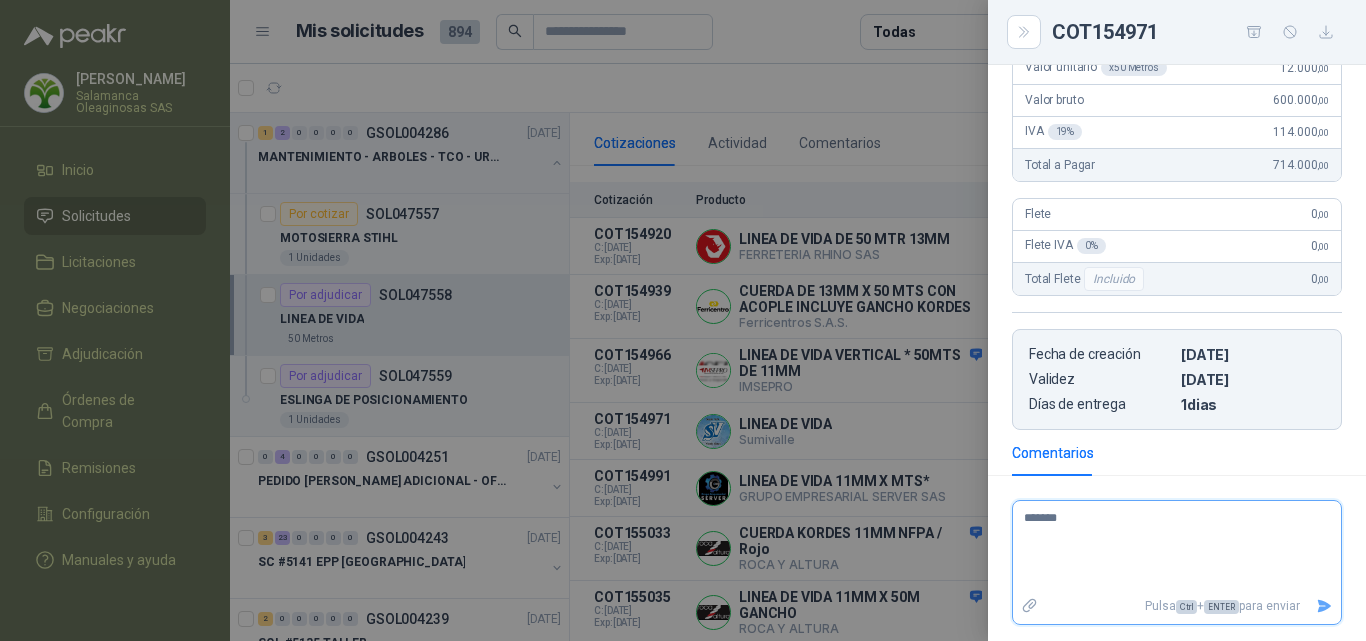 type 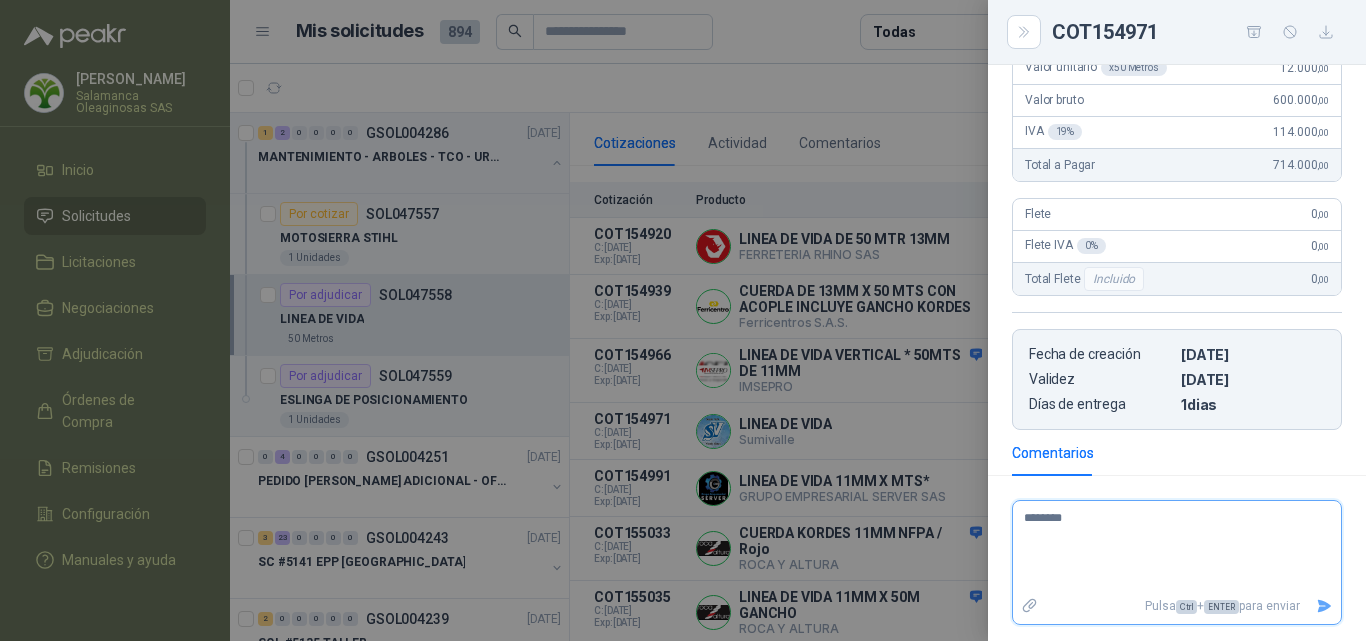 type 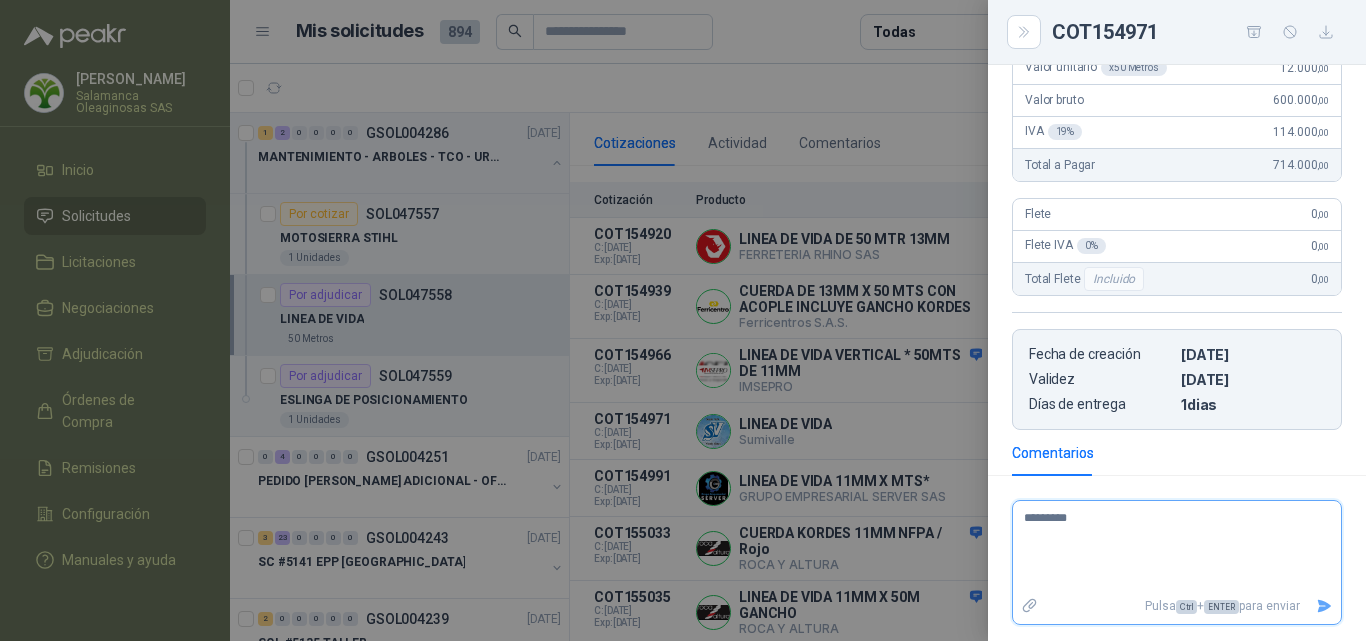 type 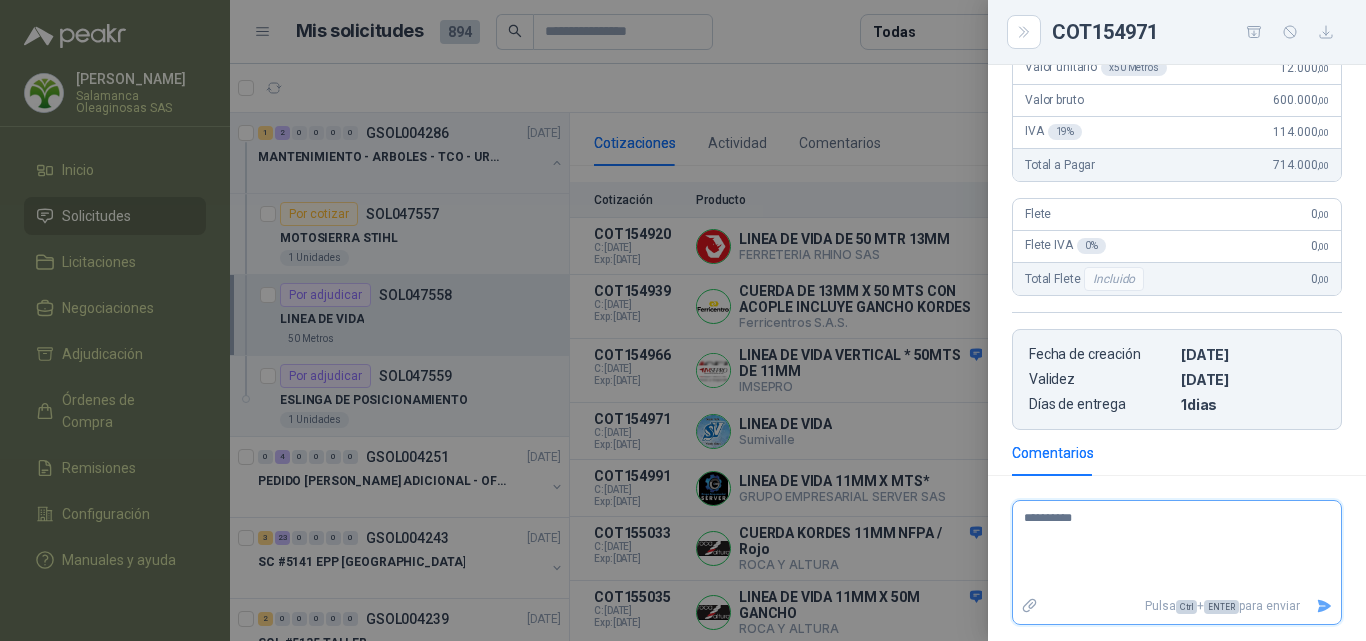 type 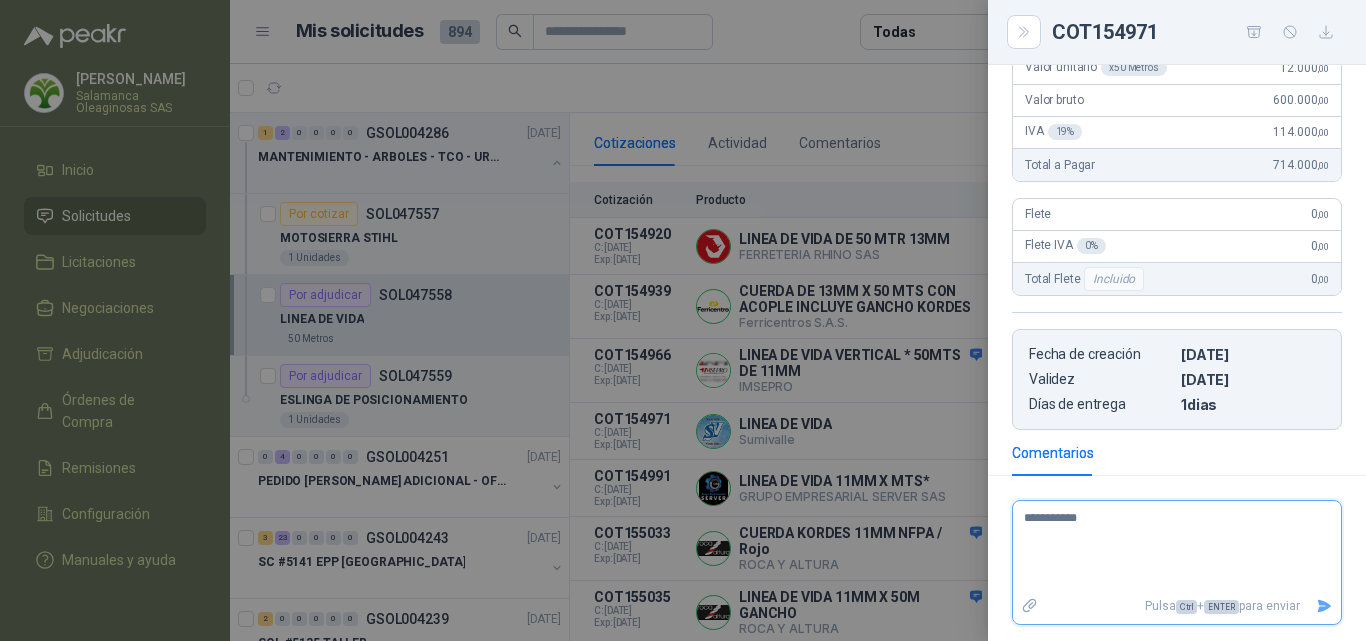 type 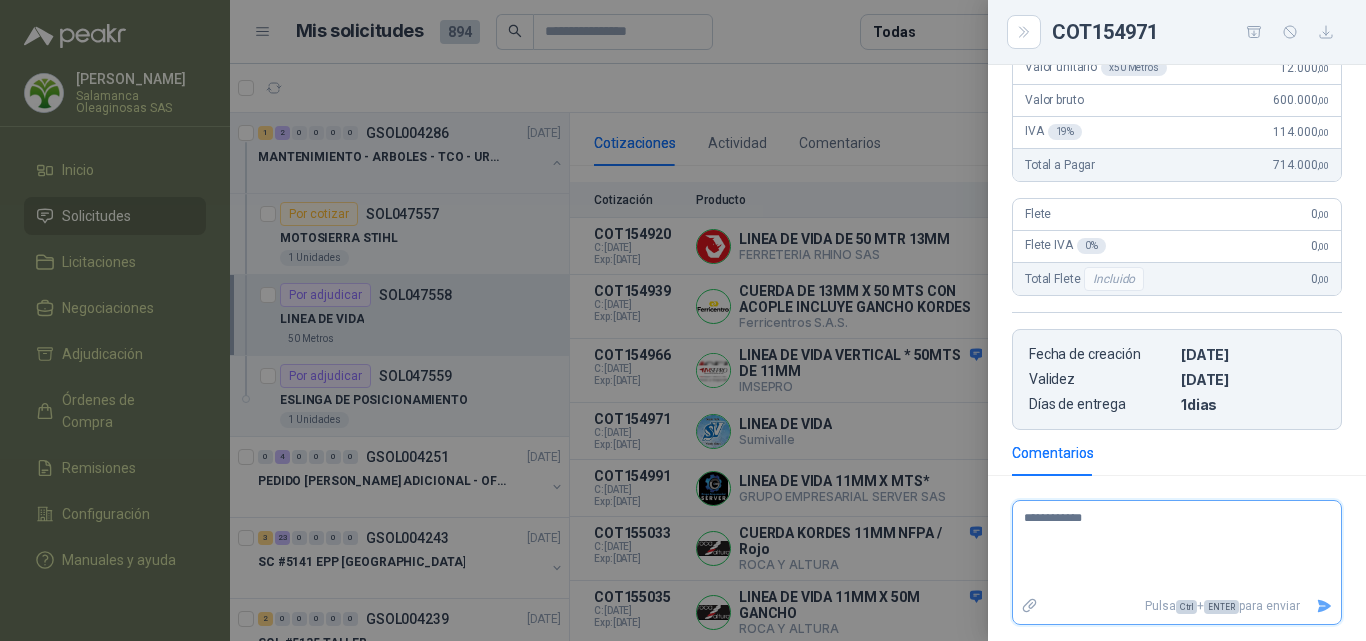 type 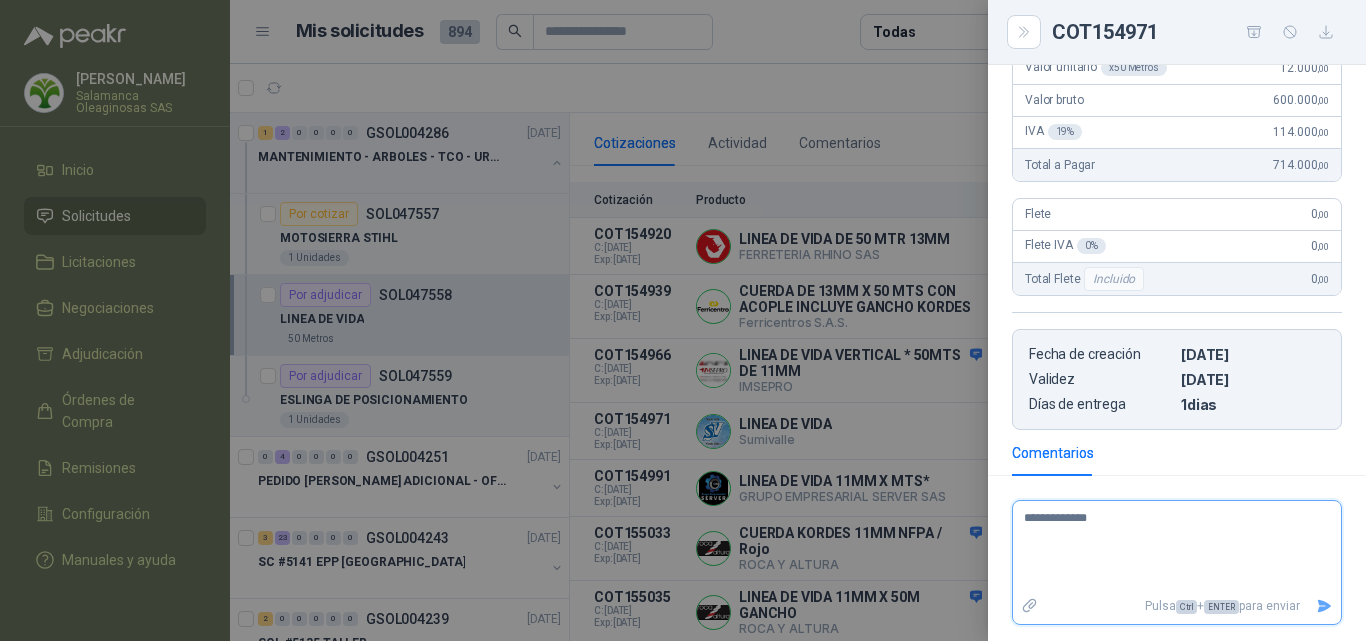 type 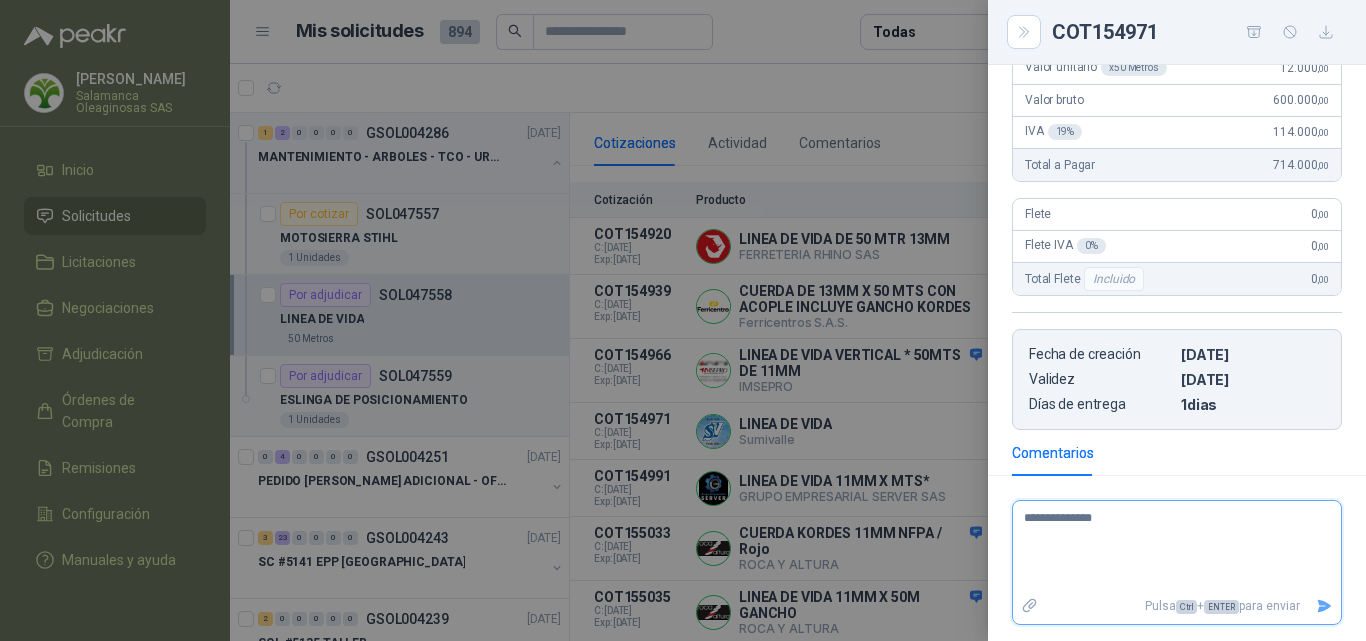 type 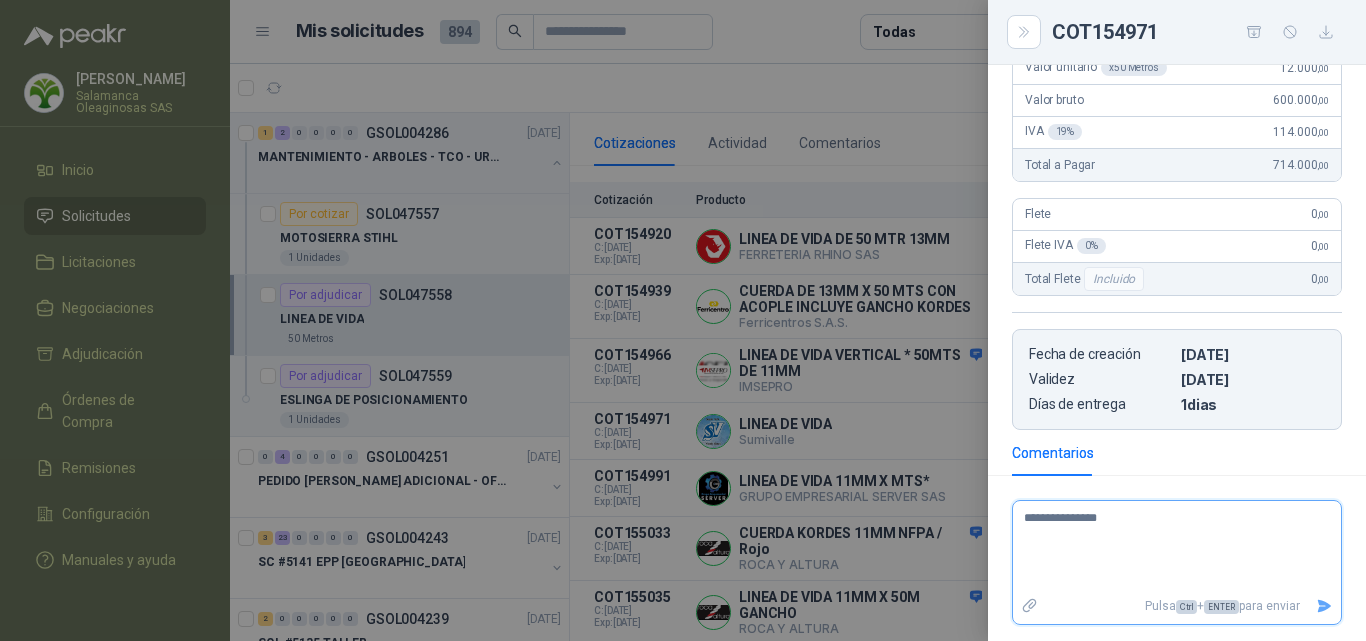 type 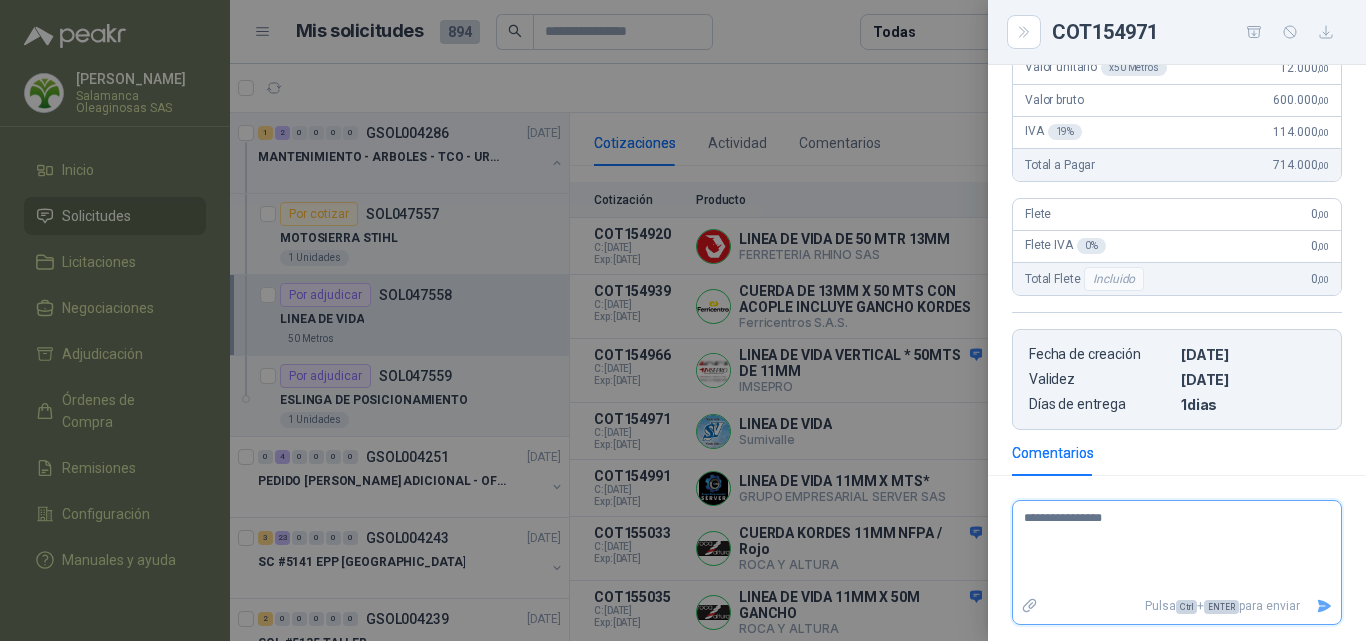 type 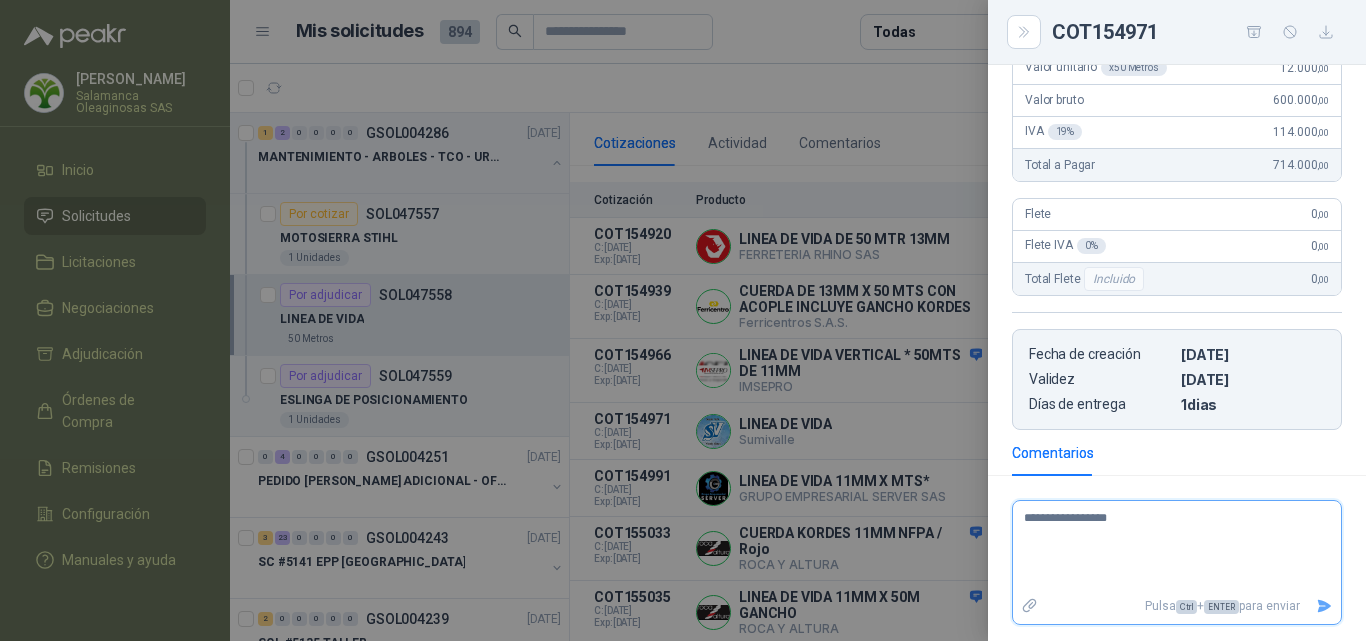 type 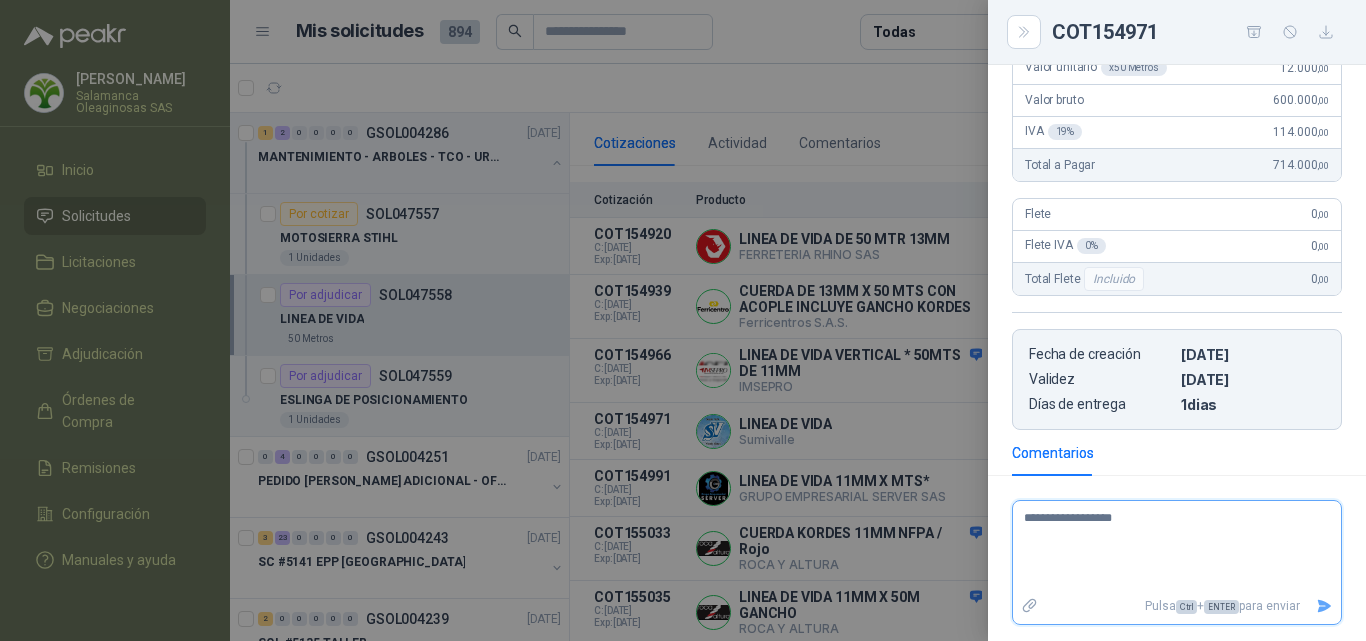 type 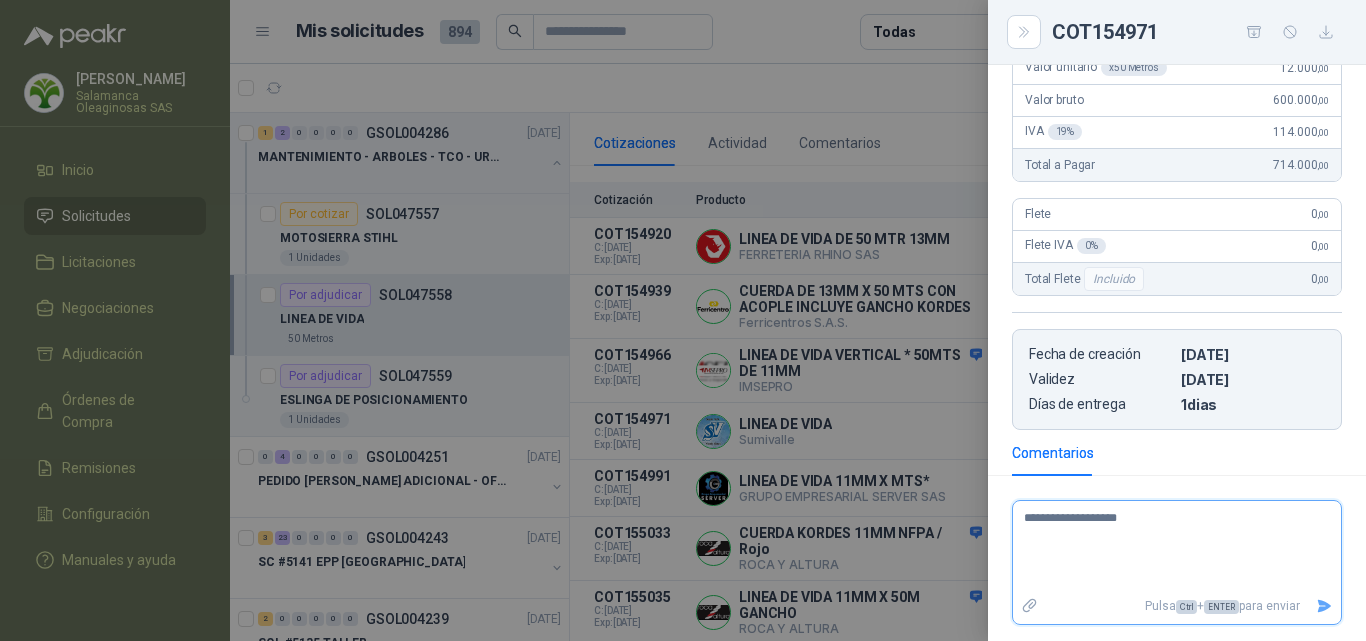 type 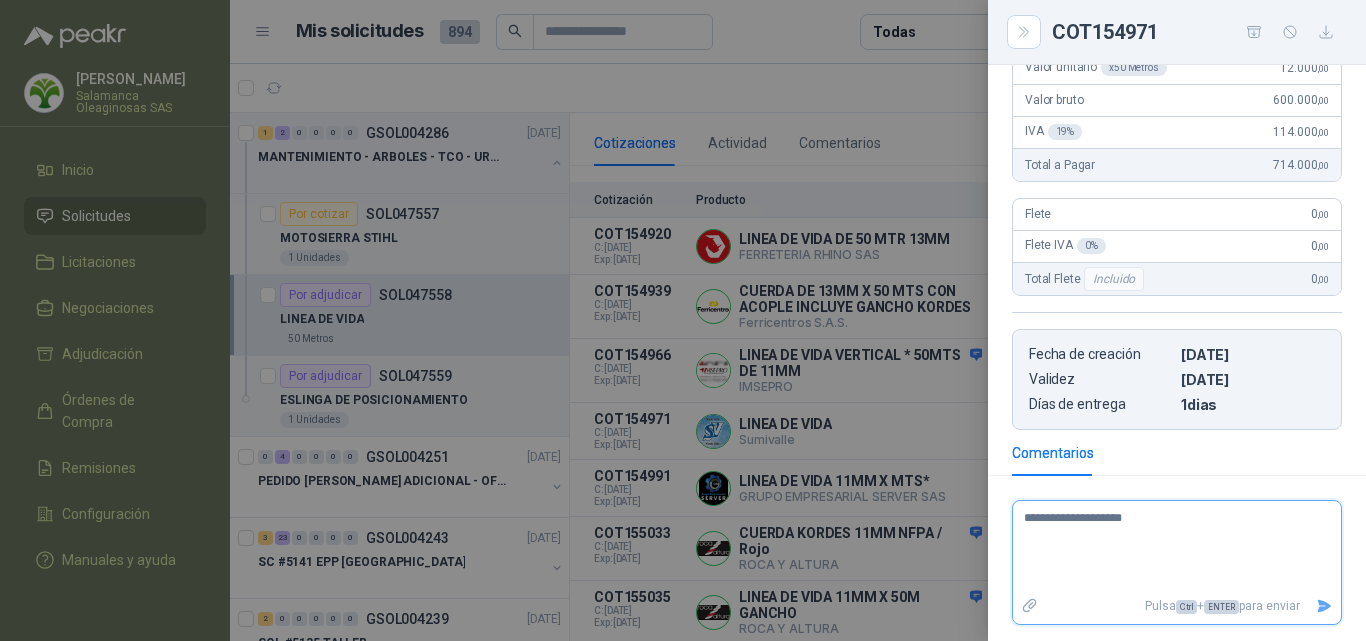 type 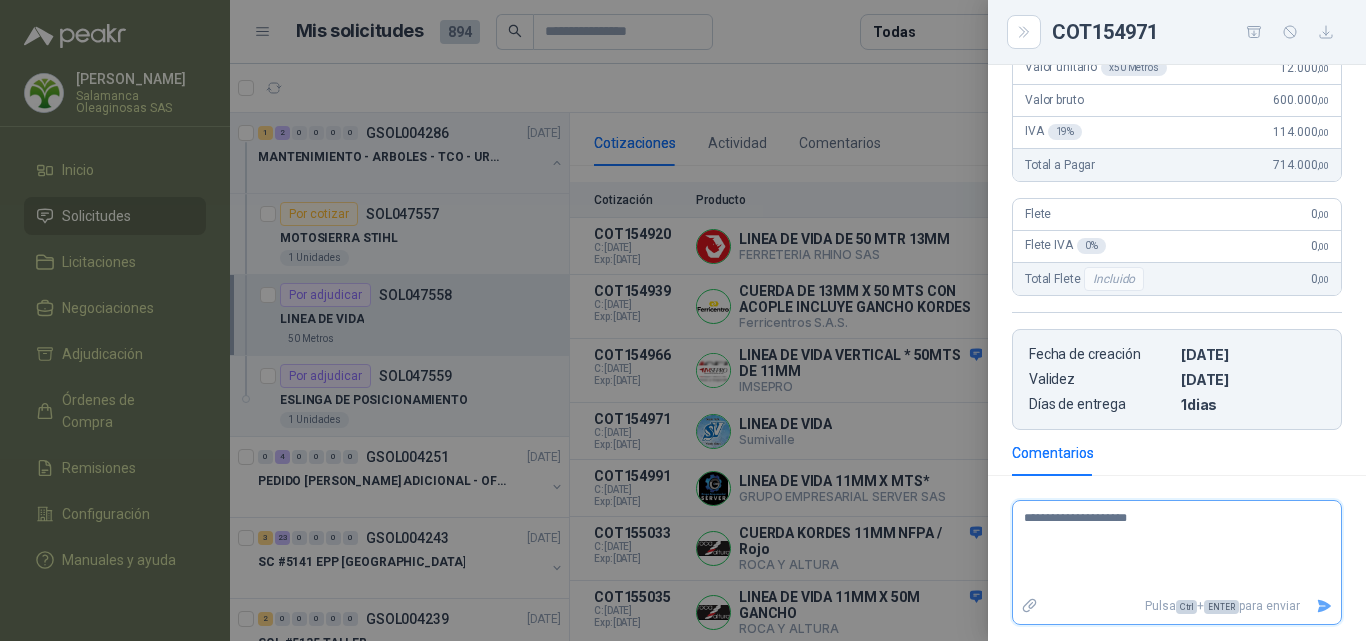 type 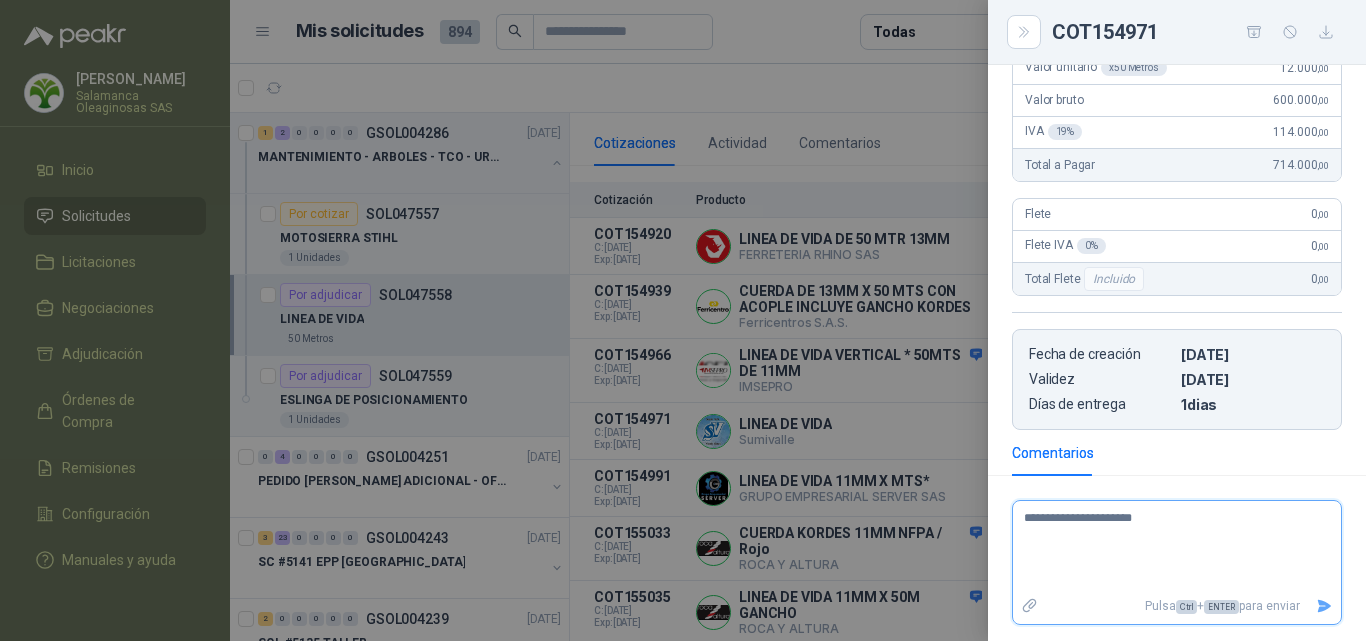 type 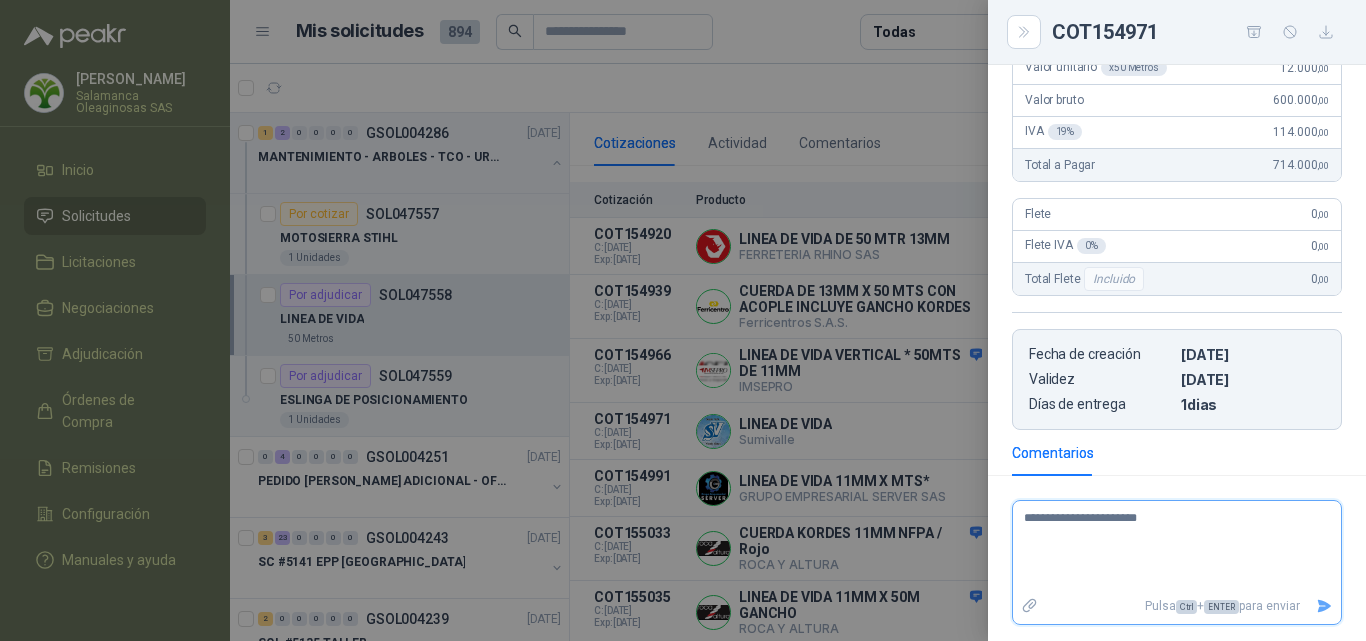 type 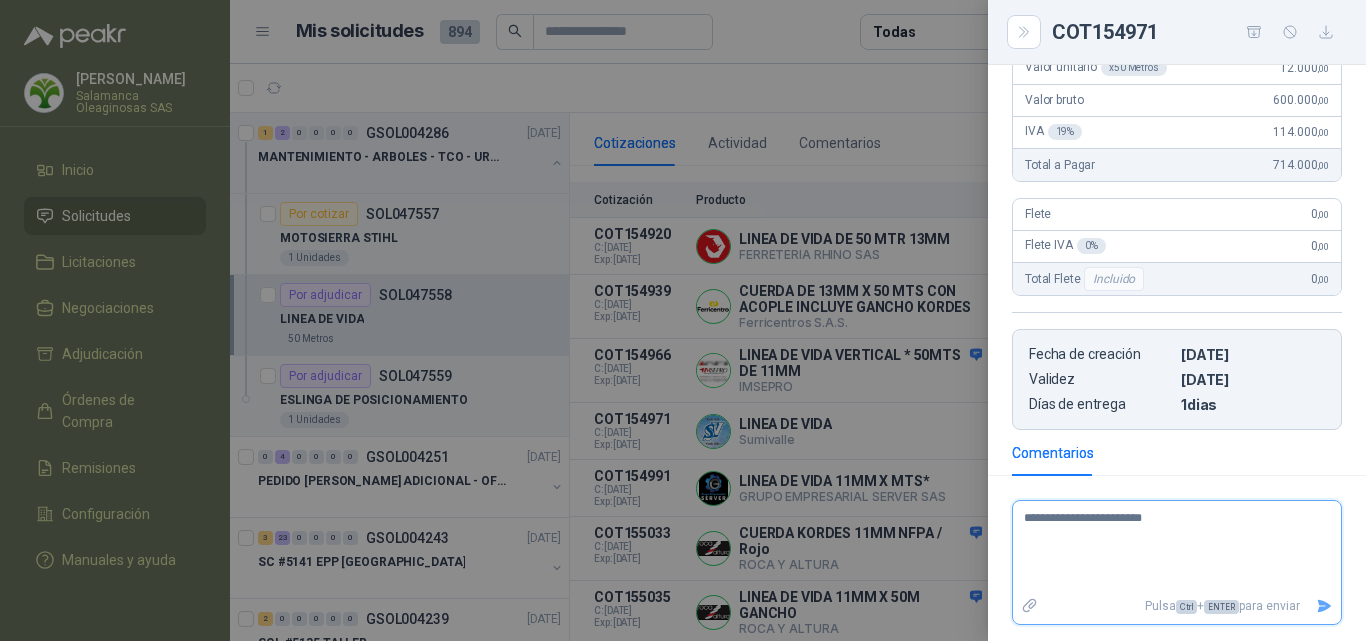 type 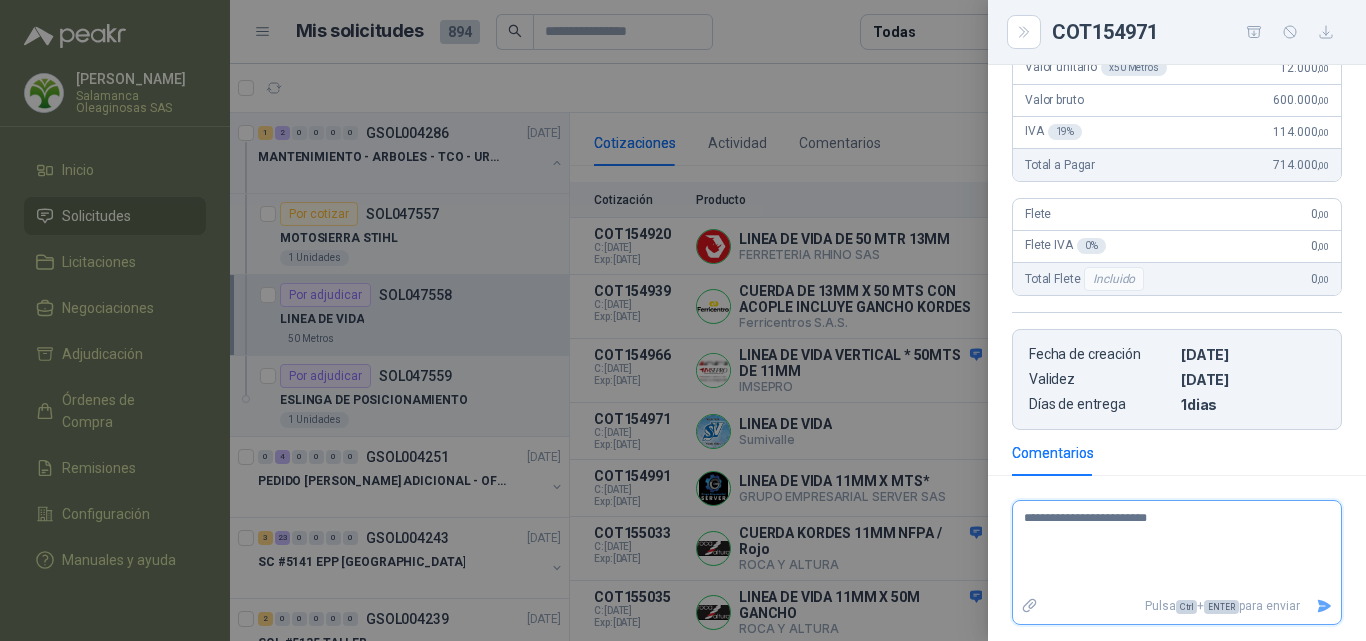 type 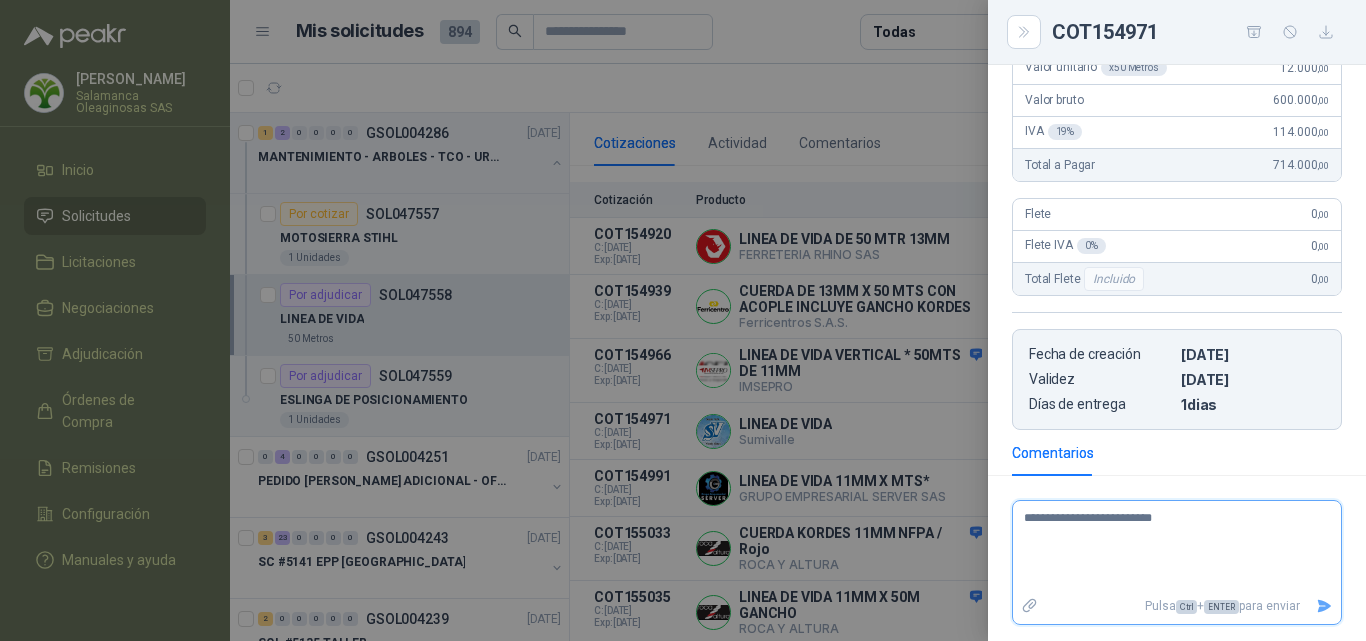 type 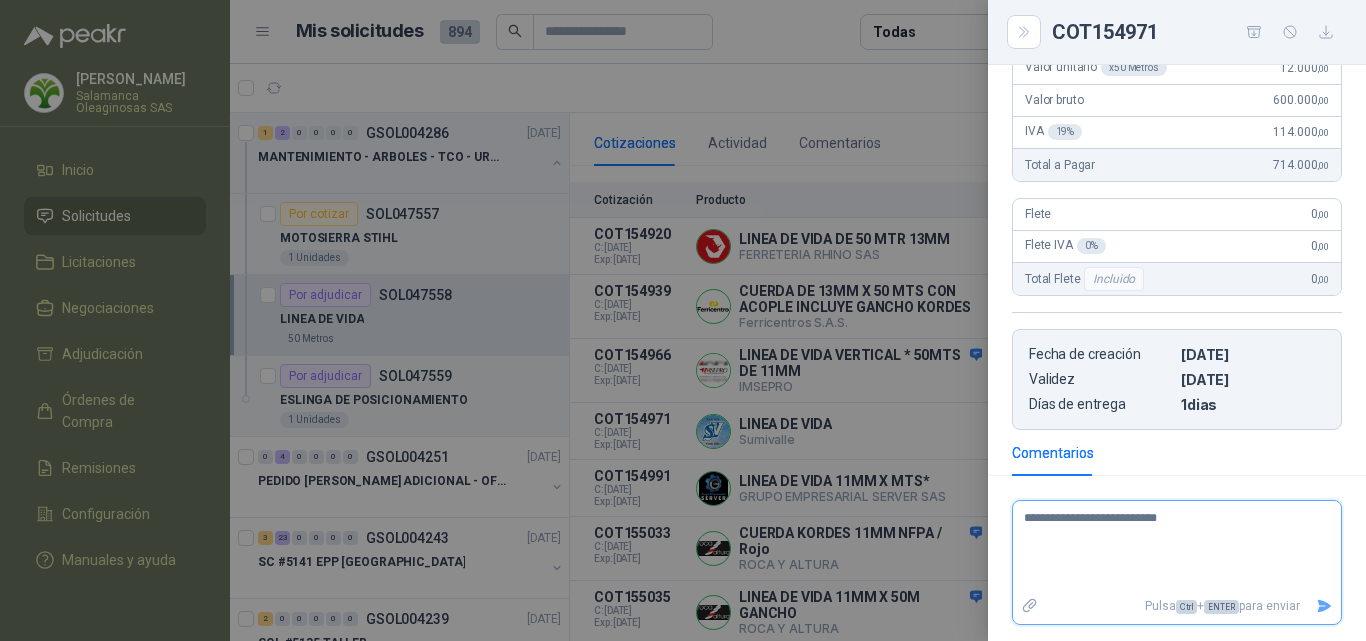 type 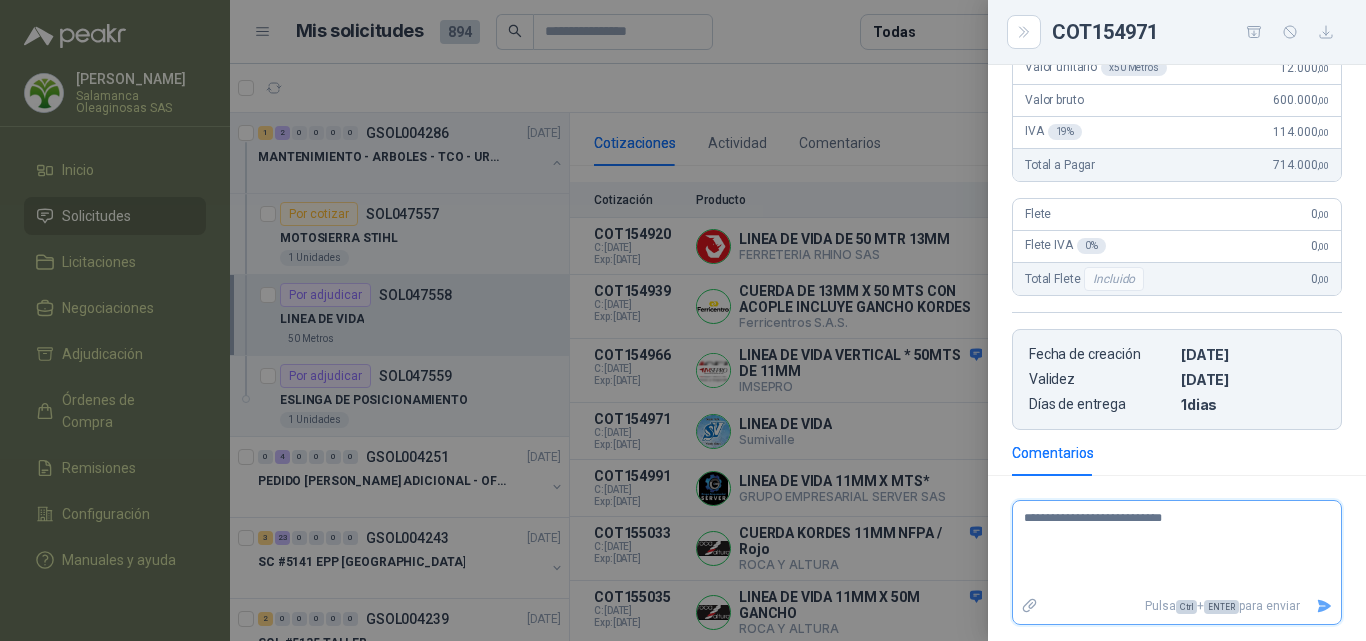 type 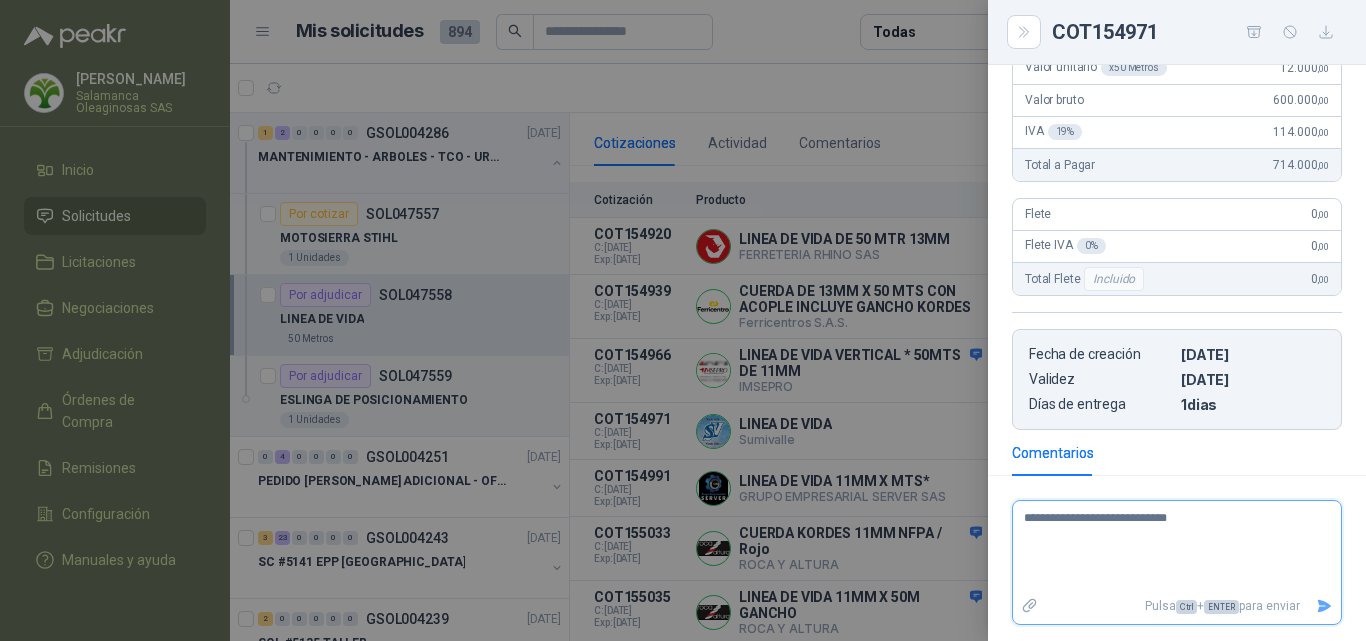 type 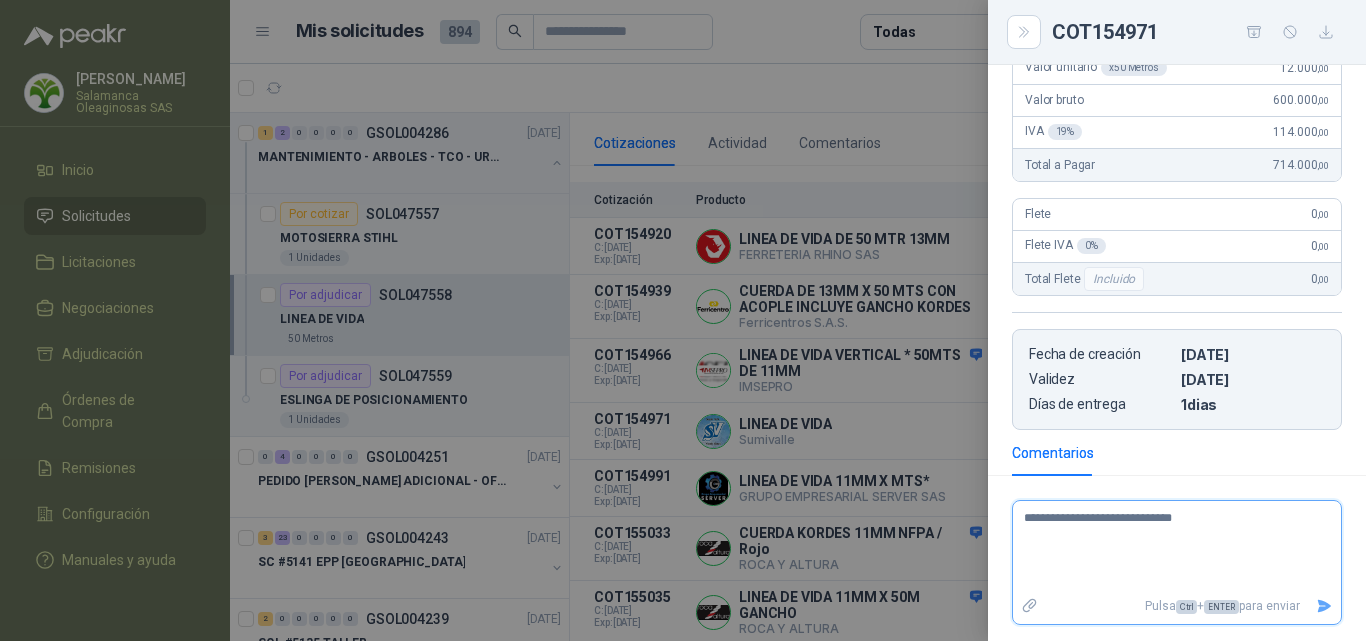 type 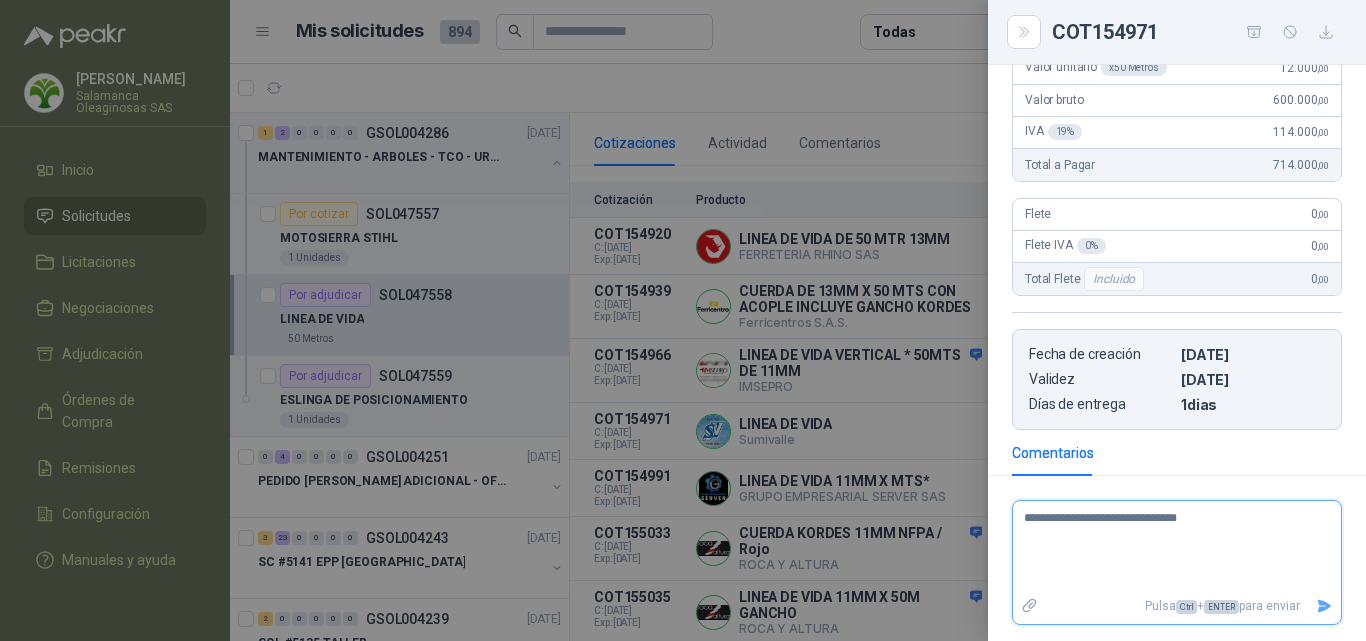 type 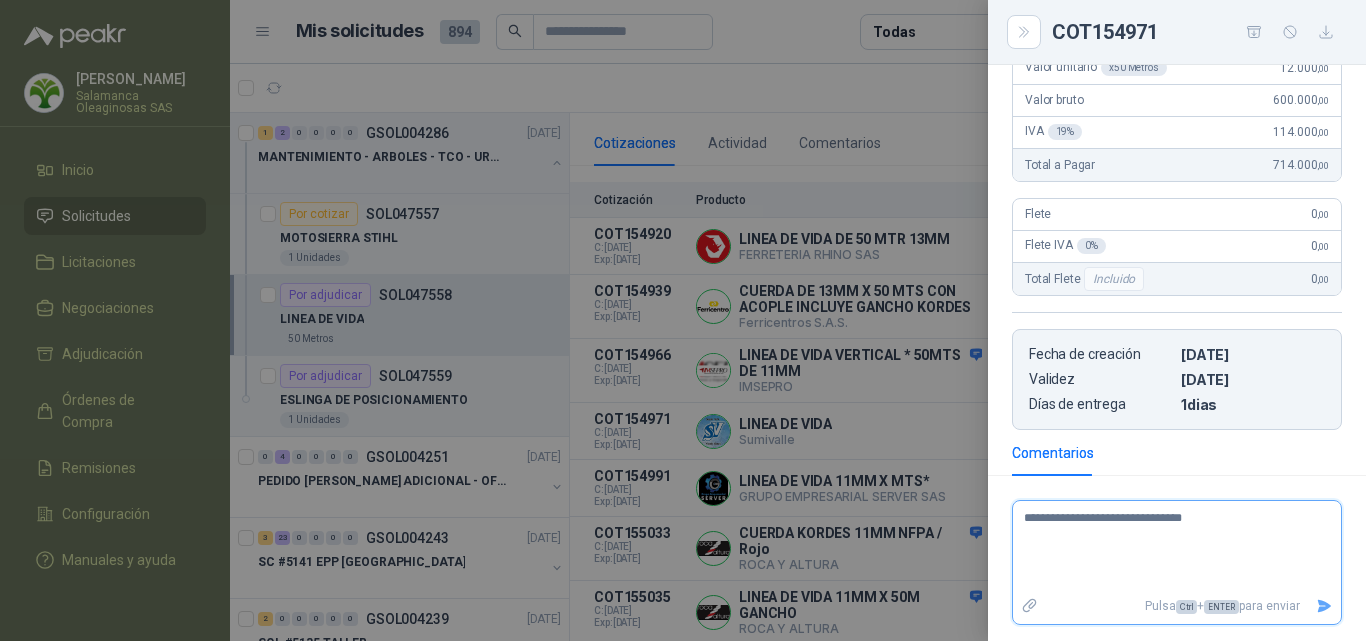 type 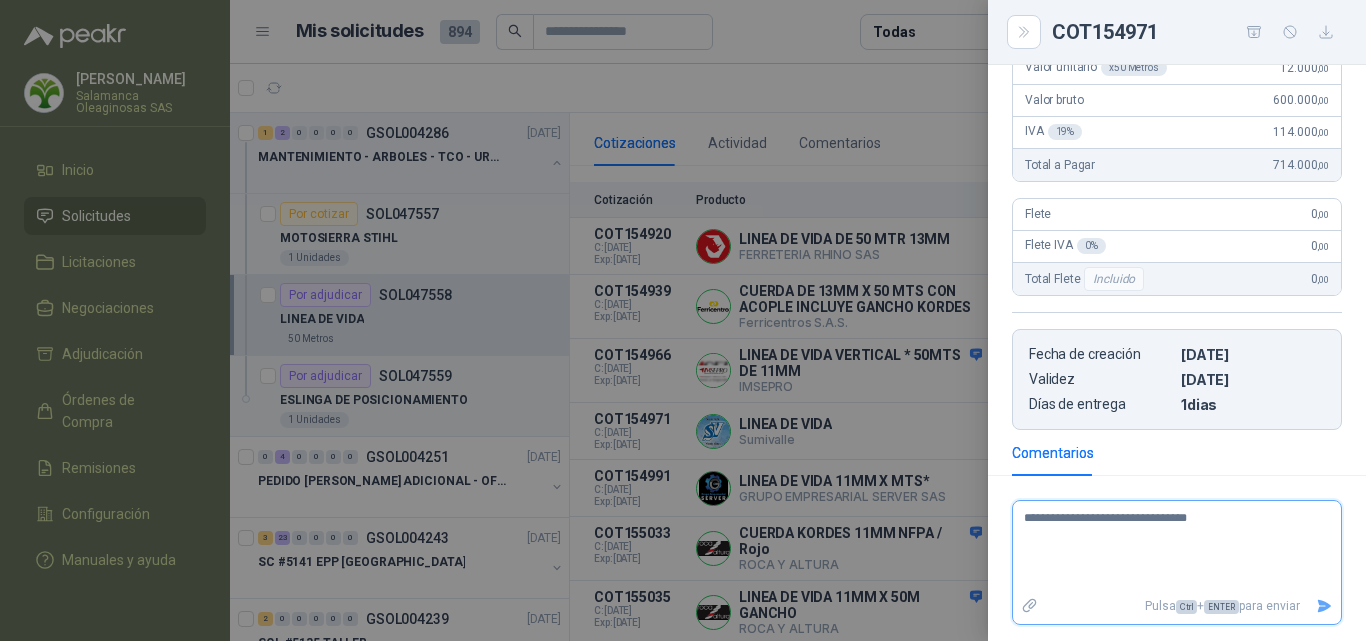 type 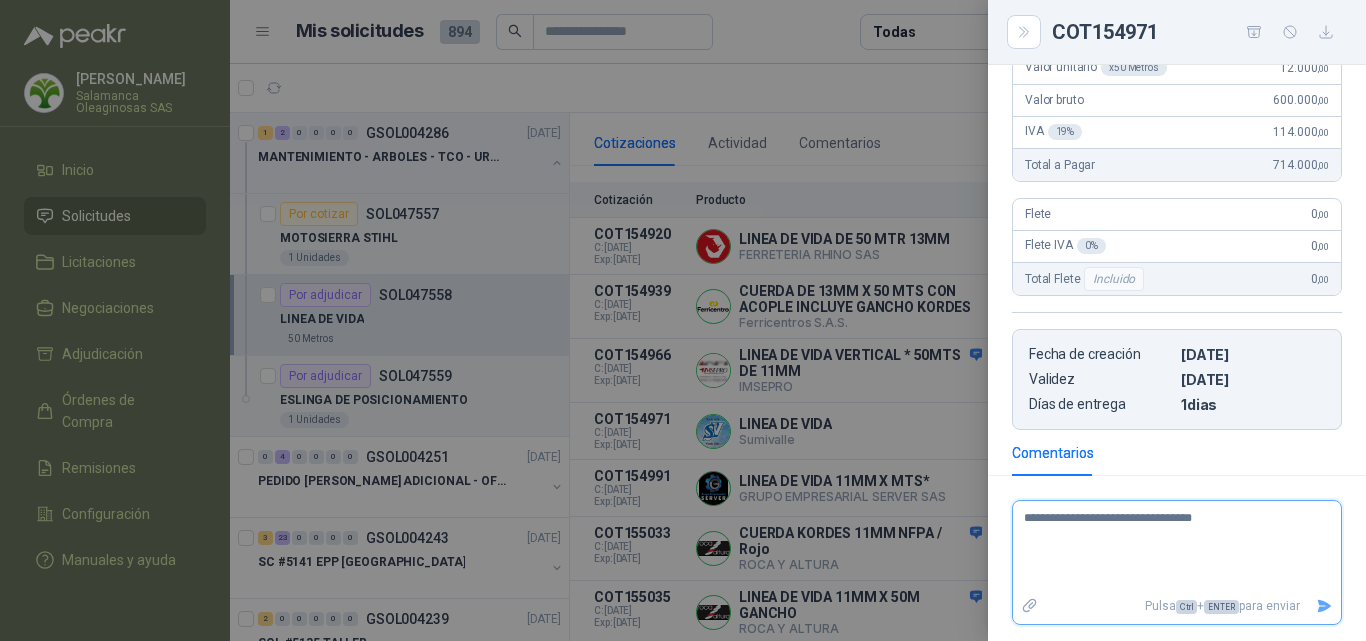 type 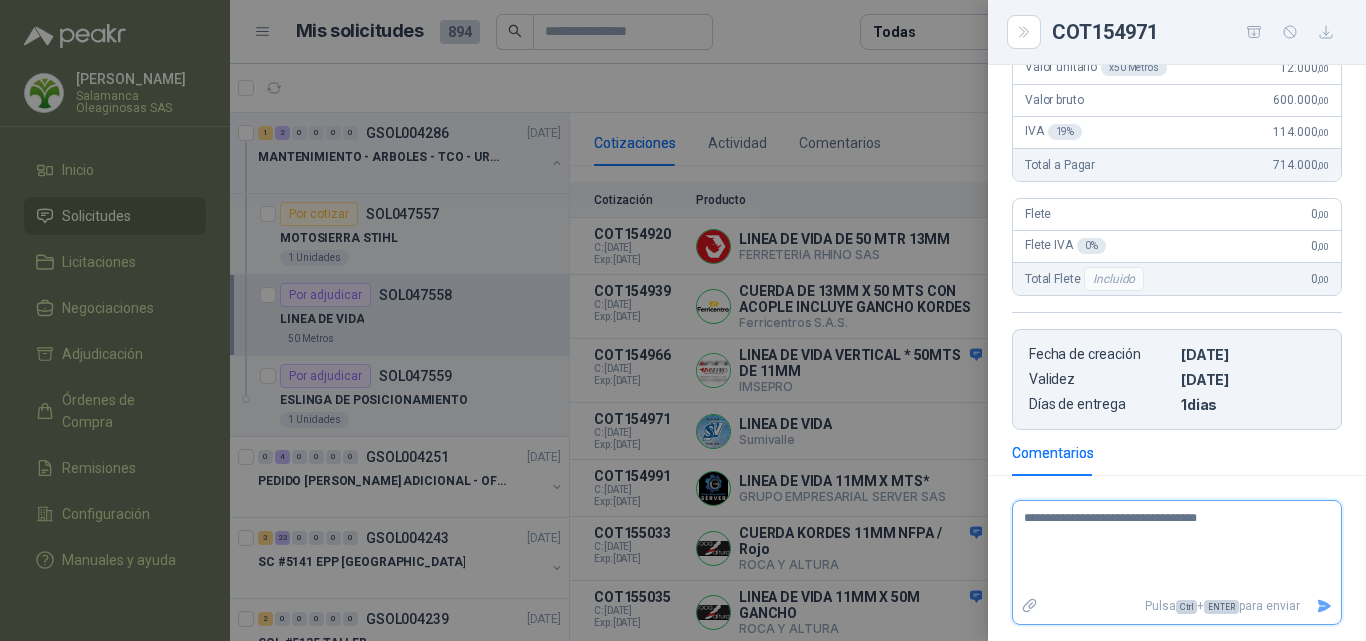 type on "**********" 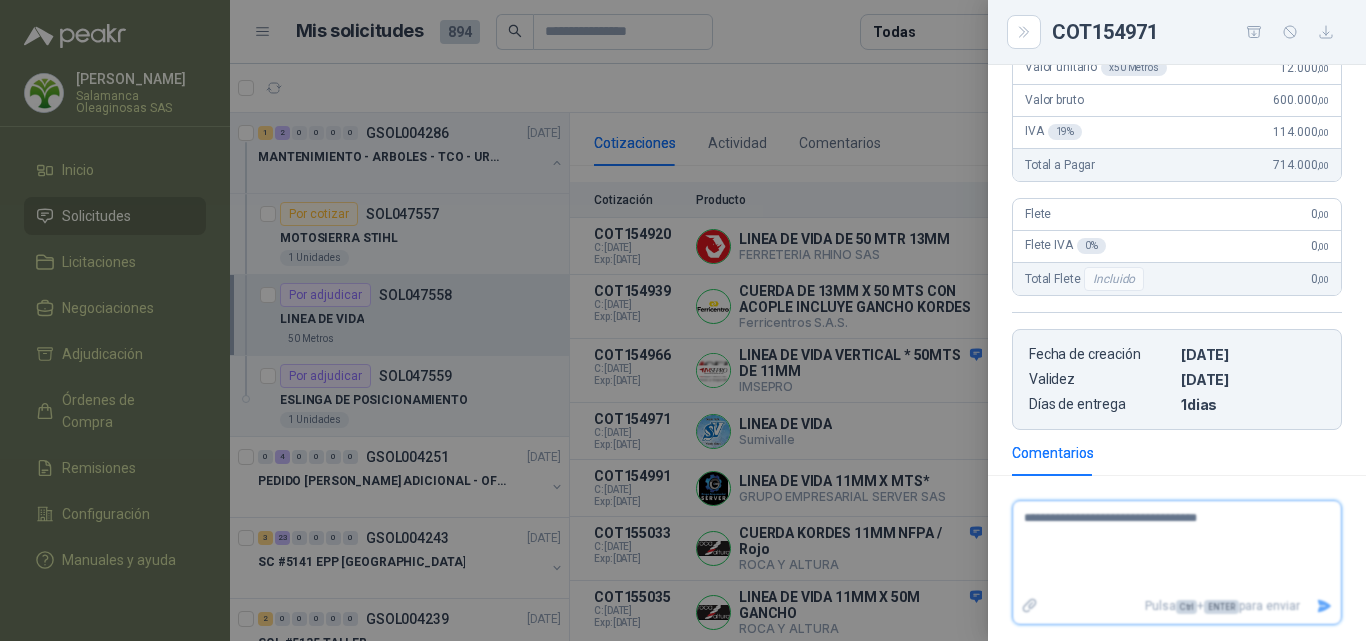 type 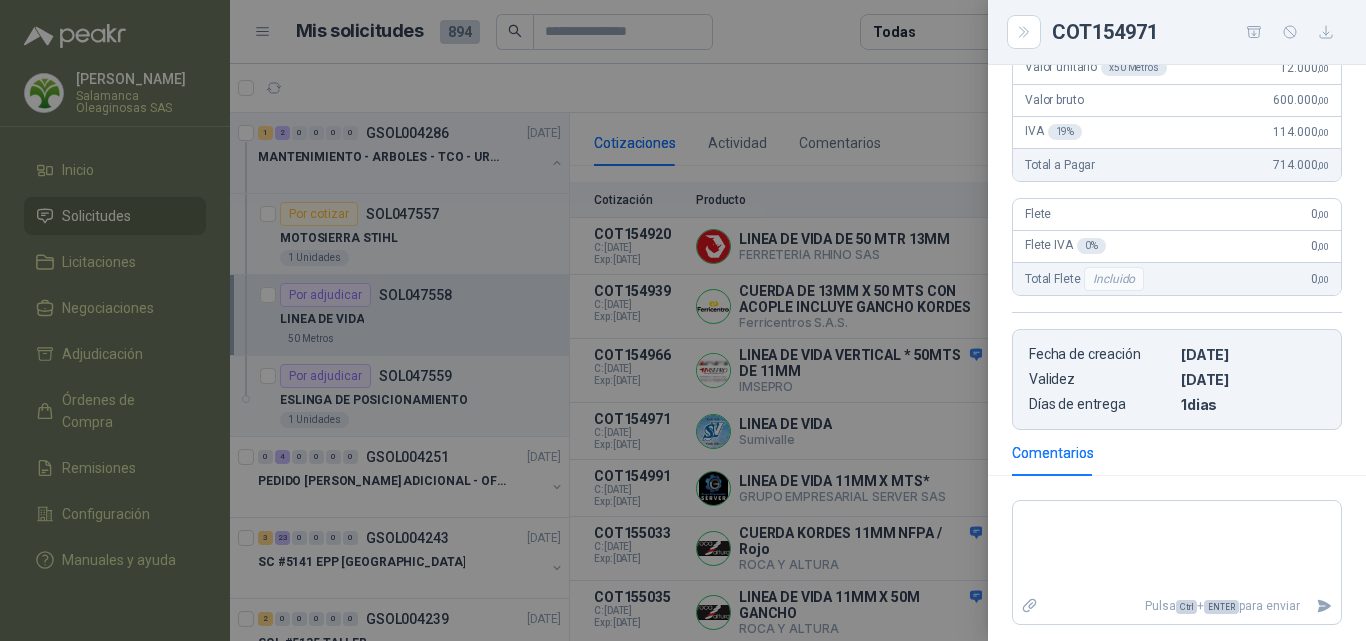 click at bounding box center [683, 320] 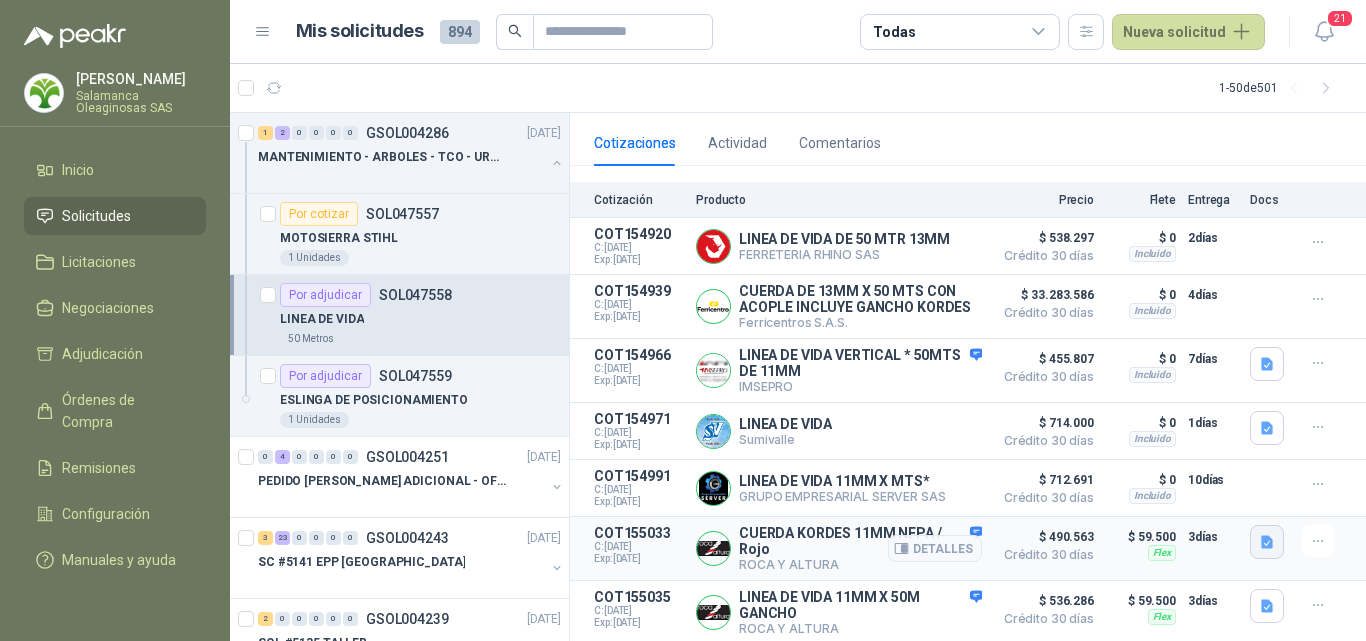 click 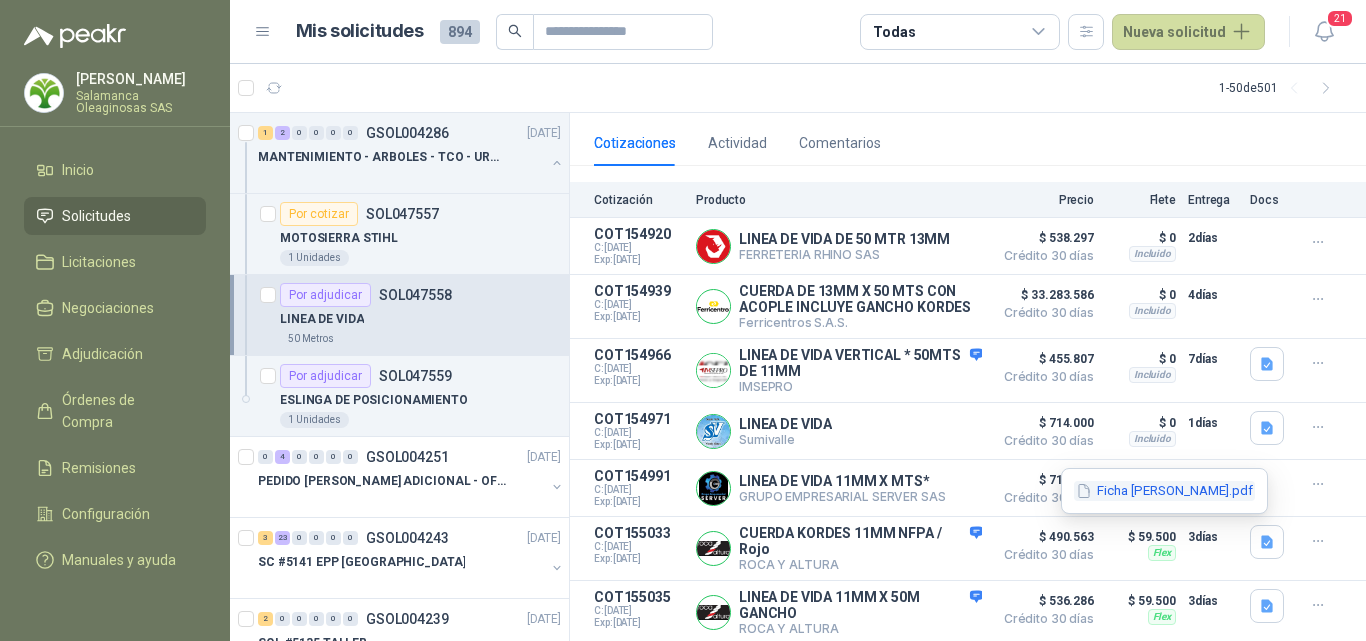 click on "Ficha [PERSON_NAME].pdf" at bounding box center [1164, 491] 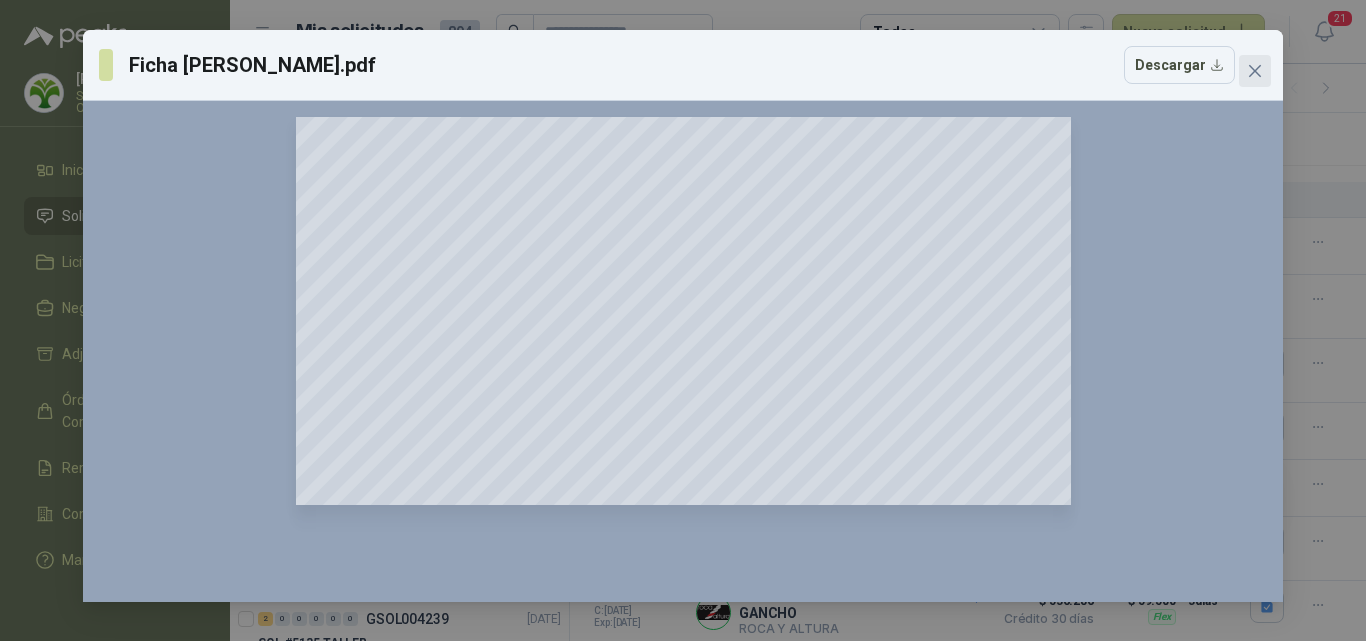 click 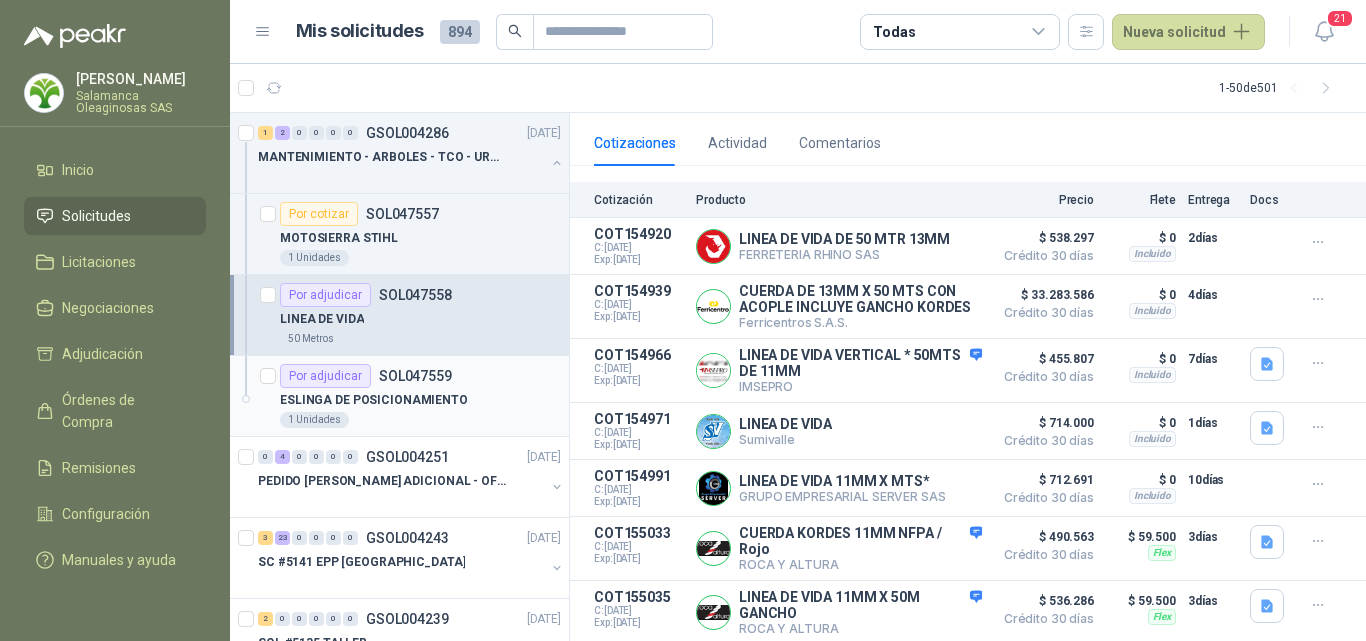 click on "Por adjudicar SOL047559" at bounding box center [366, 376] 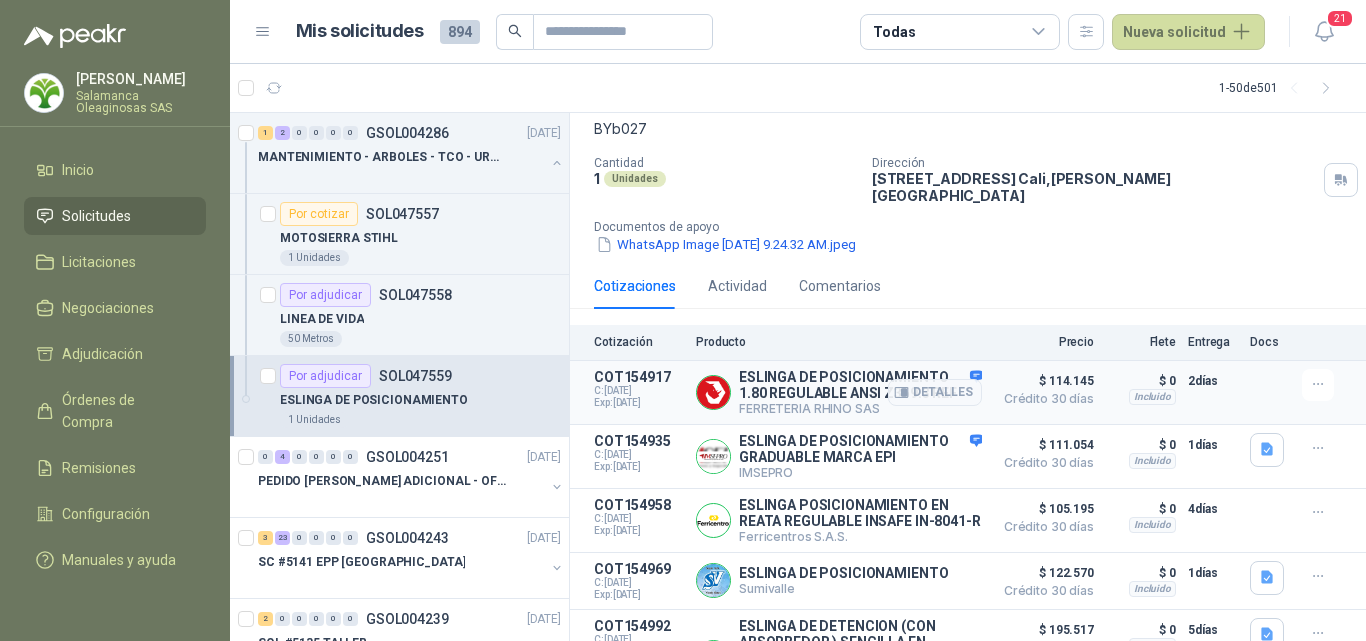 scroll, scrollTop: 269, scrollLeft: 0, axis: vertical 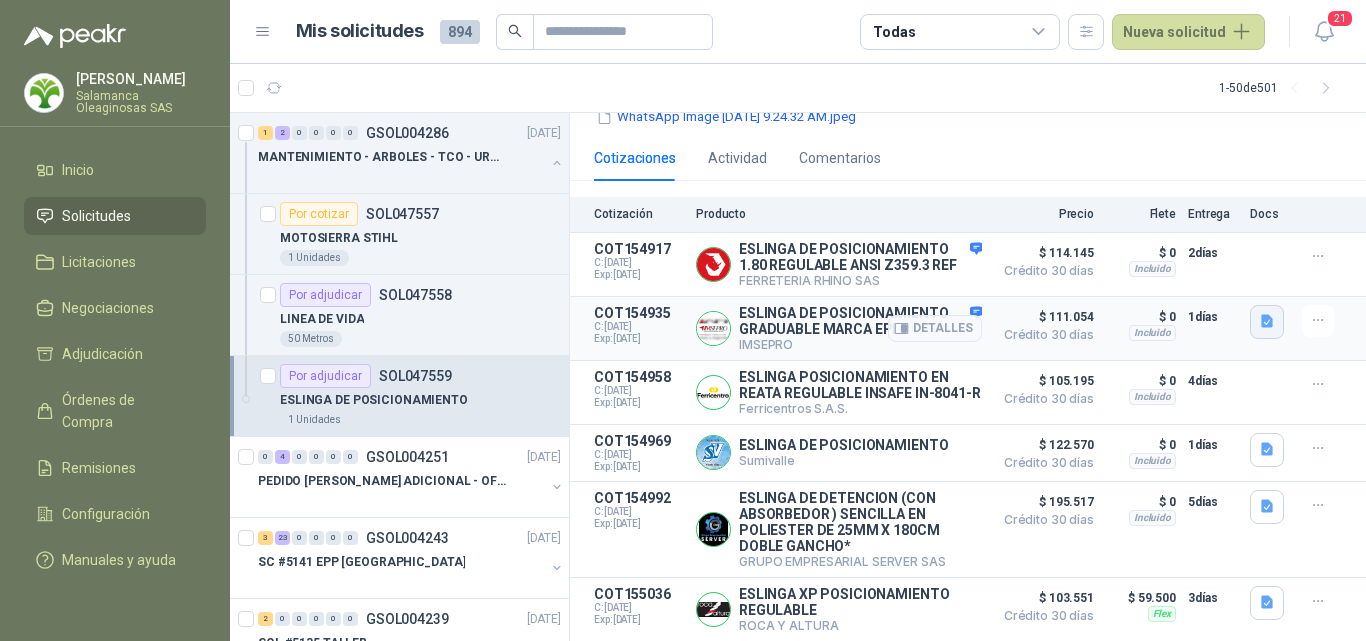 click 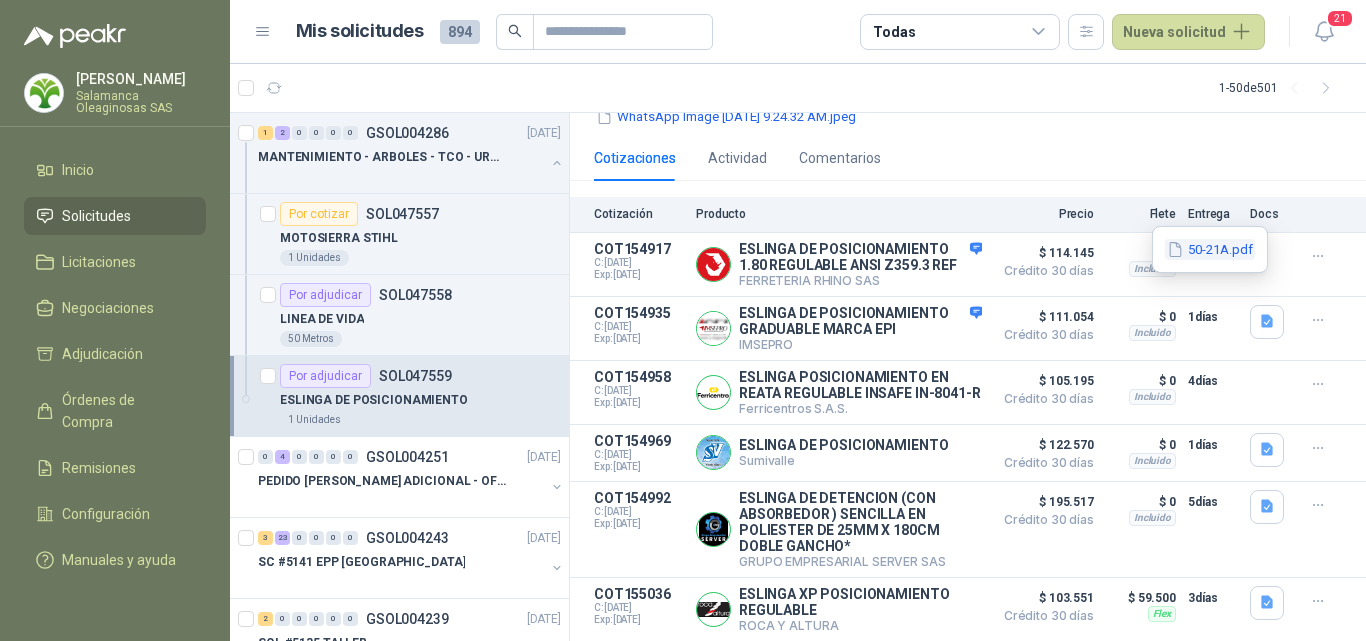 click on "50-21A.pdf" at bounding box center [1210, 249] 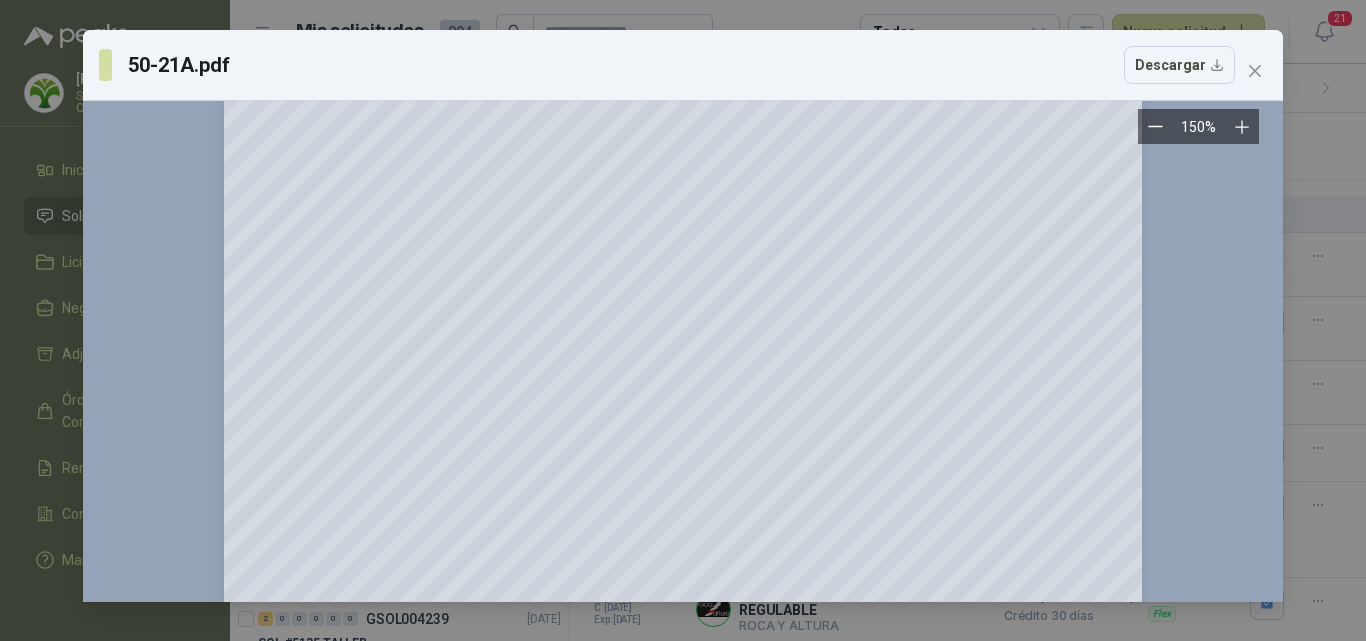 scroll, scrollTop: 100, scrollLeft: 0, axis: vertical 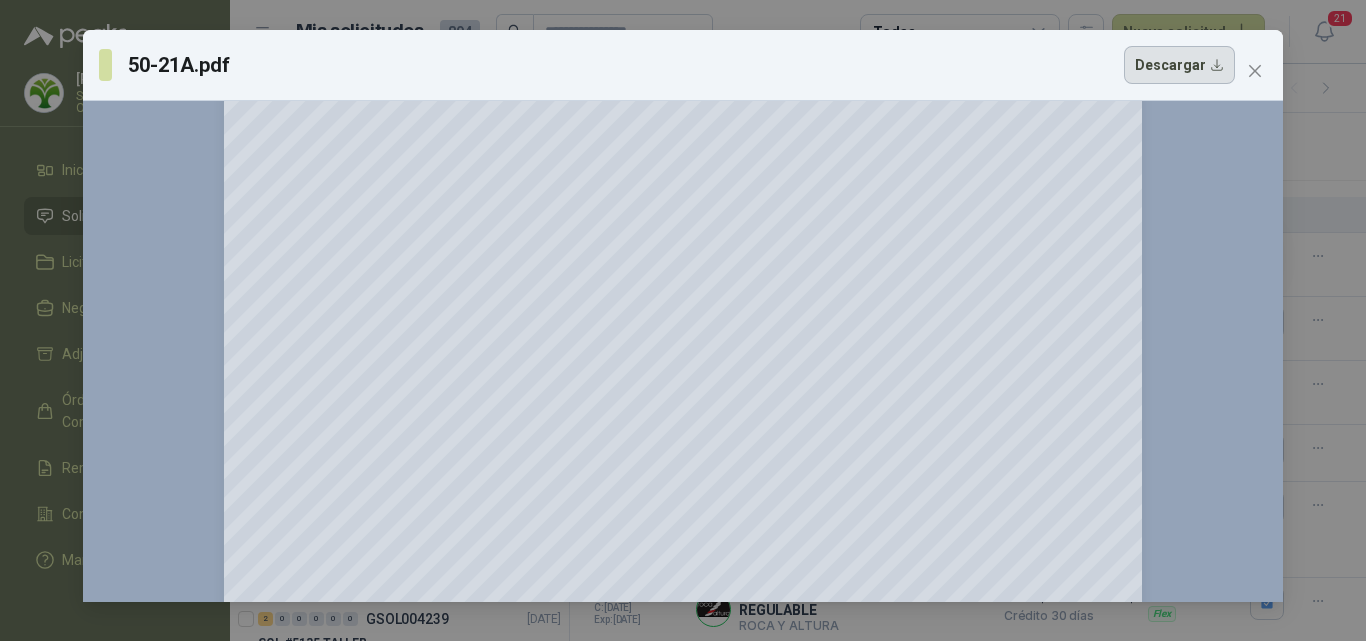 click on "Descargar" at bounding box center [1179, 65] 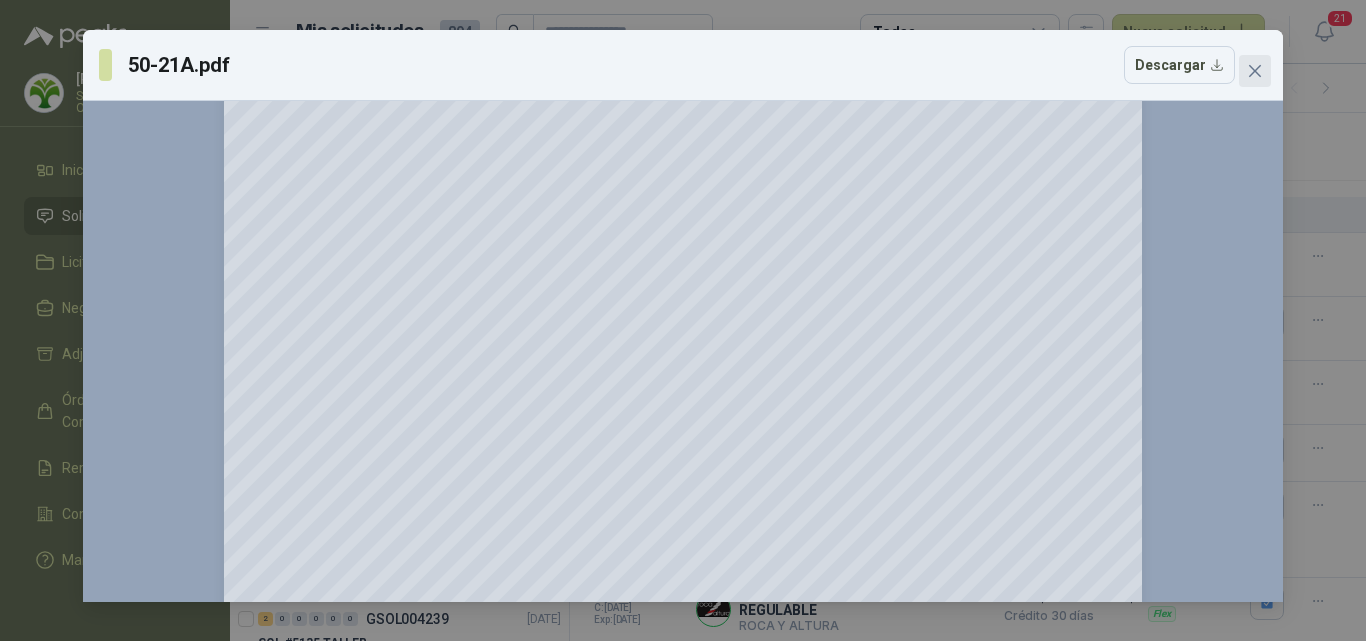 click 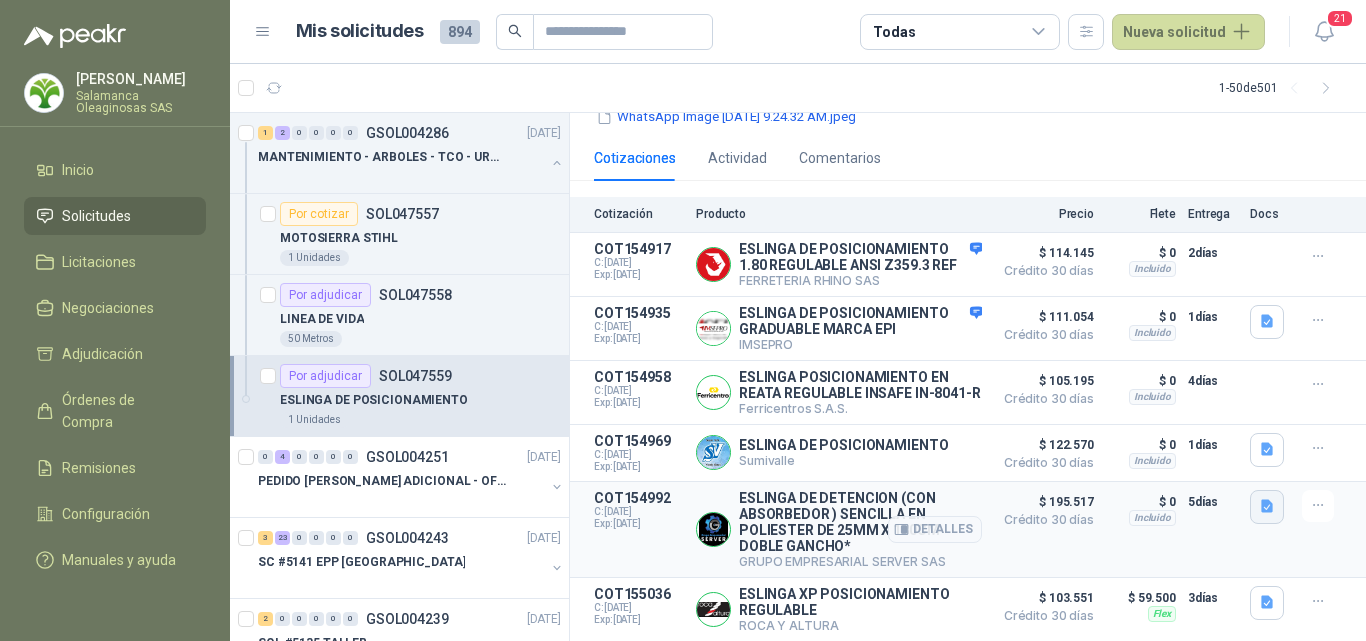 click 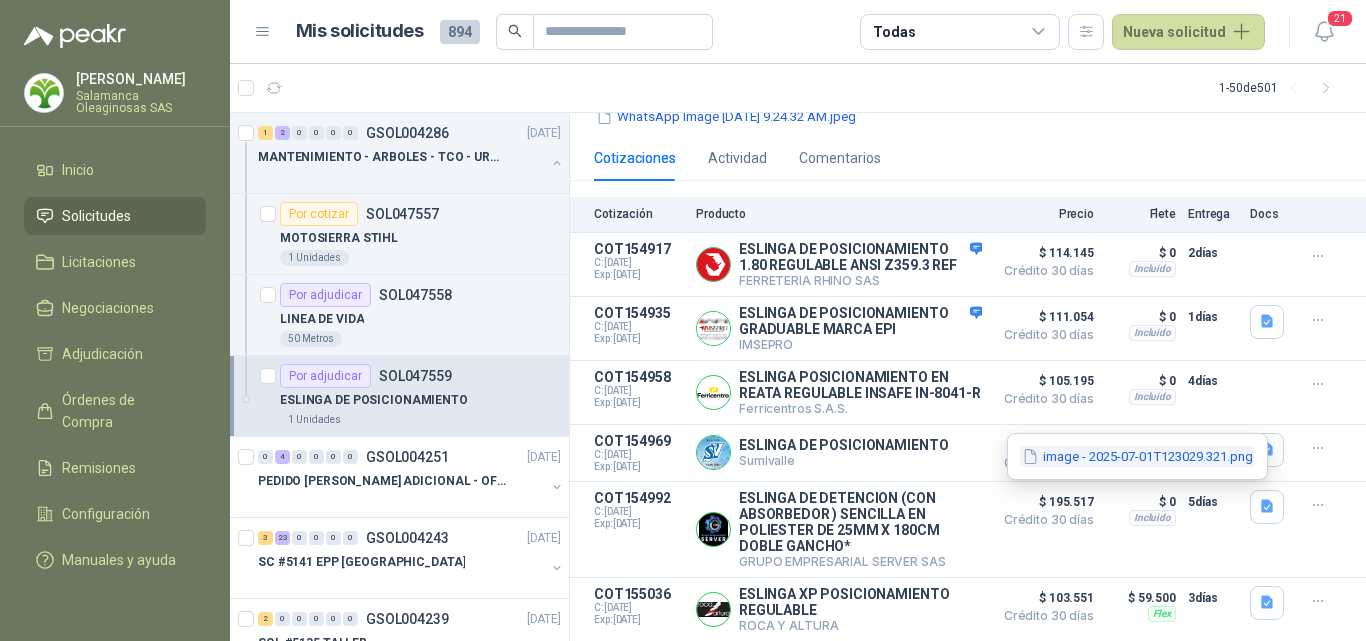click on "image - 2025-07-01T123029.321.png" at bounding box center (1137, 456) 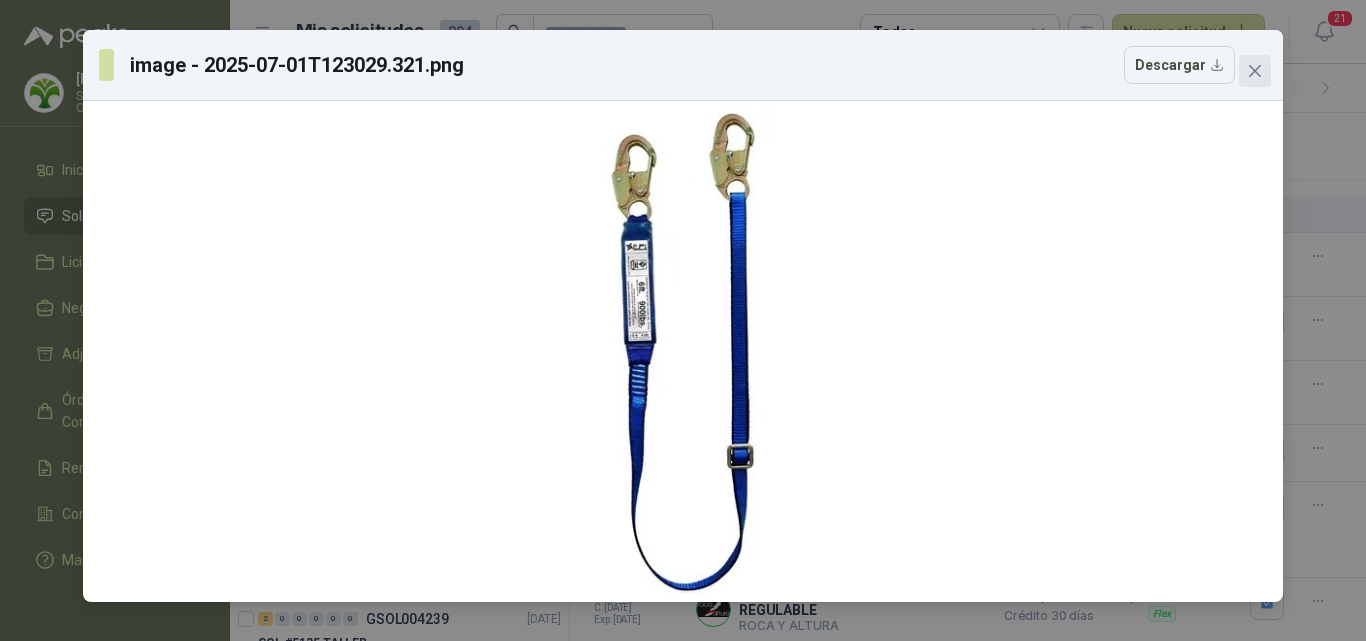 click at bounding box center (1255, 71) 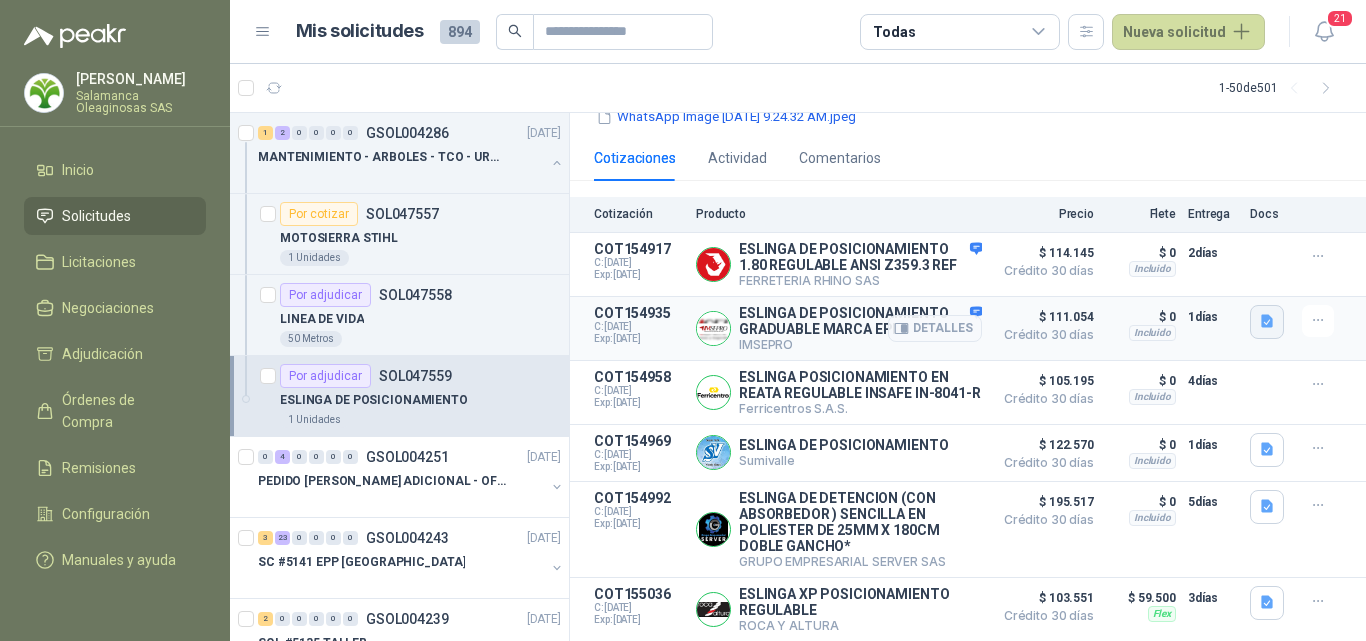 click at bounding box center [1267, 322] 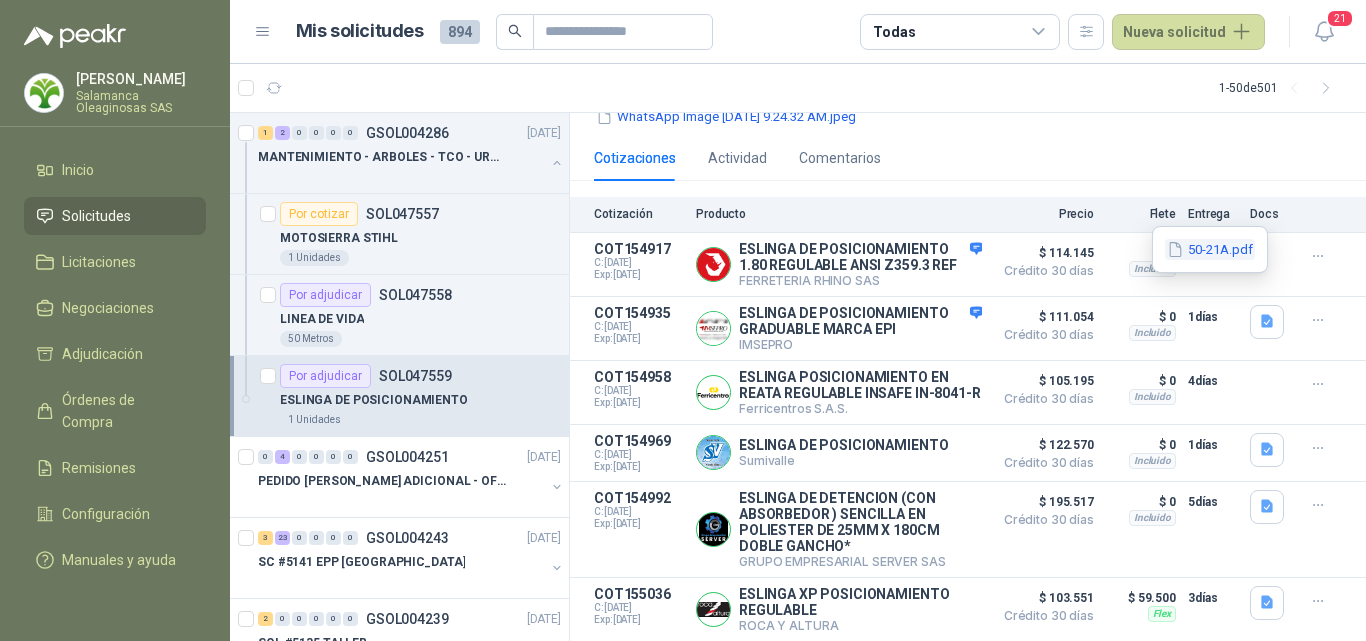 click on "50-21A.pdf" at bounding box center (1210, 249) 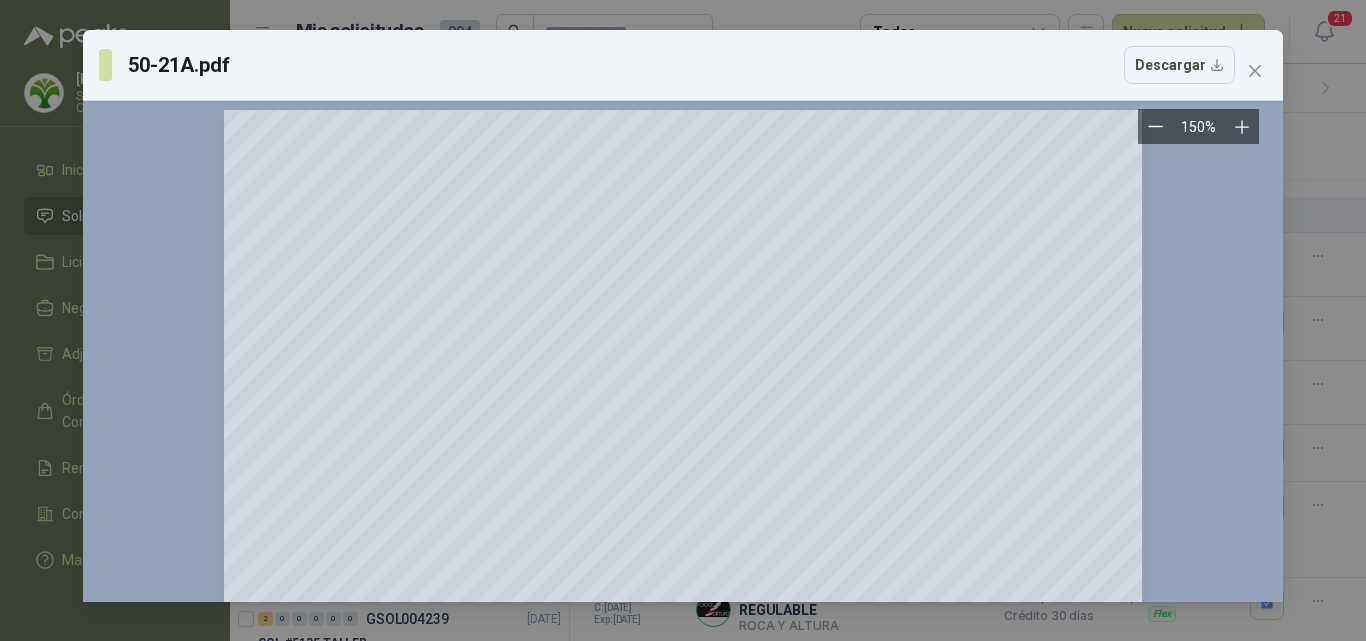 scroll, scrollTop: 0, scrollLeft: 0, axis: both 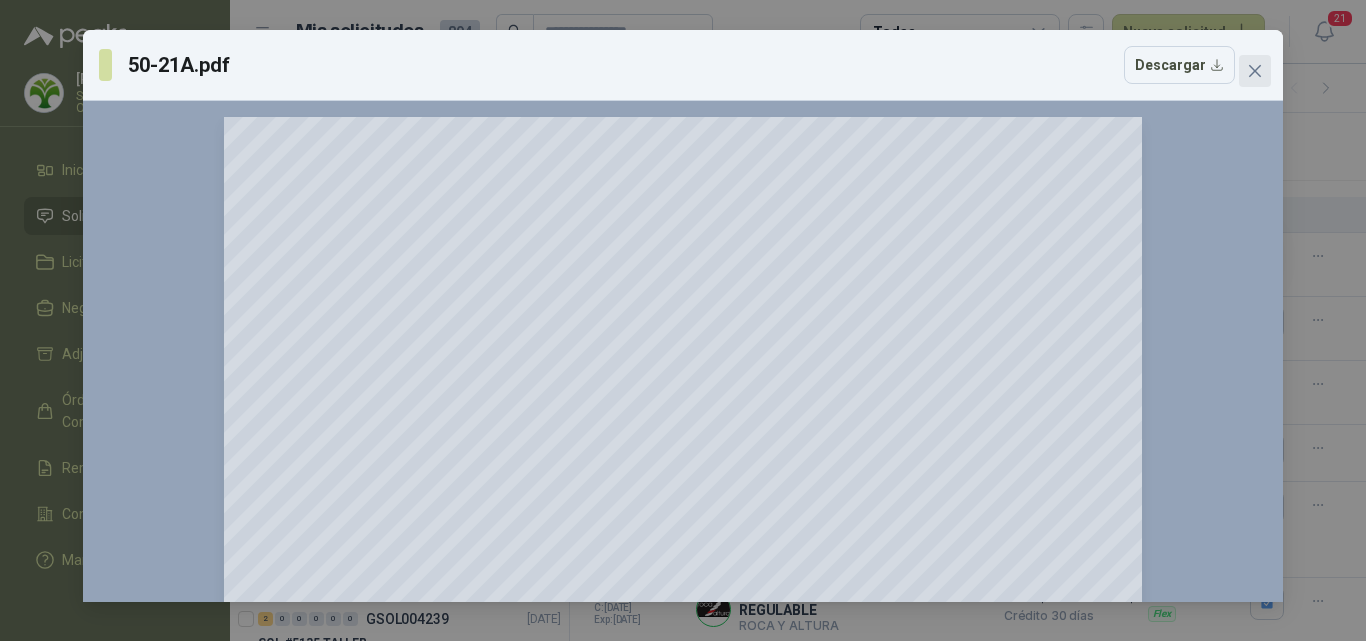 click 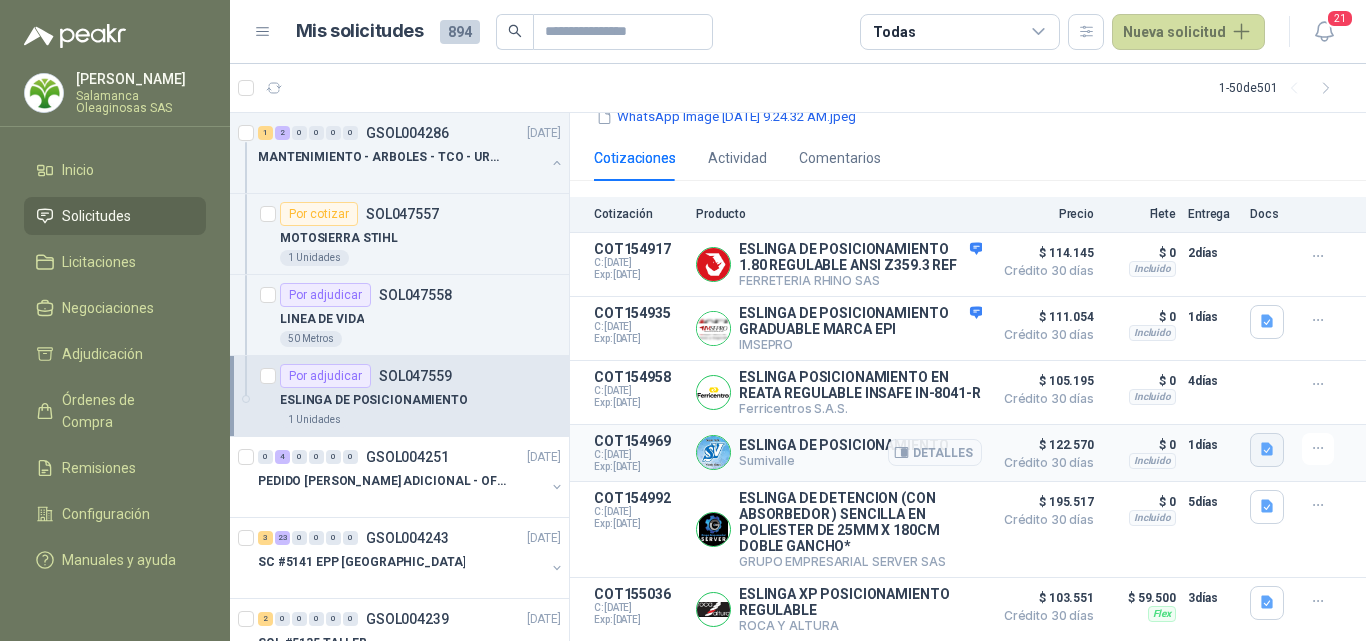 click 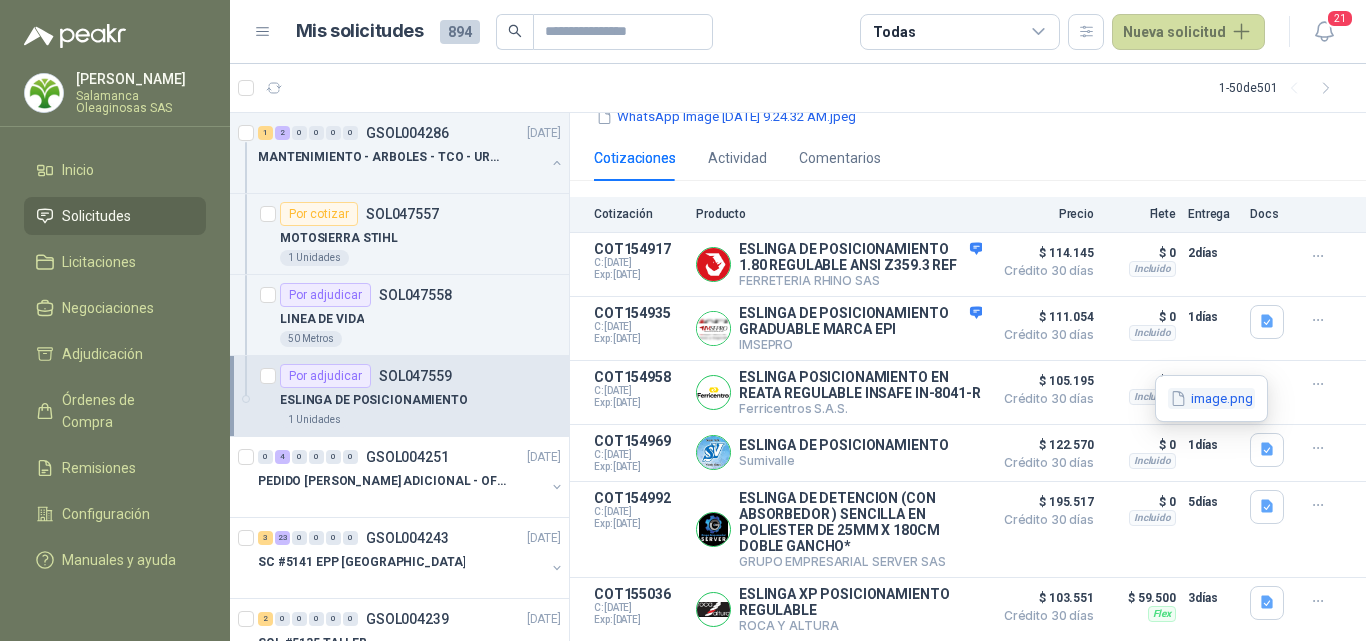 click on "image.png" at bounding box center [1211, 398] 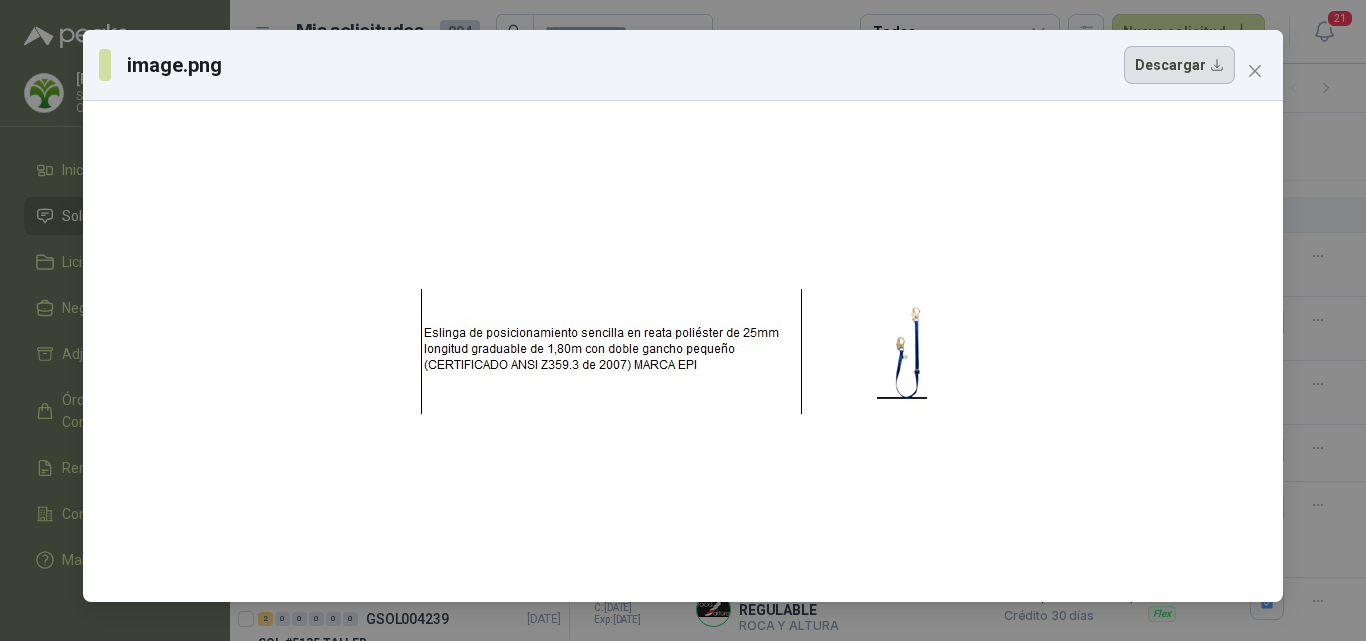 click on "Descargar" at bounding box center (1179, 65) 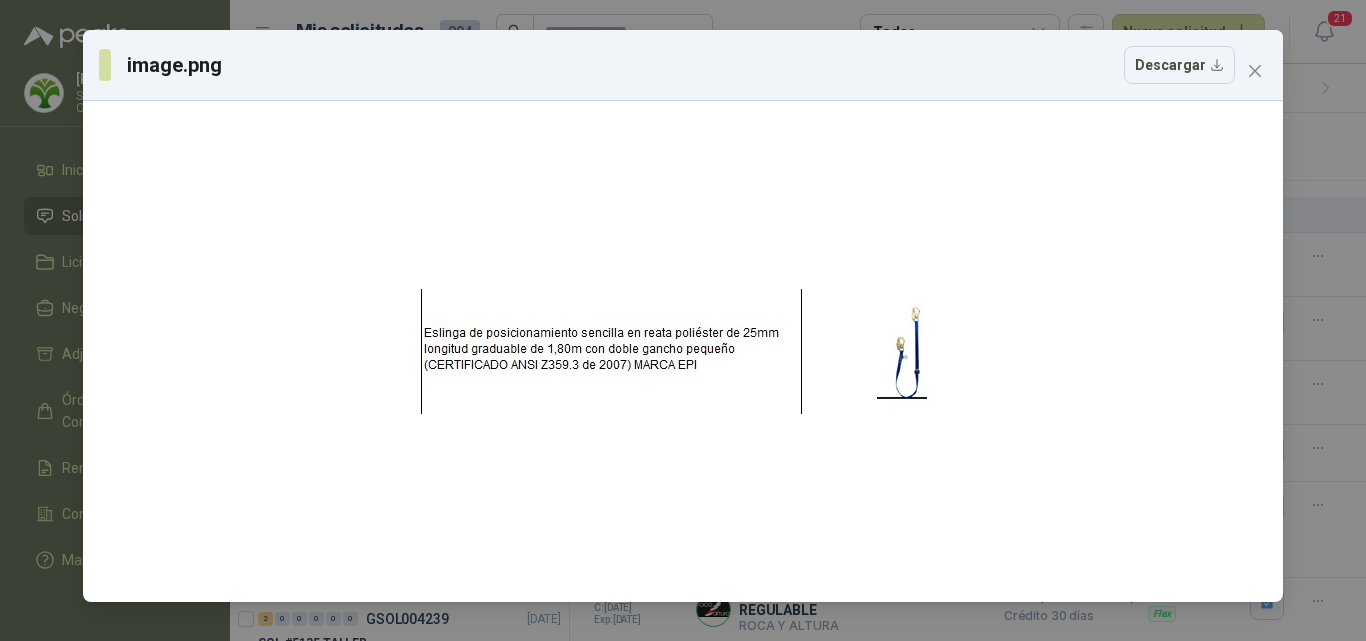 click on "image.png   Descargar" at bounding box center (683, 320) 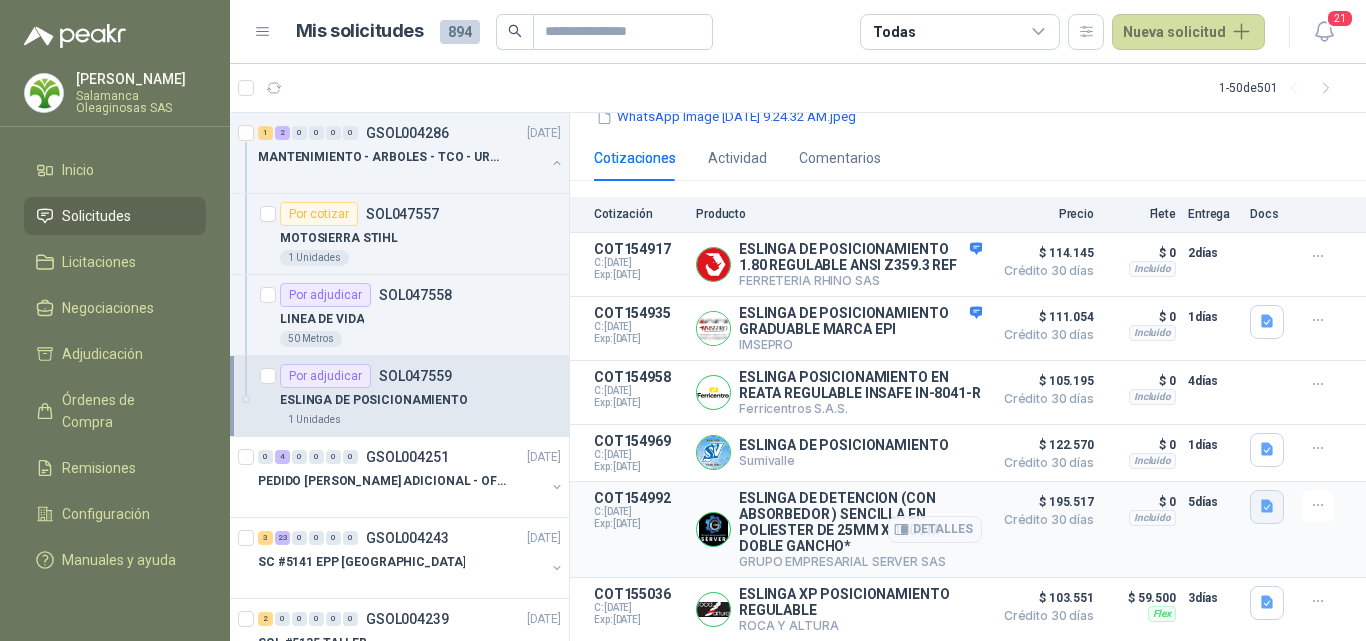 click 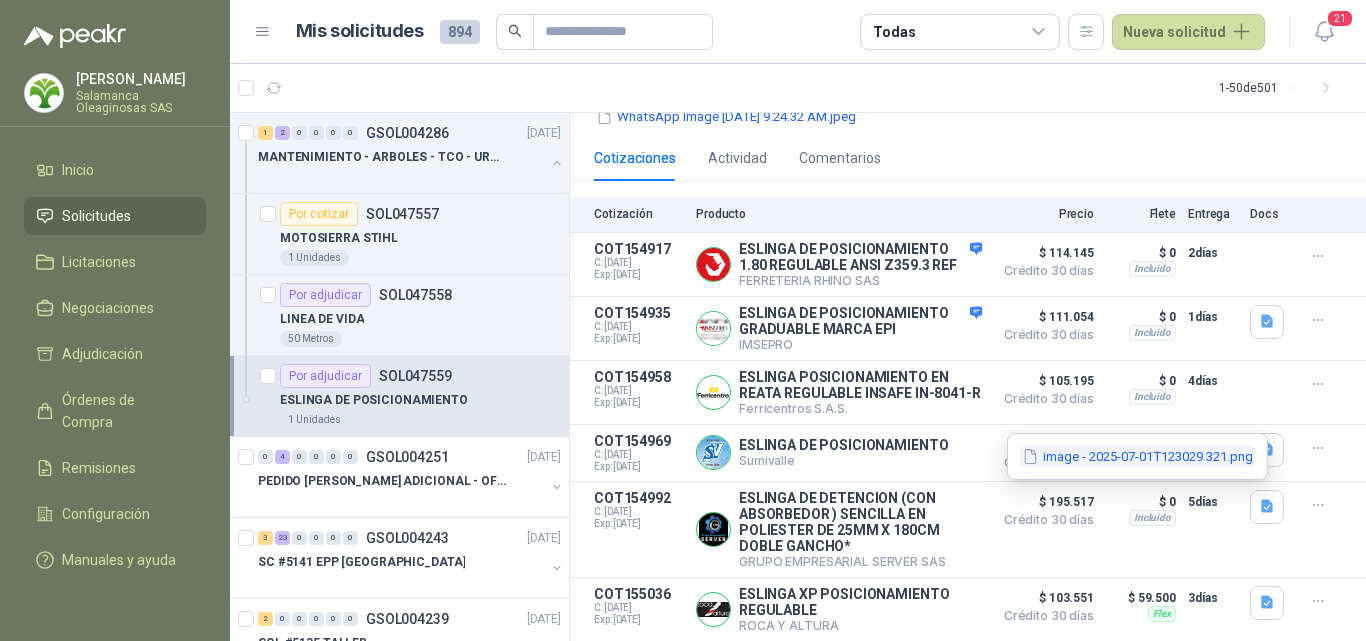 click on "image - 2025-07-01T123029.321.png" at bounding box center (1137, 456) 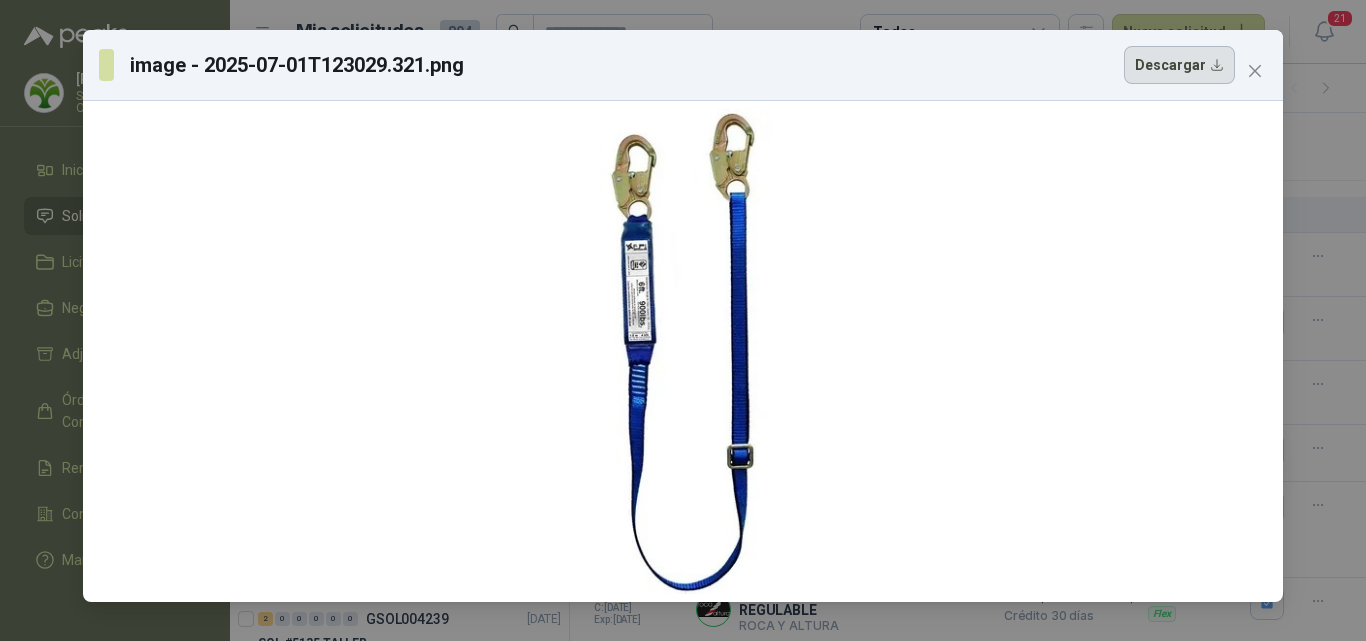 click on "Descargar" at bounding box center (1179, 65) 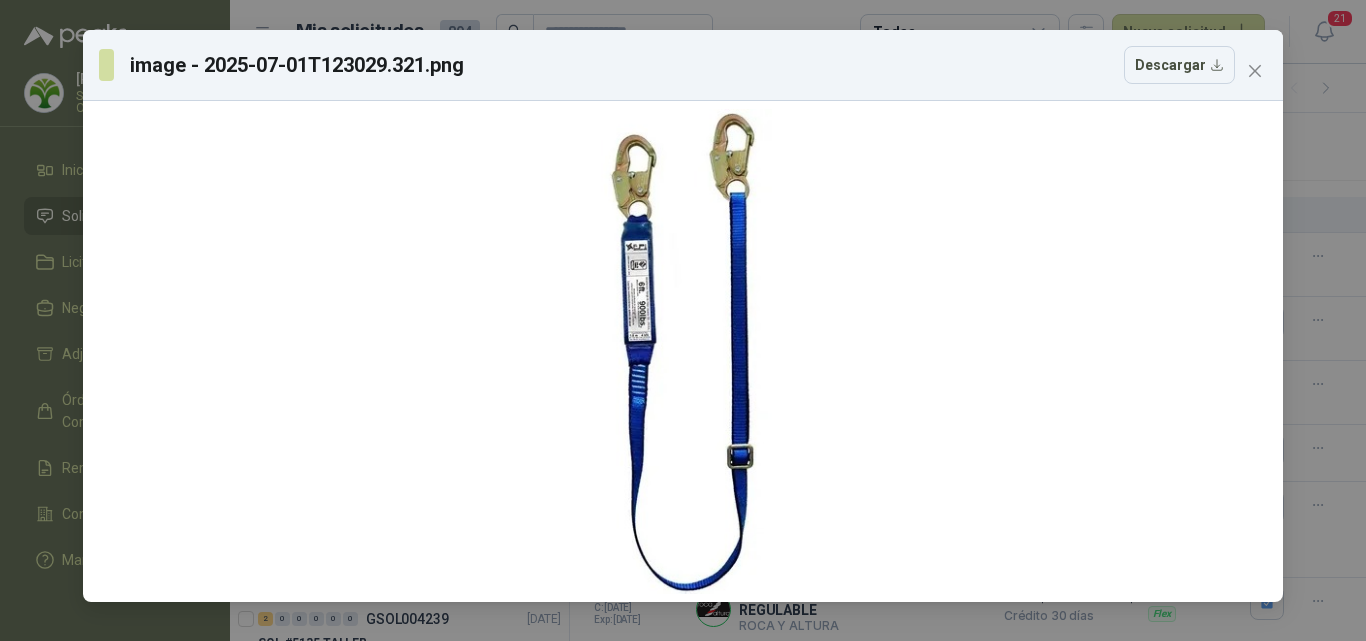 click on "image - 2025-07-01T123029.321.png   Descargar" at bounding box center (683, 320) 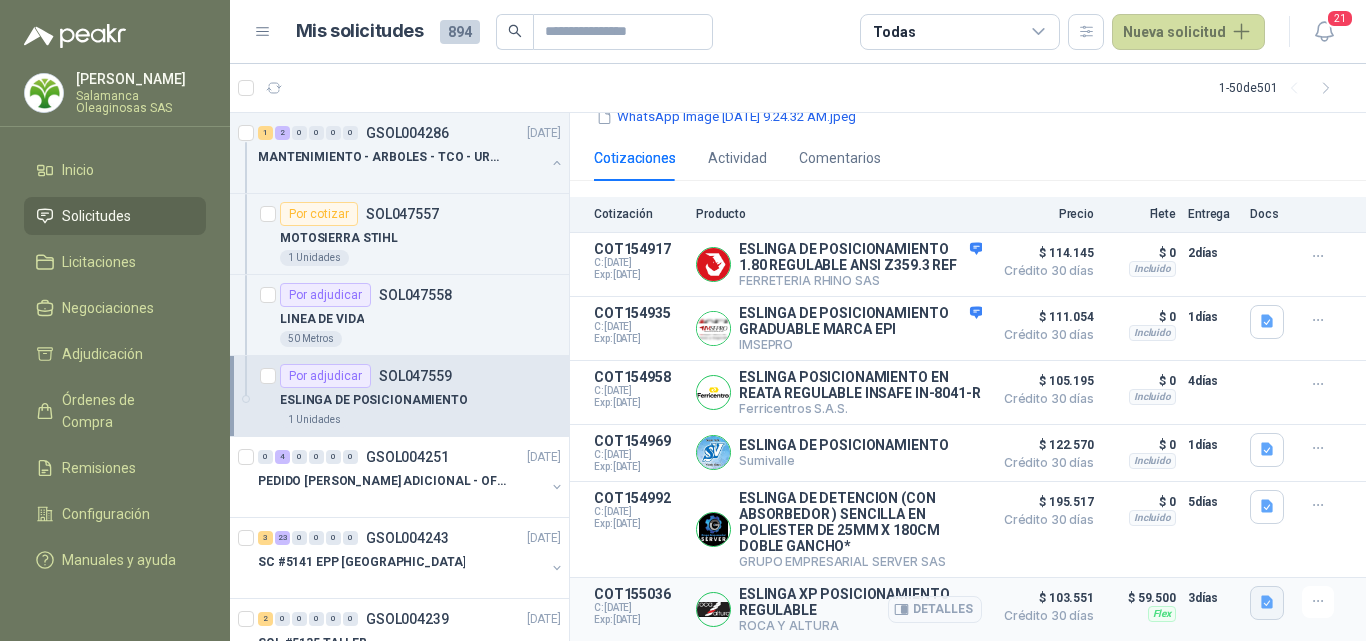 click 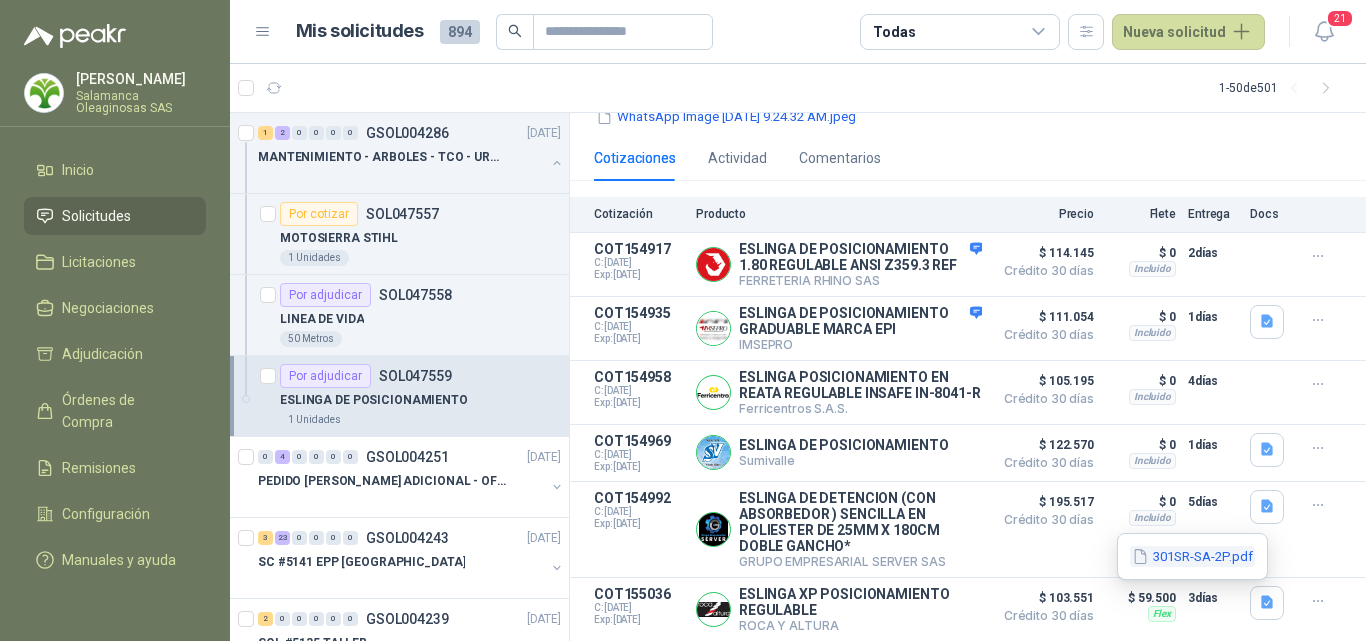 click on "301SR-SA-2P.pdf" at bounding box center [1192, 556] 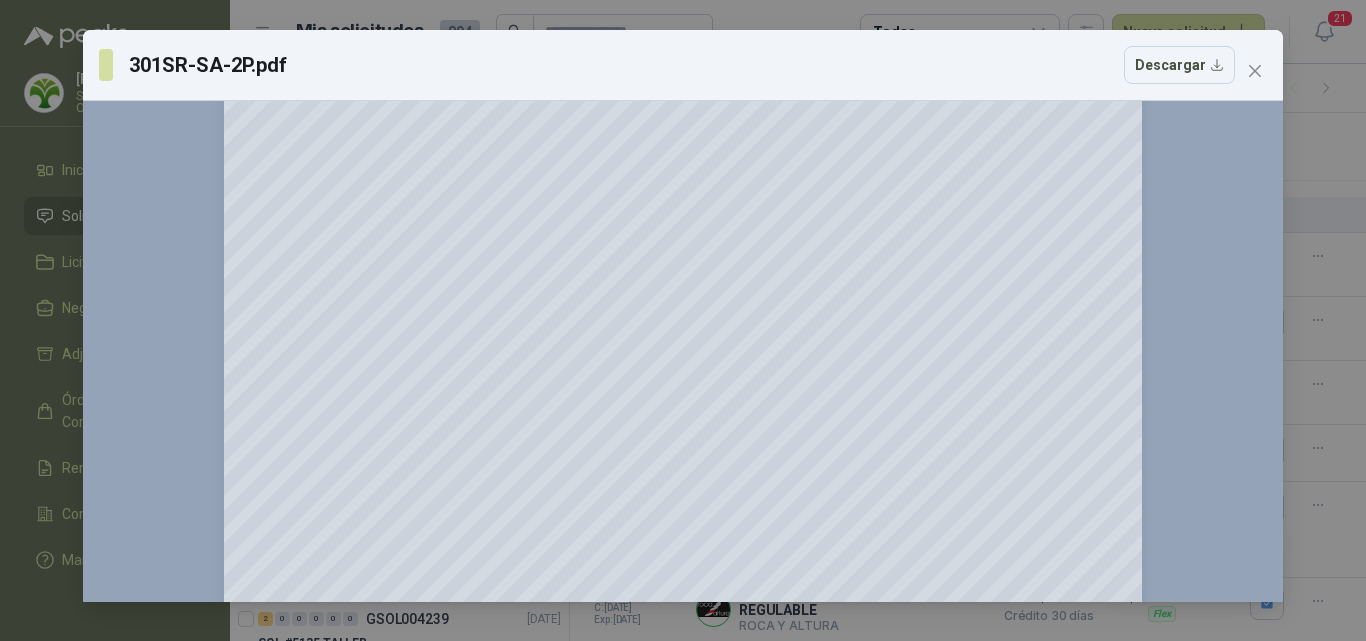 scroll, scrollTop: 0, scrollLeft: 0, axis: both 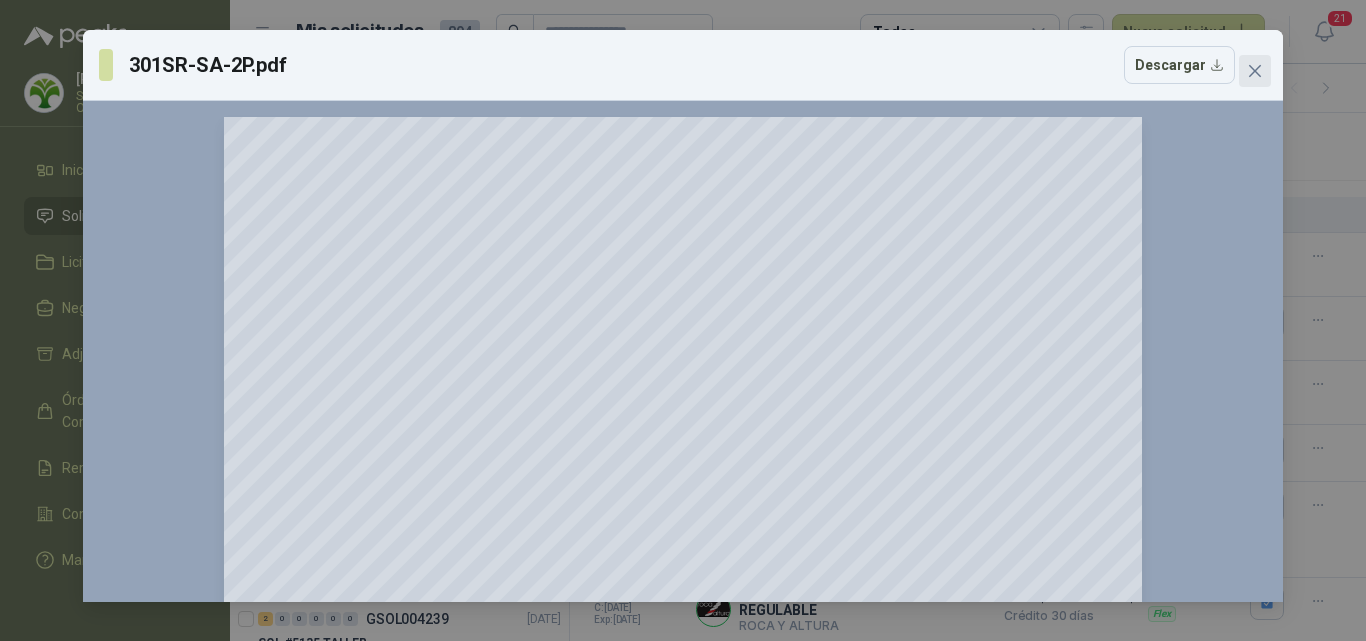 click 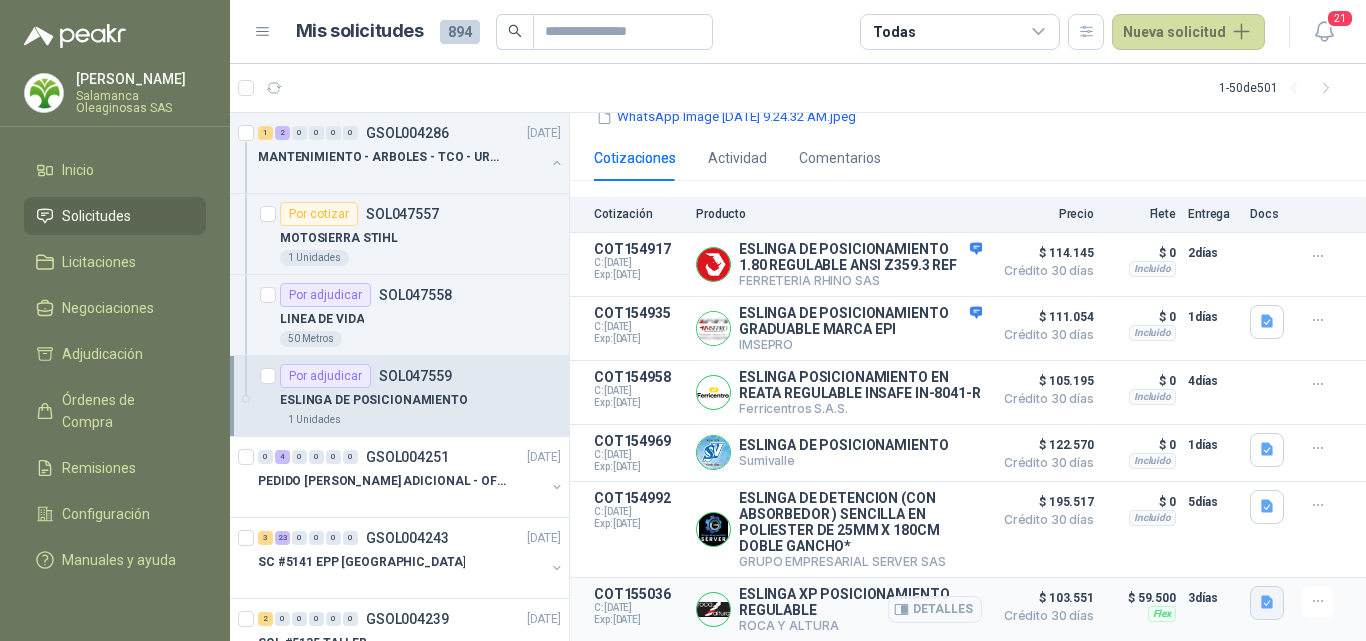 click 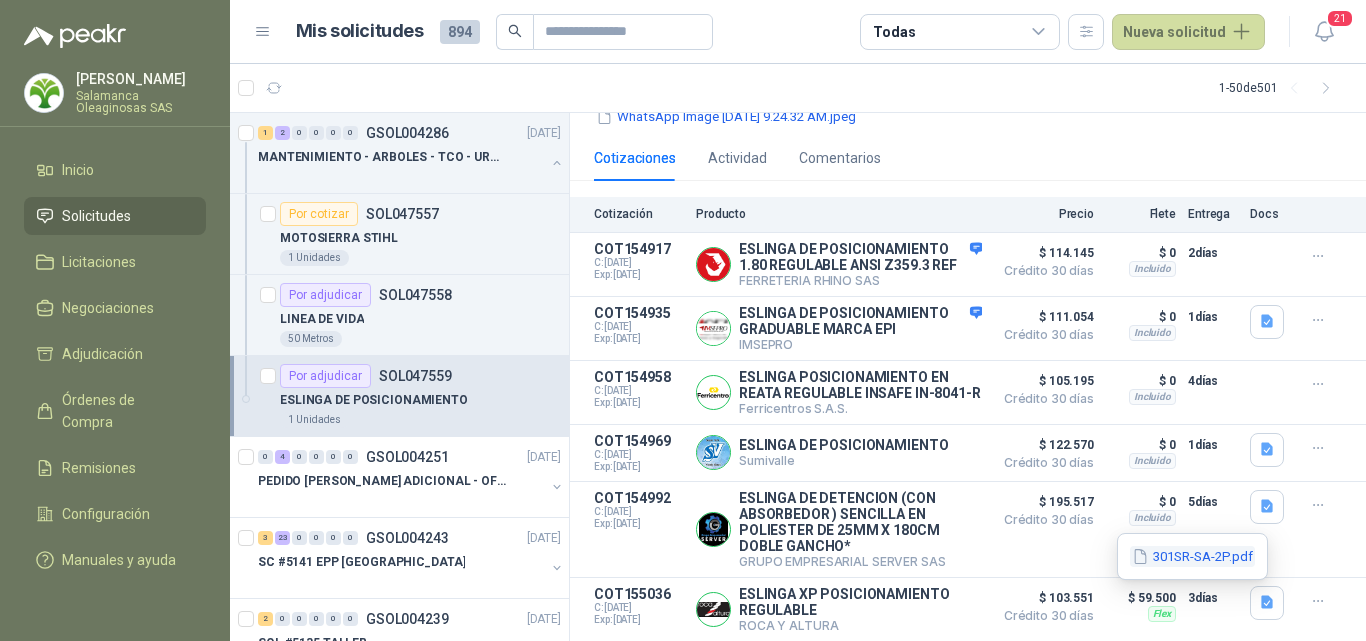 click on "301SR-SA-2P.pdf" at bounding box center (1192, 556) 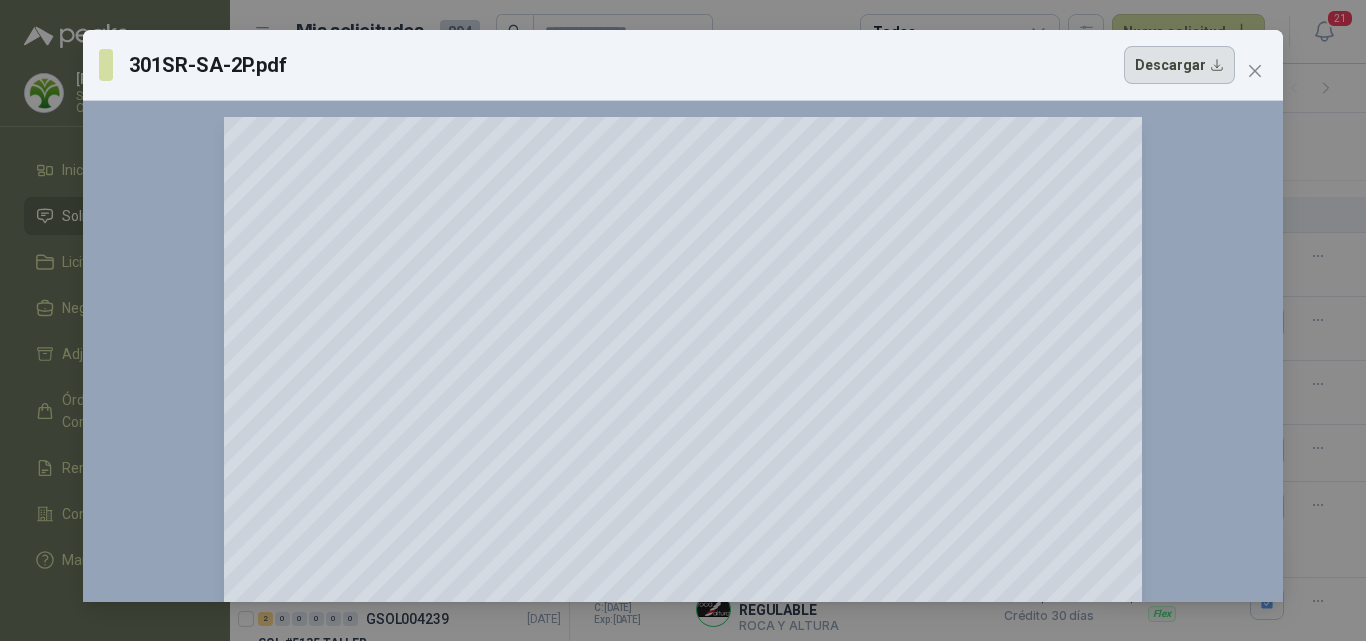 click on "Descargar" at bounding box center (1179, 65) 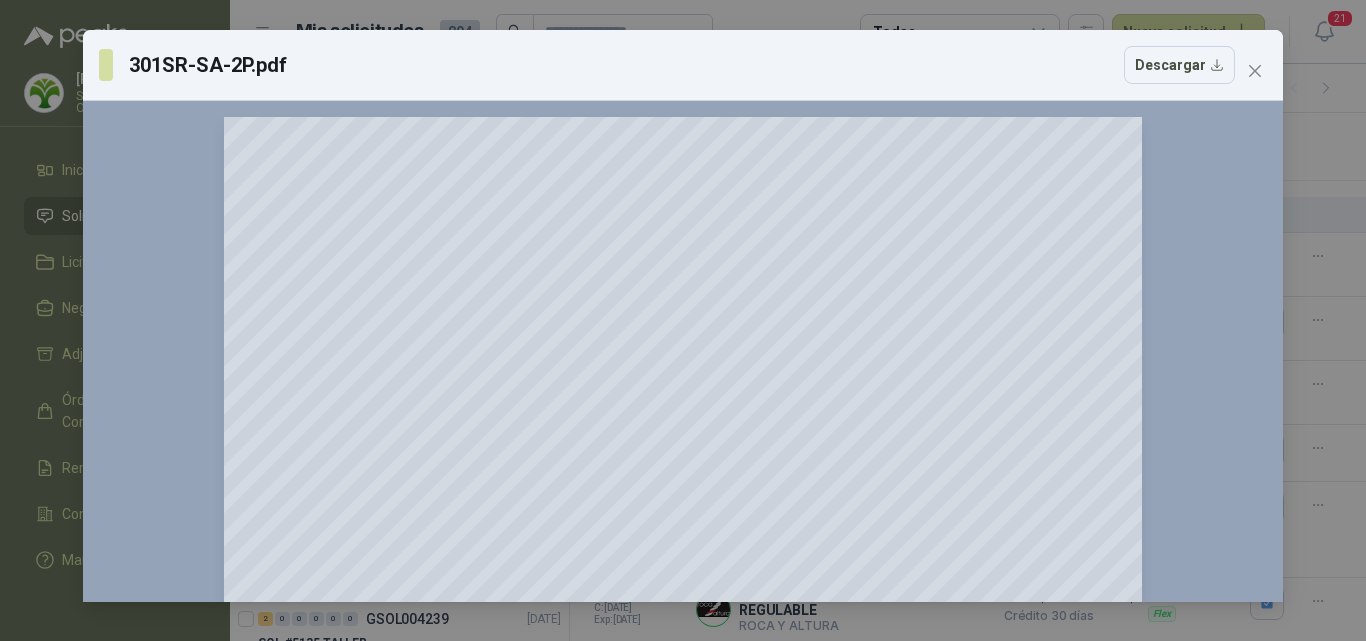 click on "301SR-SA-2P.pdf   Descargar  150 %" at bounding box center [683, 320] 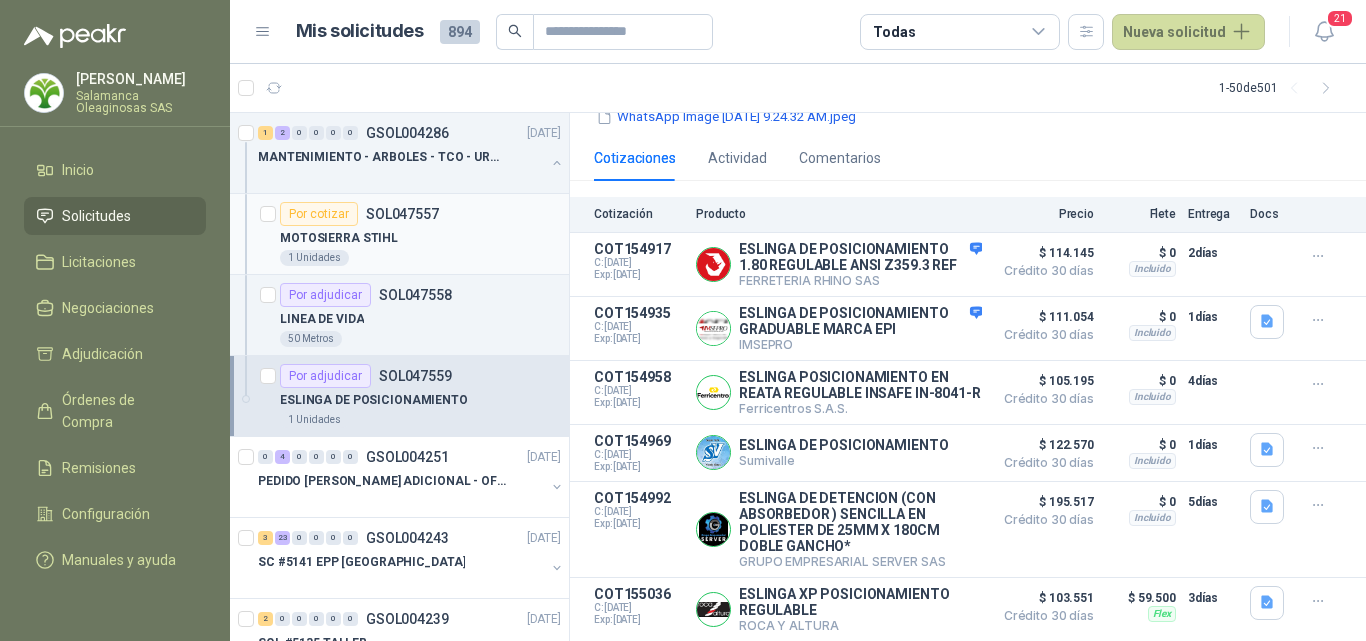 click on "MOTOSIERRA STIHL" at bounding box center [420, 238] 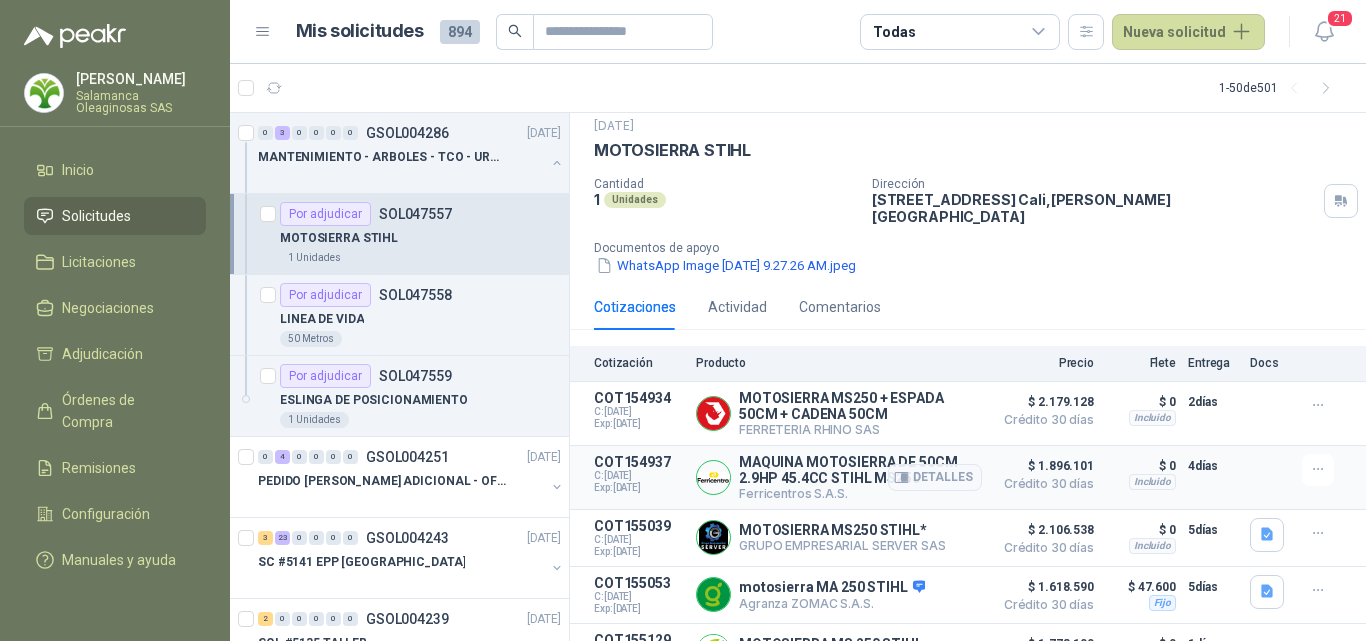 scroll, scrollTop: 93, scrollLeft: 0, axis: vertical 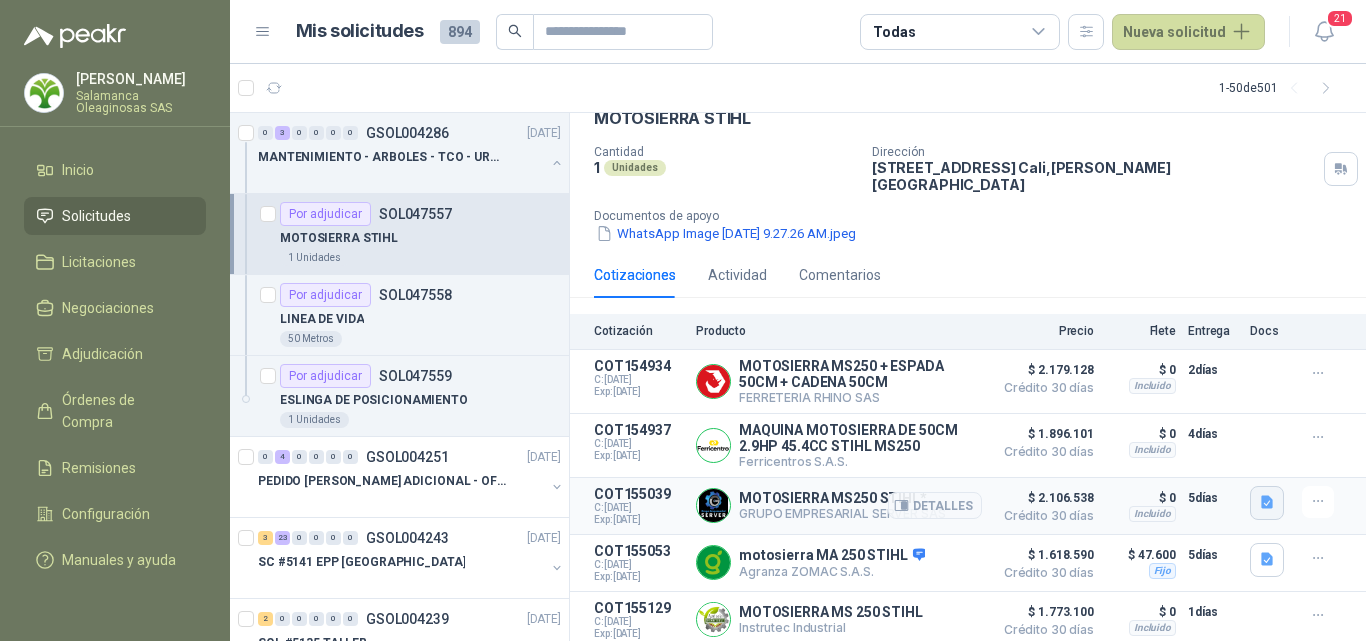 click 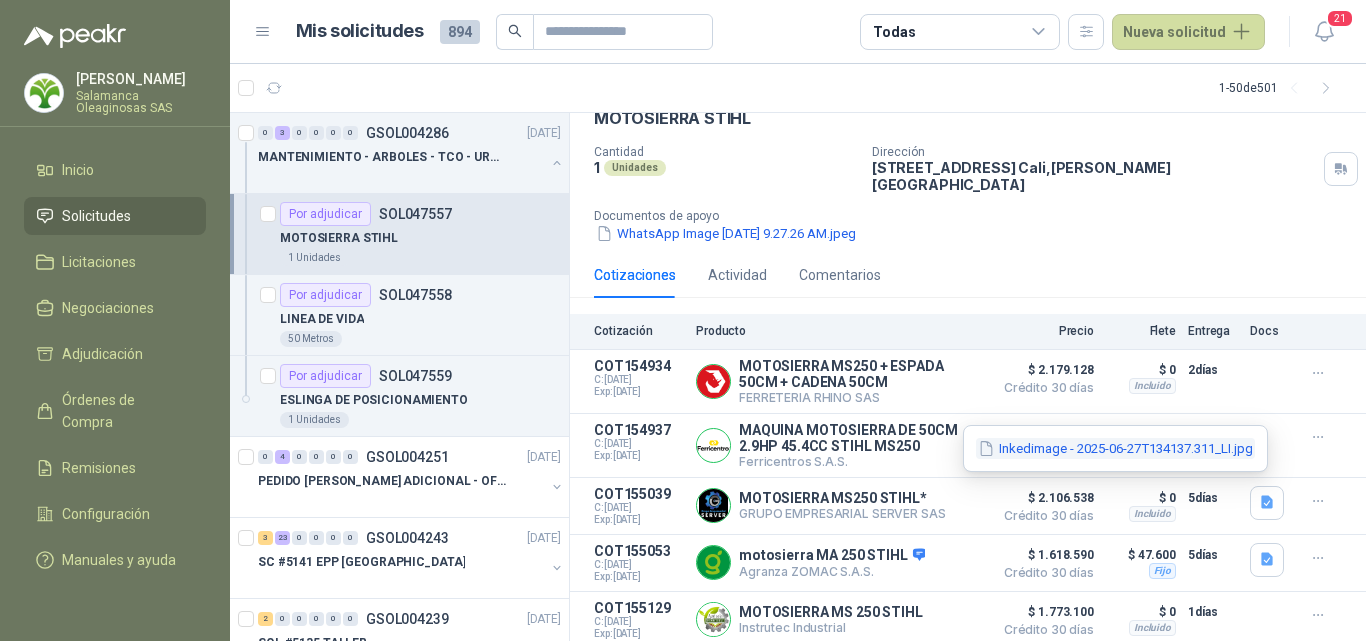 click on "Inkedimage - 2025-06-27T134137.311_LI.jpg" at bounding box center [1115, 448] 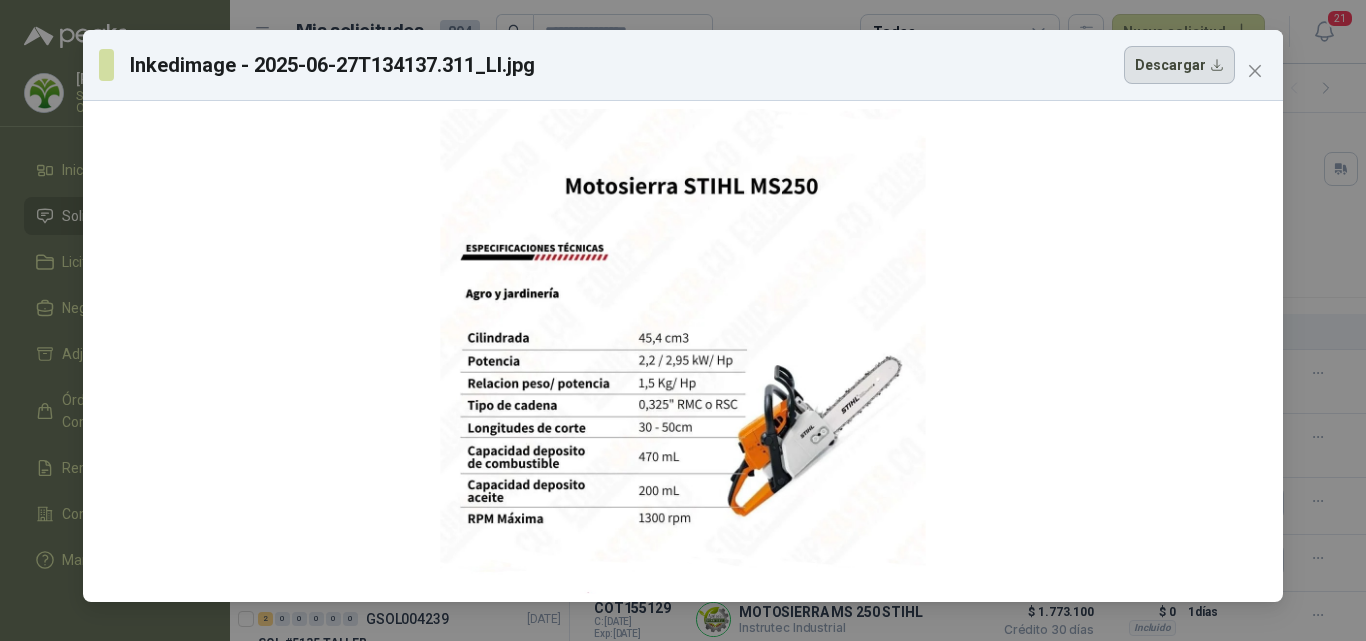 click on "Descargar" at bounding box center (1179, 65) 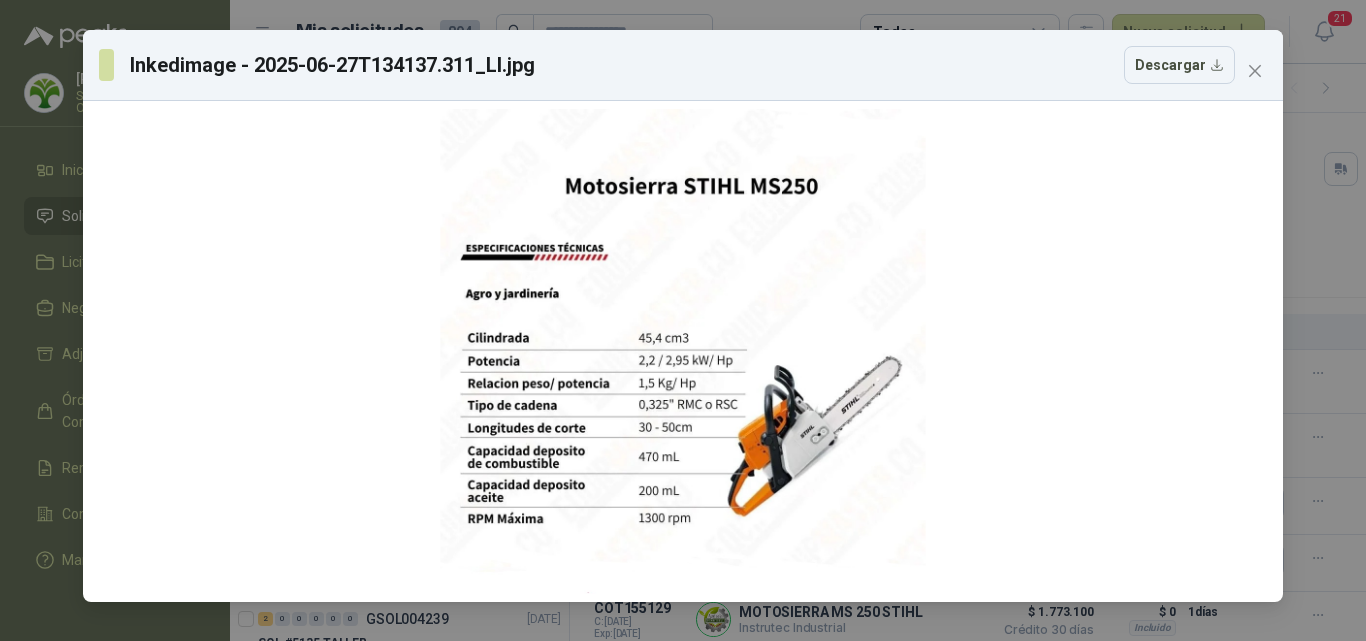 click on "Inkedimage - 2025-06-27T134137.311_LI.jpg   Descargar" at bounding box center [683, 320] 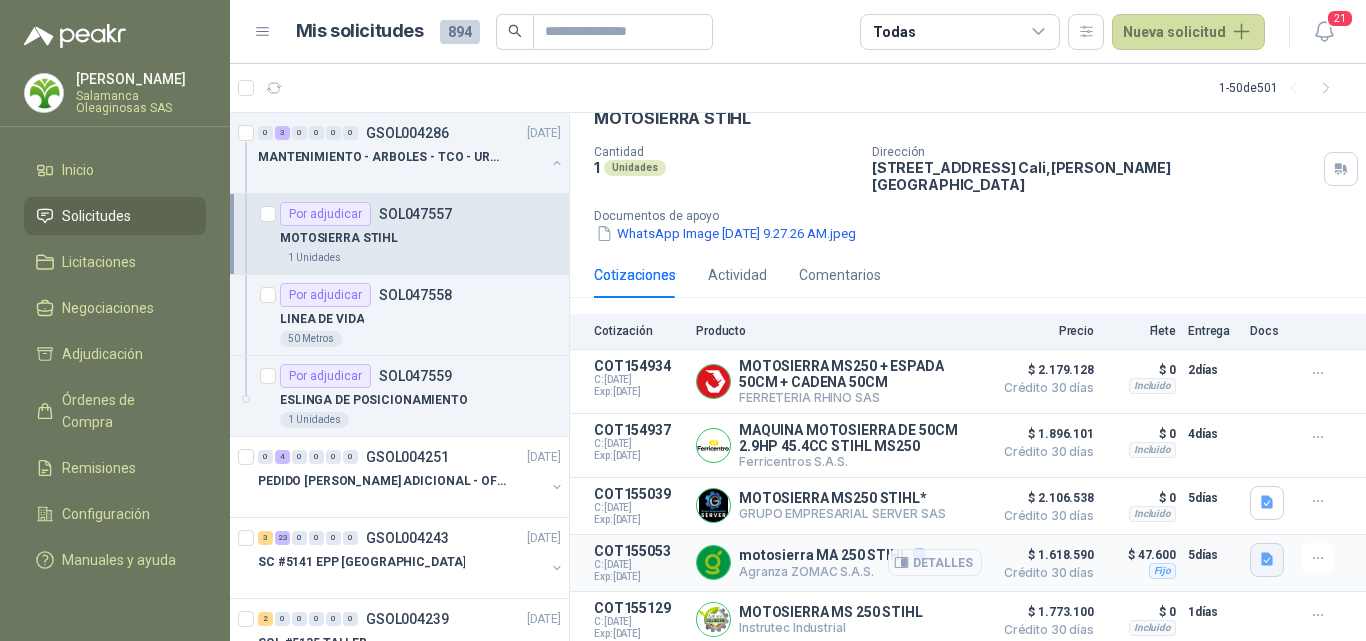 click 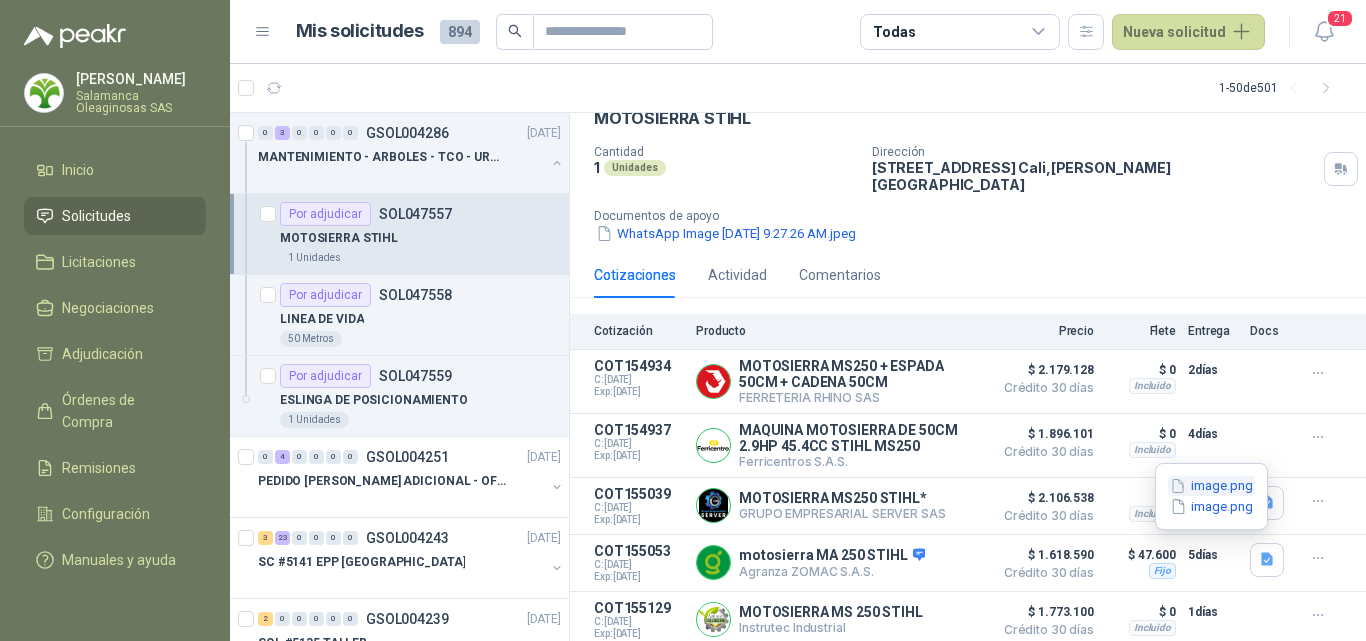click on "image.png" at bounding box center [1211, 486] 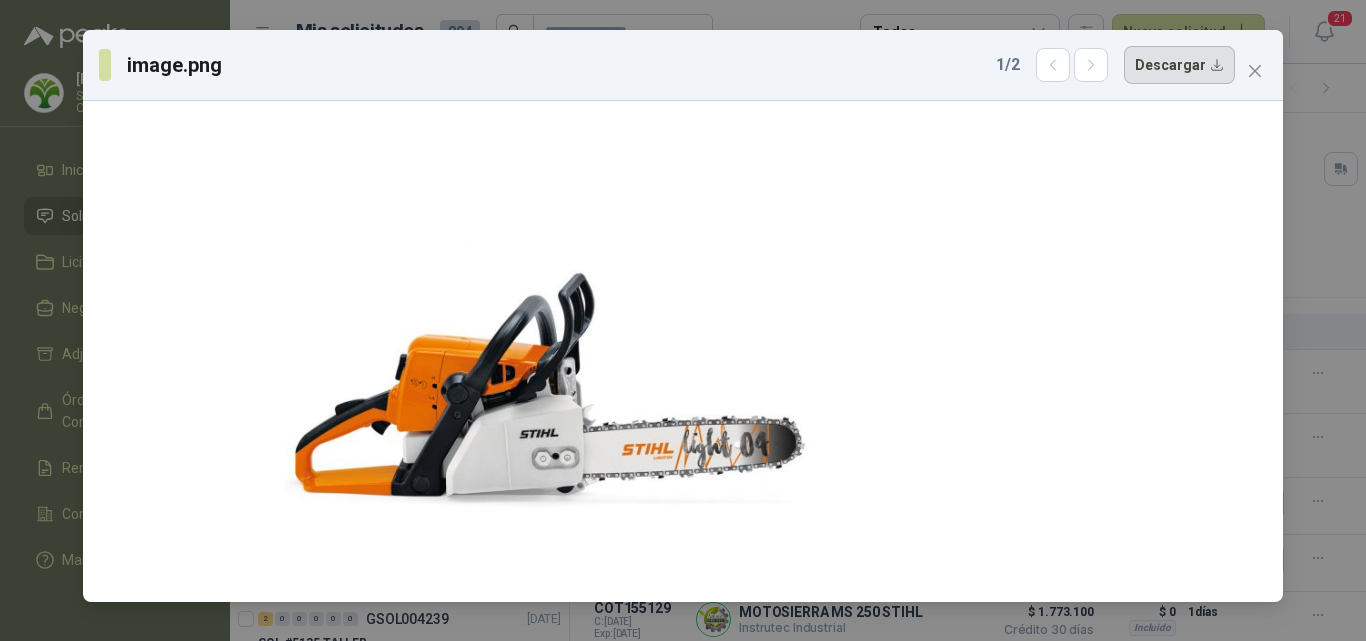 click on "Descargar" at bounding box center (1179, 65) 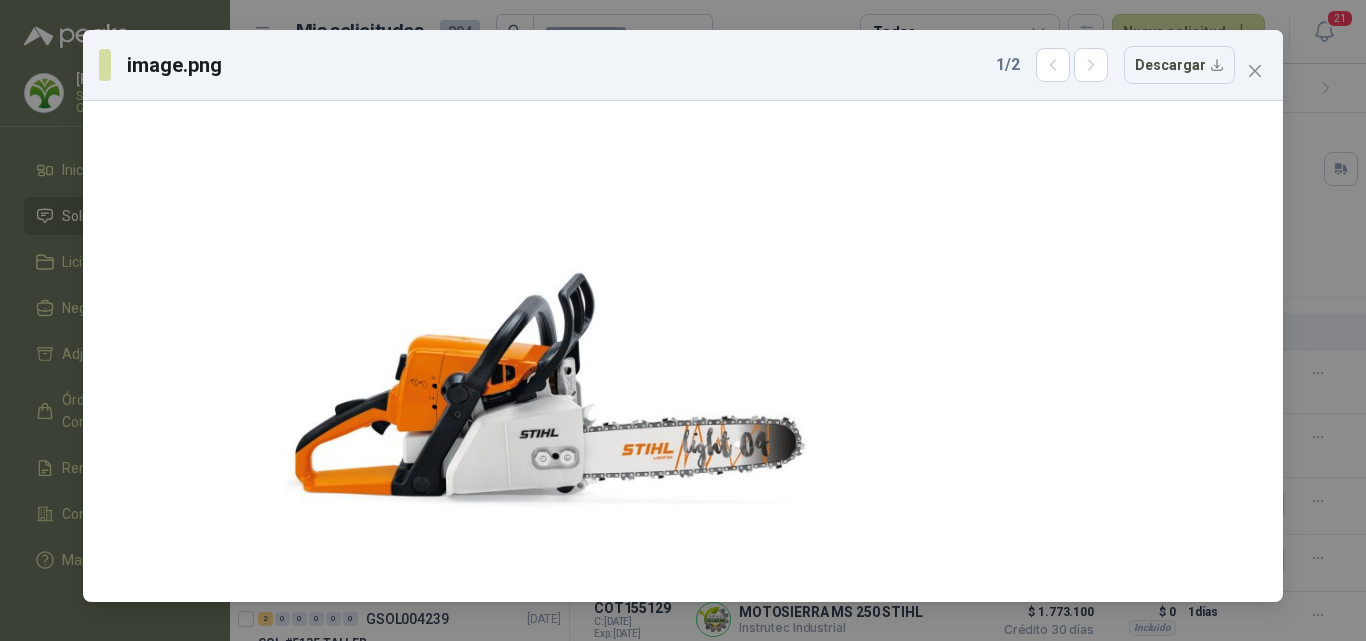 click on "image.png   1 / 2 Descargar" at bounding box center [683, 320] 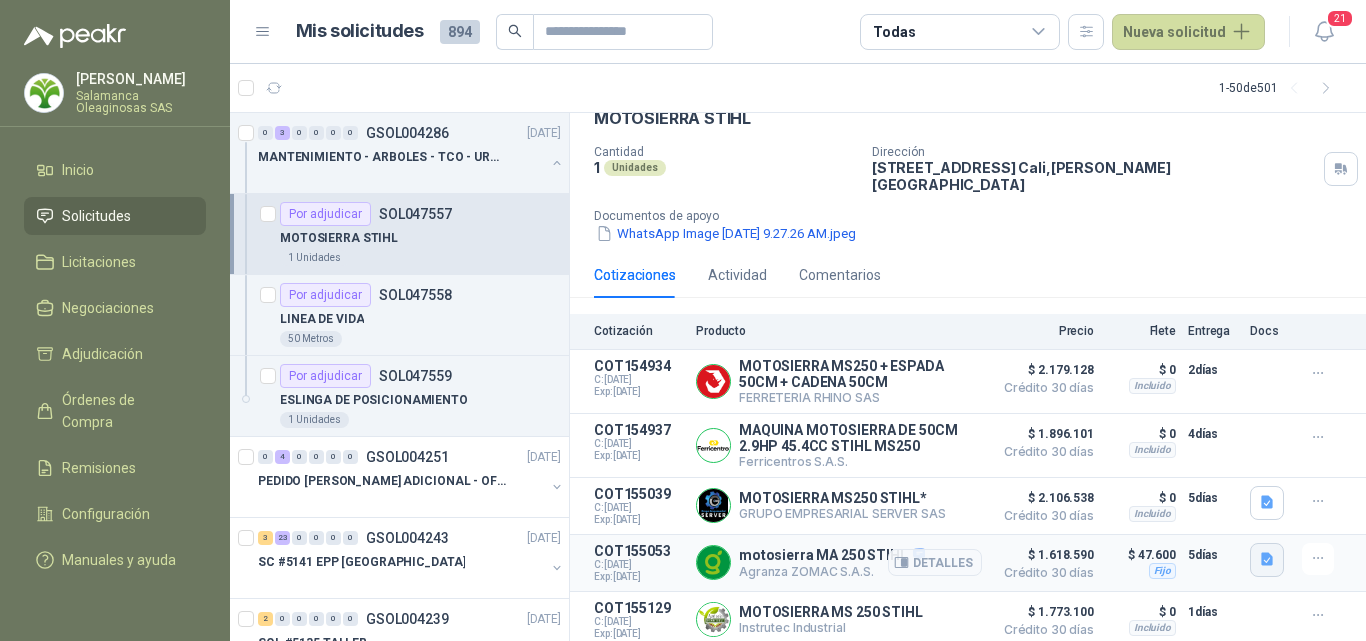click 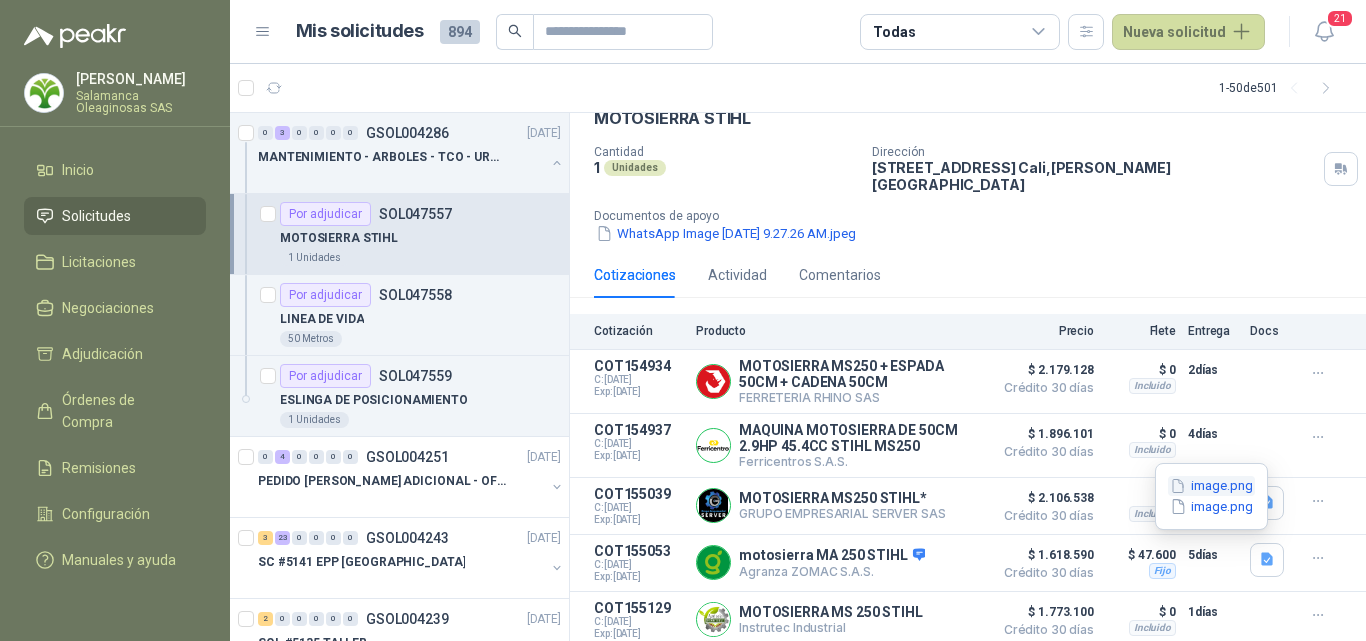 click 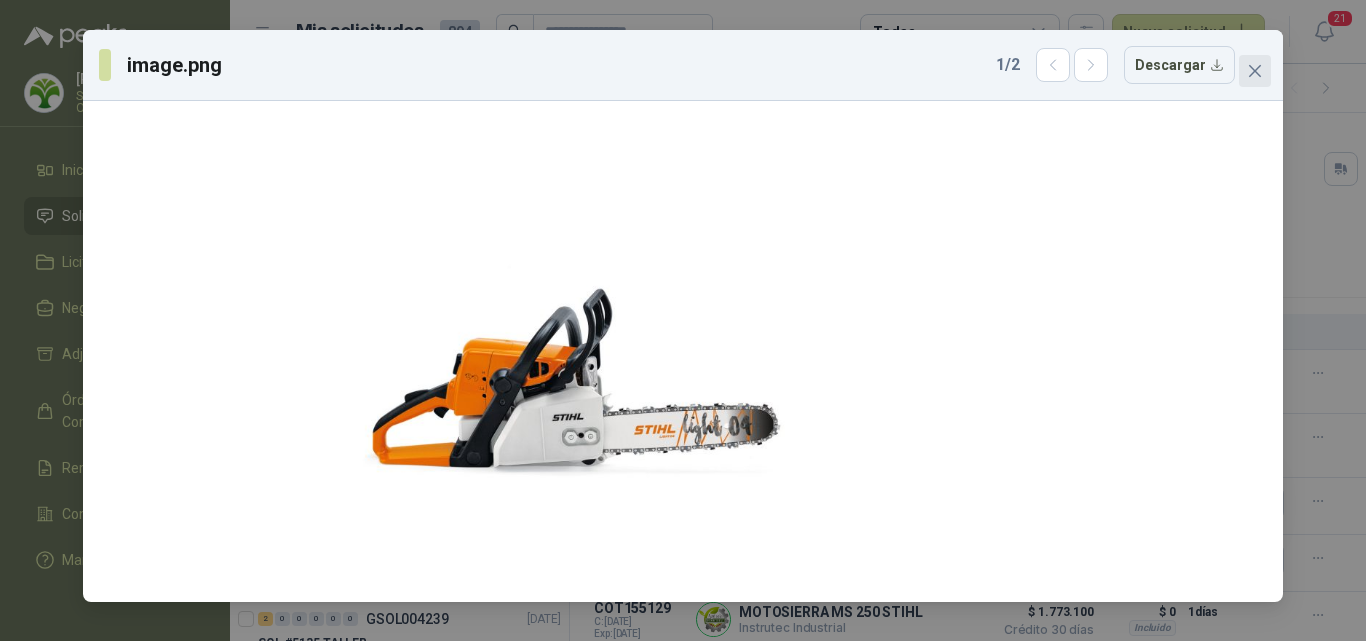 click 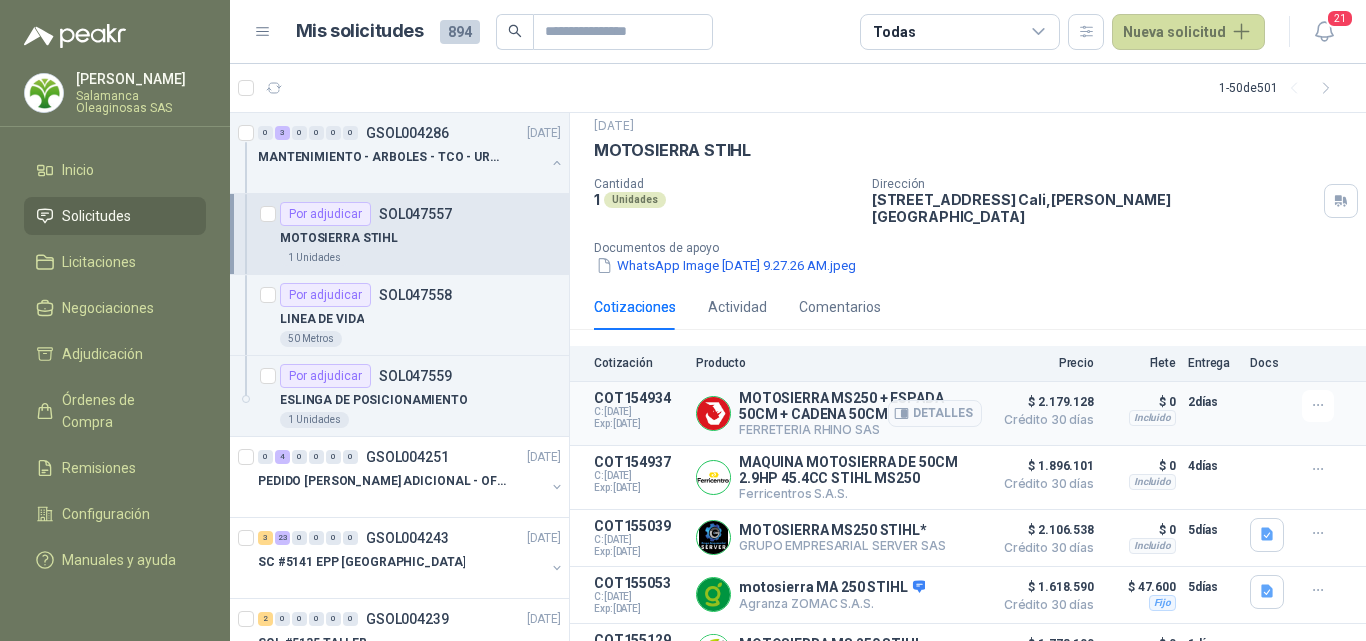 scroll, scrollTop: 93, scrollLeft: 0, axis: vertical 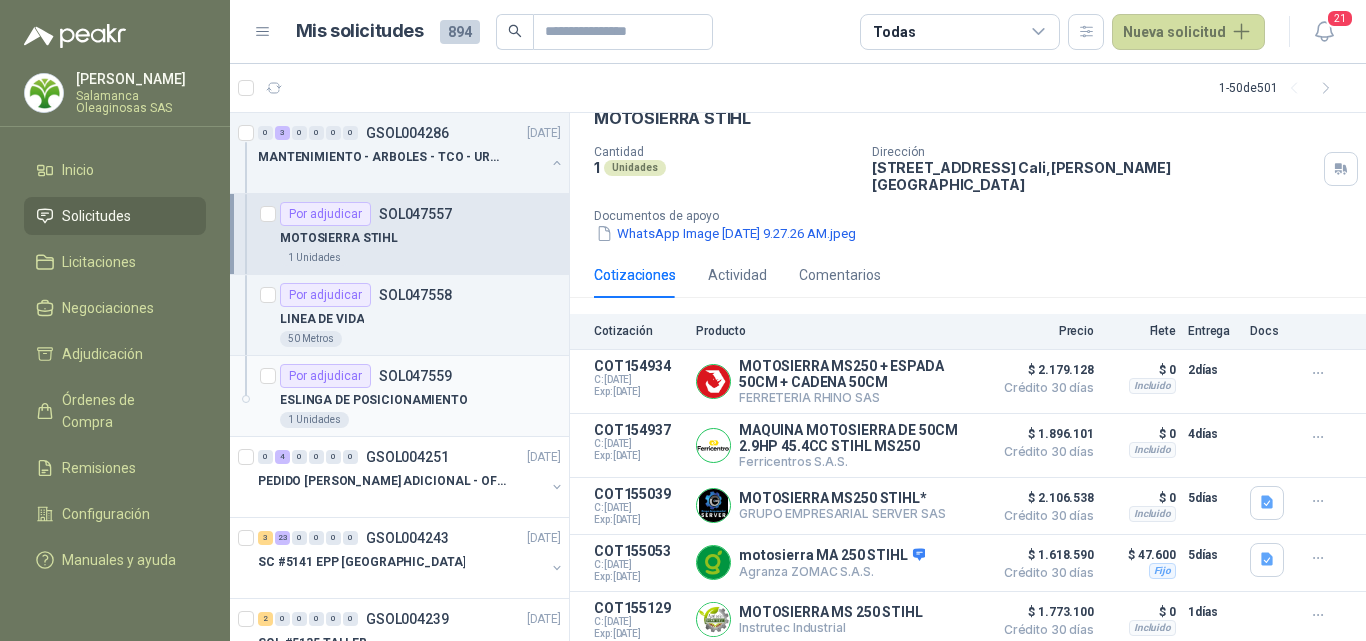 click on "ESLINGA  DE POSICIONAMIENTO" at bounding box center (374, 400) 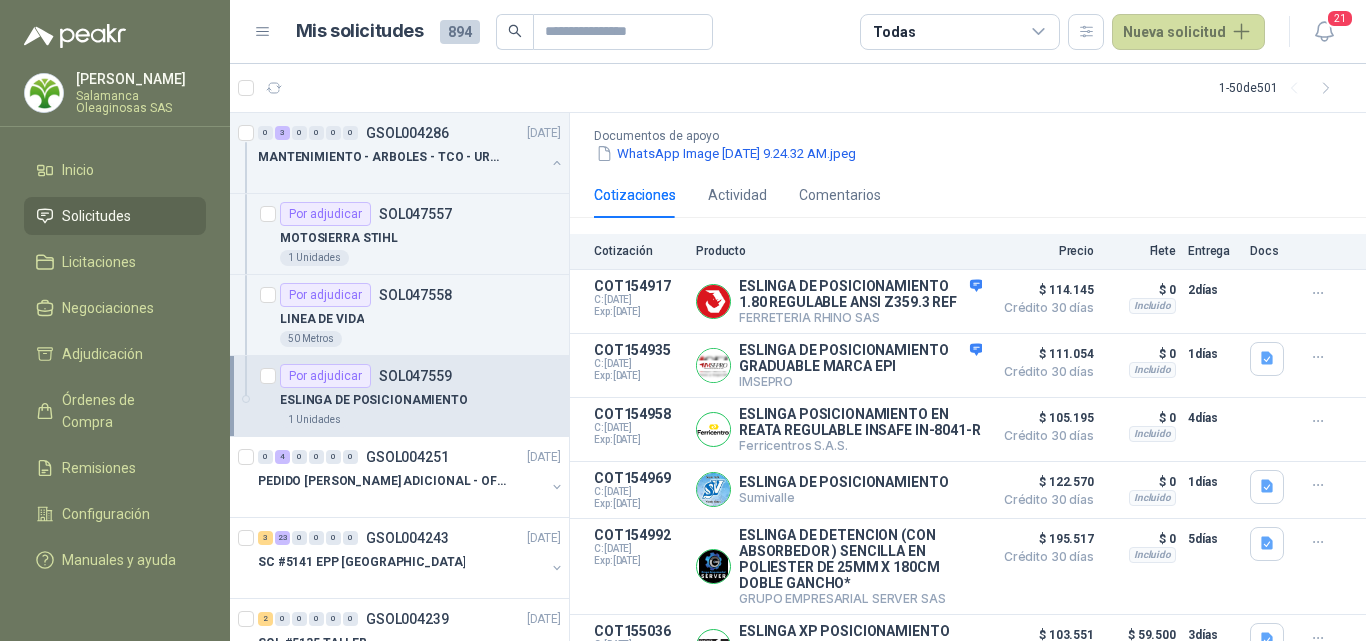 scroll, scrollTop: 200, scrollLeft: 0, axis: vertical 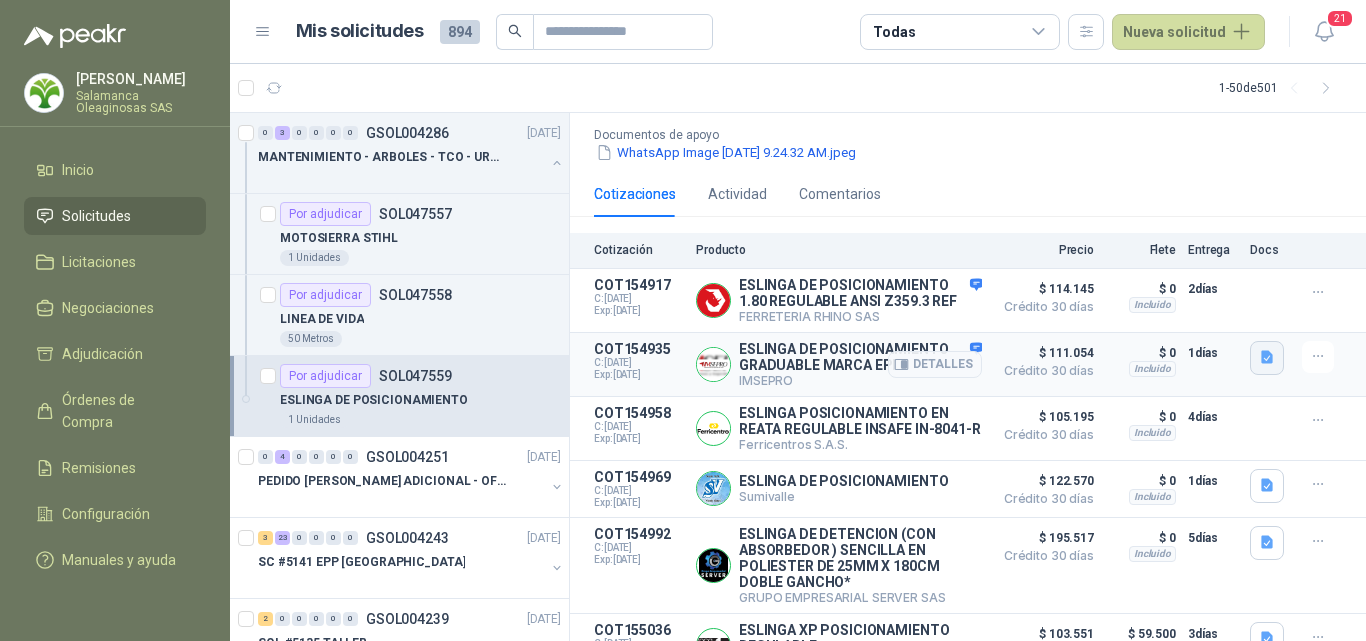 click at bounding box center [1267, 358] 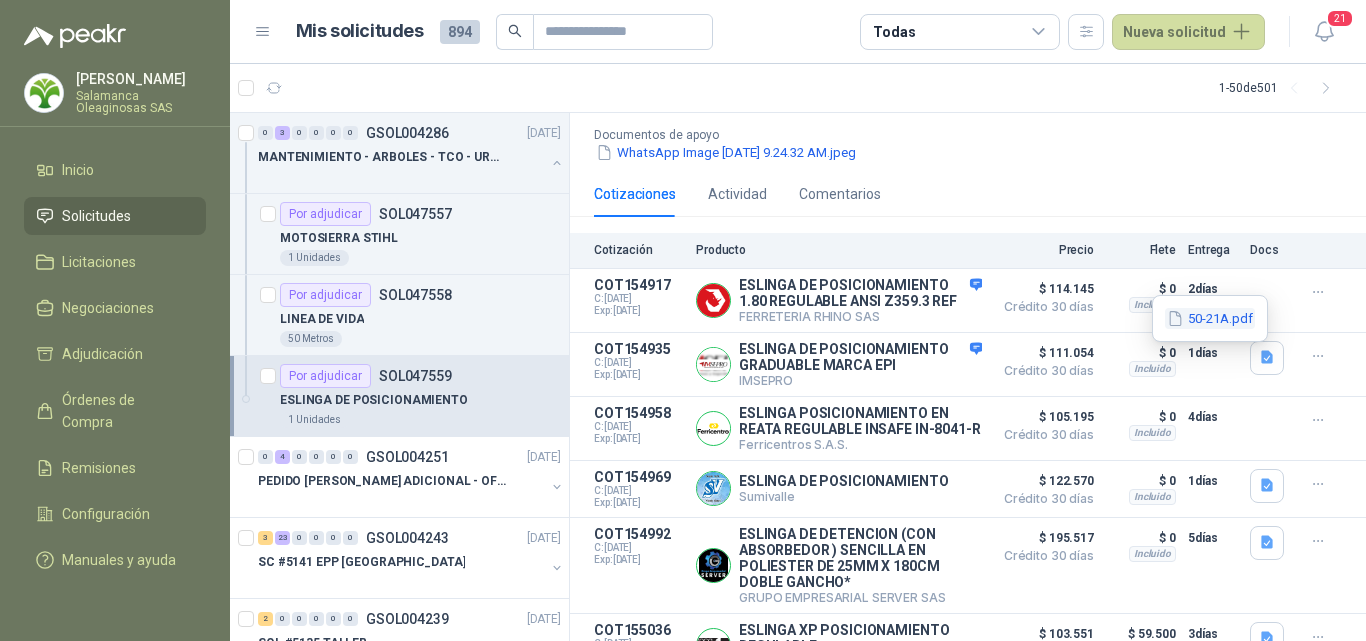 click on "50-21A.pdf" at bounding box center [1210, 318] 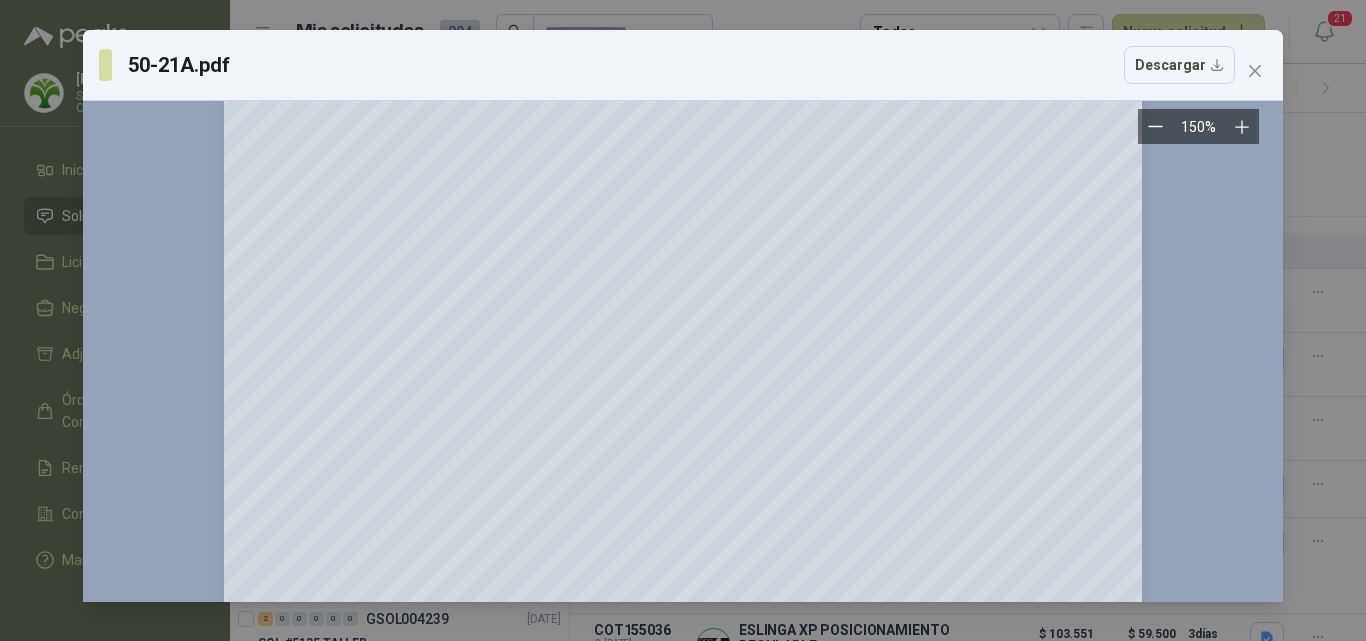 scroll, scrollTop: 0, scrollLeft: 0, axis: both 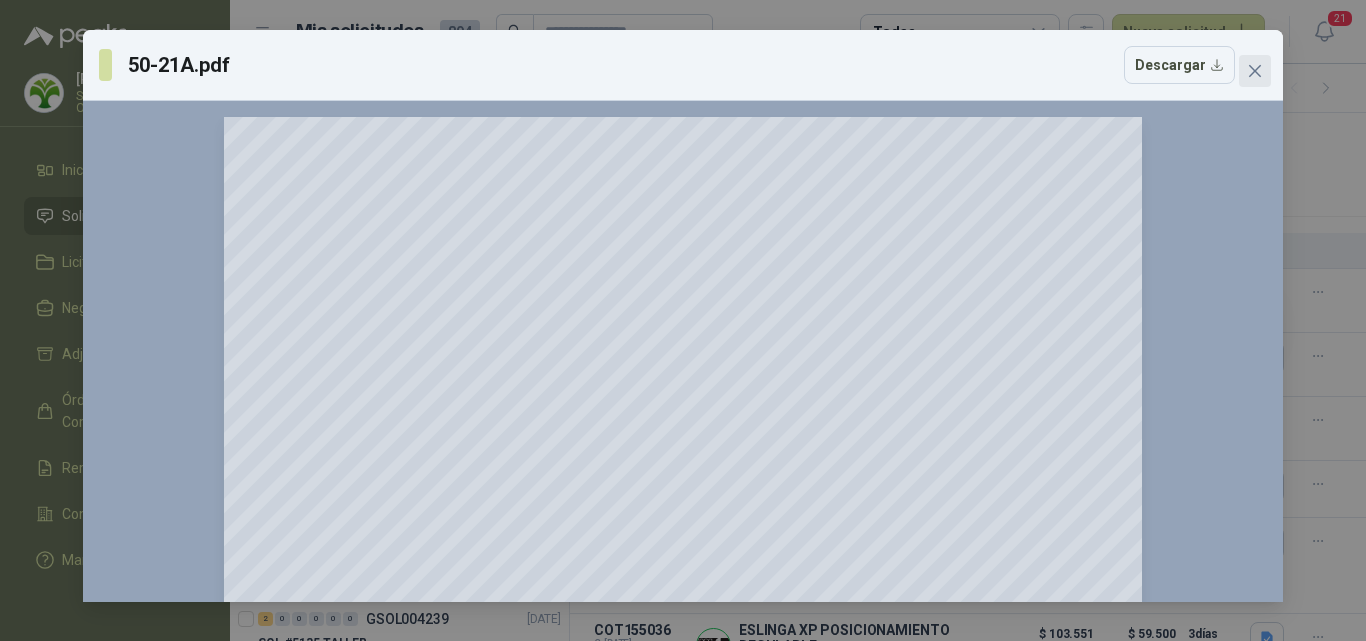 click 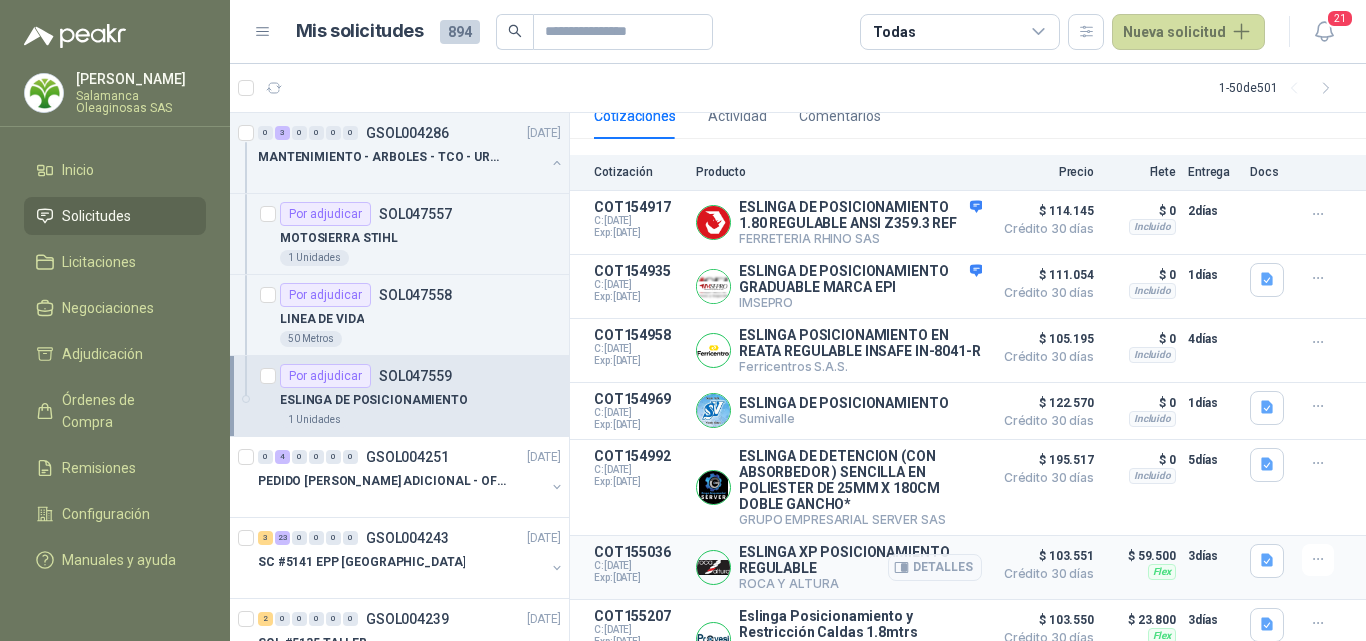 scroll, scrollTop: 300, scrollLeft: 0, axis: vertical 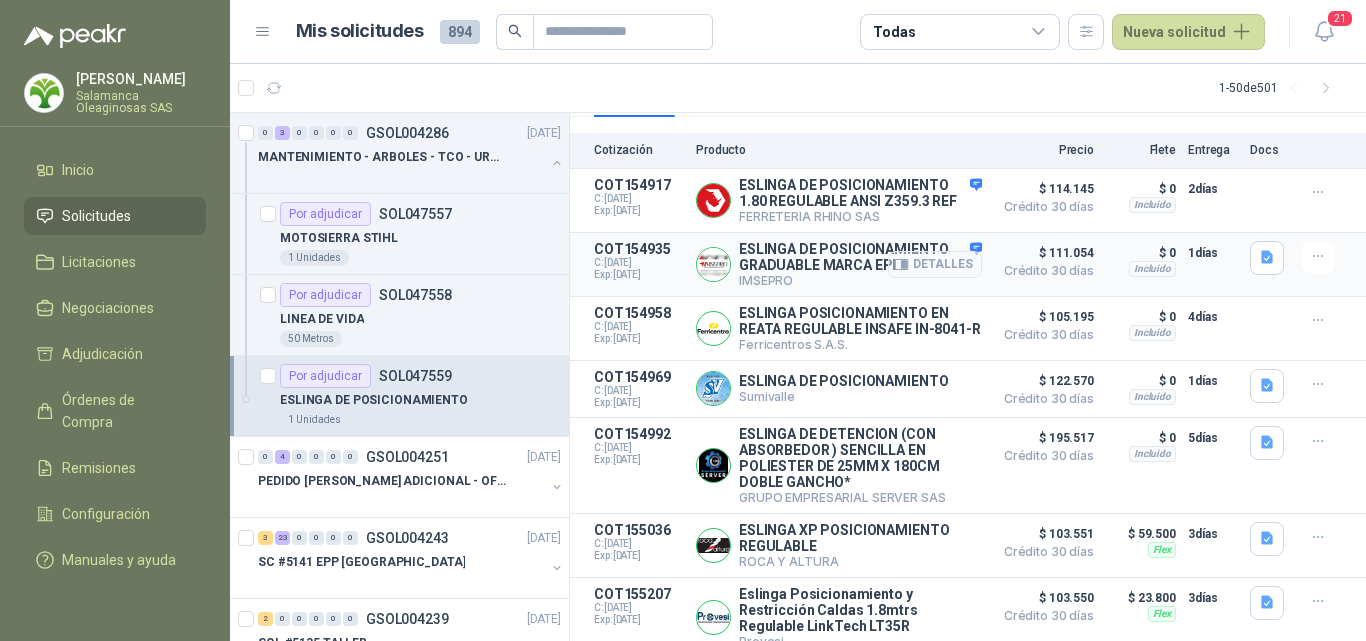 click on "Detalles" at bounding box center (935, 264) 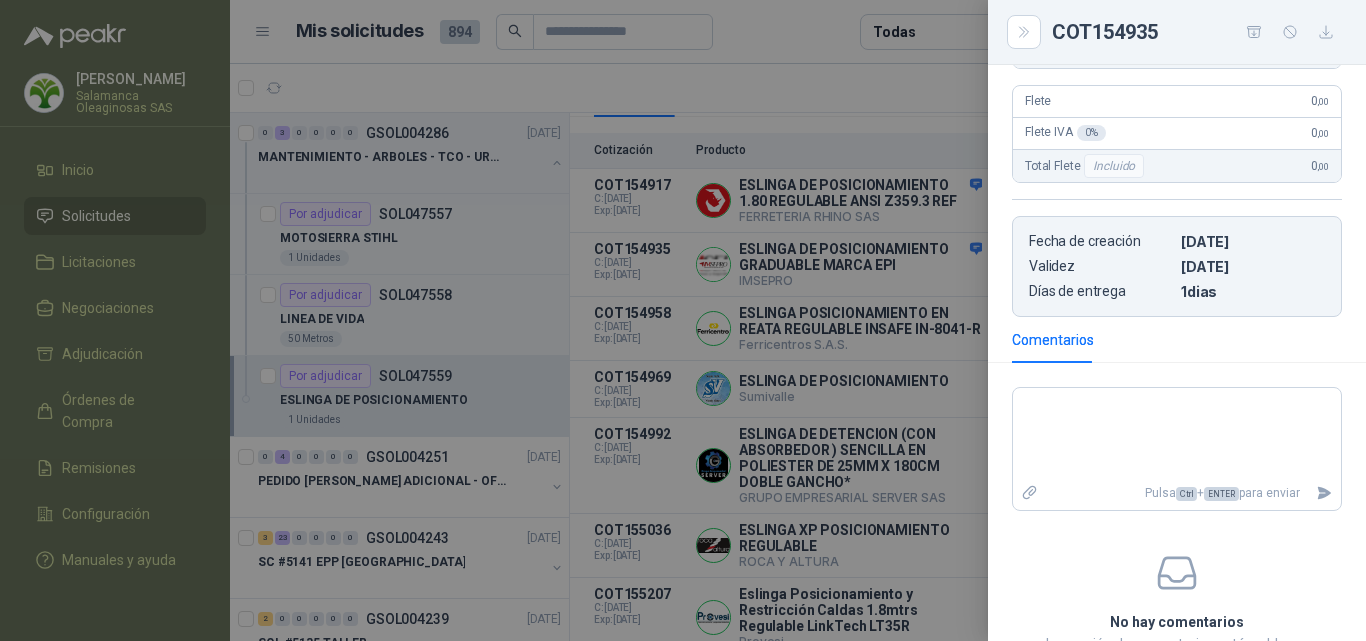 scroll, scrollTop: 200, scrollLeft: 0, axis: vertical 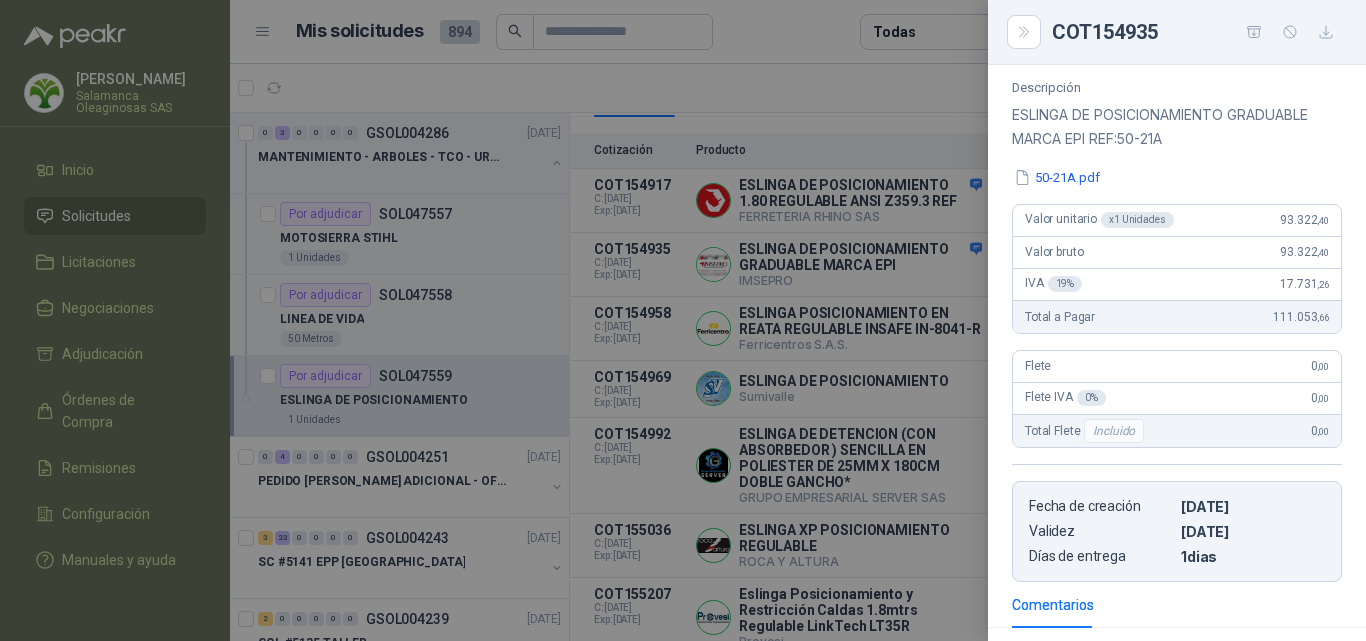 click at bounding box center [683, 320] 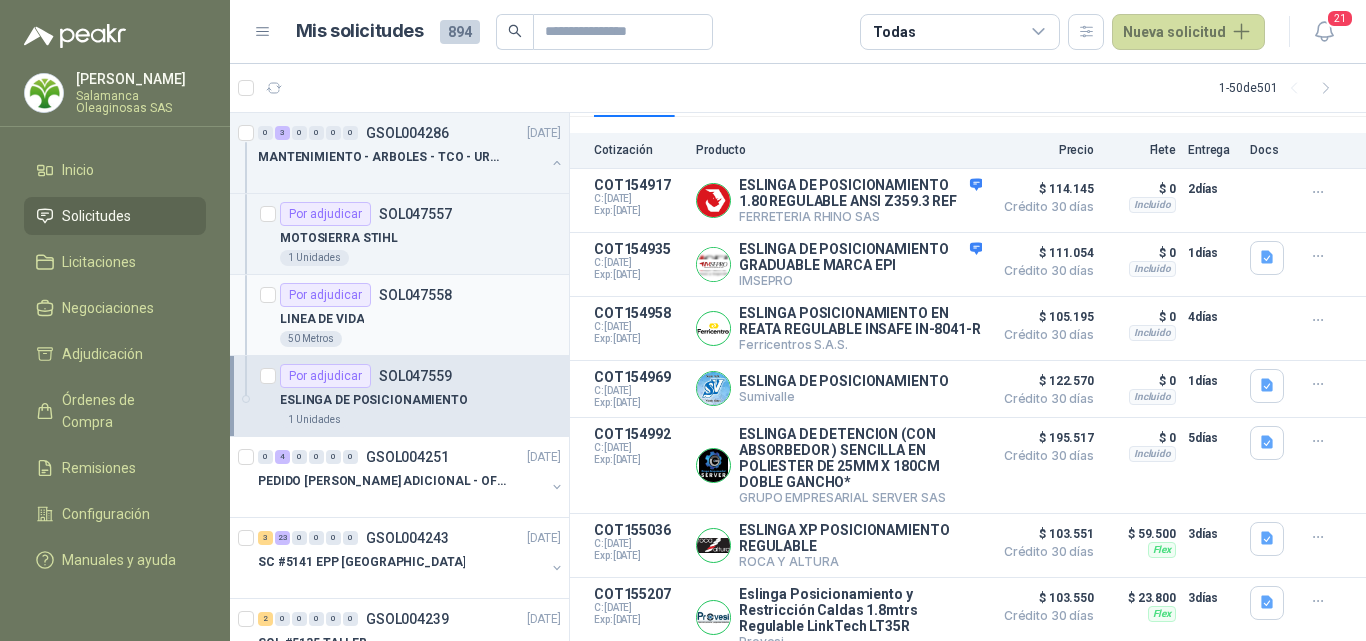 click on "50   Metros" at bounding box center [420, 339] 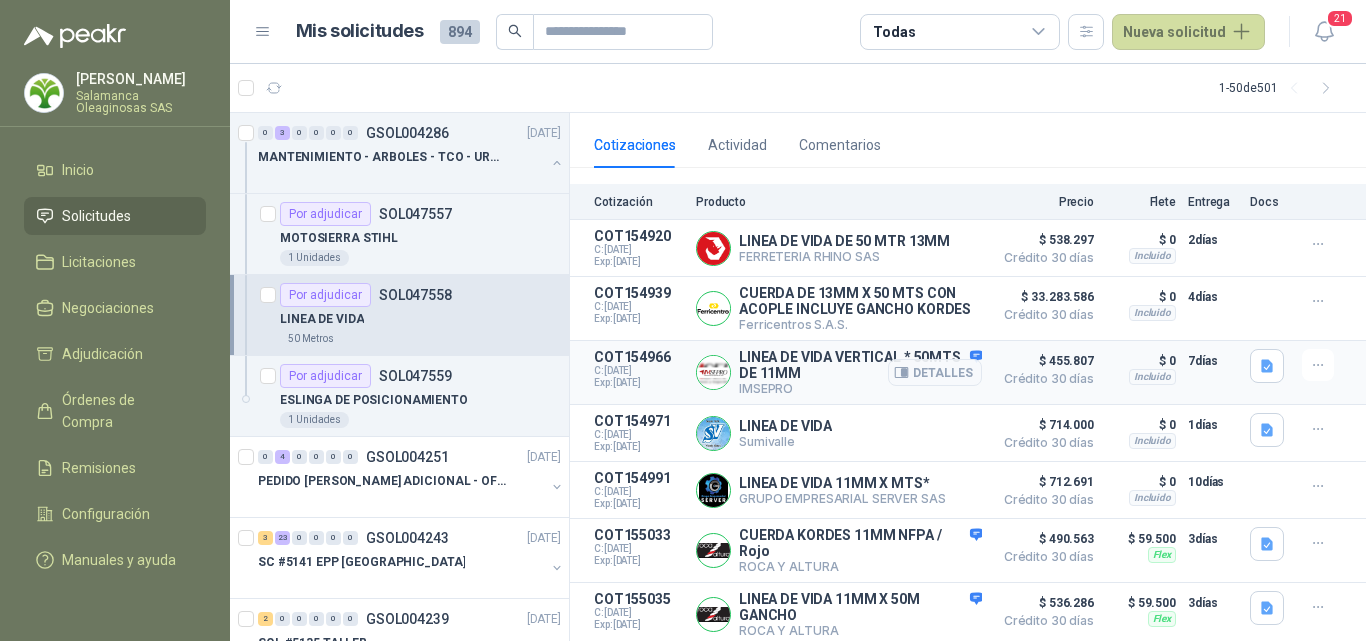 scroll, scrollTop: 200, scrollLeft: 0, axis: vertical 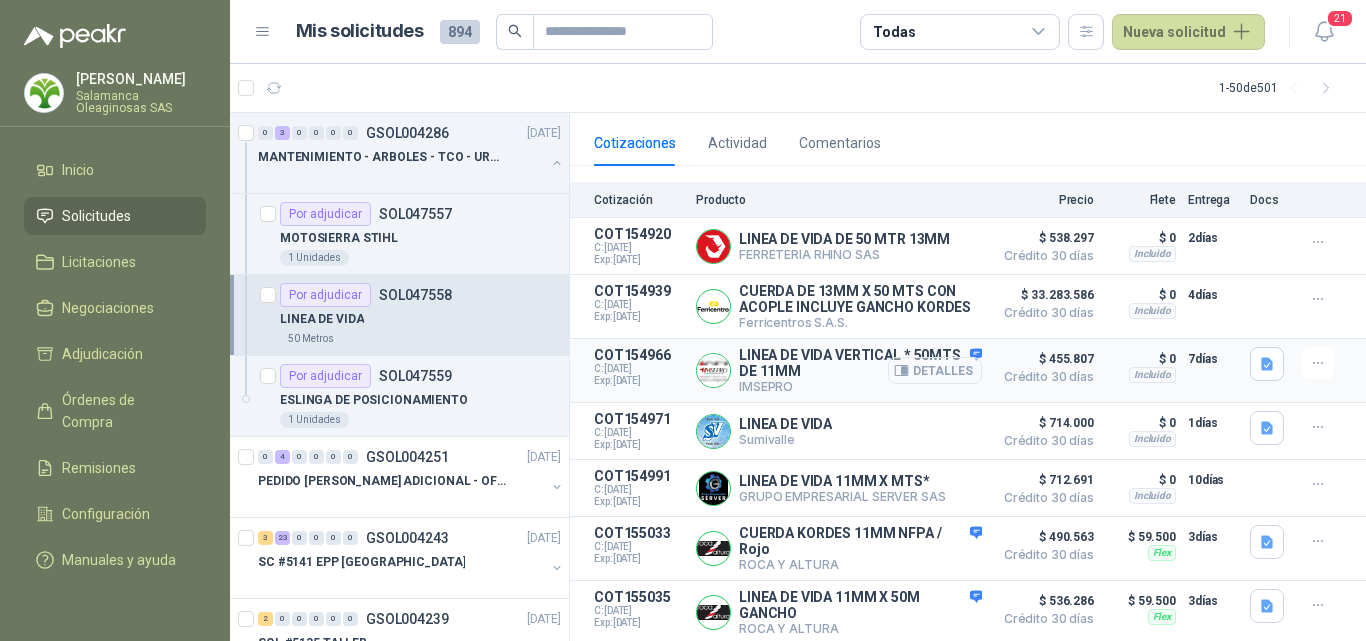 click on "Detalles" at bounding box center (935, 370) 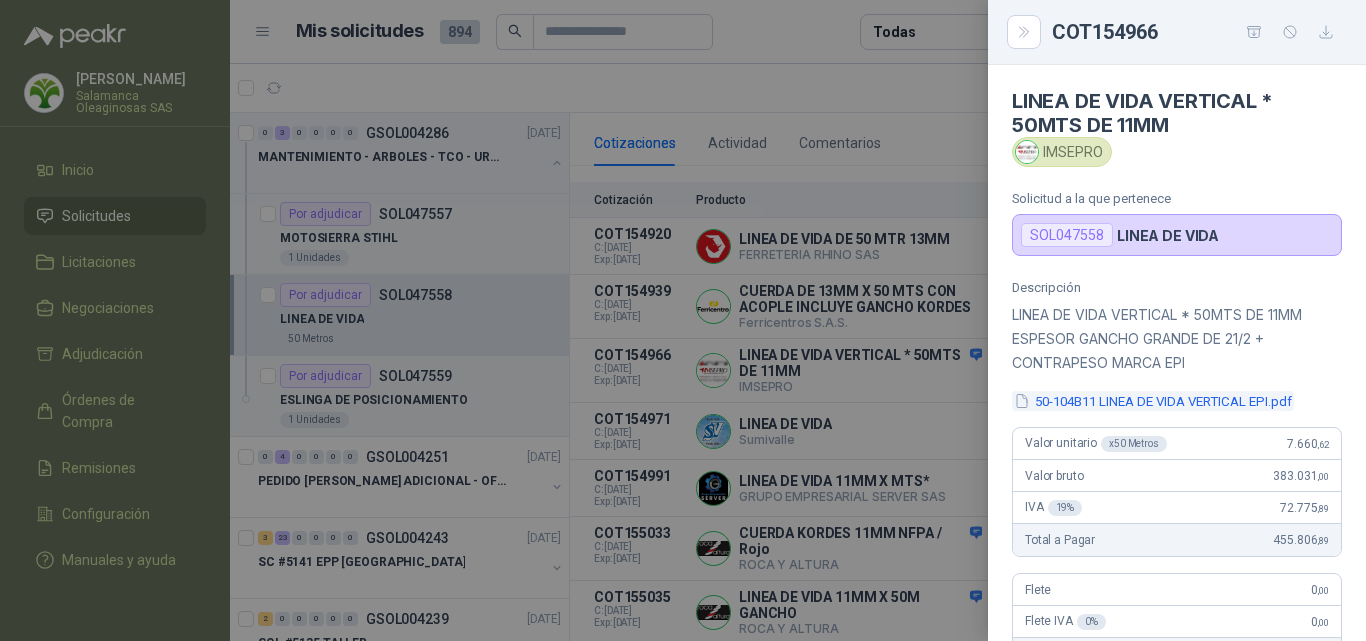 click on "50-104B11 LINEA DE VIDA VERTICAL EPI.pdf" at bounding box center (1153, 401) 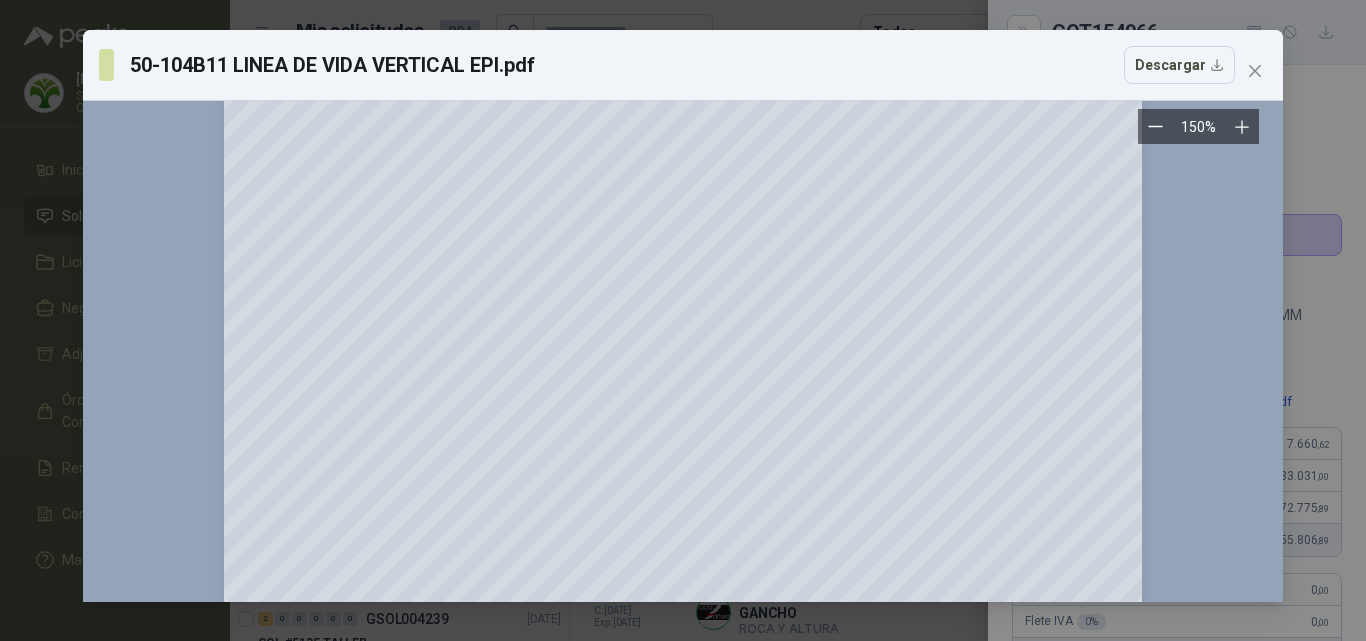 scroll, scrollTop: 700, scrollLeft: 0, axis: vertical 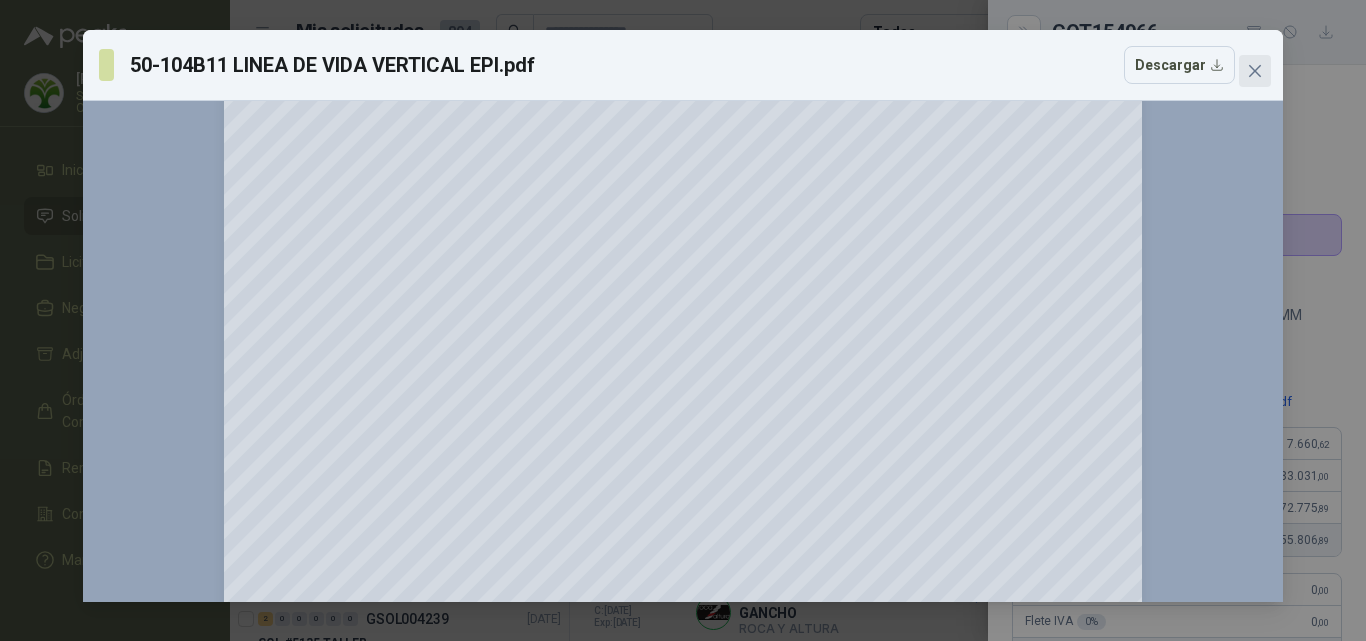 click 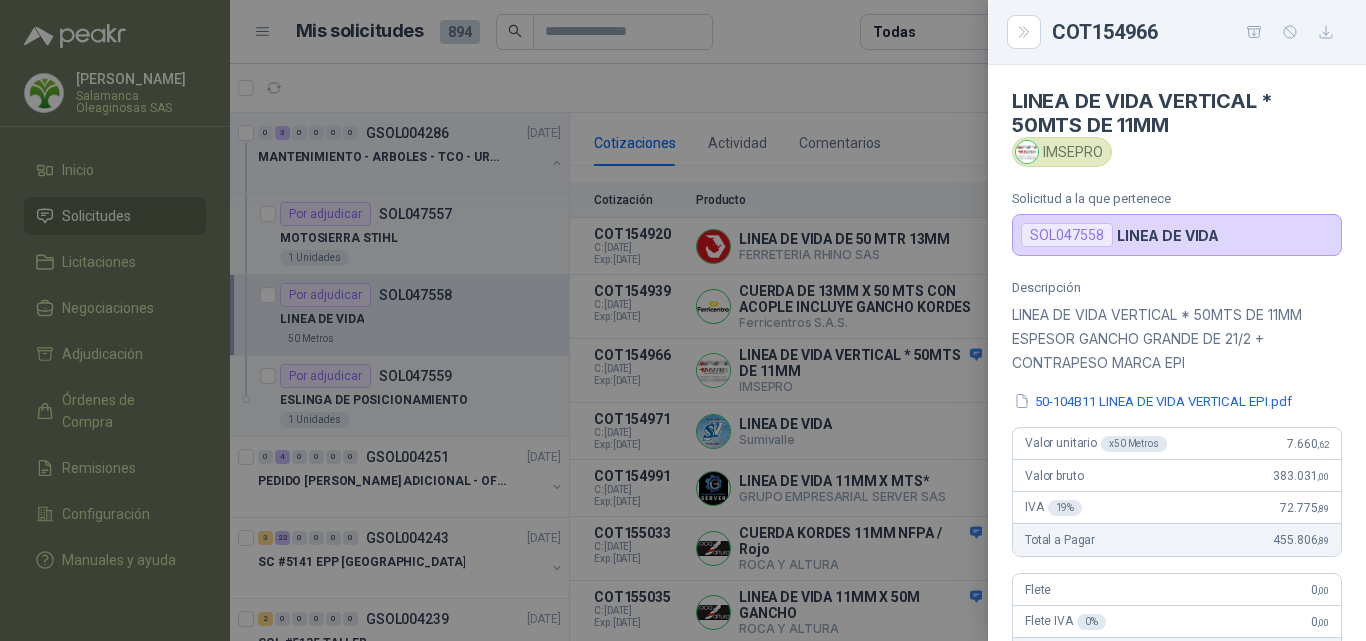 click at bounding box center [683, 320] 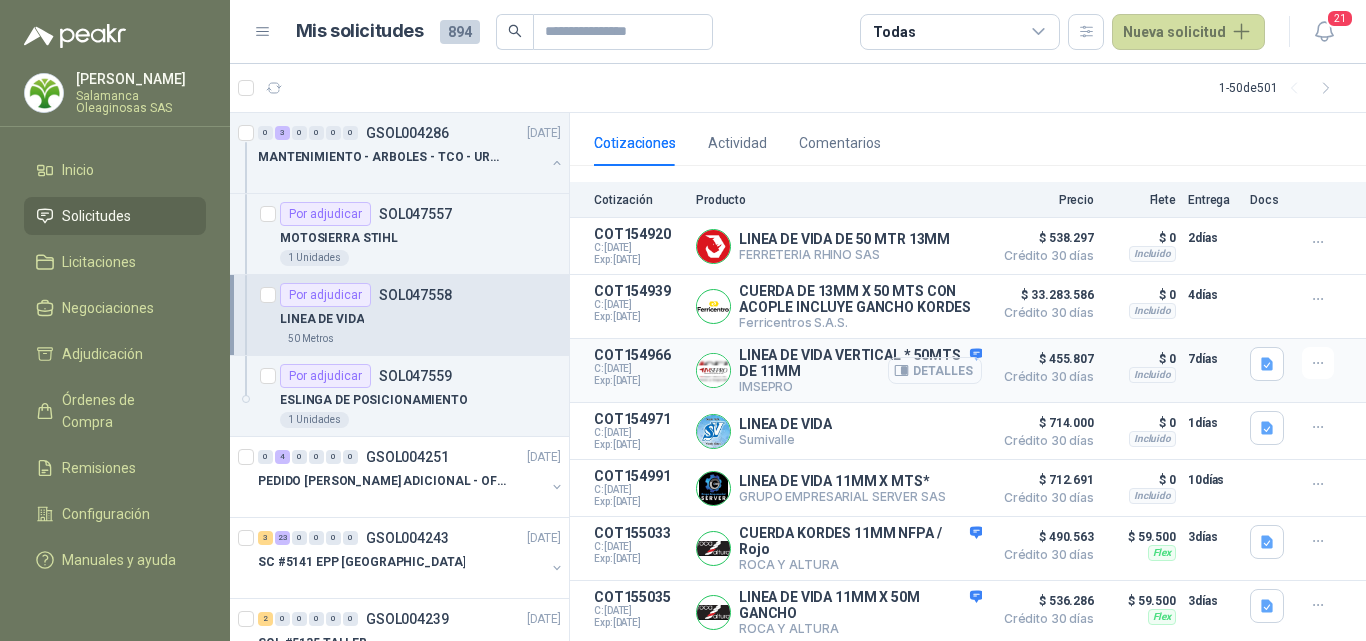 click on "Detalles" at bounding box center [935, 370] 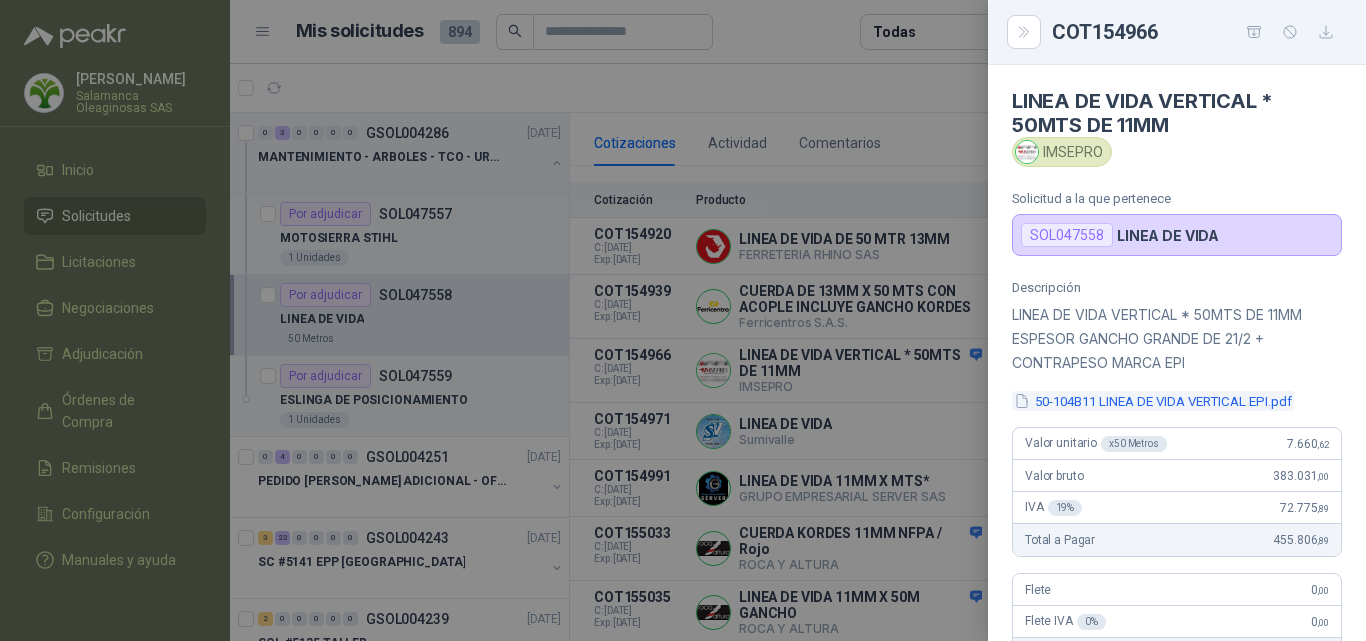 click on "50-104B11 LINEA DE VIDA VERTICAL EPI.pdf" at bounding box center [1153, 401] 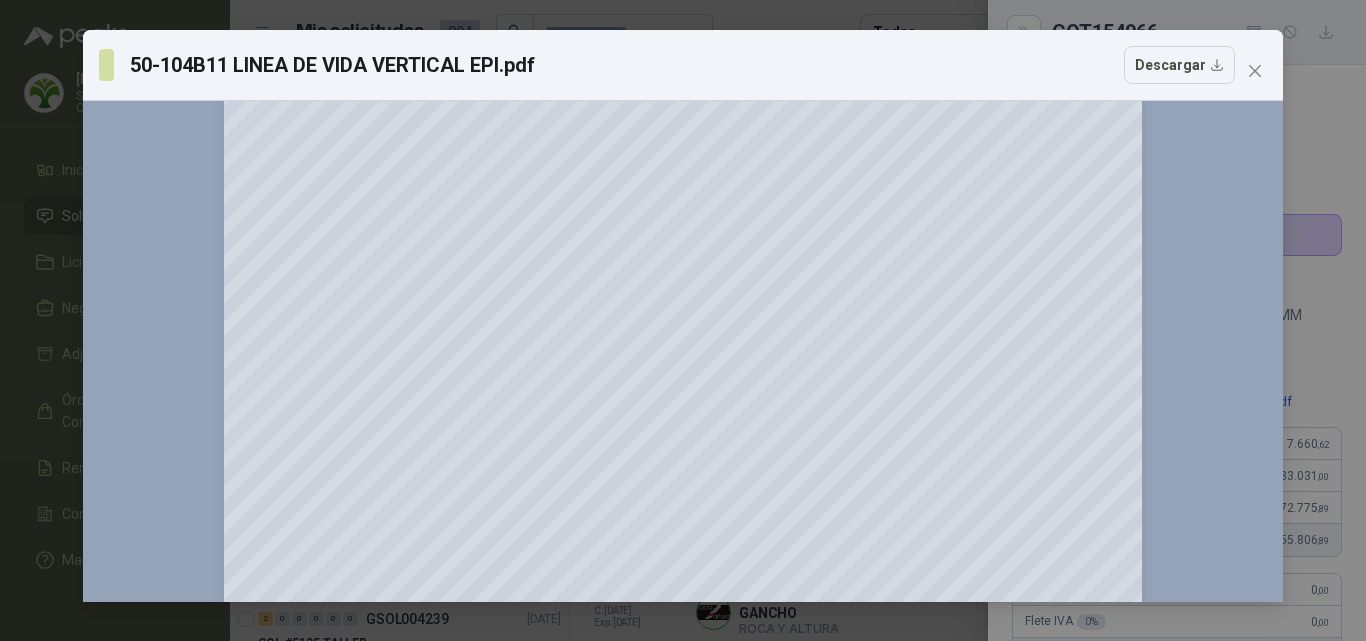 scroll, scrollTop: 500, scrollLeft: 0, axis: vertical 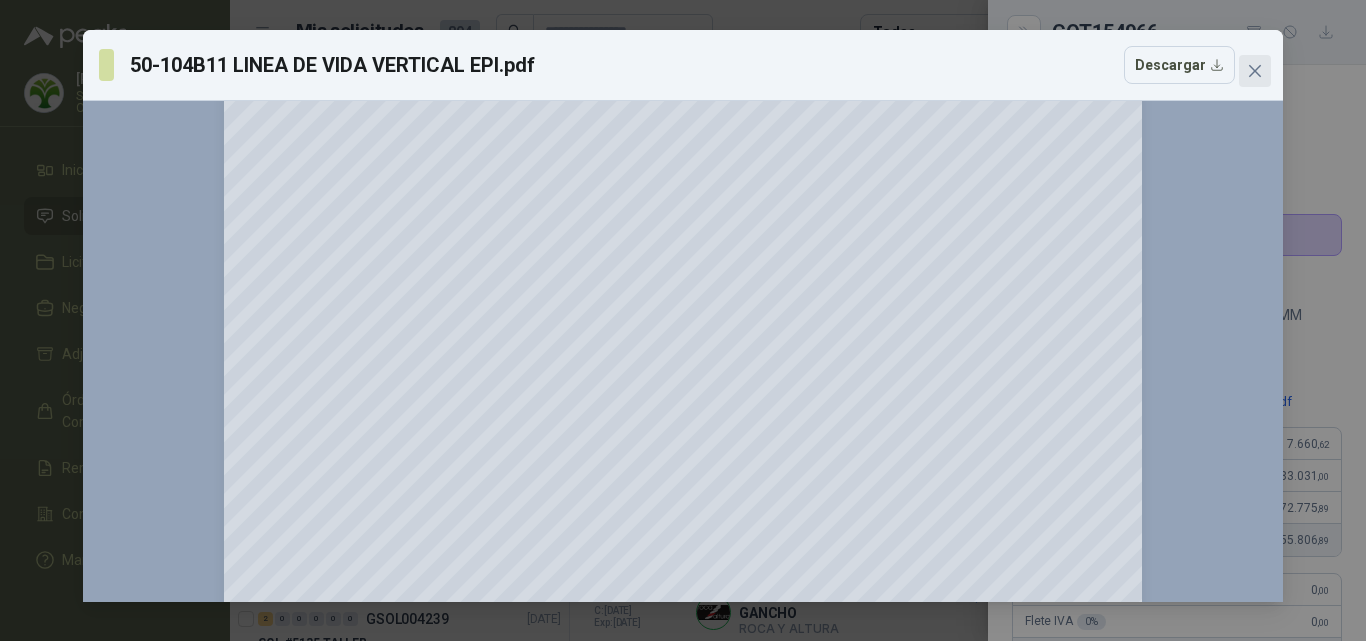 click 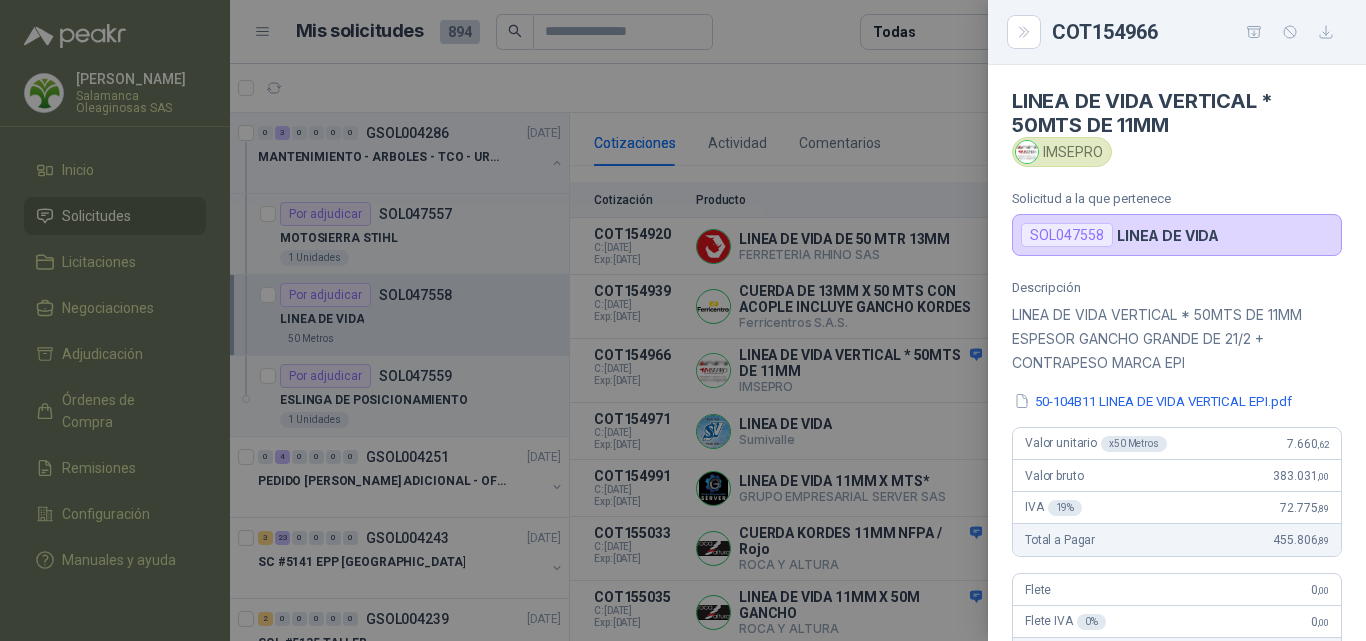 click at bounding box center [683, 320] 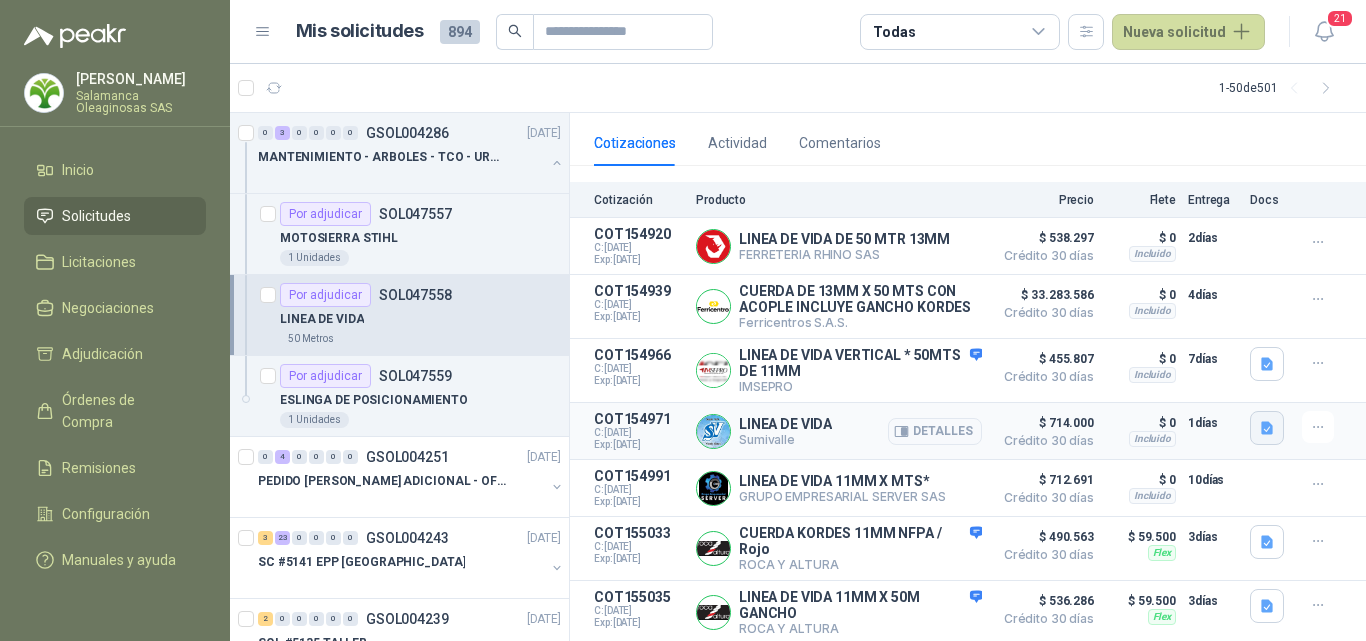 click 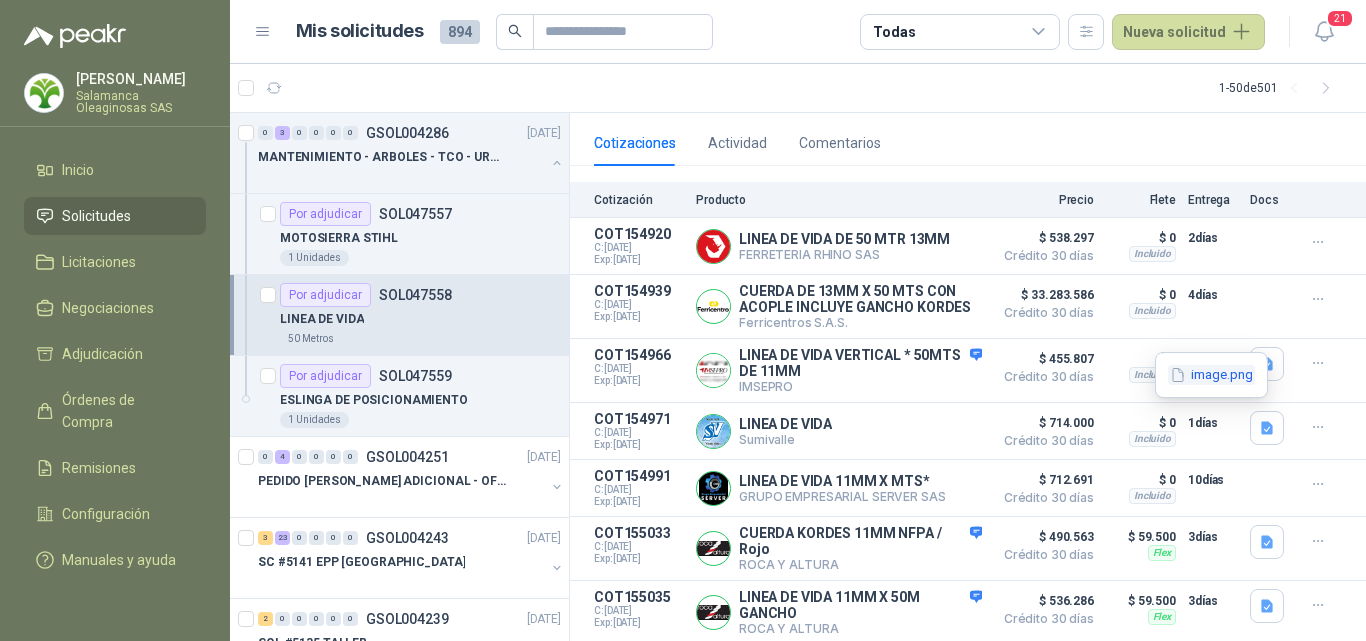click on "image.png" at bounding box center (1211, 375) 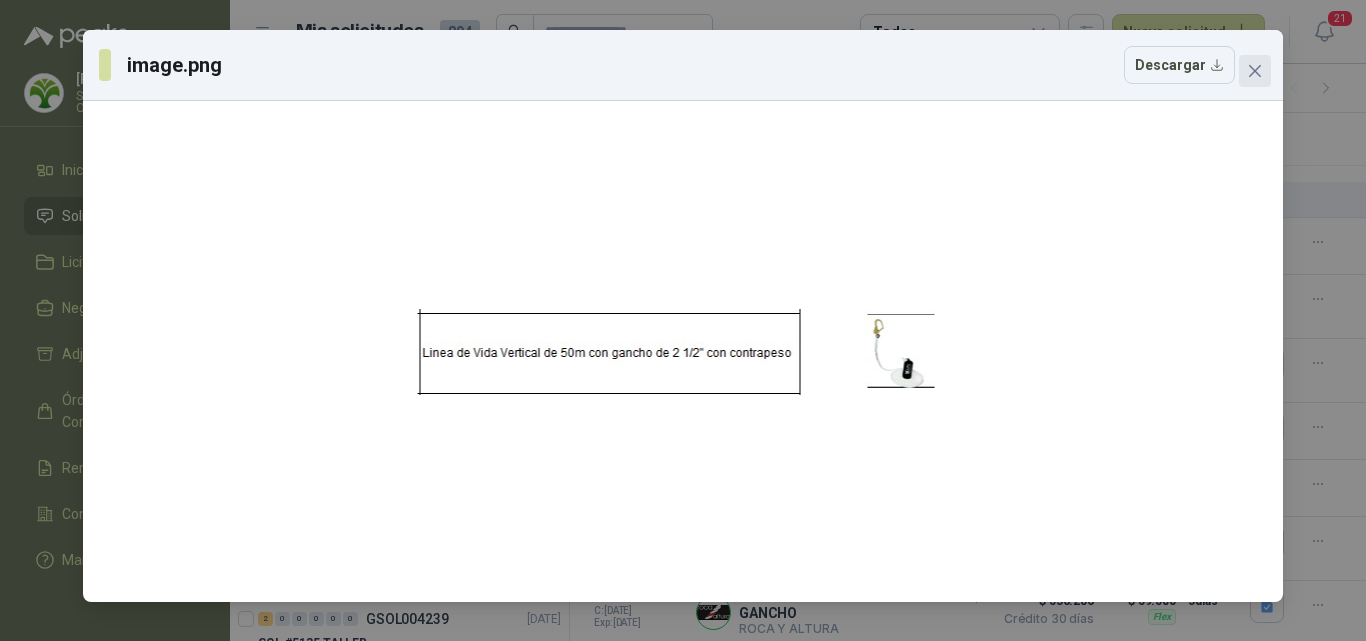 click 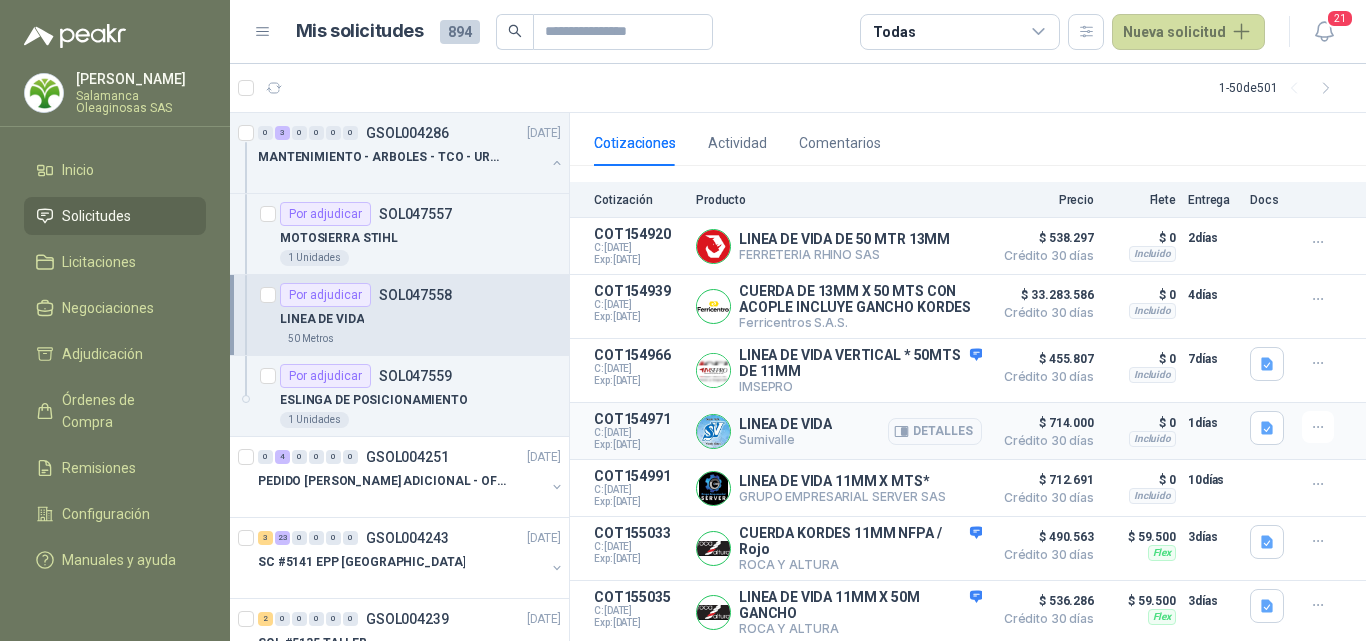 scroll, scrollTop: 266, scrollLeft: 0, axis: vertical 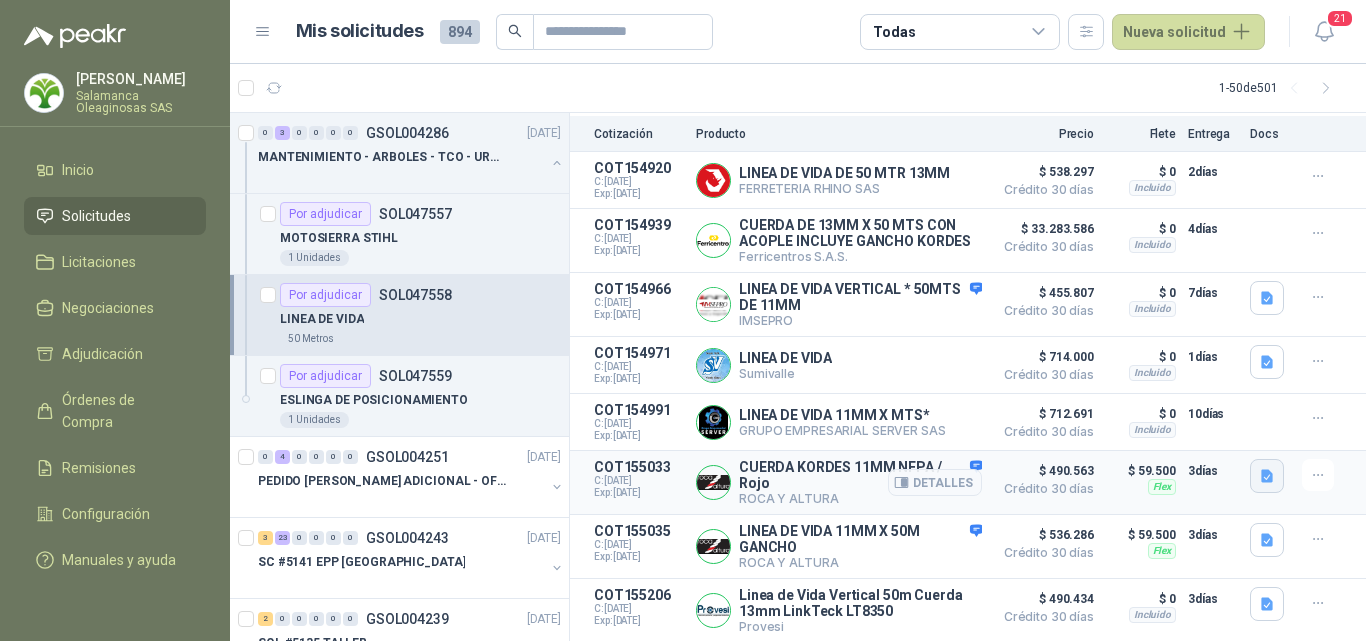 click at bounding box center (1267, 476) 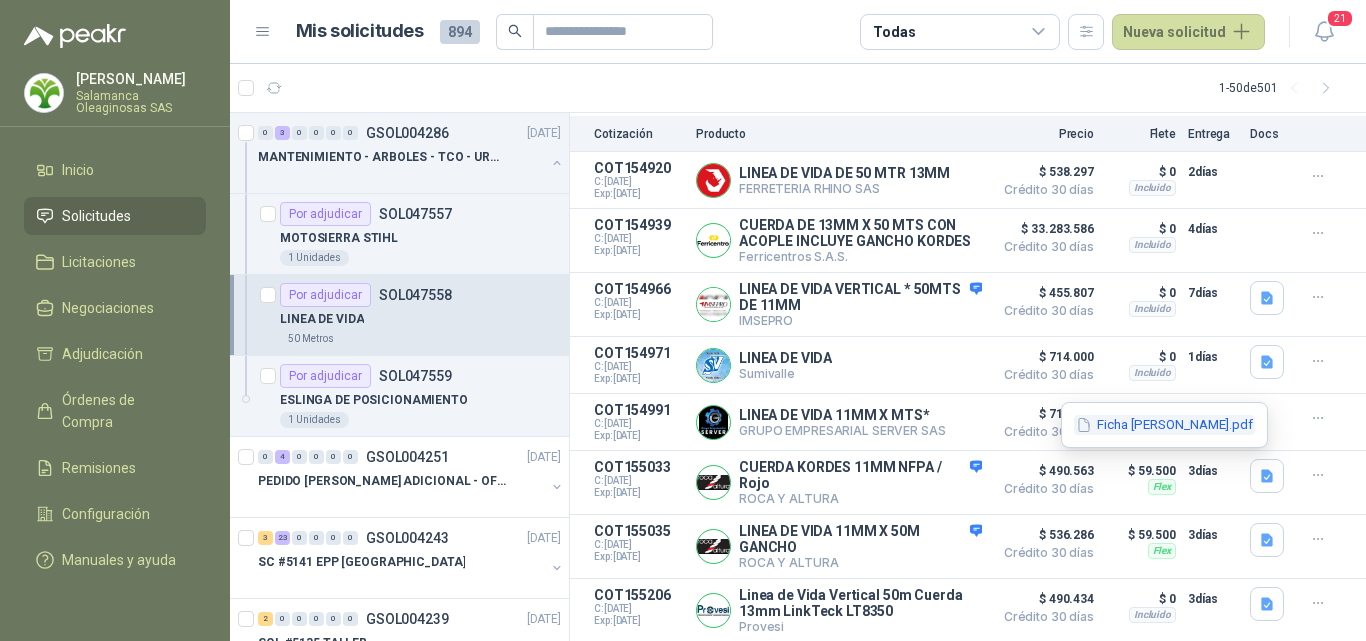 click on "Ficha [PERSON_NAME].pdf" at bounding box center (1164, 425) 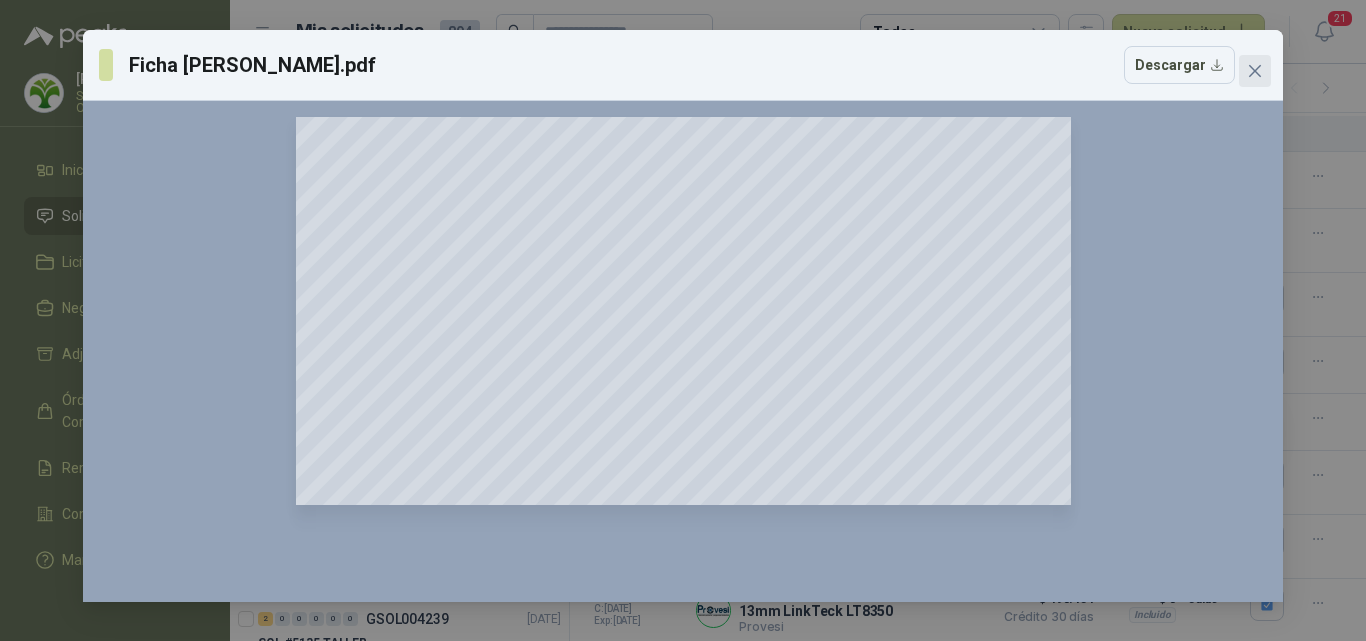 click at bounding box center (1255, 71) 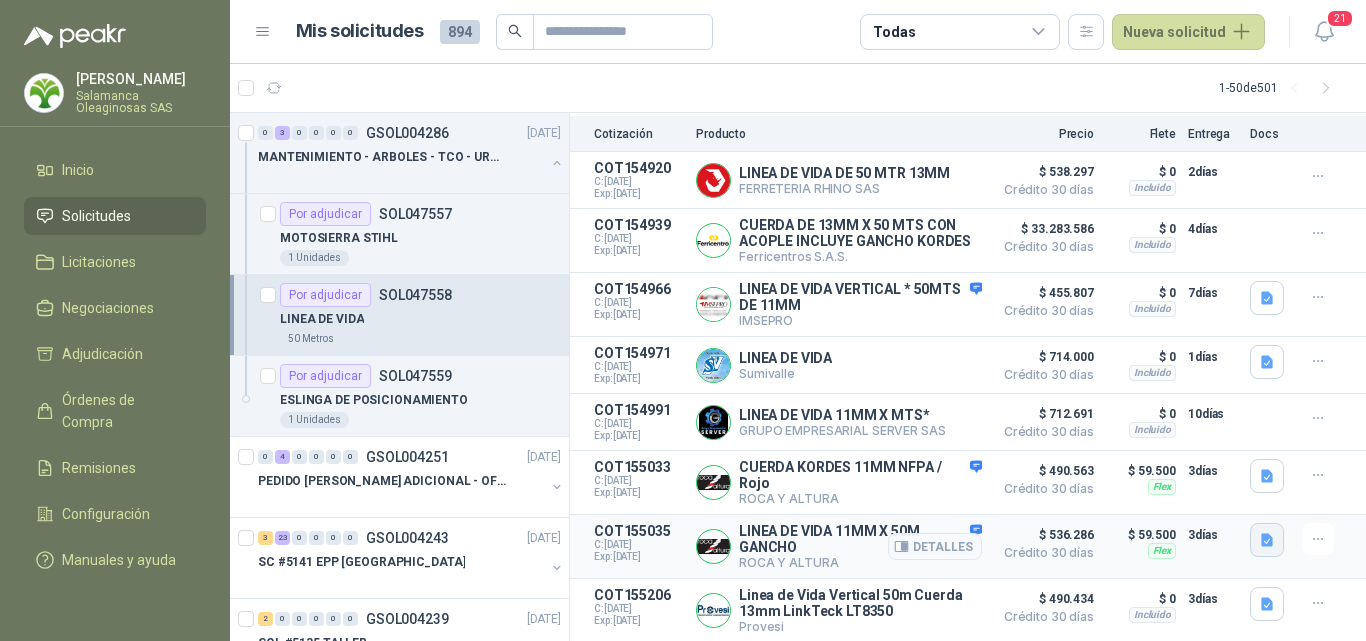 click at bounding box center [1267, 540] 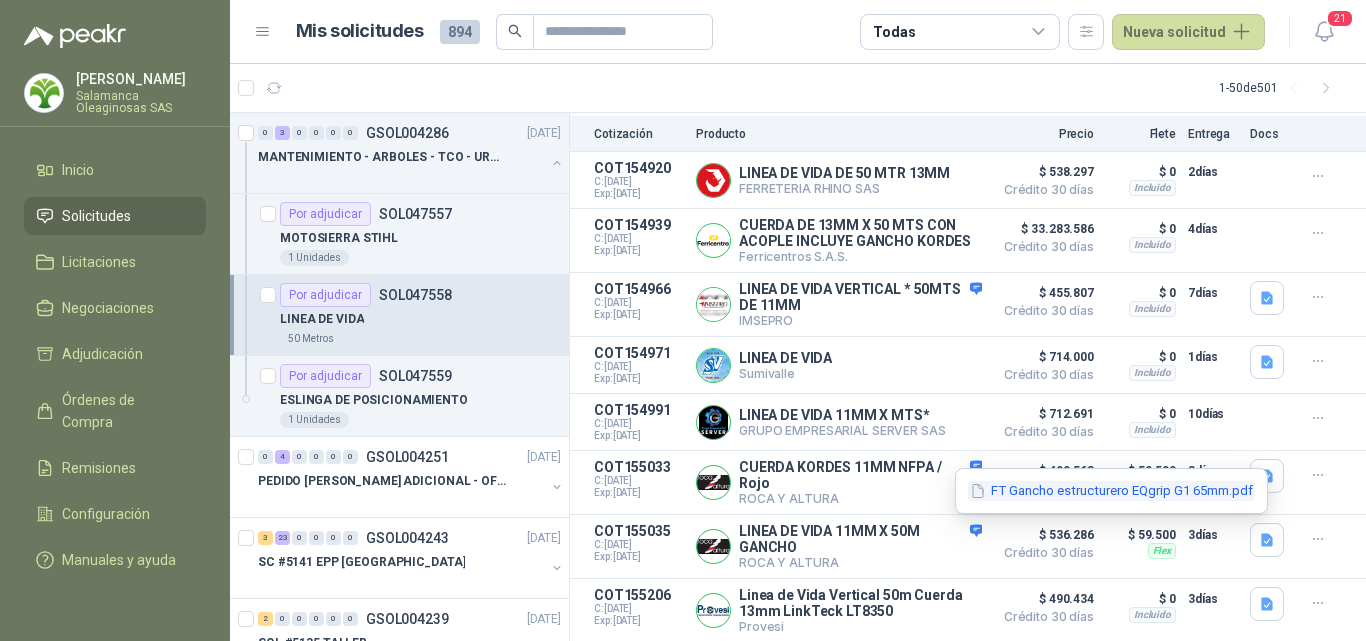 click on "FT Gancho estructurero EQgrip G1 65mm.pdf" at bounding box center [1111, 491] 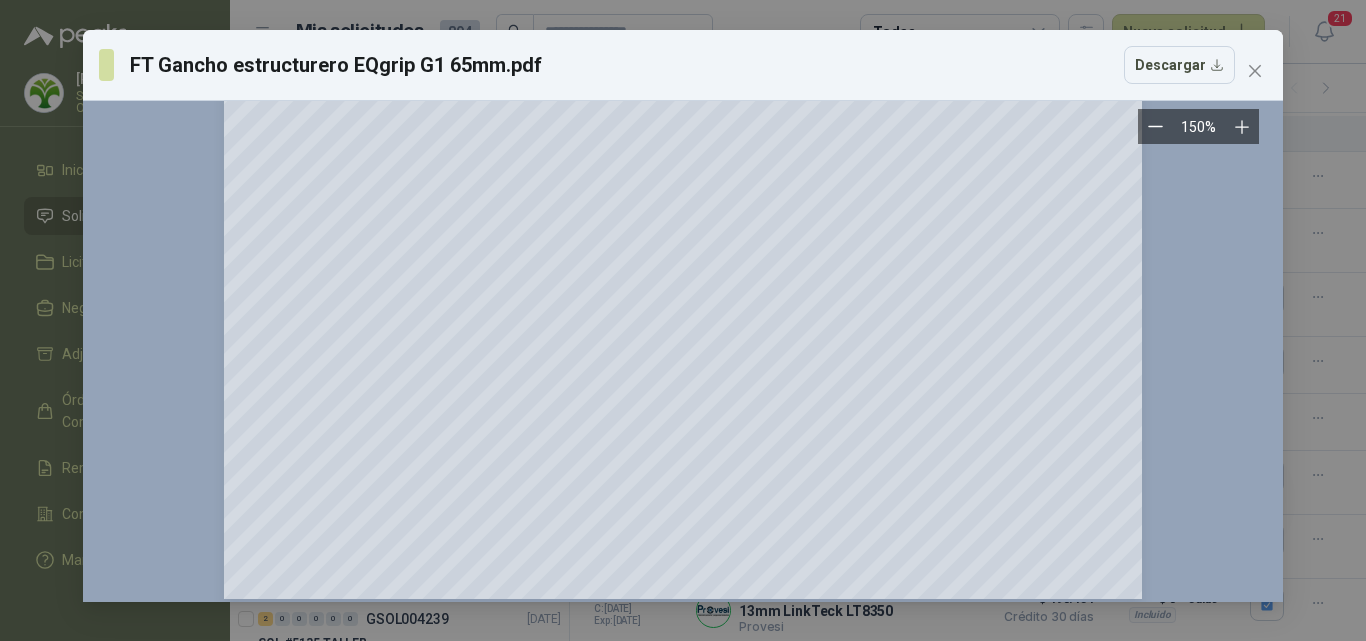 scroll, scrollTop: 719, scrollLeft: 0, axis: vertical 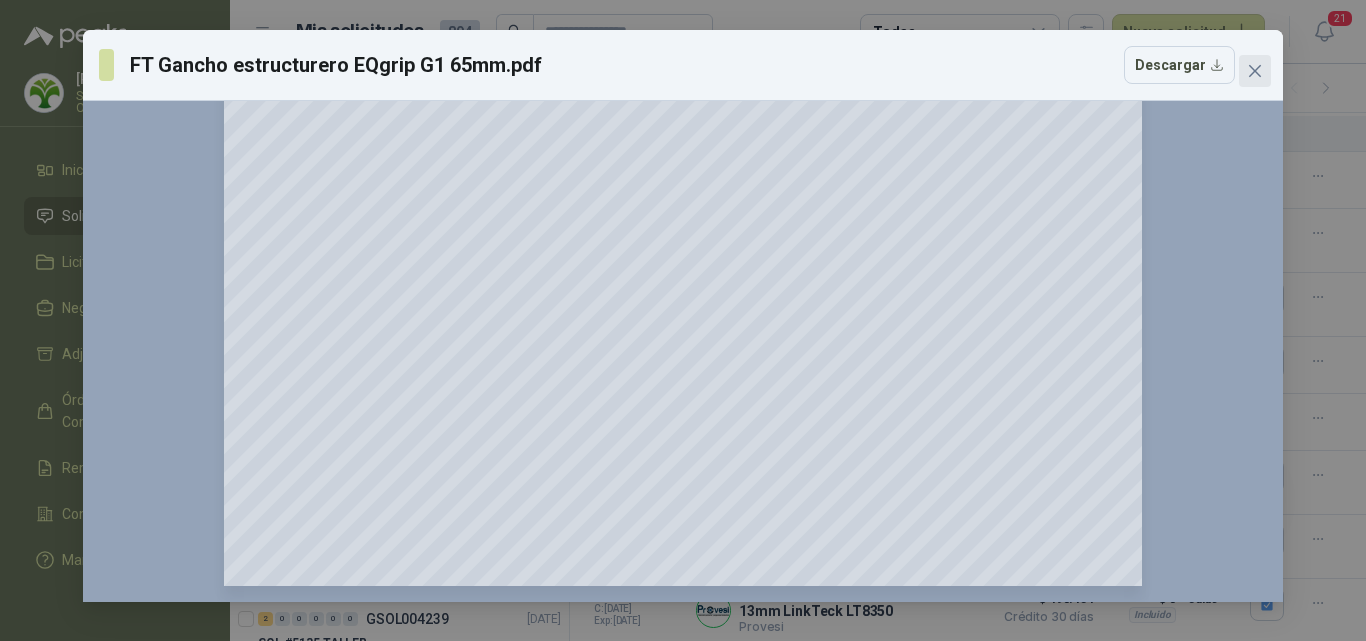 click 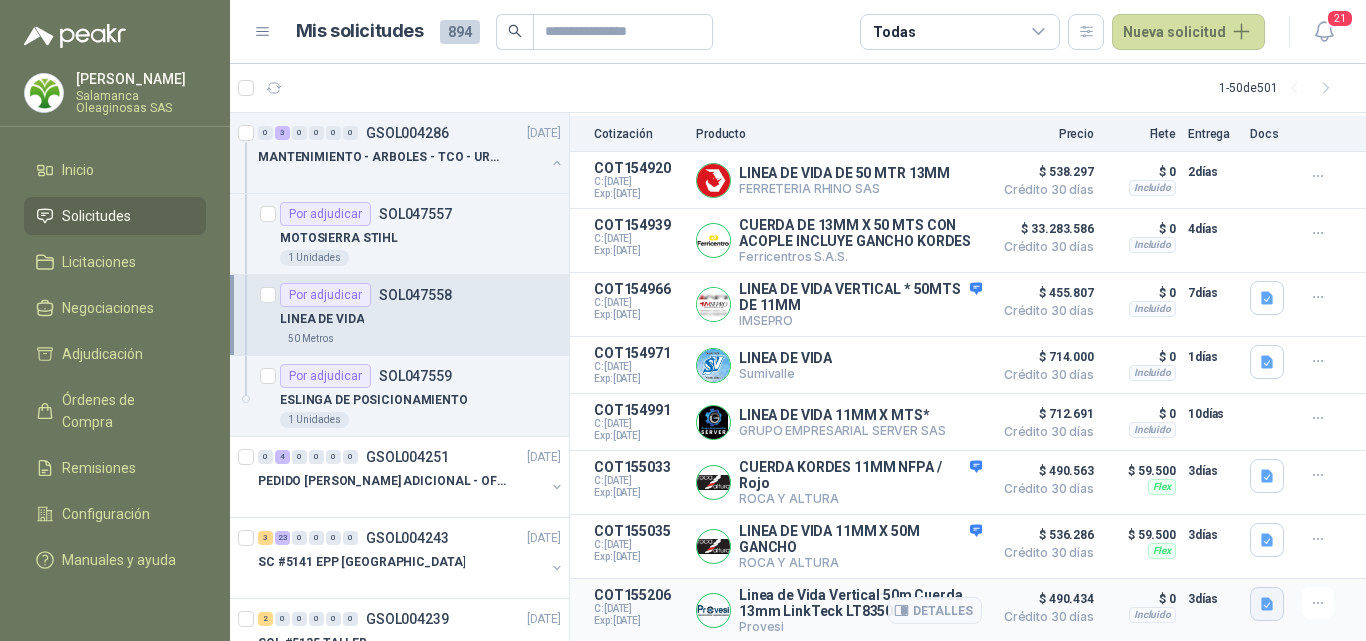 click at bounding box center [1267, 604] 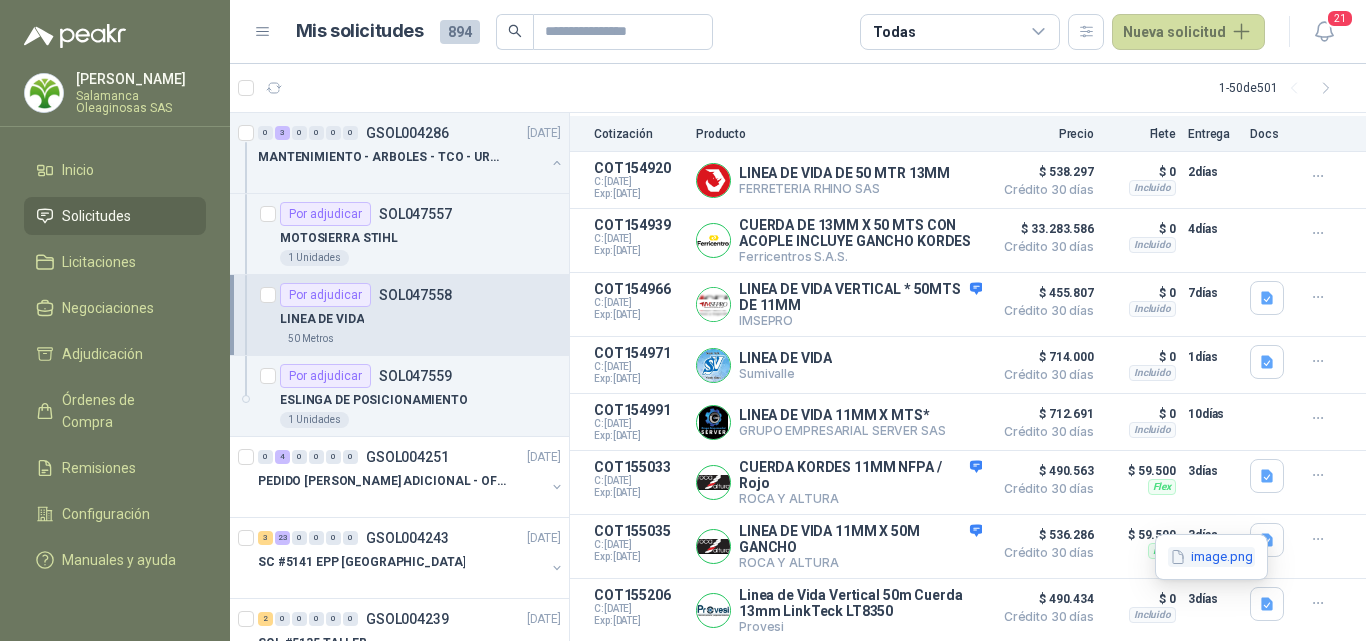 click on "image.png" at bounding box center (1211, 557) 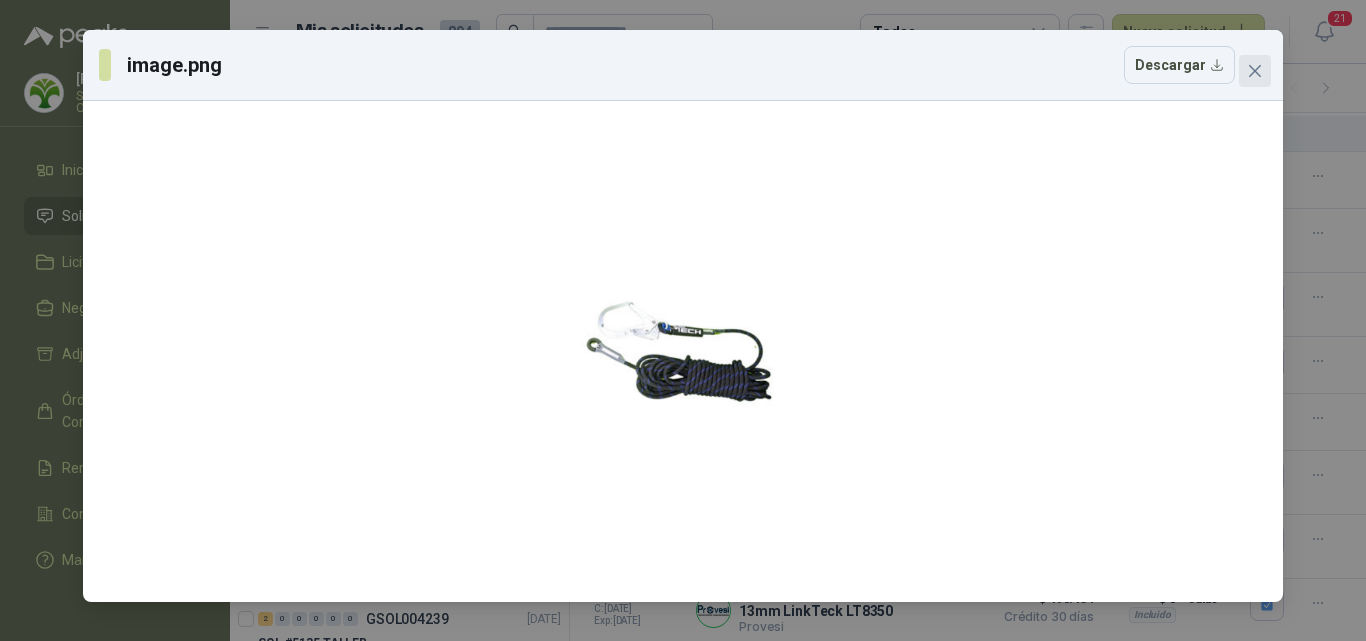 click 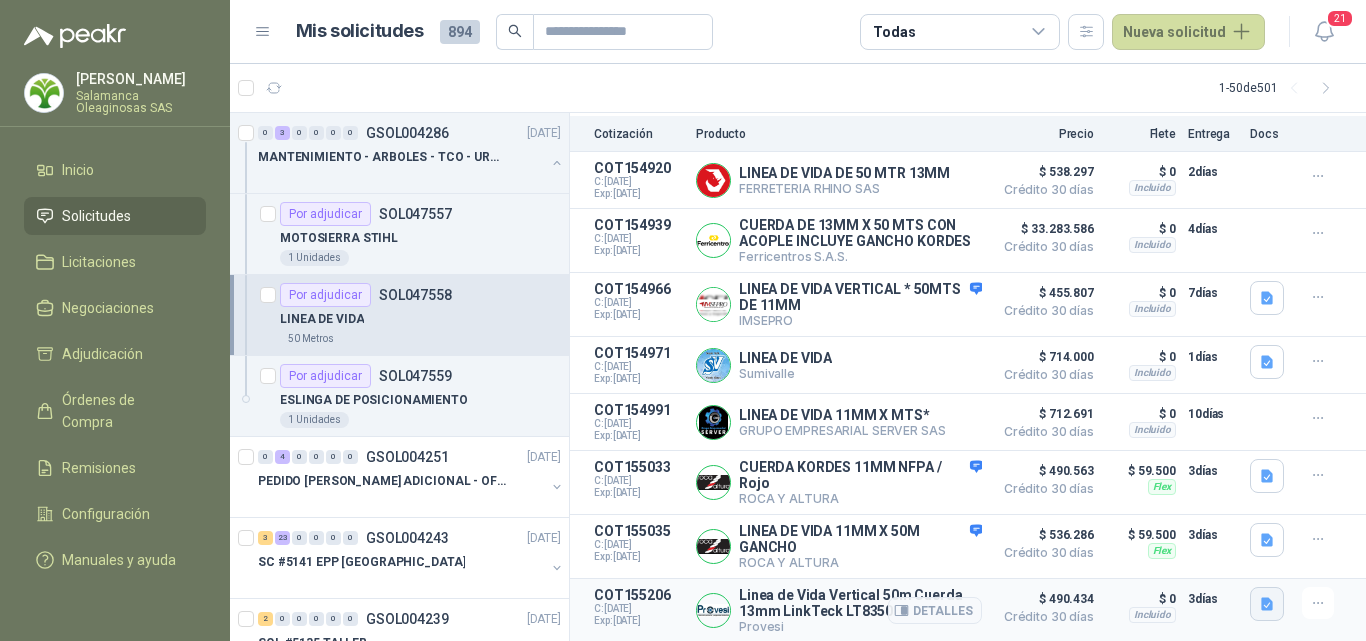 click 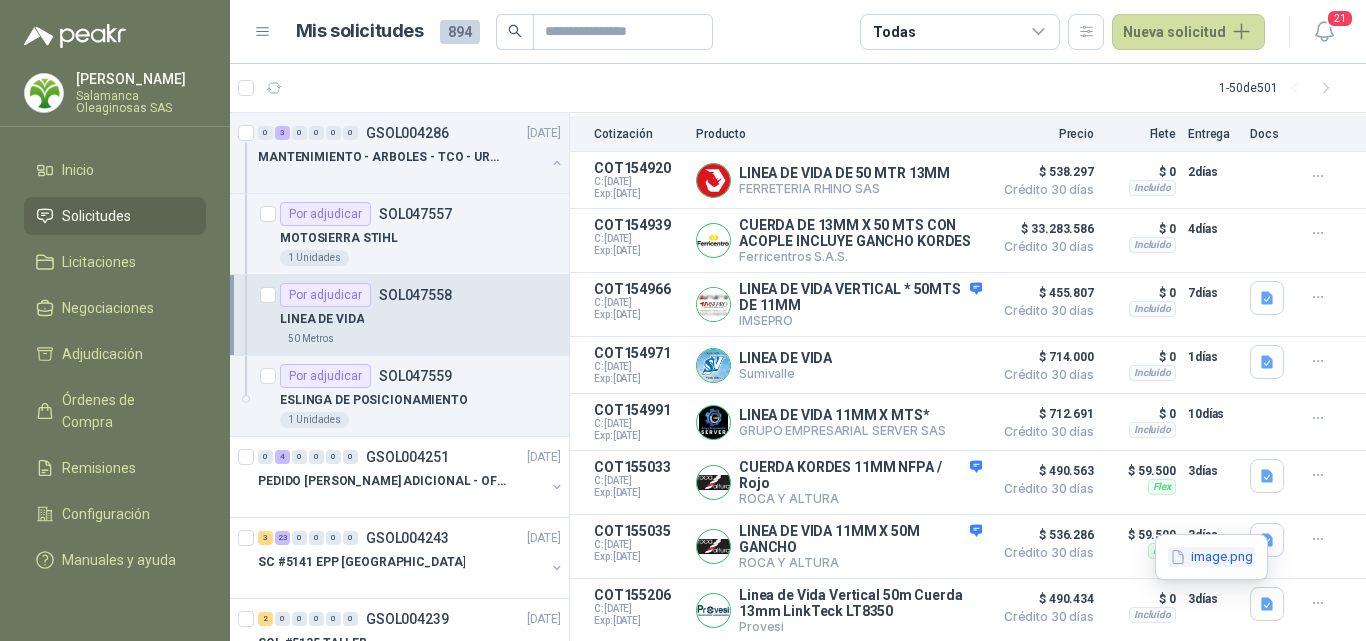 click on "image.png" at bounding box center [1211, 557] 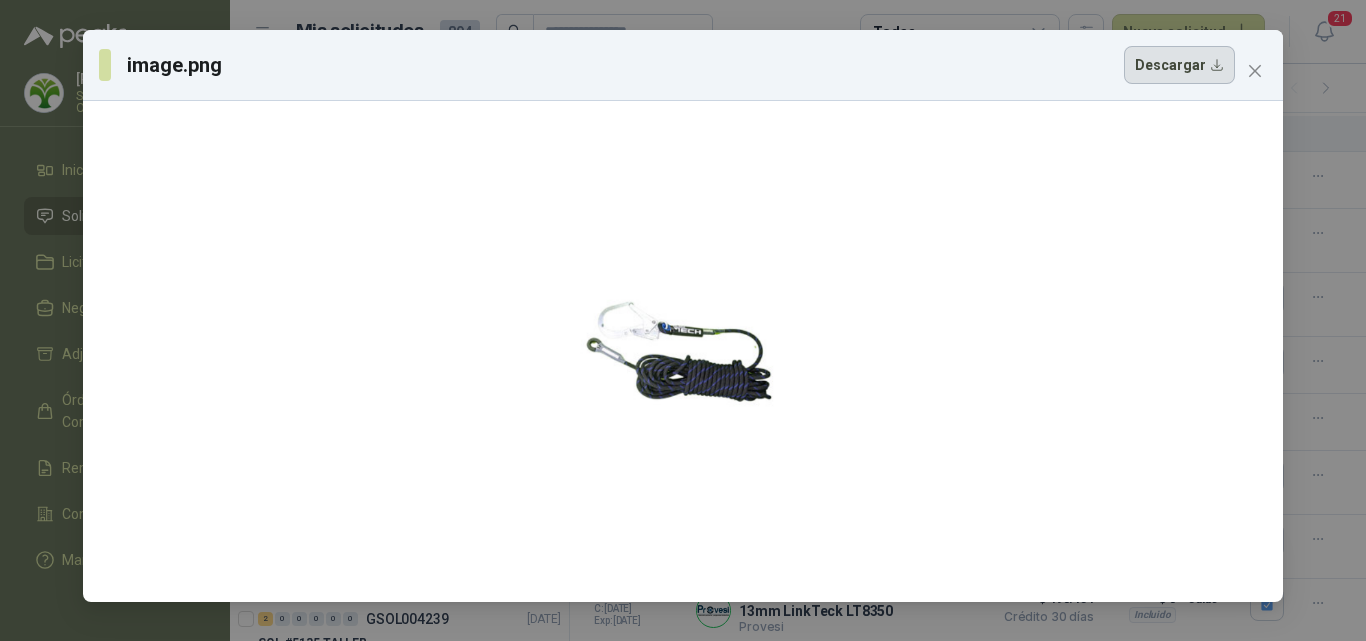 click on "Descargar" at bounding box center (1179, 65) 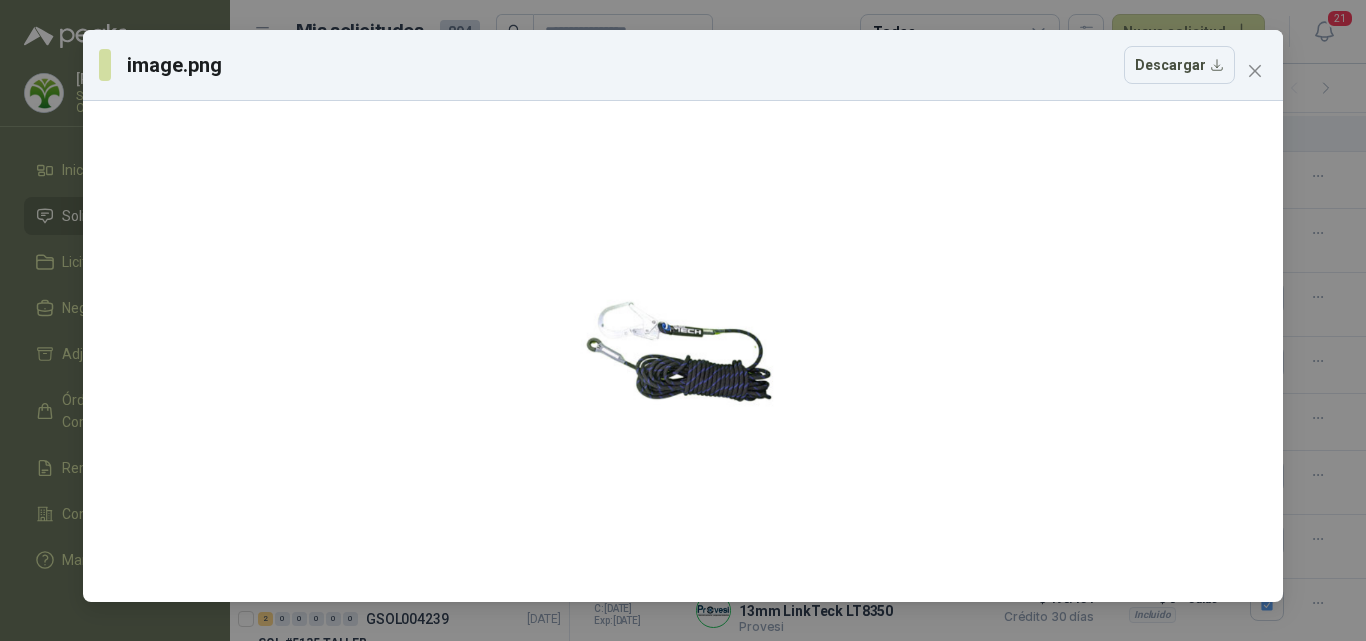 click on "image.png   Descargar" at bounding box center [683, 320] 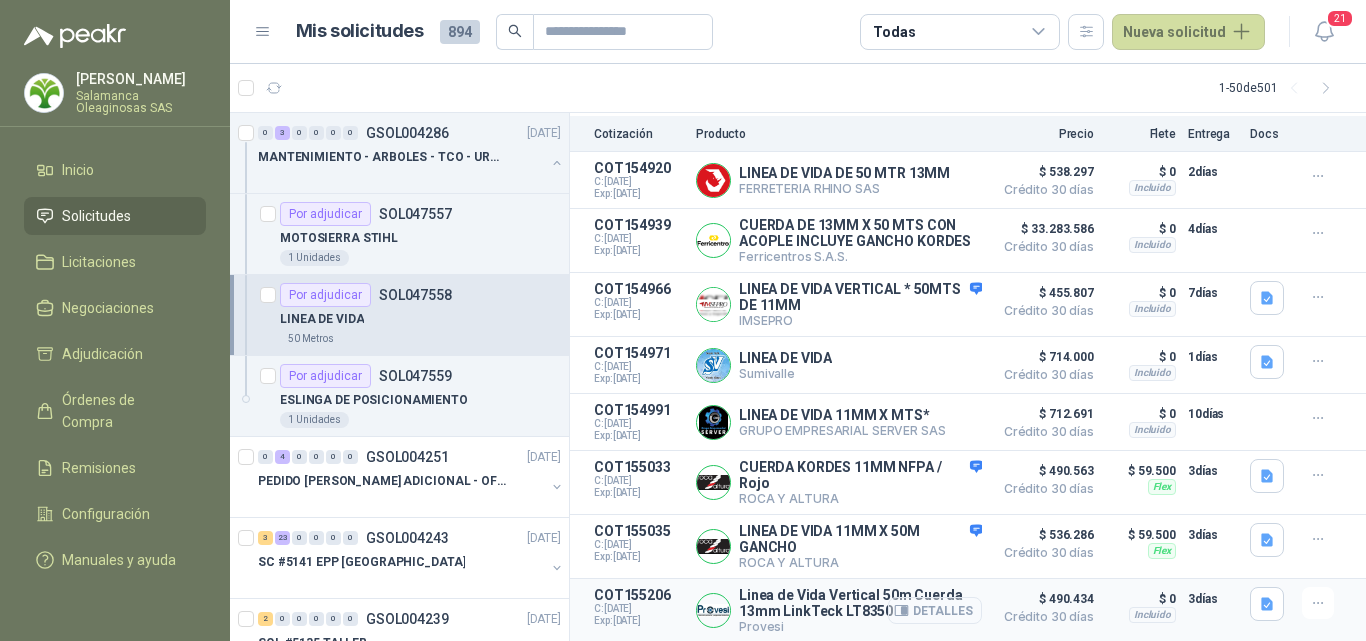 click on "Detalles" at bounding box center [935, 610] 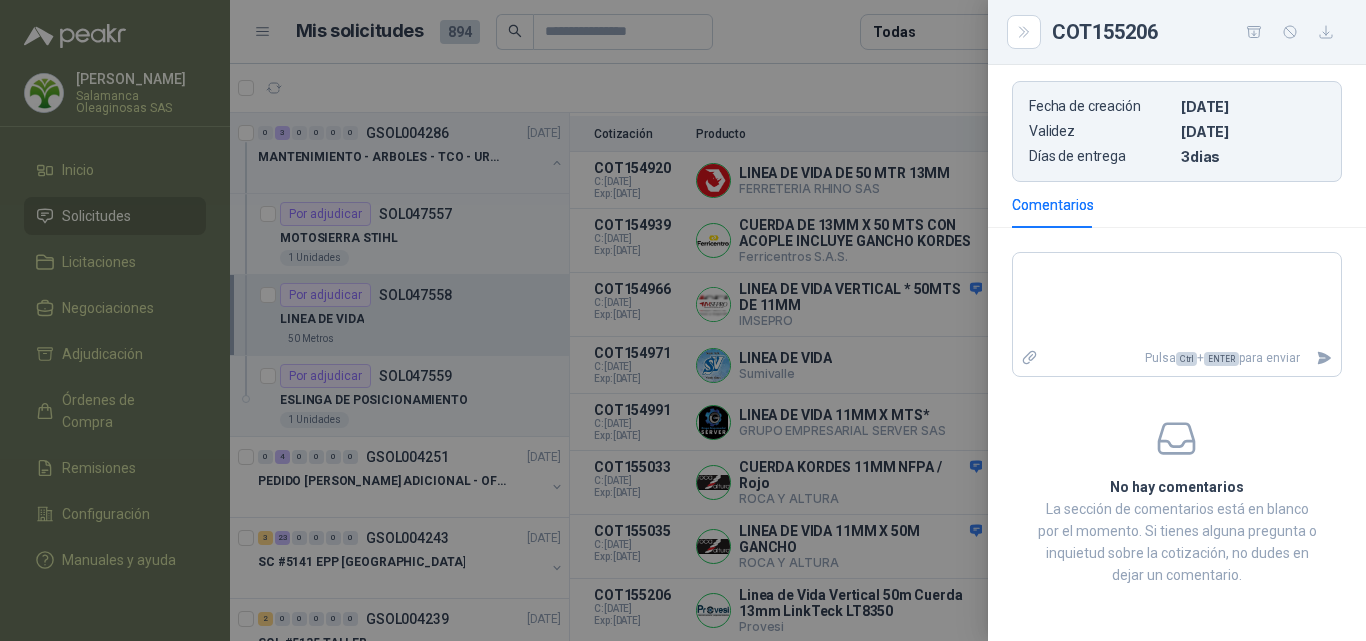 scroll, scrollTop: 514, scrollLeft: 0, axis: vertical 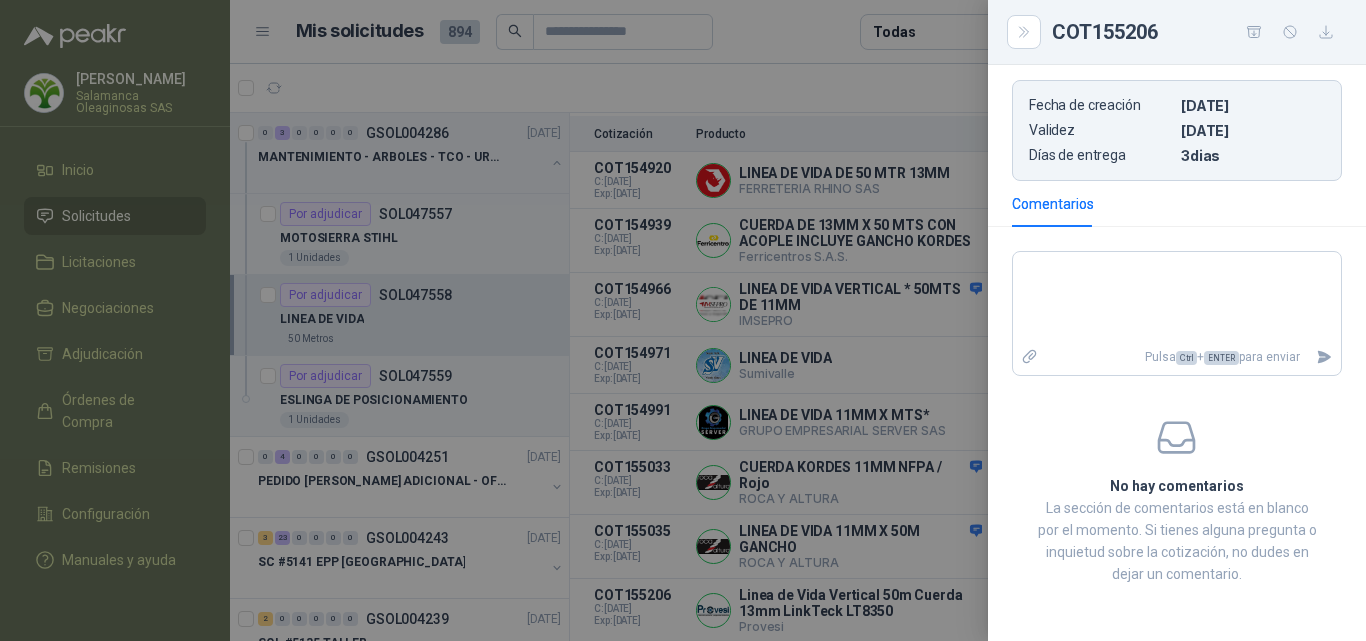 click at bounding box center (683, 320) 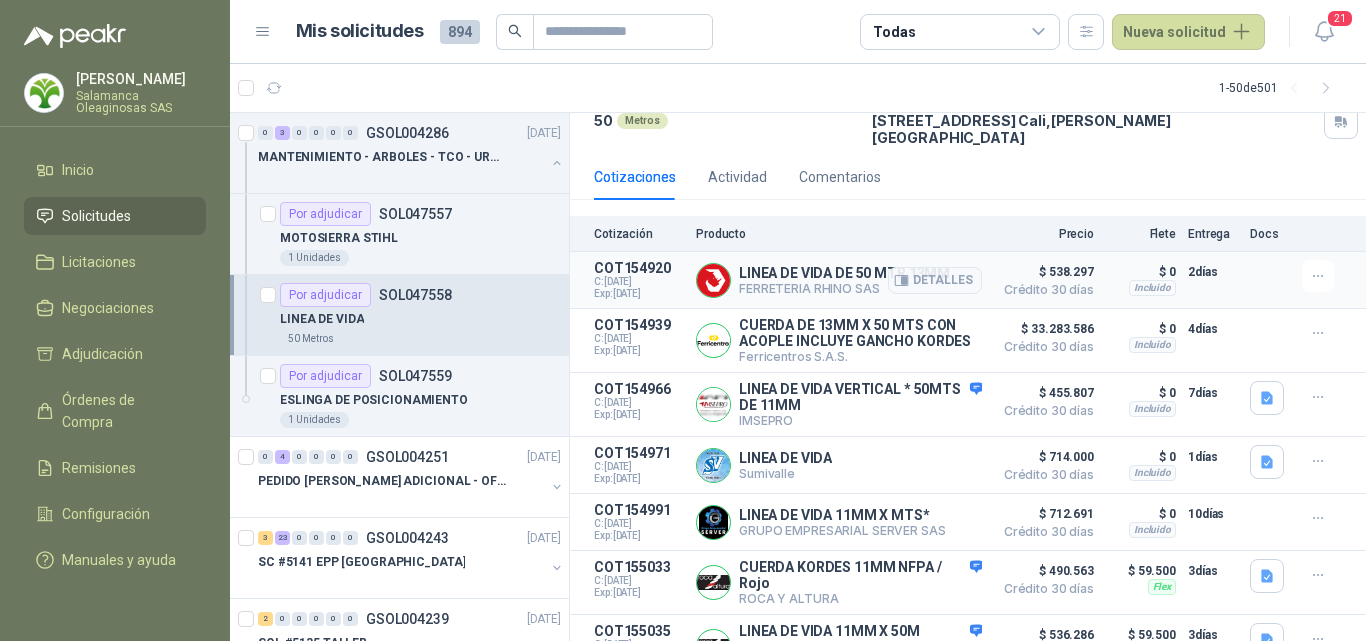 scroll, scrollTop: 266, scrollLeft: 0, axis: vertical 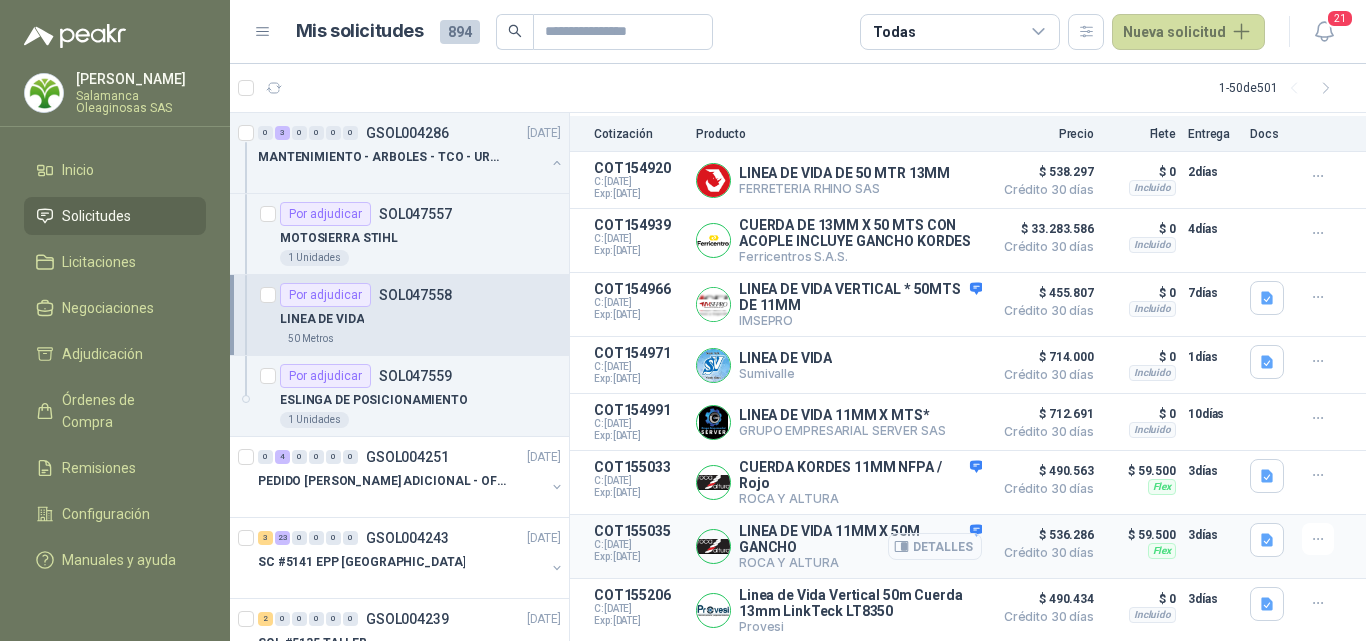 click on "Detalles" at bounding box center [935, 546] 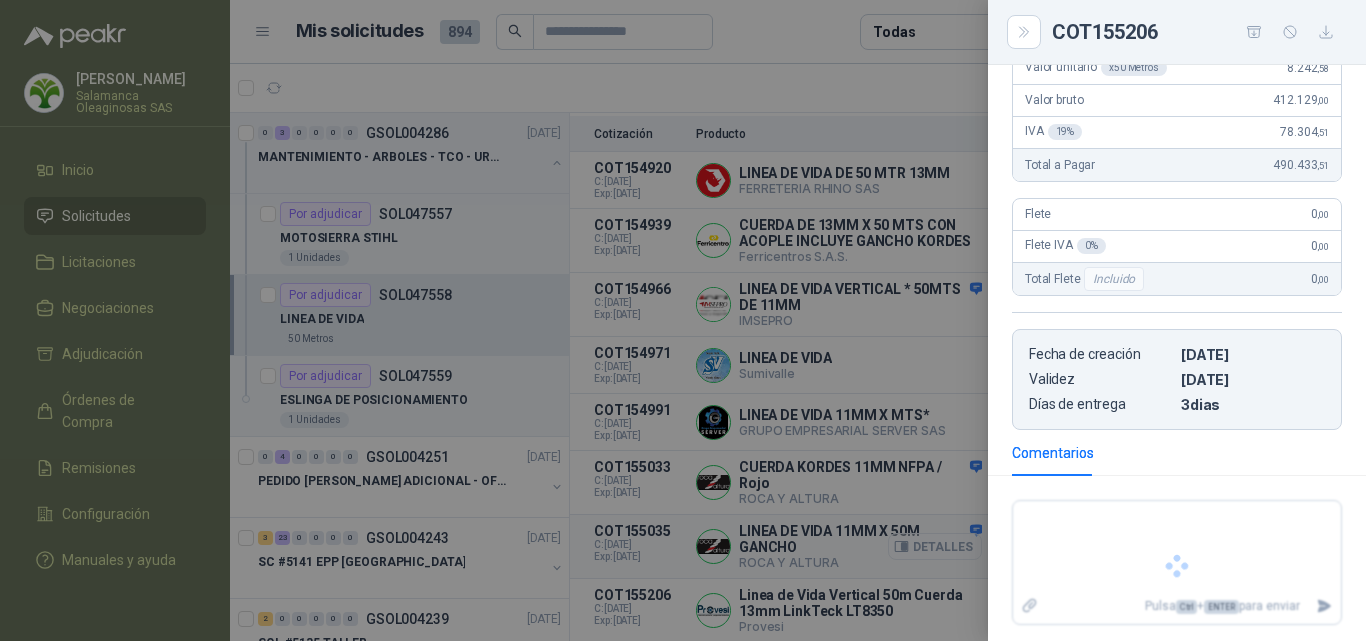 scroll, scrollTop: 352, scrollLeft: 0, axis: vertical 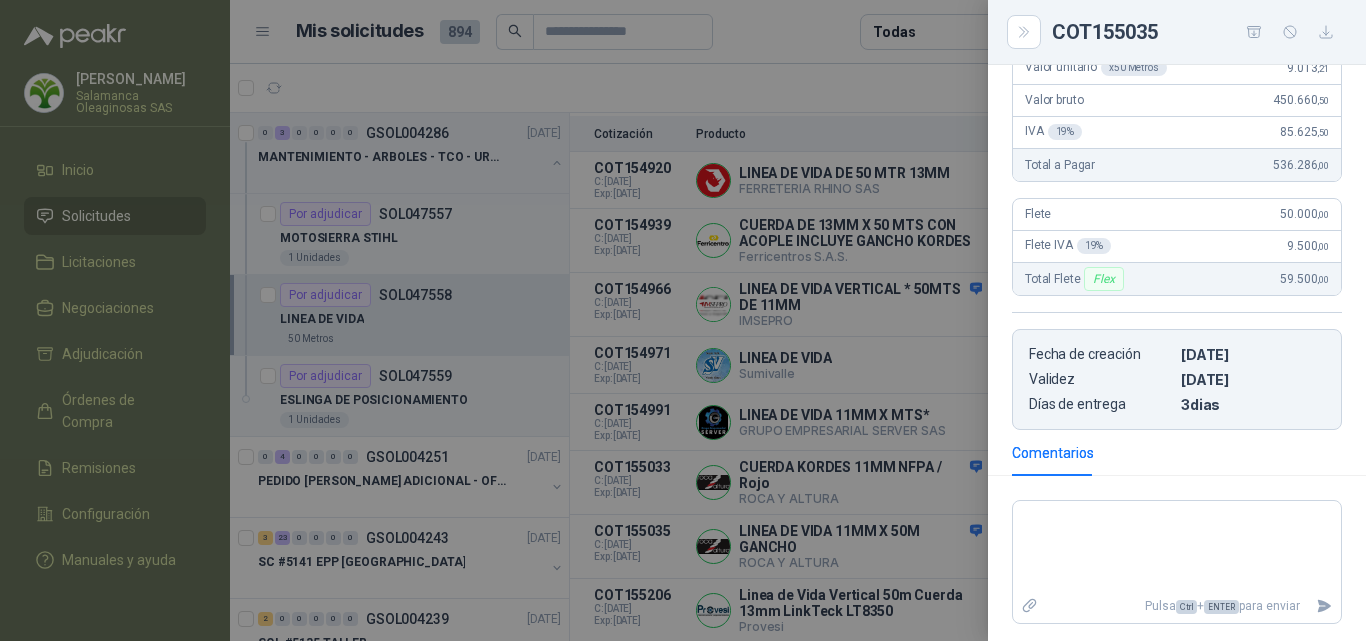 click at bounding box center [683, 320] 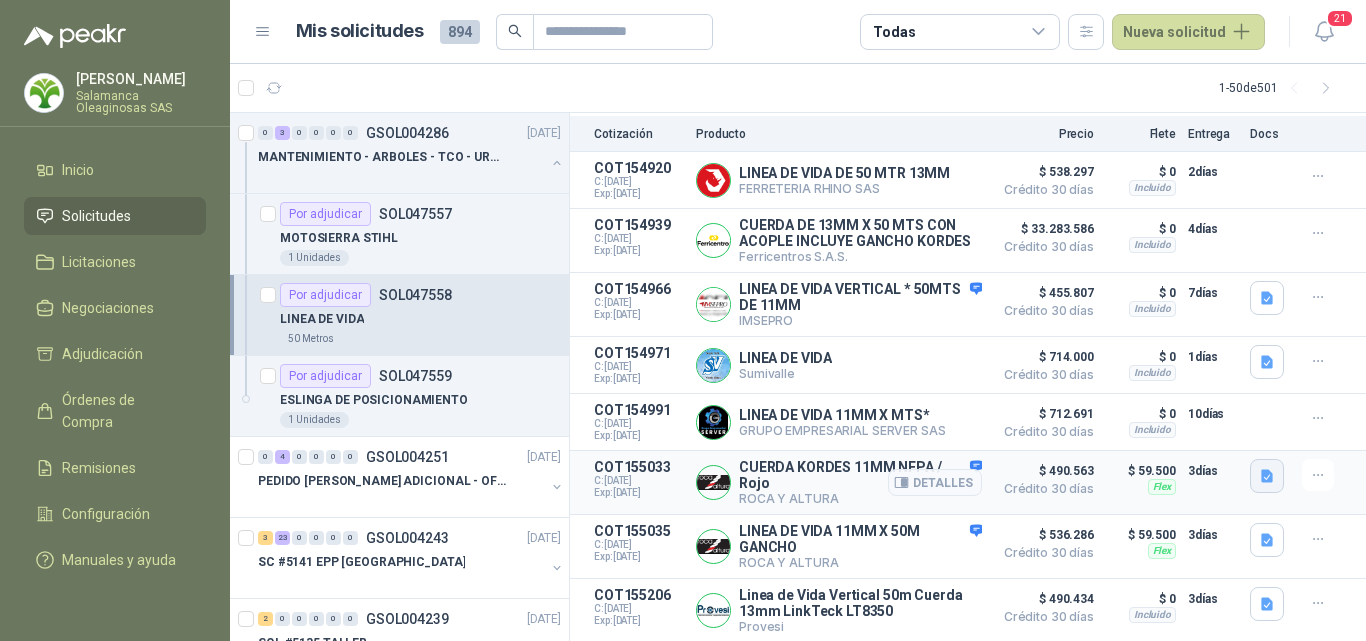 click 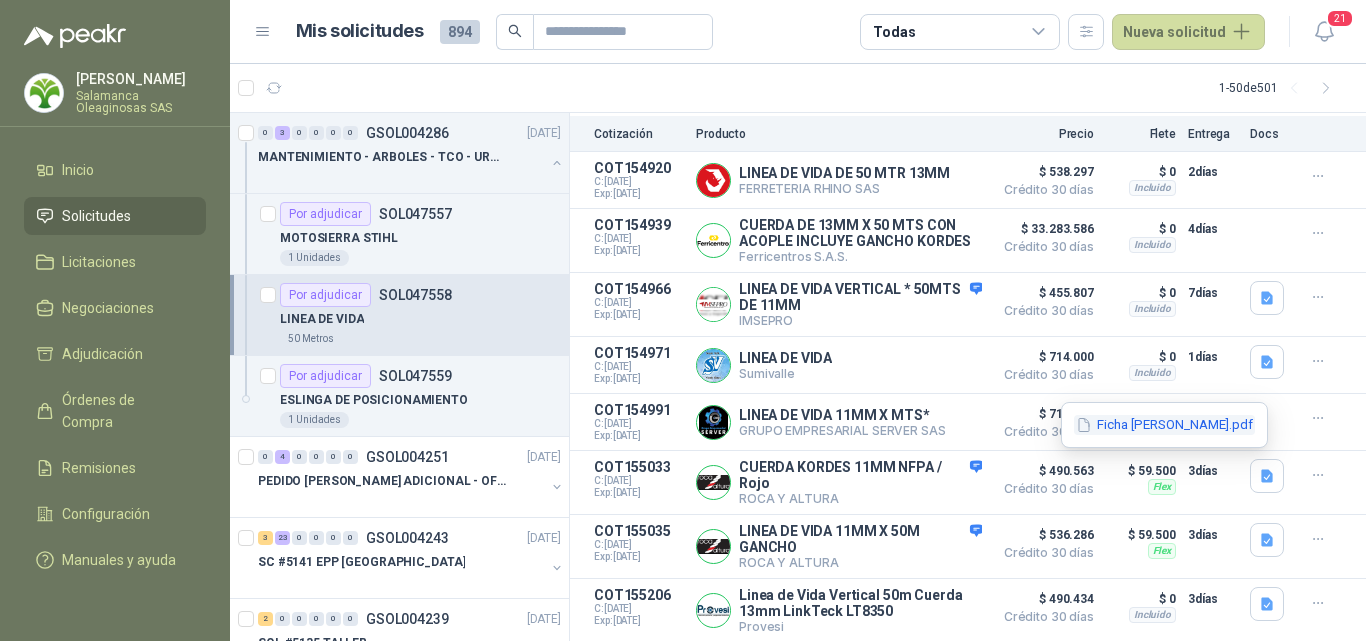 click on "Ficha [PERSON_NAME].pdf" at bounding box center (1164, 425) 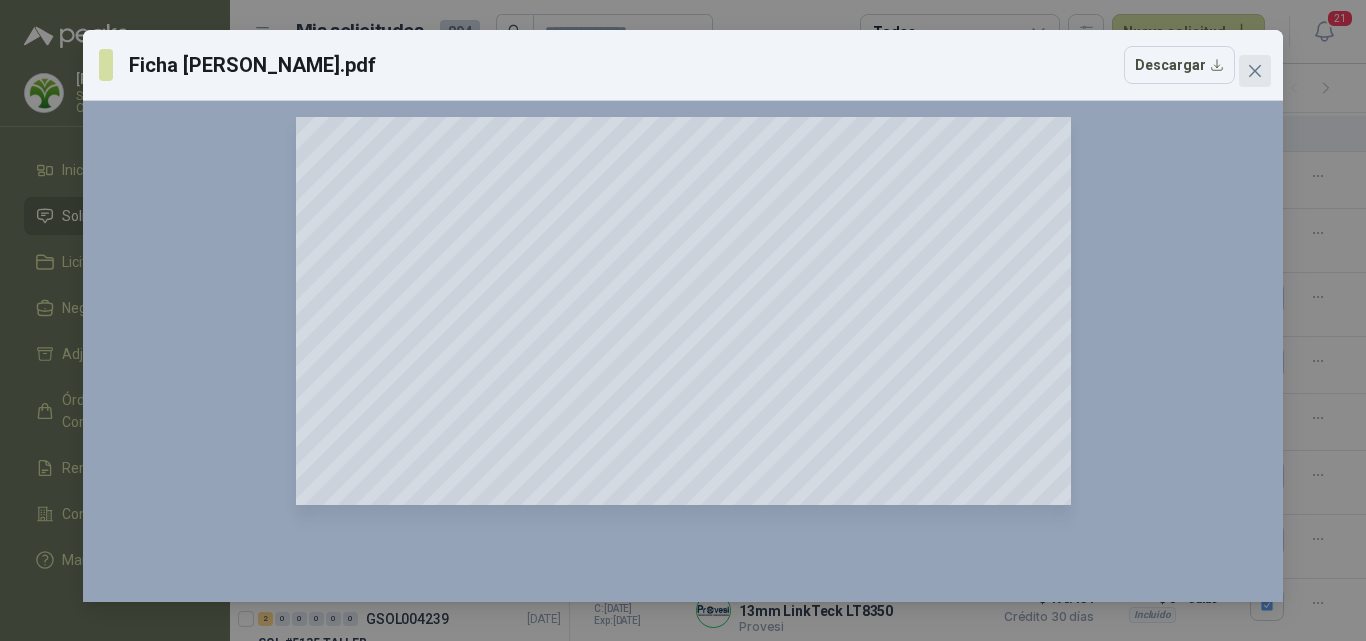 click 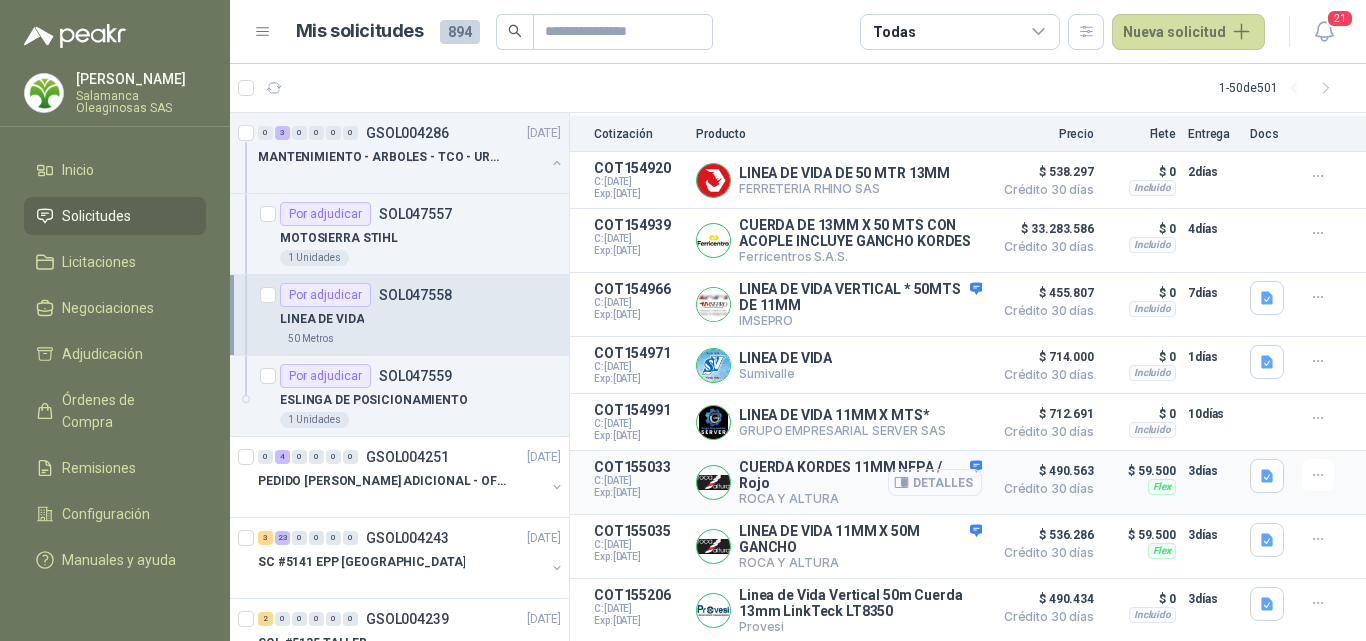 click on "Detalles" at bounding box center (935, 482) 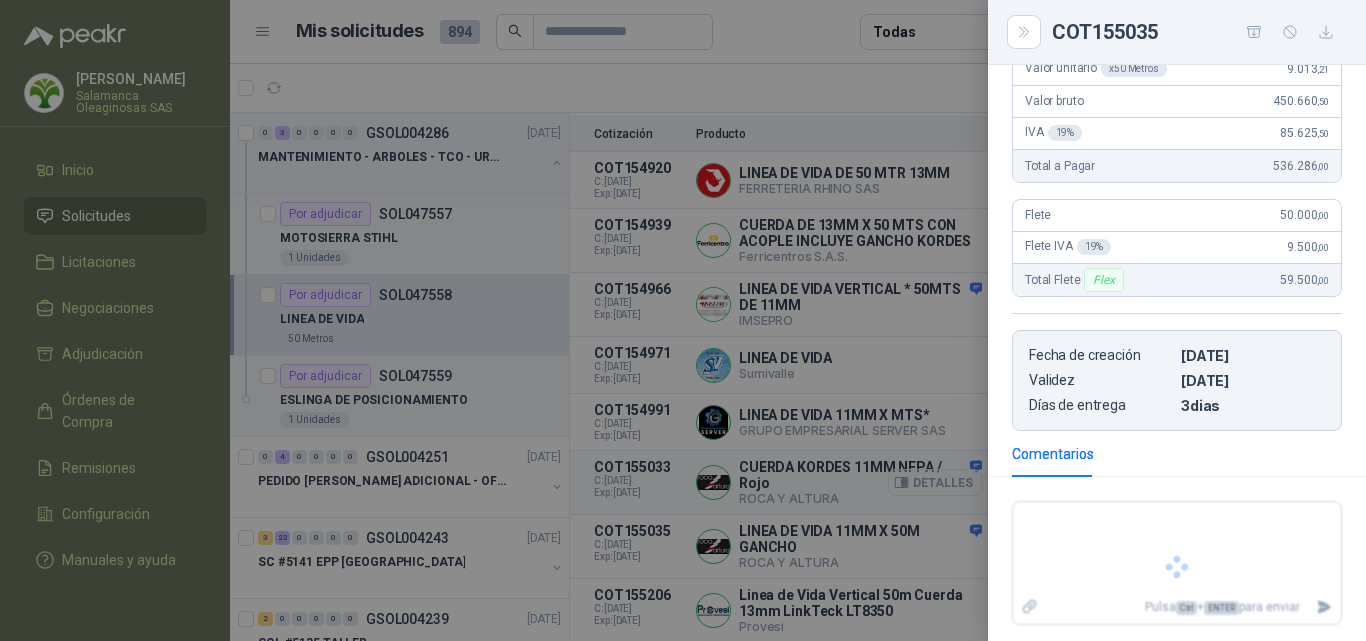 scroll, scrollTop: 447, scrollLeft: 0, axis: vertical 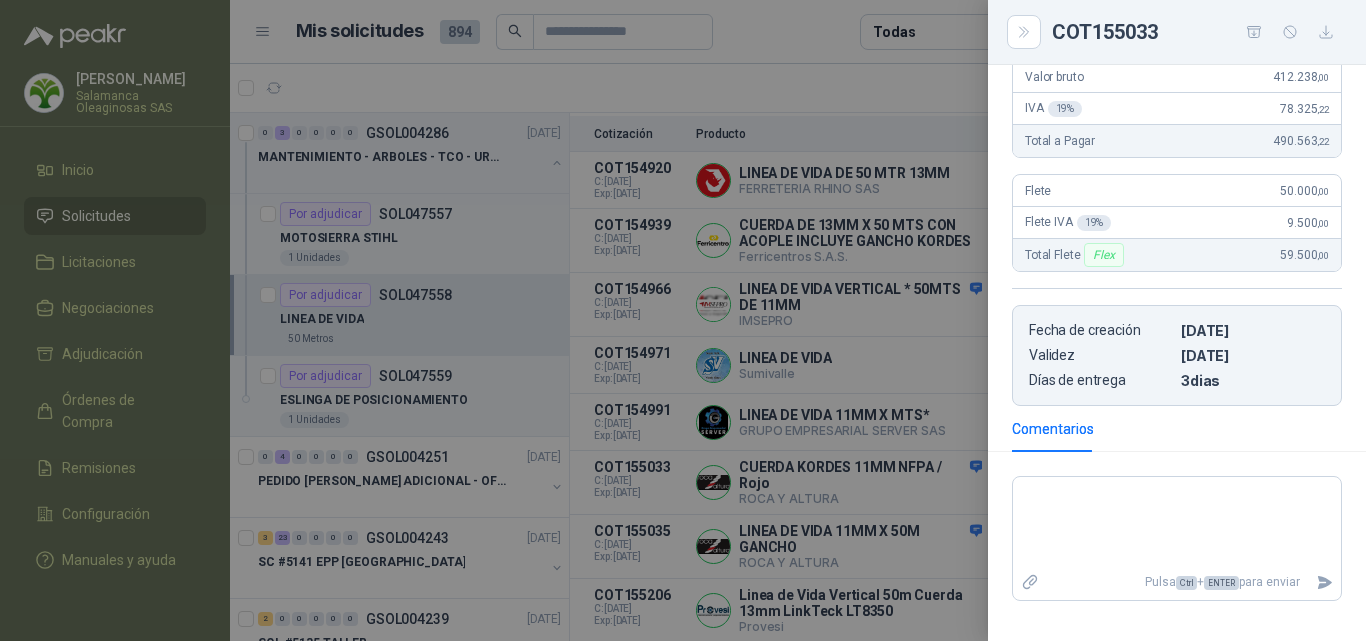 click at bounding box center (683, 320) 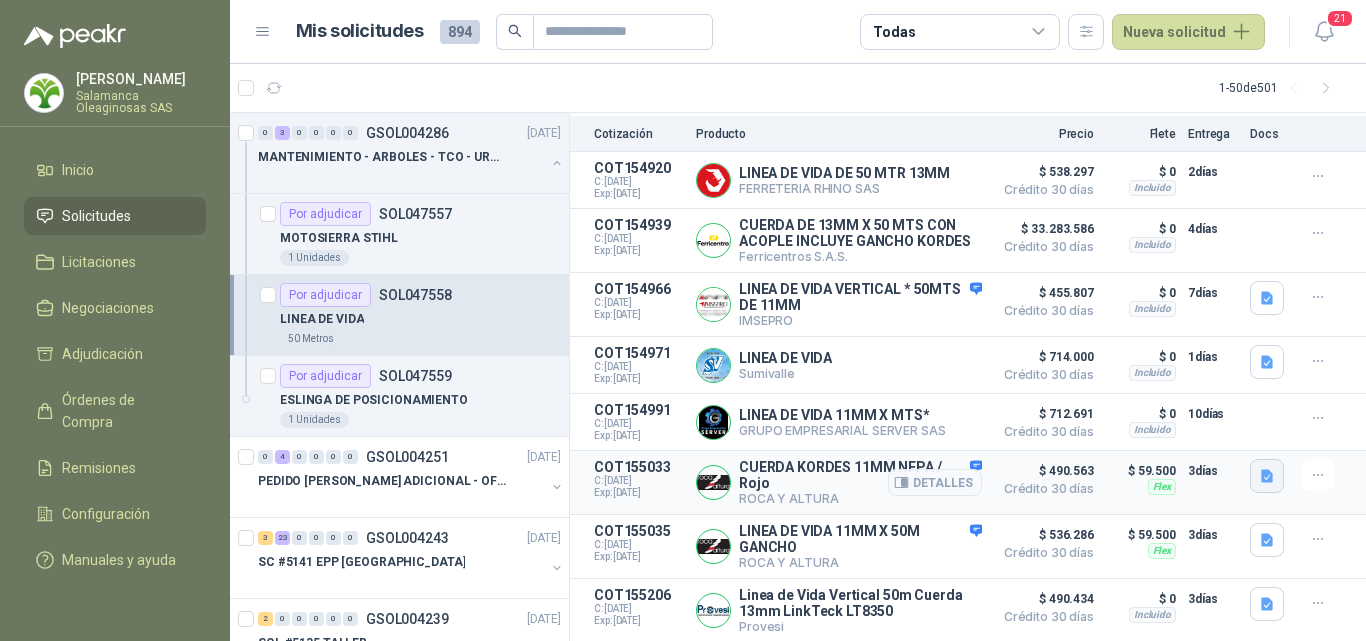 click 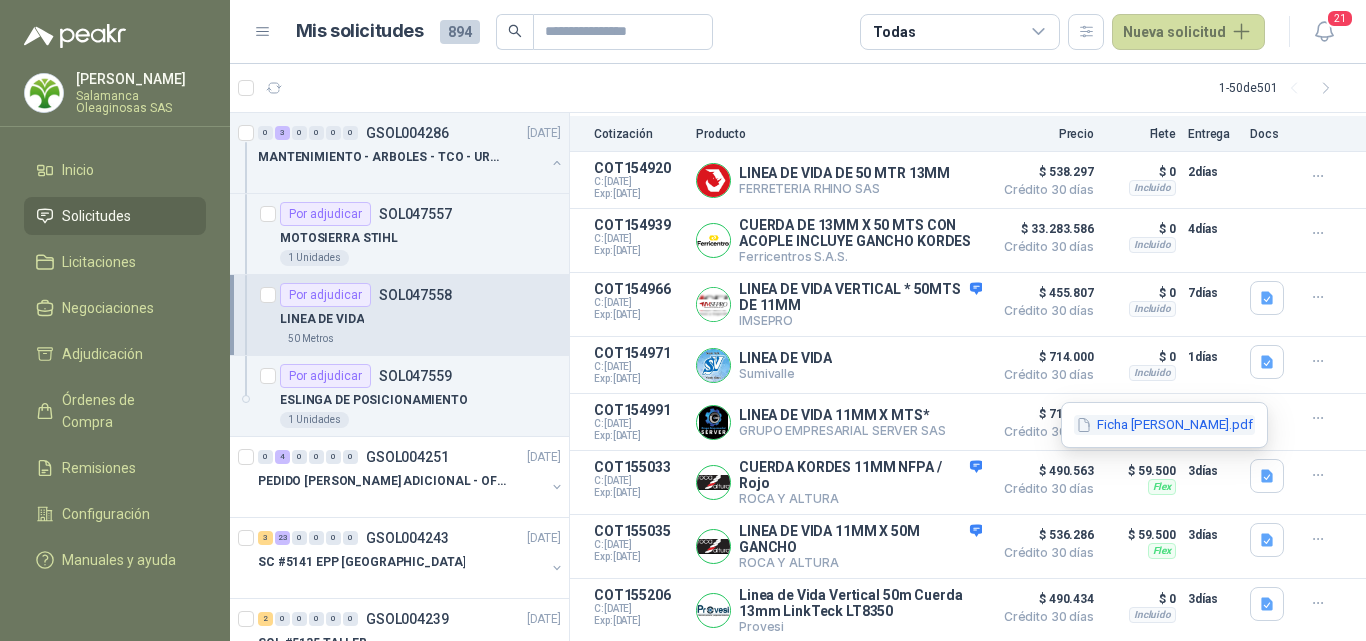 click on "Ficha [PERSON_NAME].pdf" at bounding box center (1164, 425) 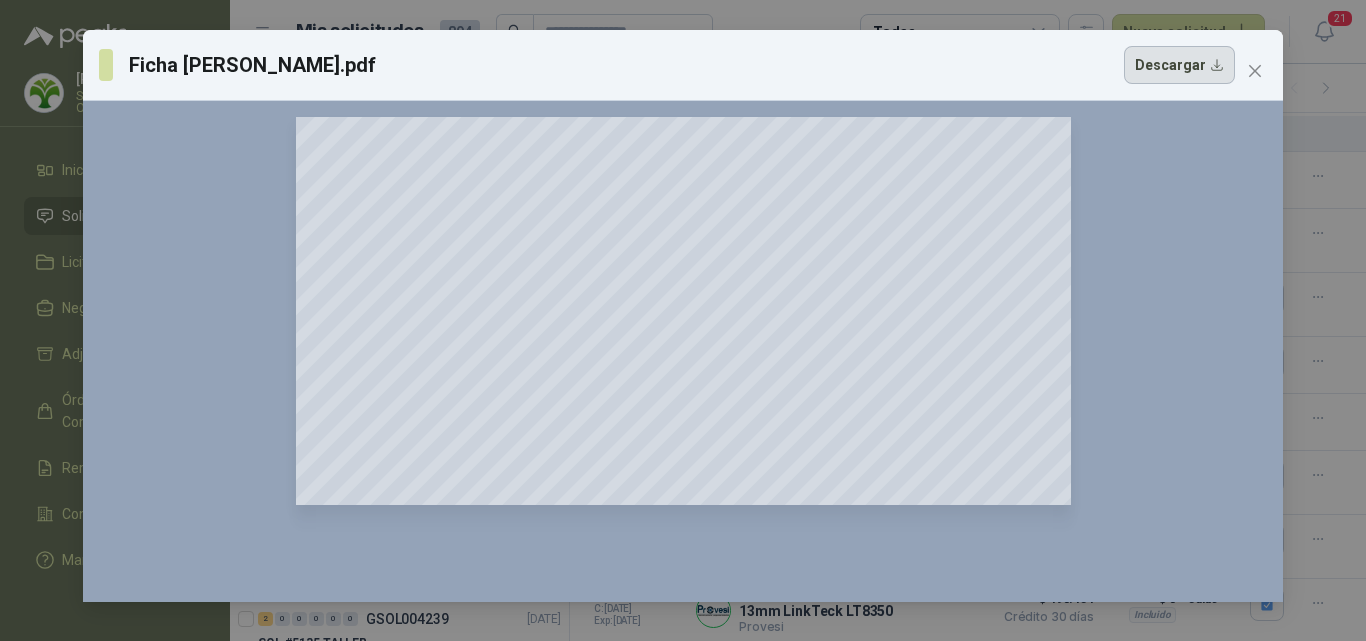 click on "Descargar" at bounding box center (1179, 65) 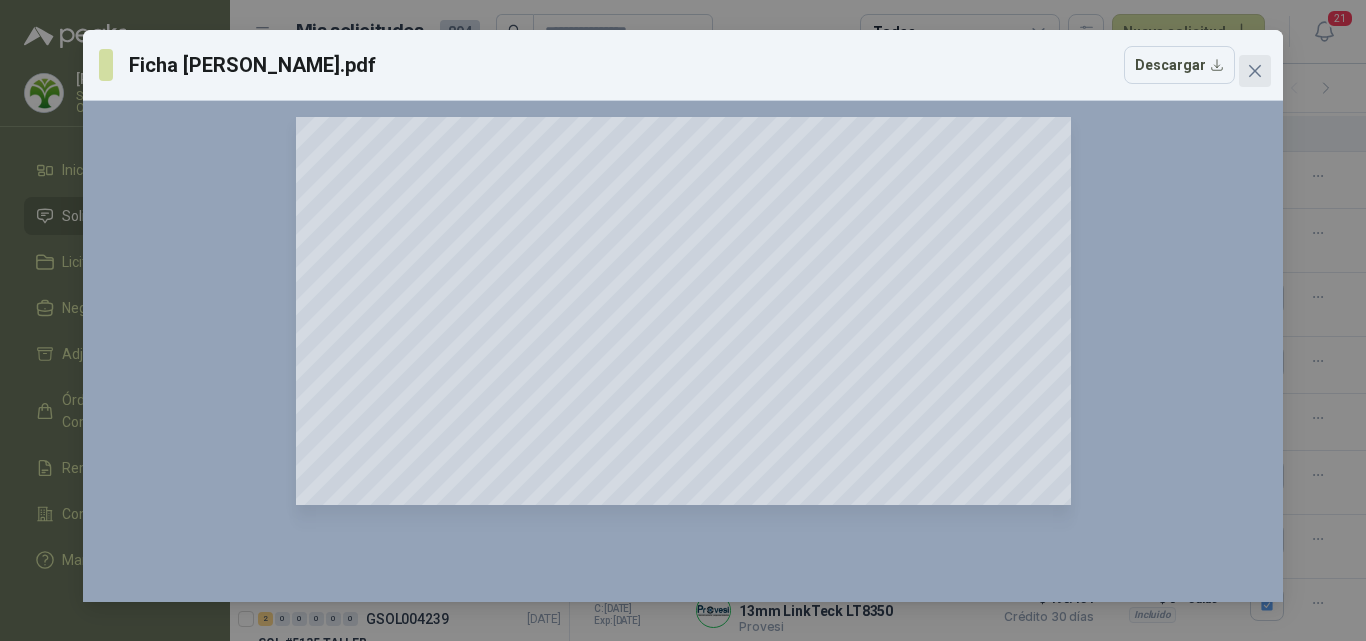click 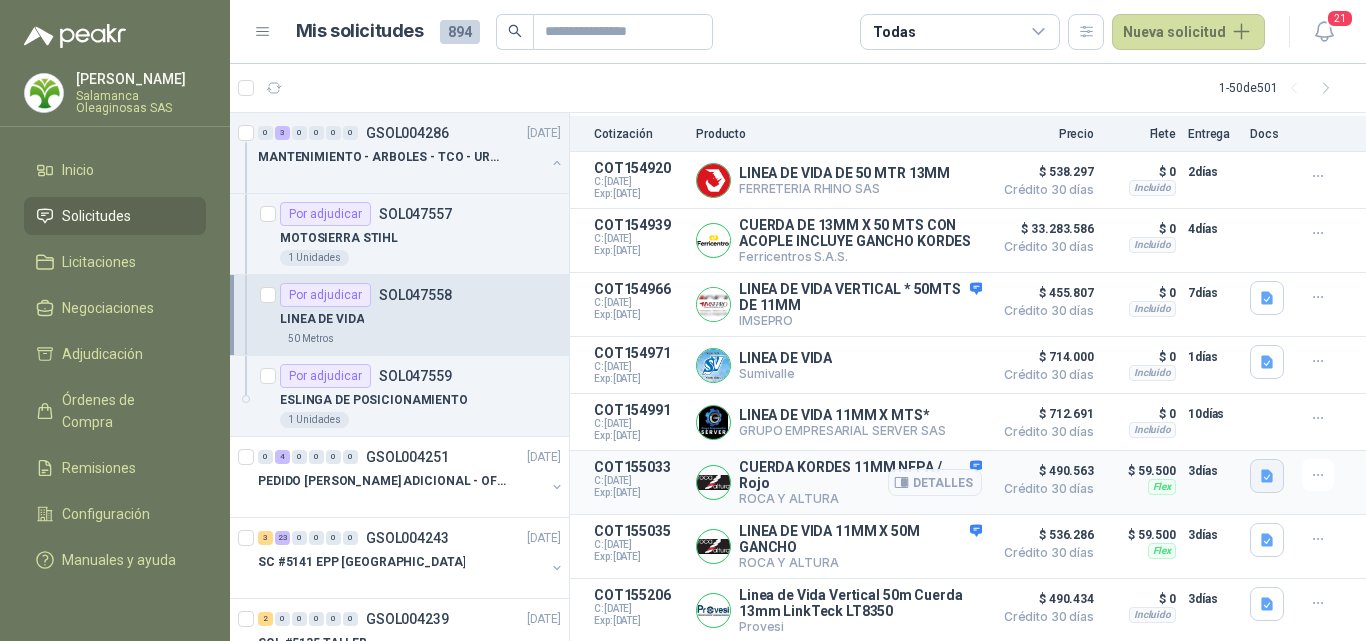 click 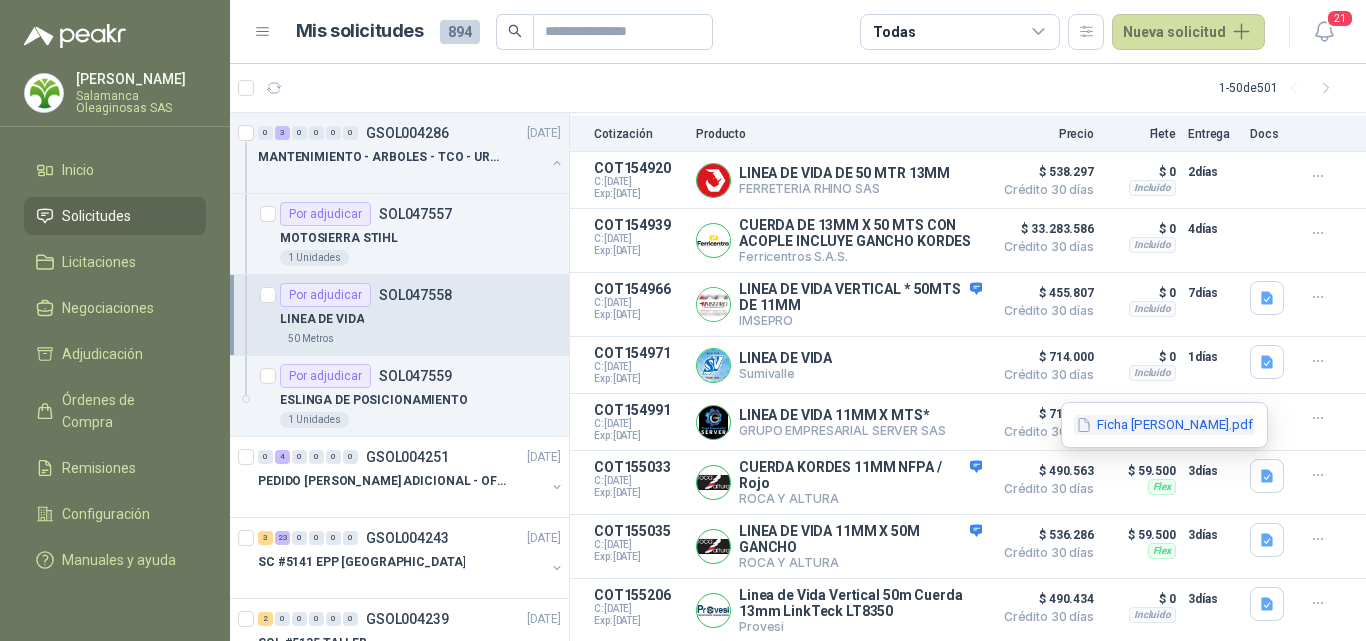 click on "Ficha [PERSON_NAME].pdf" at bounding box center (1164, 425) 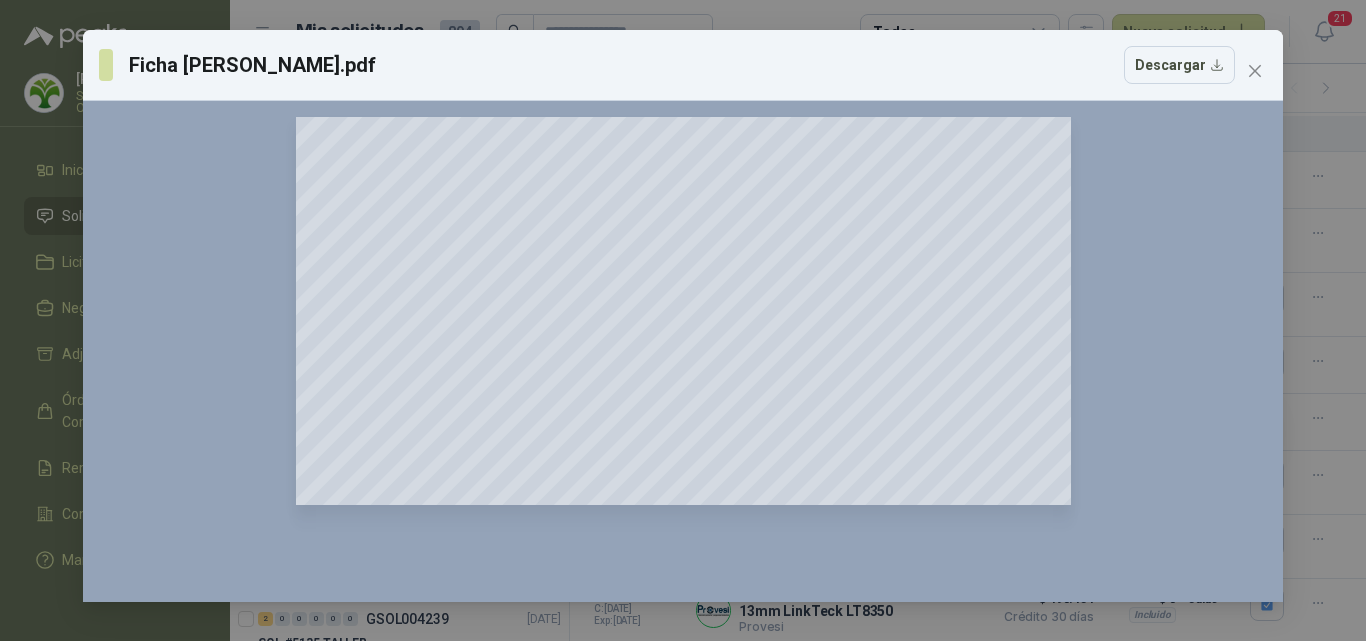 click 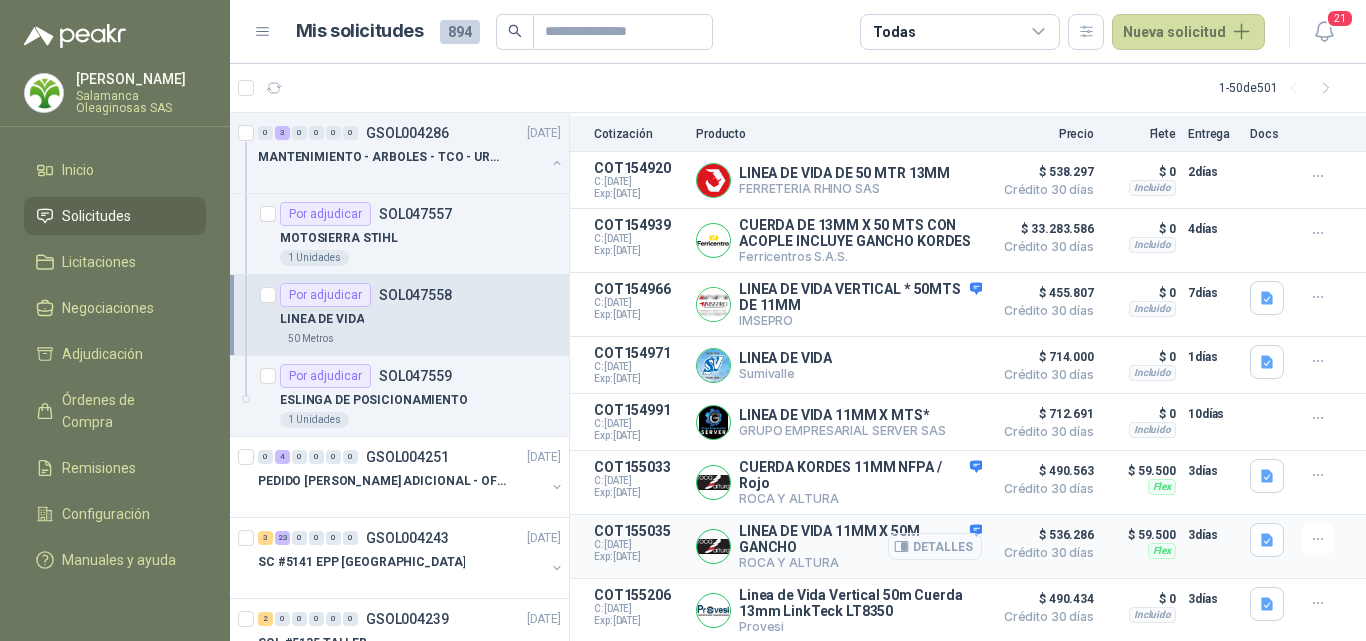 click on "Detalles" at bounding box center (935, 546) 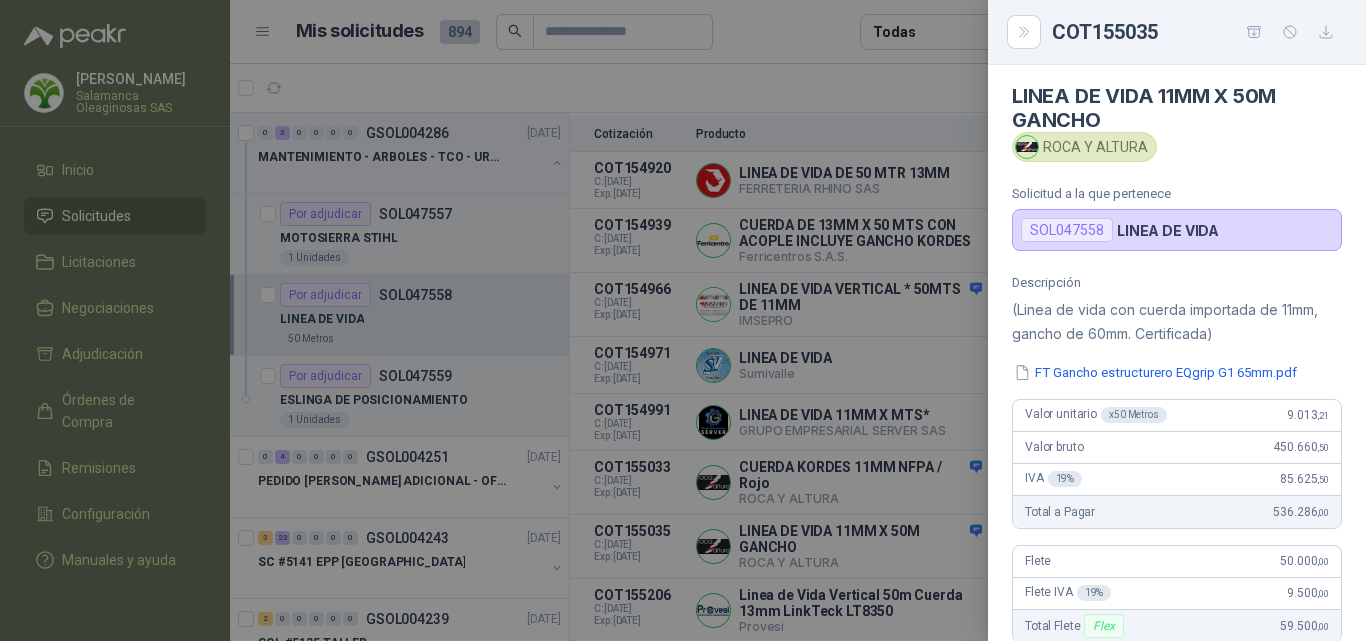 scroll, scrollTop: 0, scrollLeft: 0, axis: both 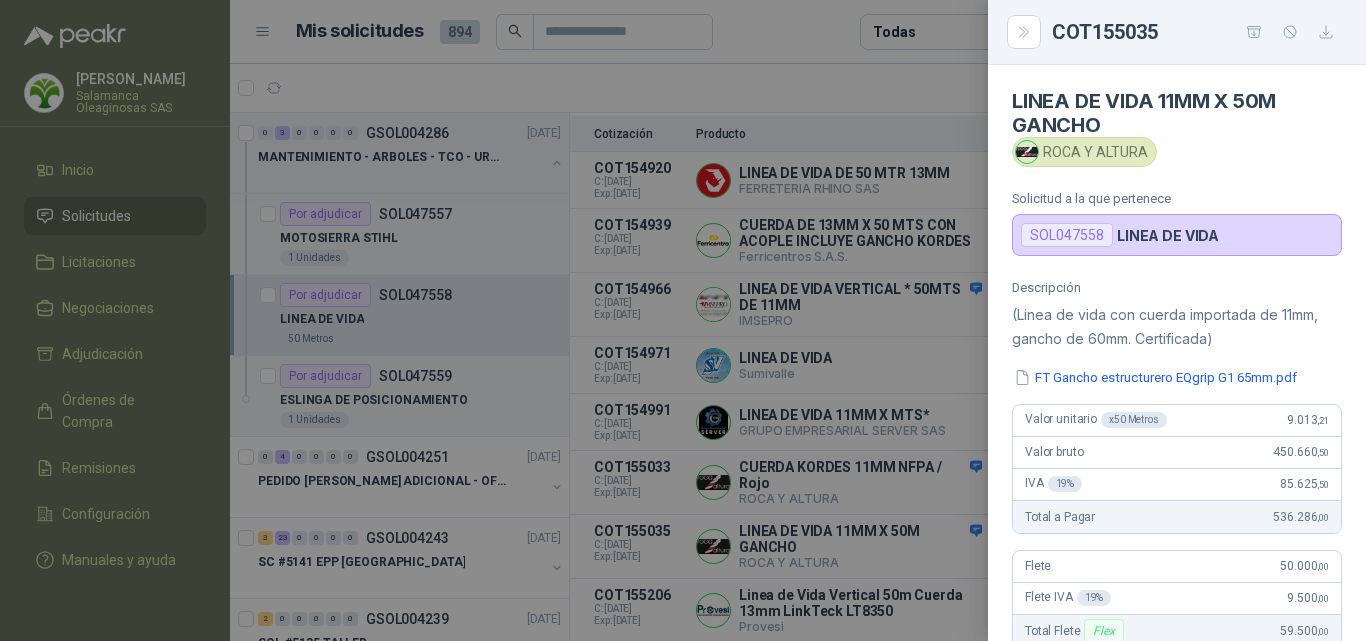 click at bounding box center [683, 320] 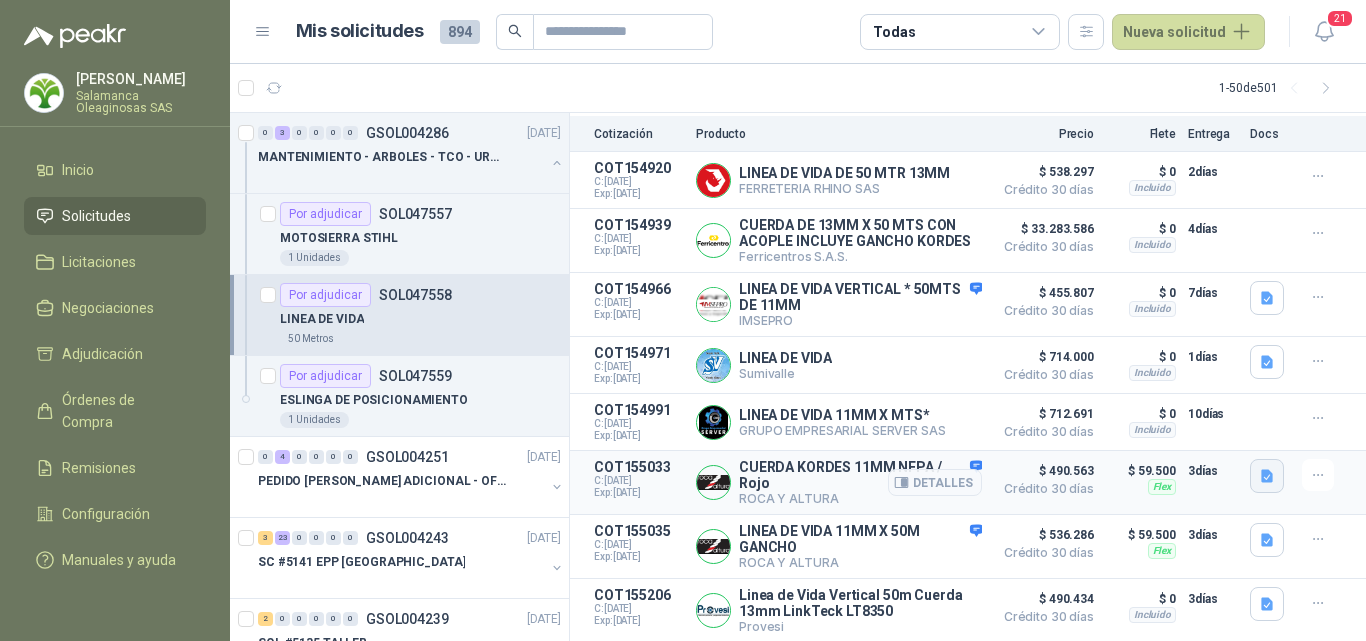 click 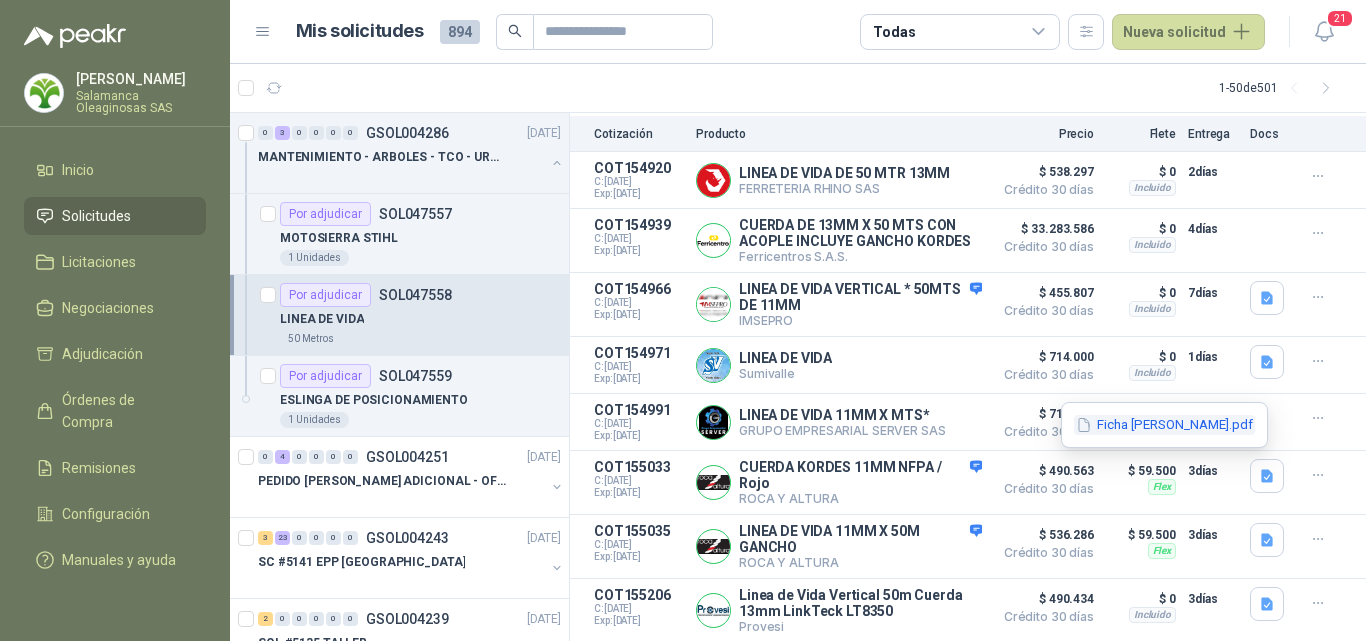 click on "Ficha [PERSON_NAME].pdf" at bounding box center [1164, 425] 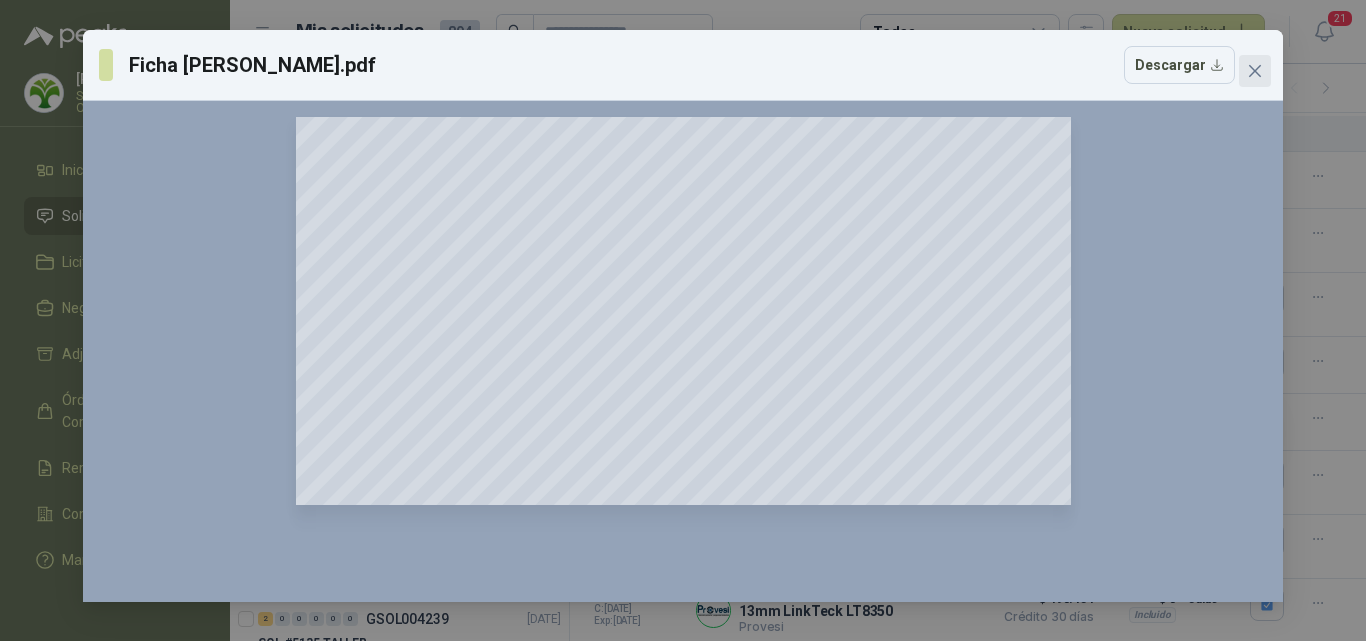 click 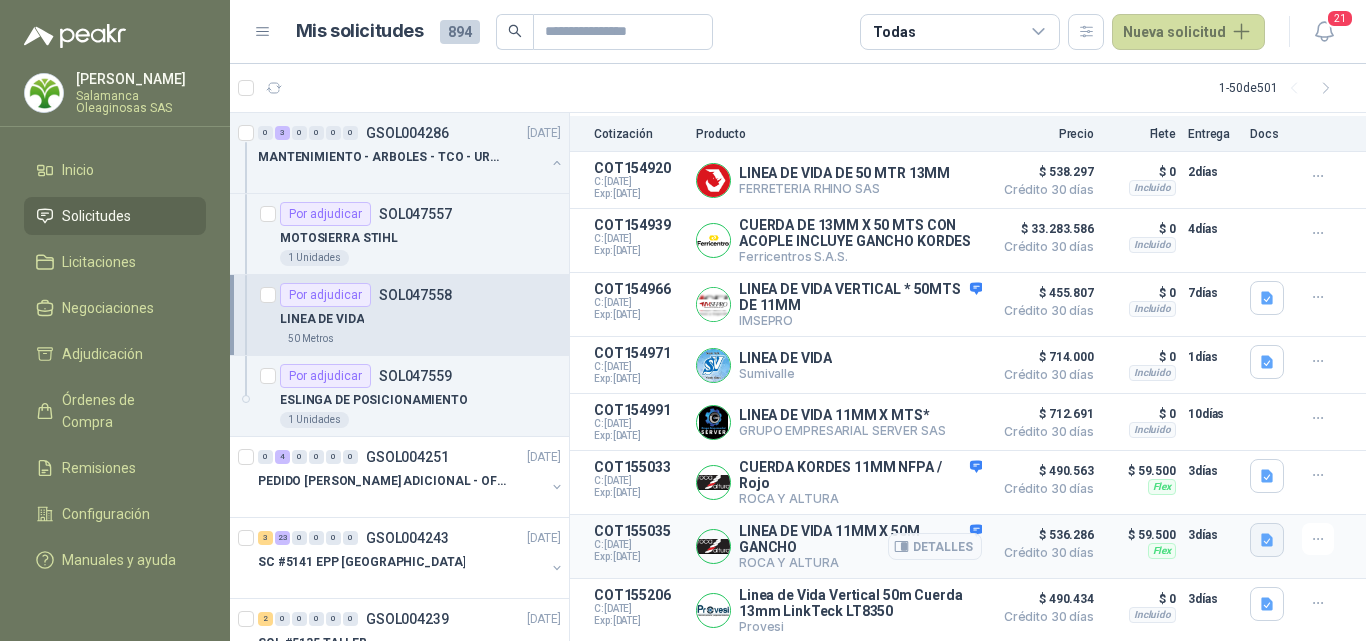 click 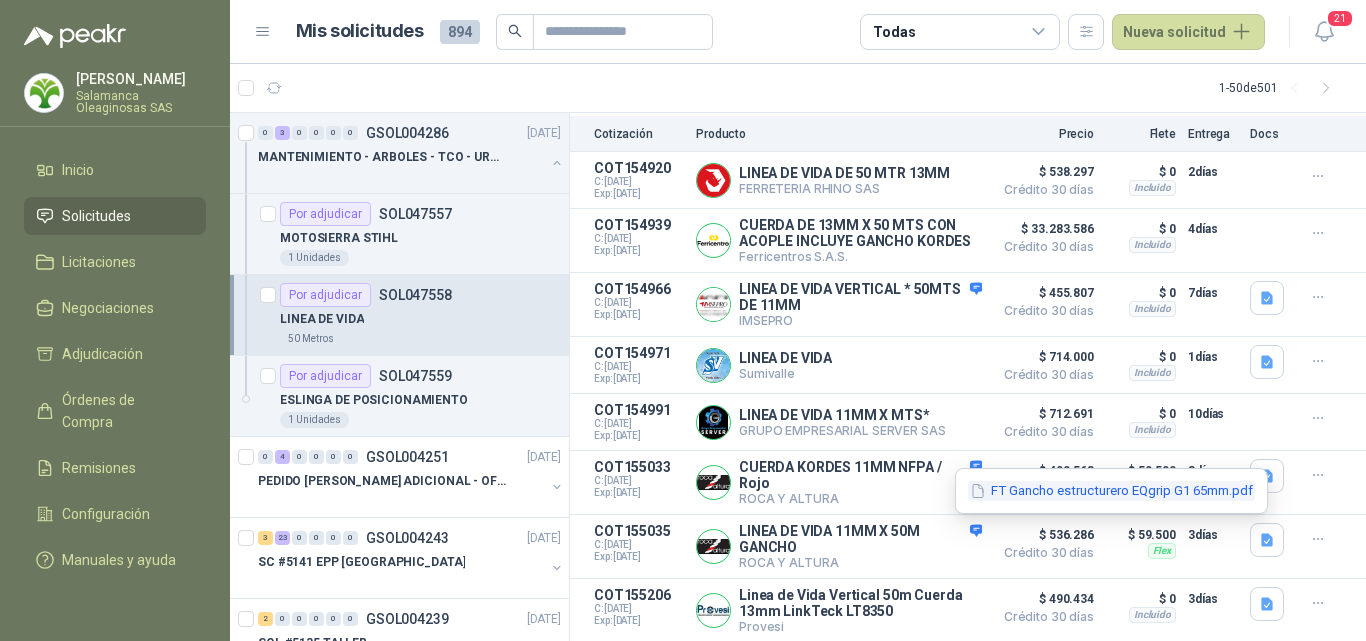click on "FT Gancho estructurero EQgrip G1 65mm.pdf" at bounding box center (1111, 491) 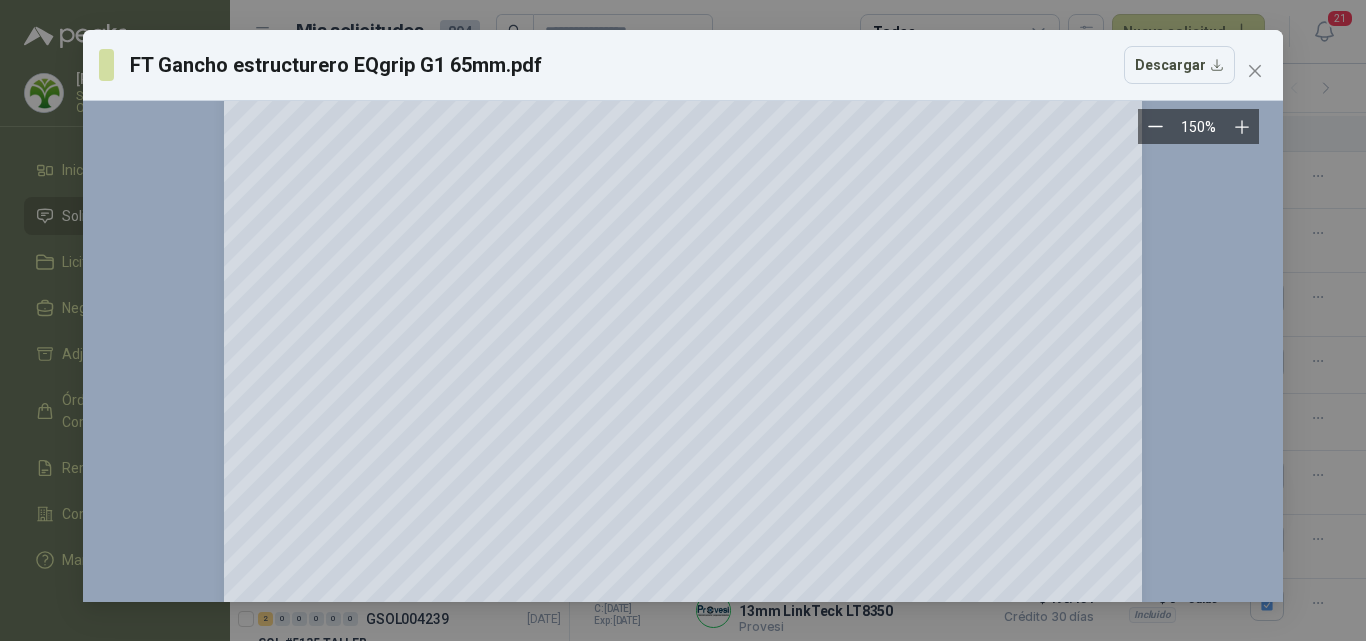 scroll, scrollTop: 500, scrollLeft: 0, axis: vertical 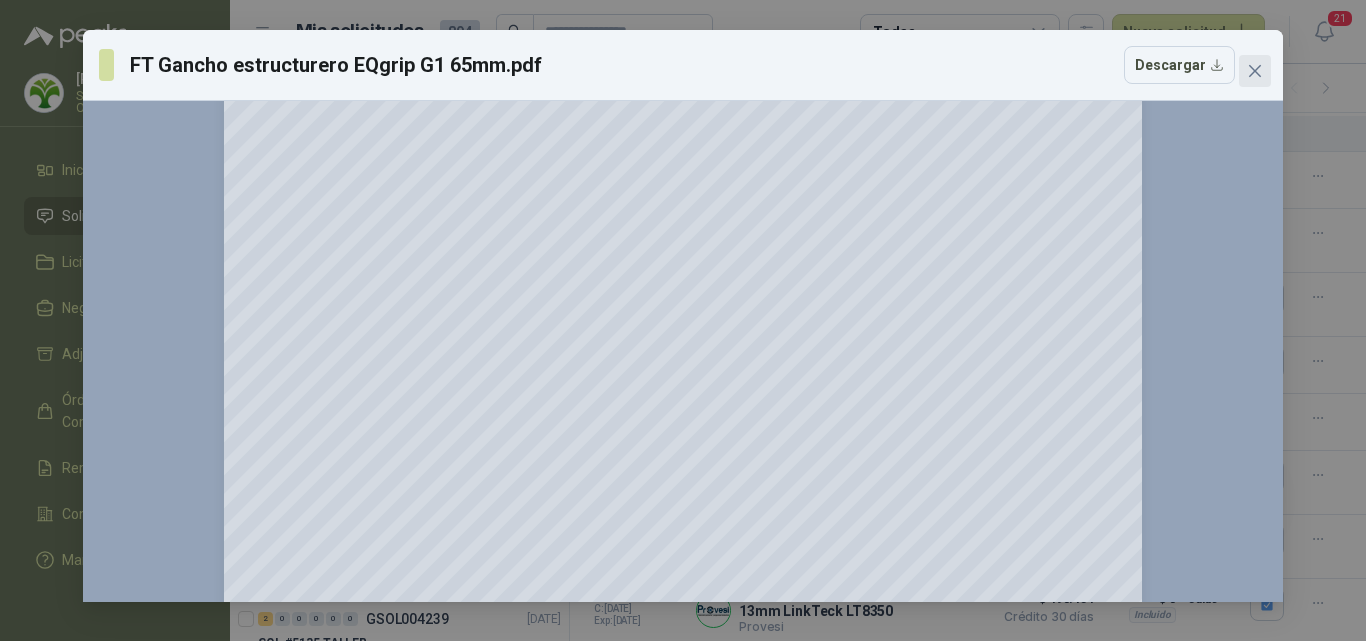 click 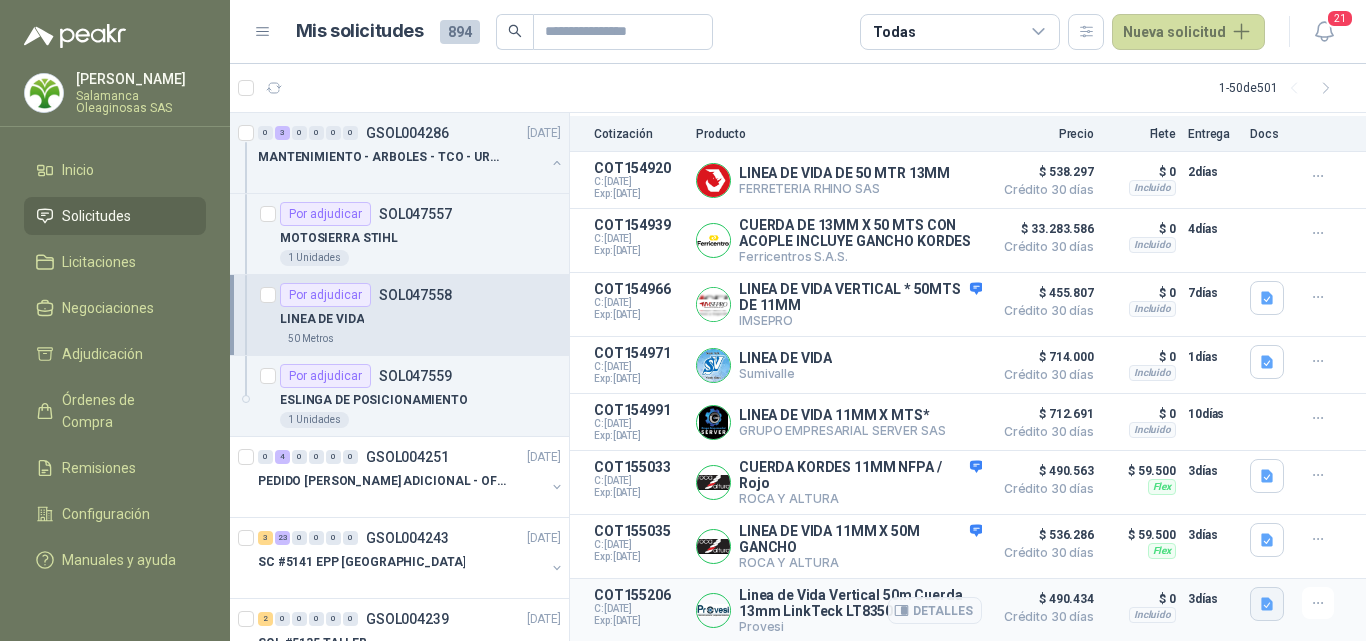 click 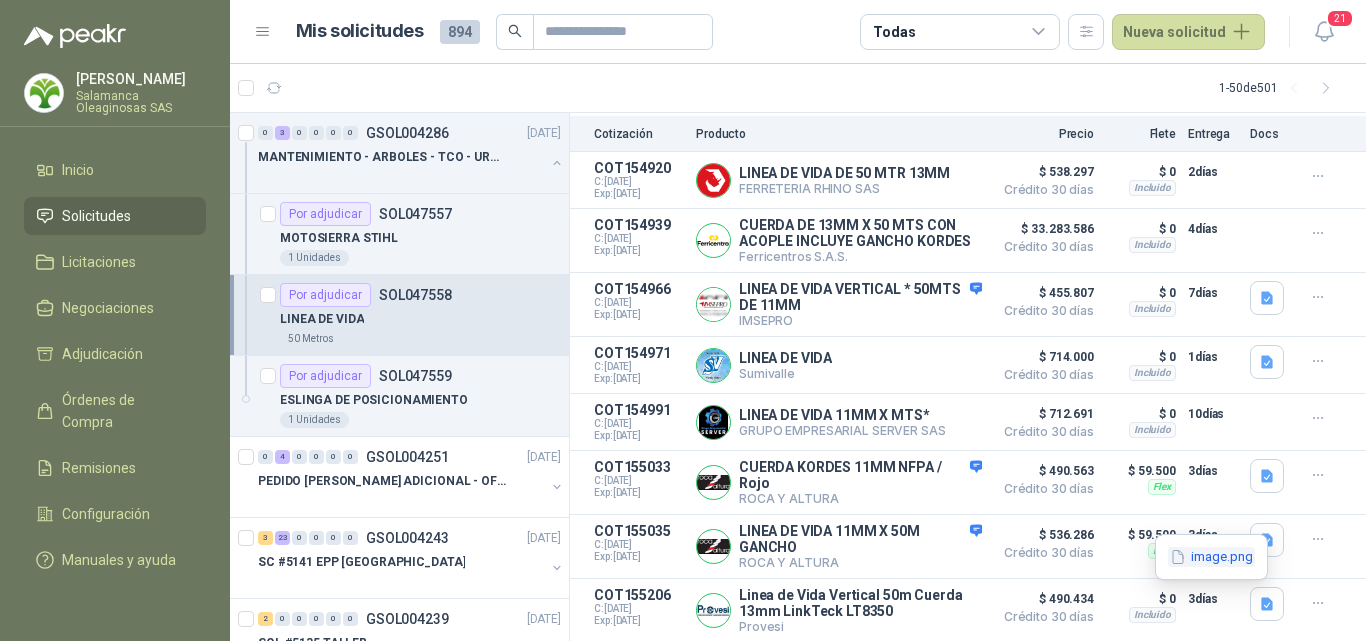 click on "image.png" at bounding box center (1211, 557) 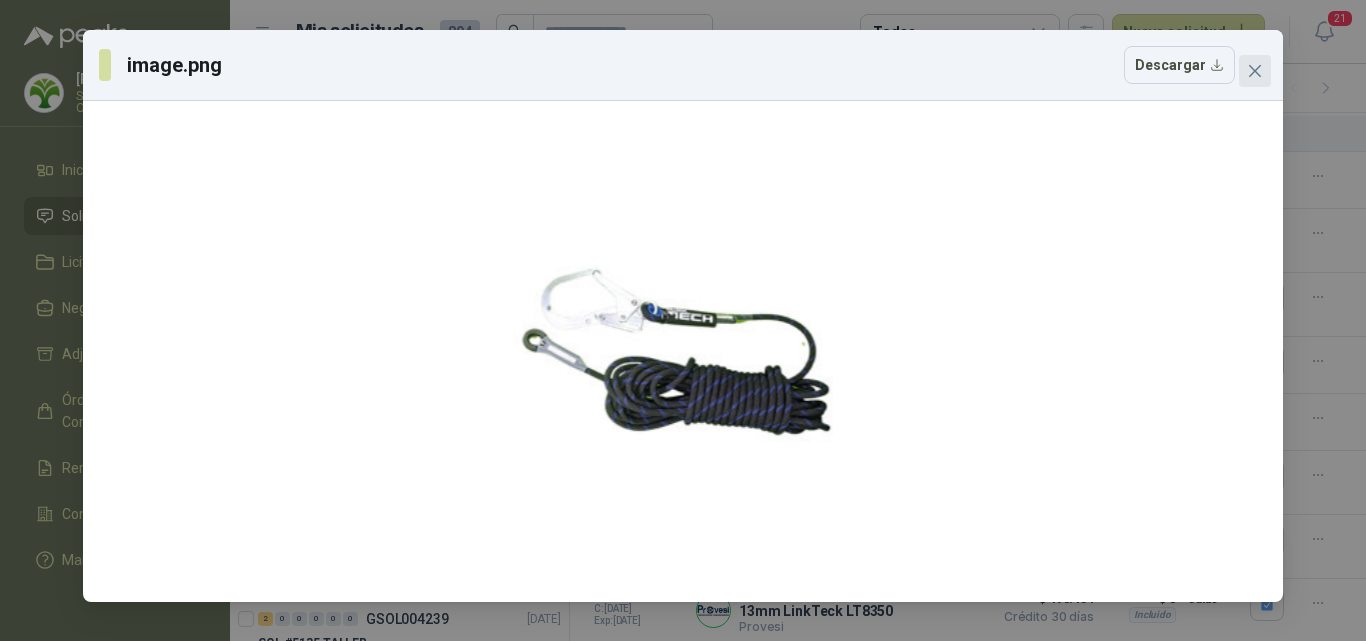 click 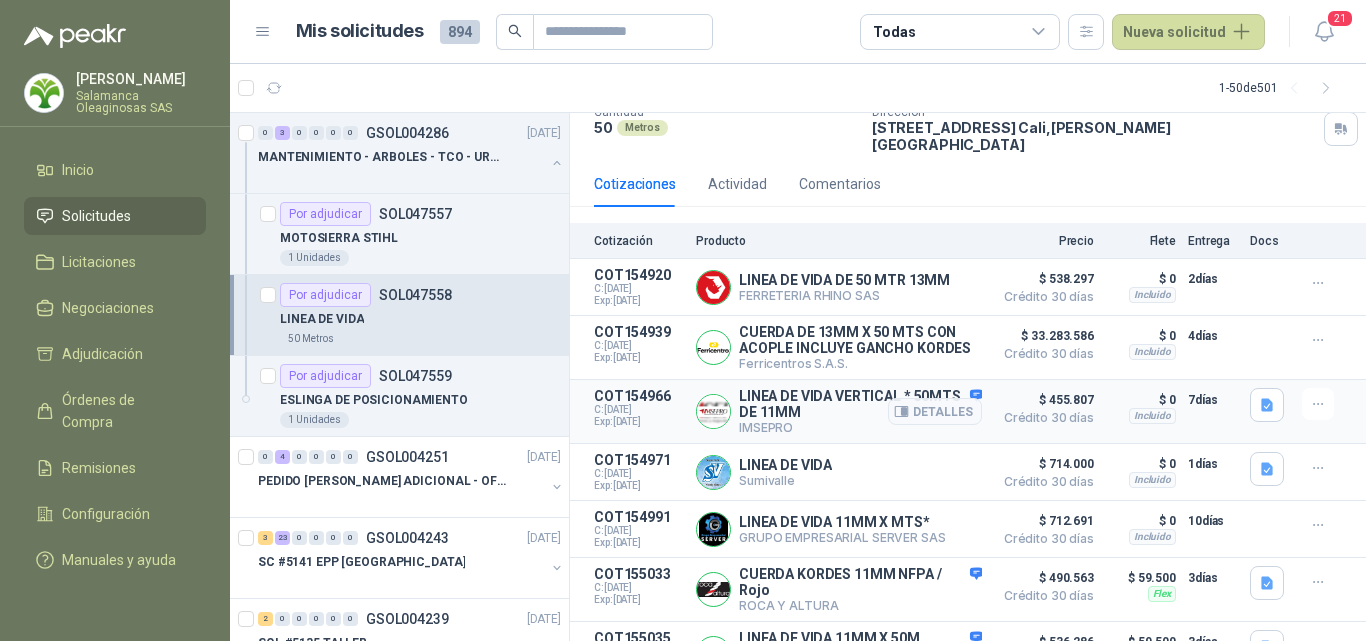 scroll, scrollTop: 266, scrollLeft: 0, axis: vertical 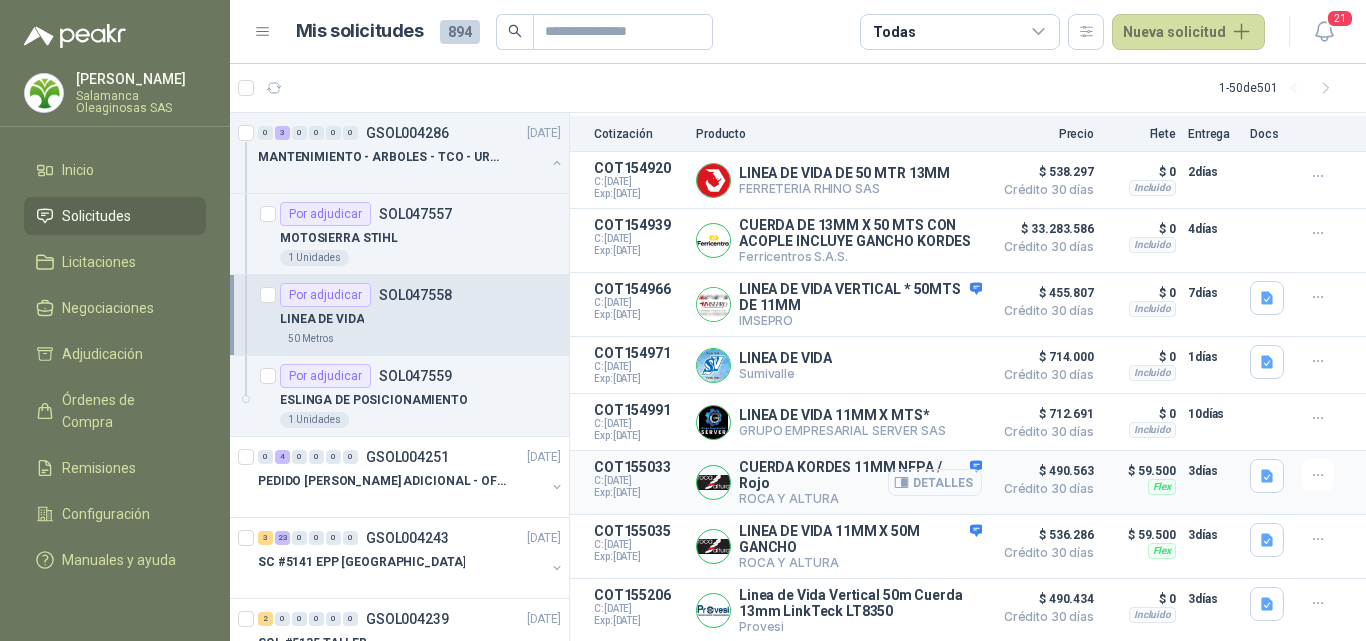 click on "Detalles" at bounding box center (935, 482) 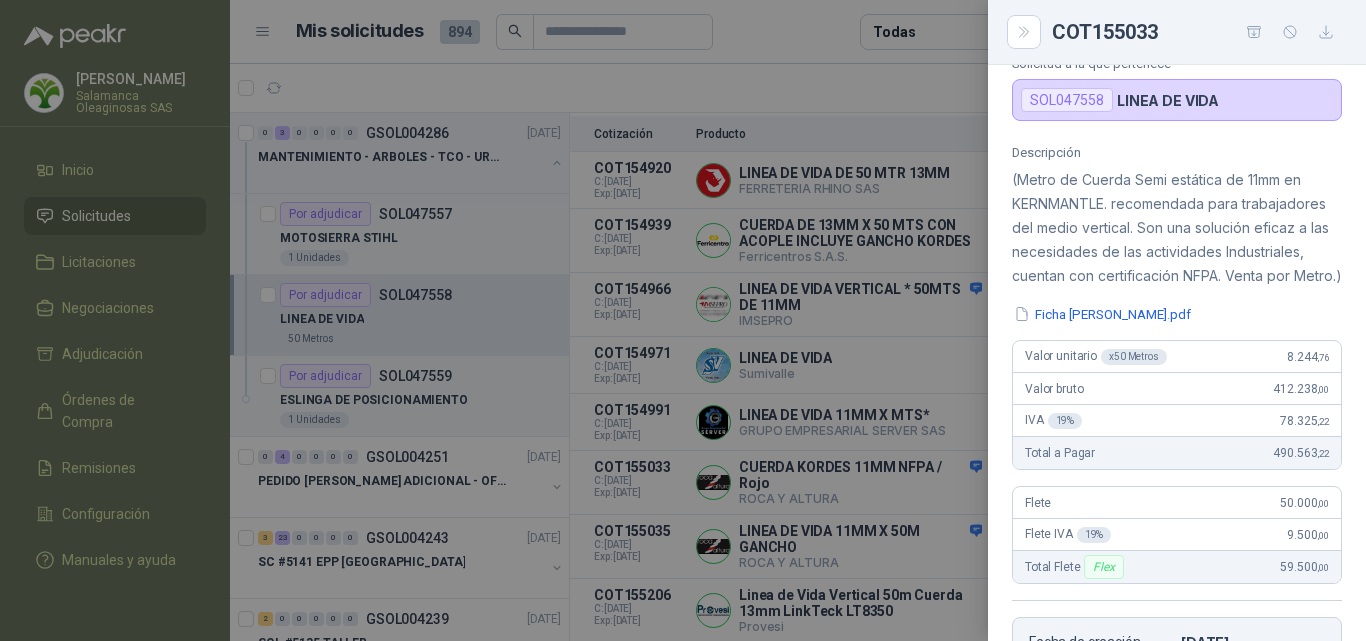 scroll, scrollTop: 100, scrollLeft: 0, axis: vertical 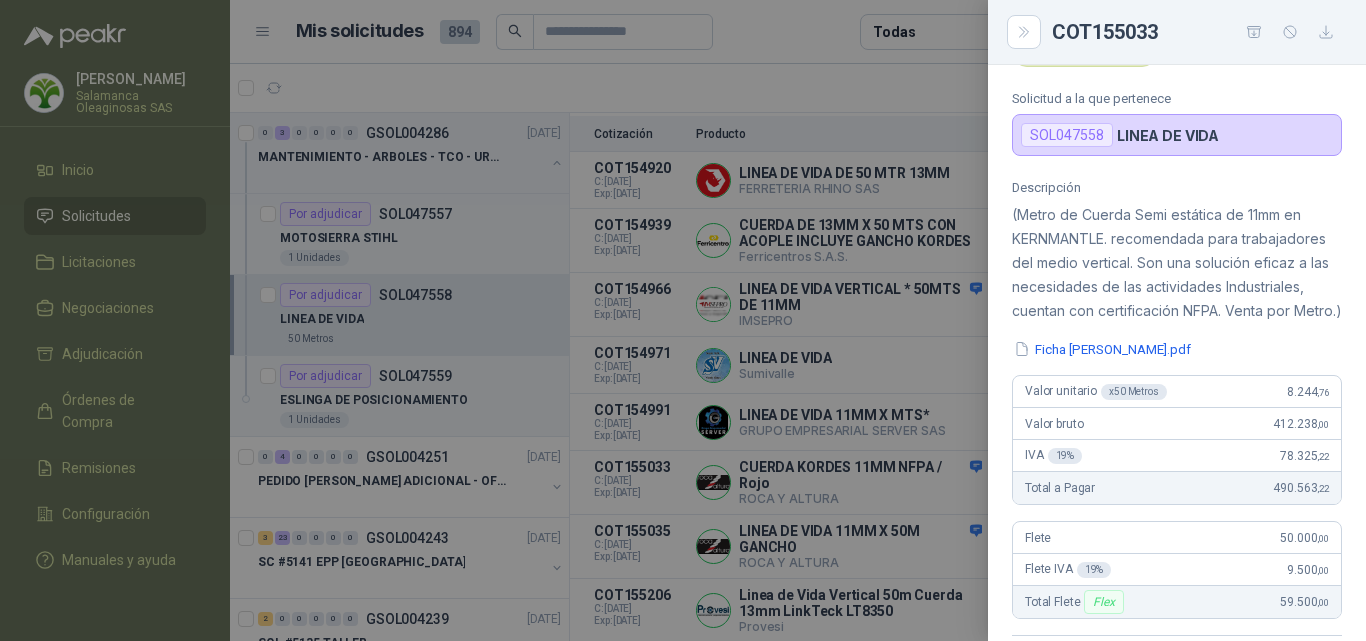 click at bounding box center [683, 320] 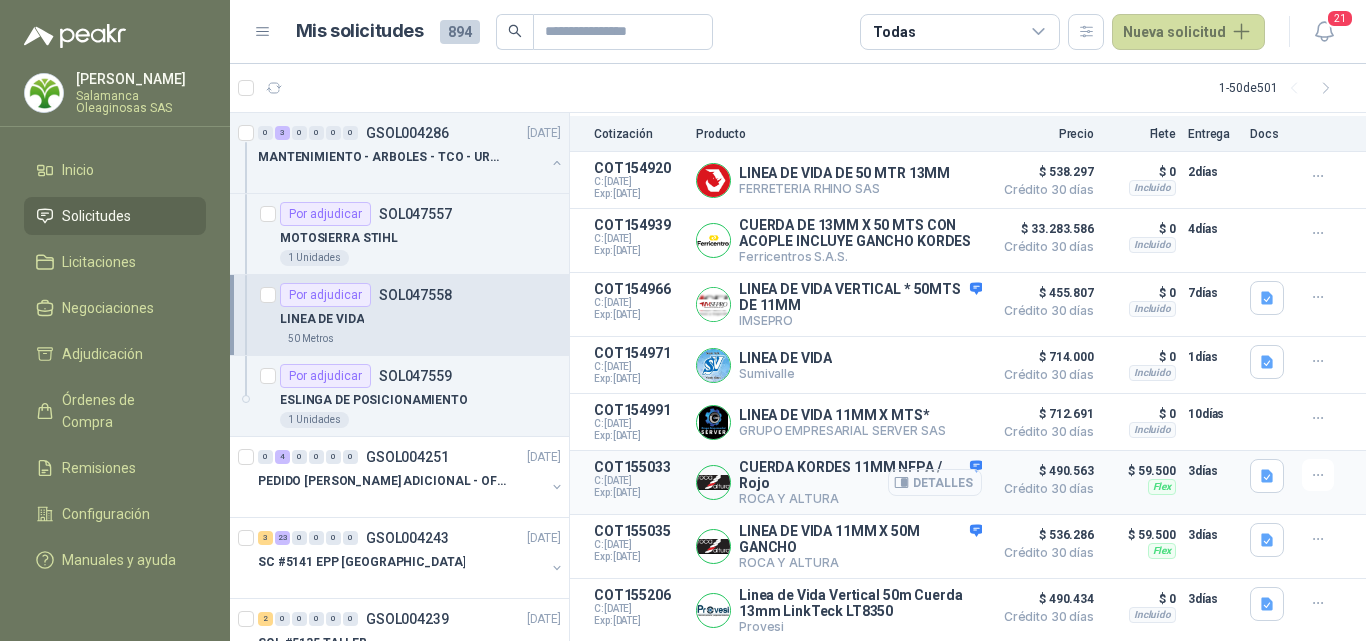 click on "Detalles" at bounding box center [935, 482] 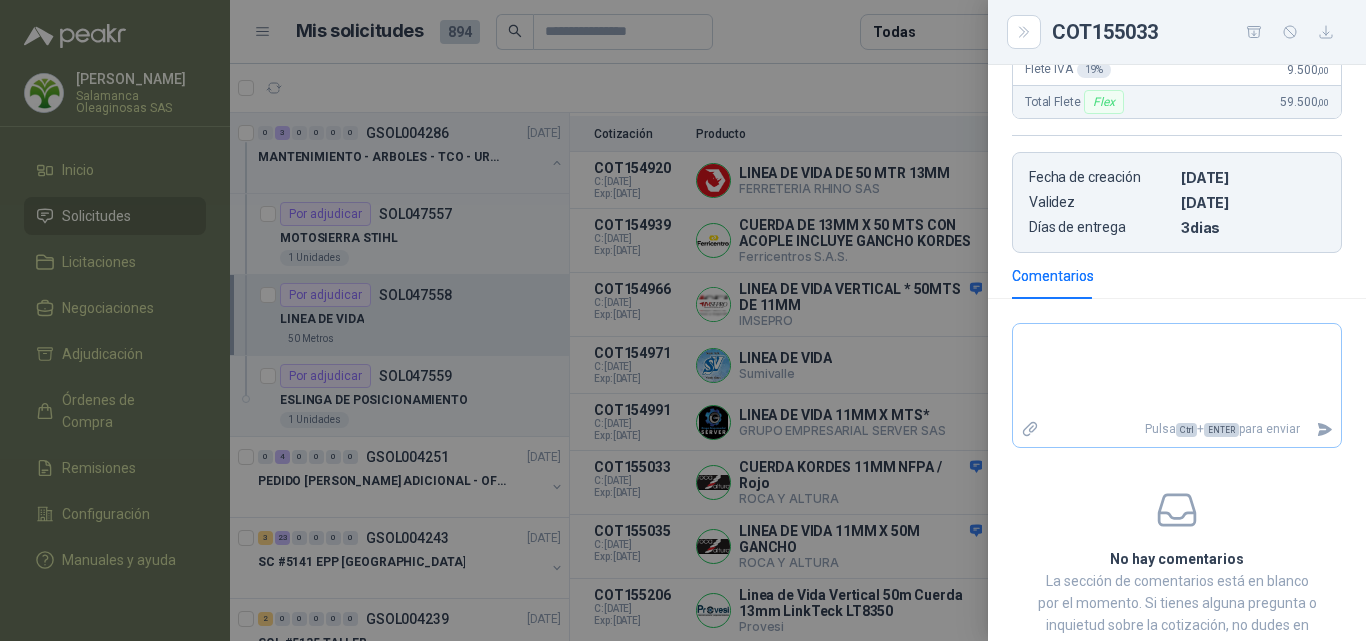 scroll, scrollTop: 500, scrollLeft: 0, axis: vertical 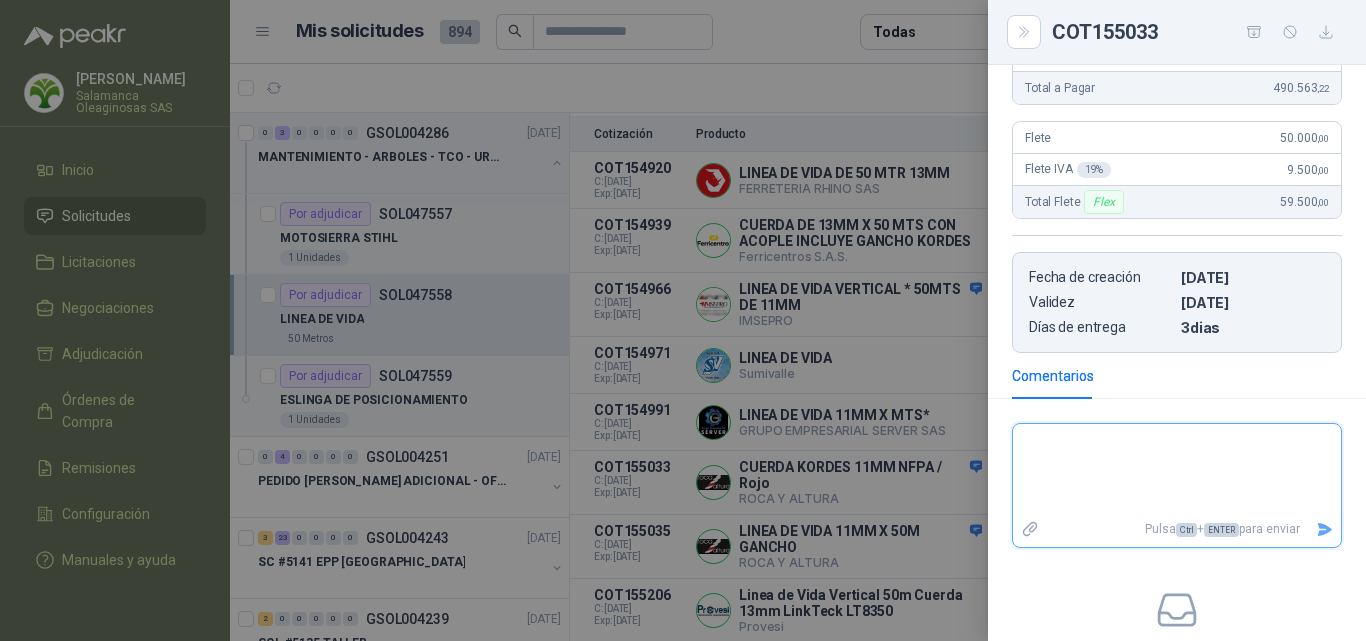 click at bounding box center (1177, 470) 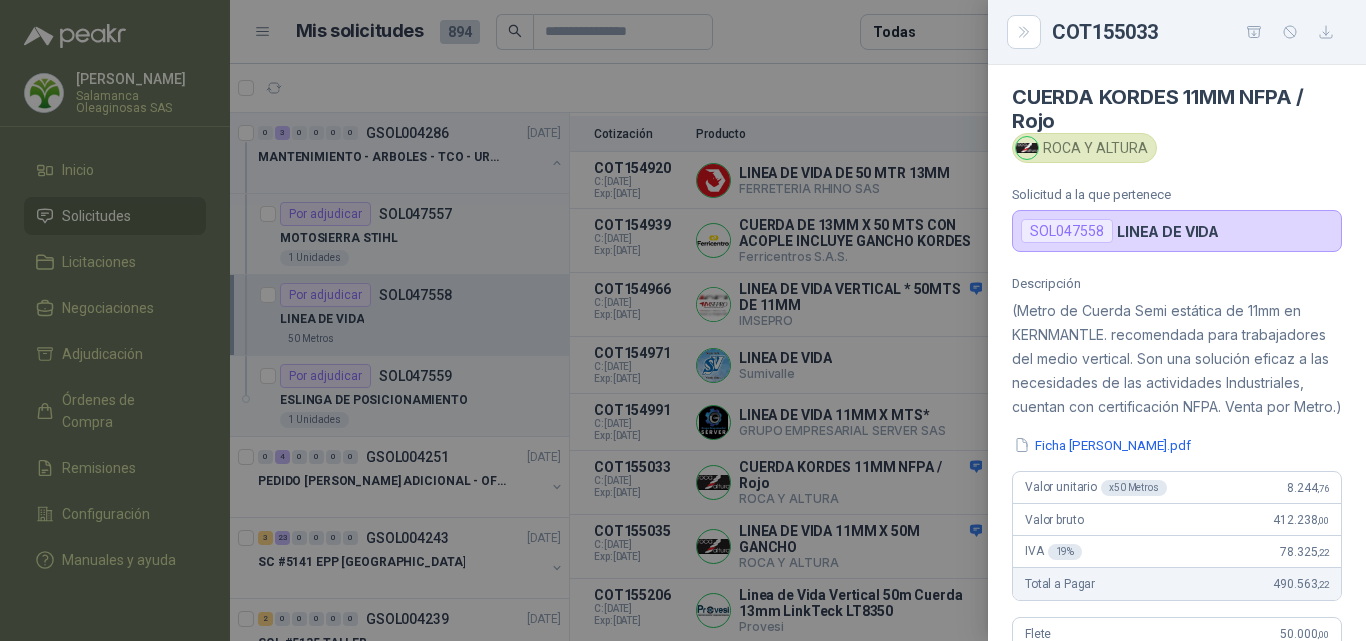scroll, scrollTop: 0, scrollLeft: 0, axis: both 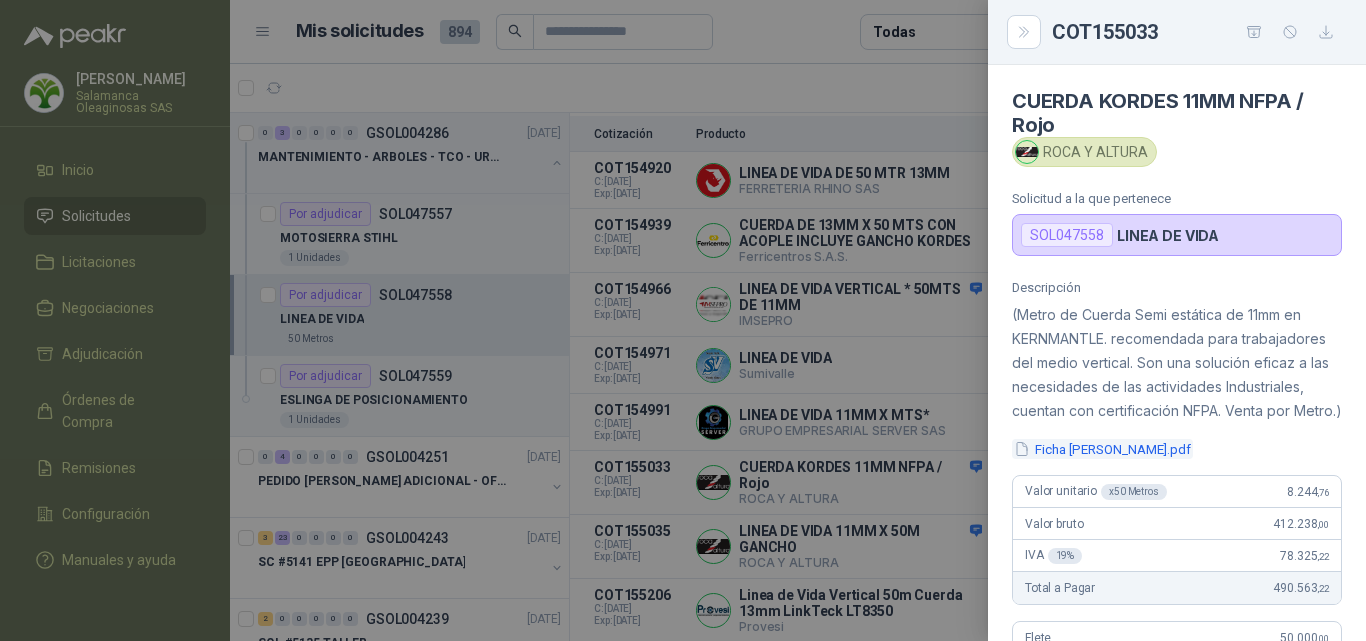 click on "Ficha [PERSON_NAME].pdf" at bounding box center [1102, 449] 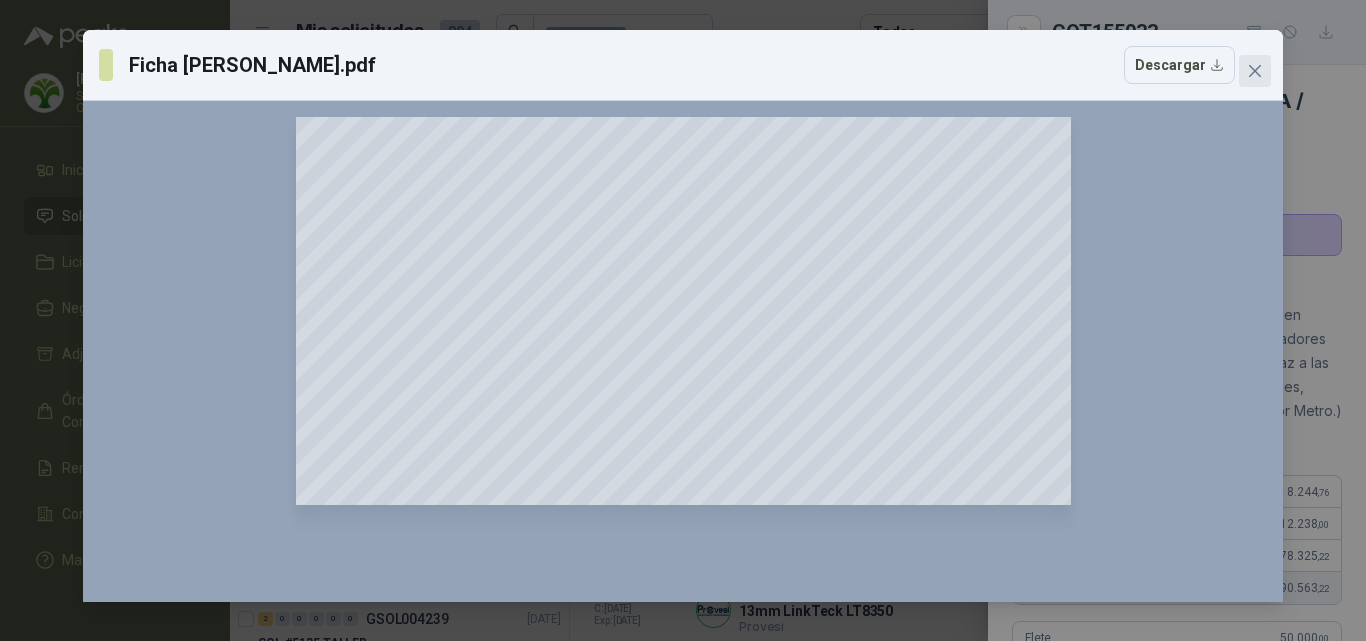 click 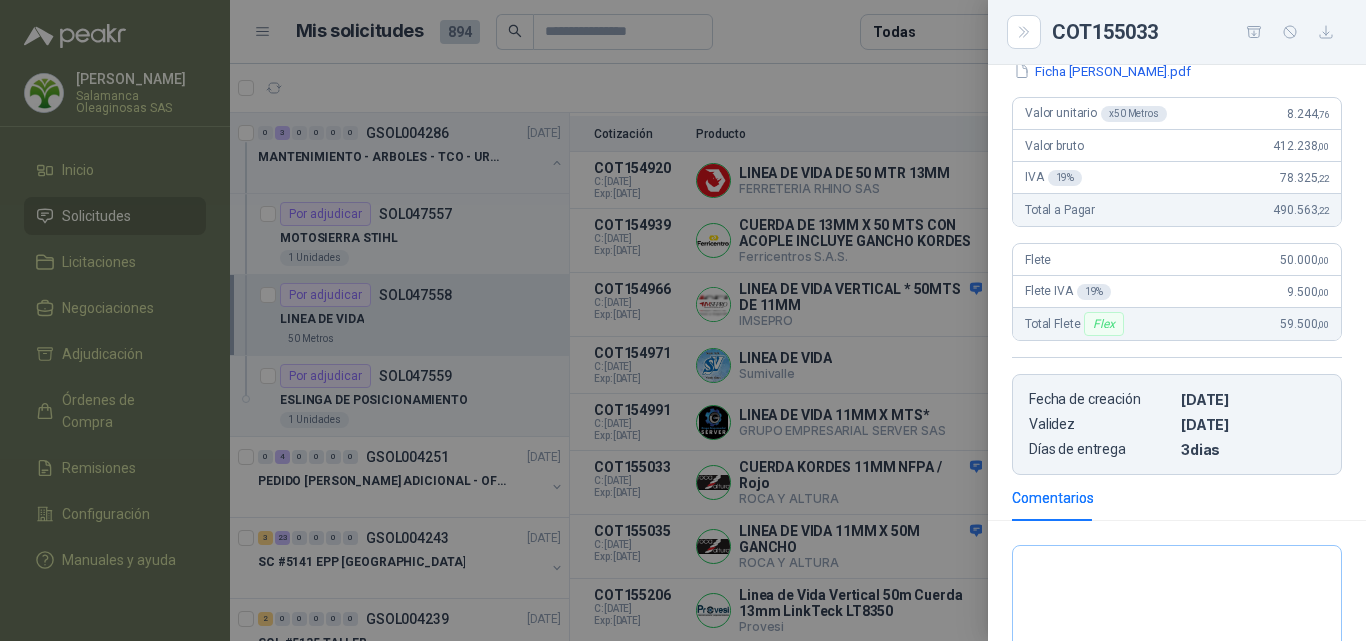 scroll, scrollTop: 400, scrollLeft: 0, axis: vertical 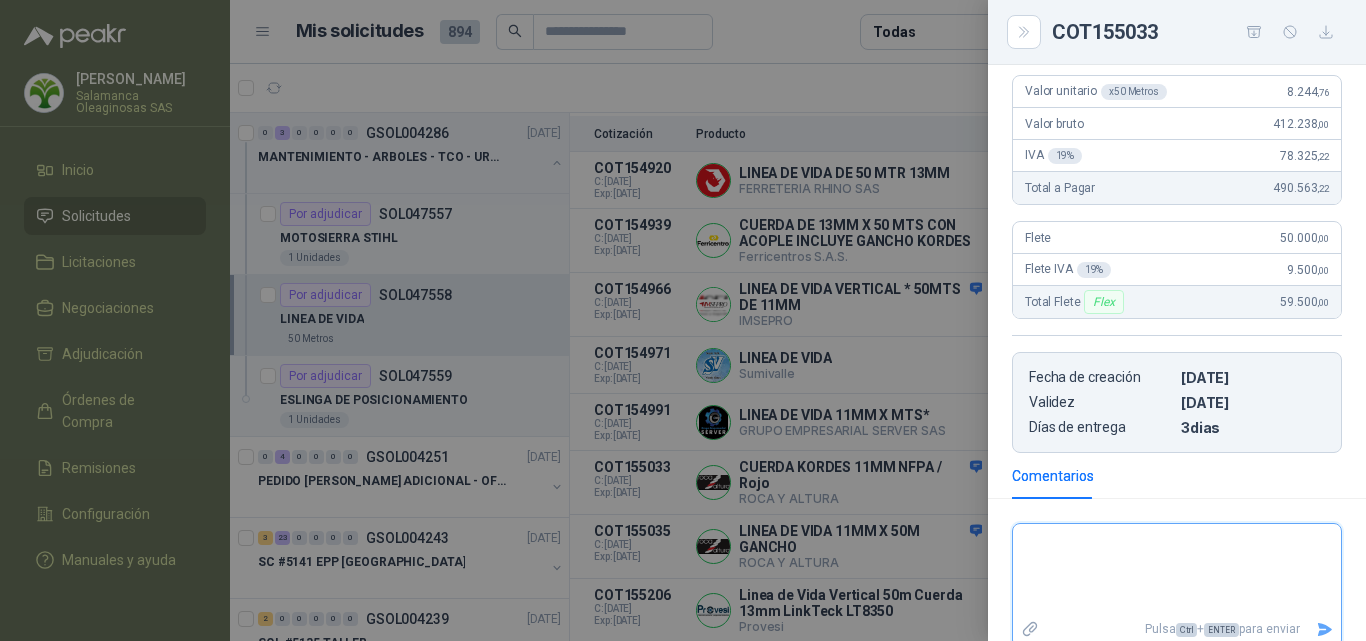 click at bounding box center [1177, 570] 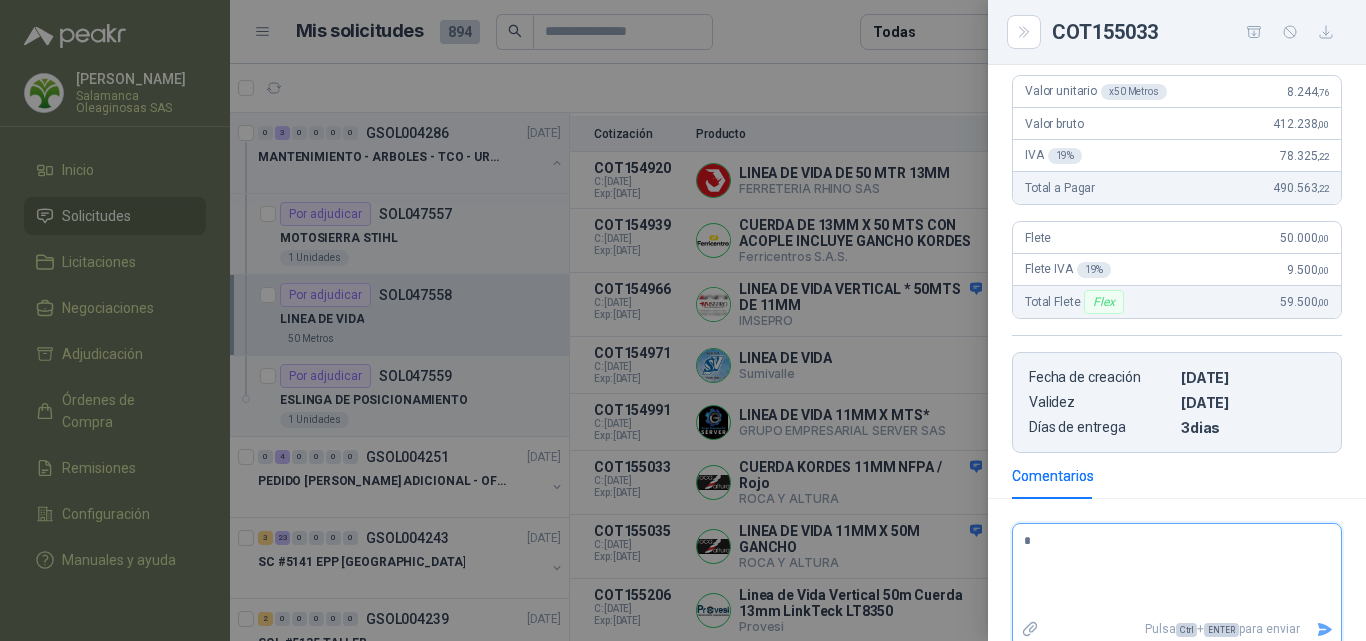 type 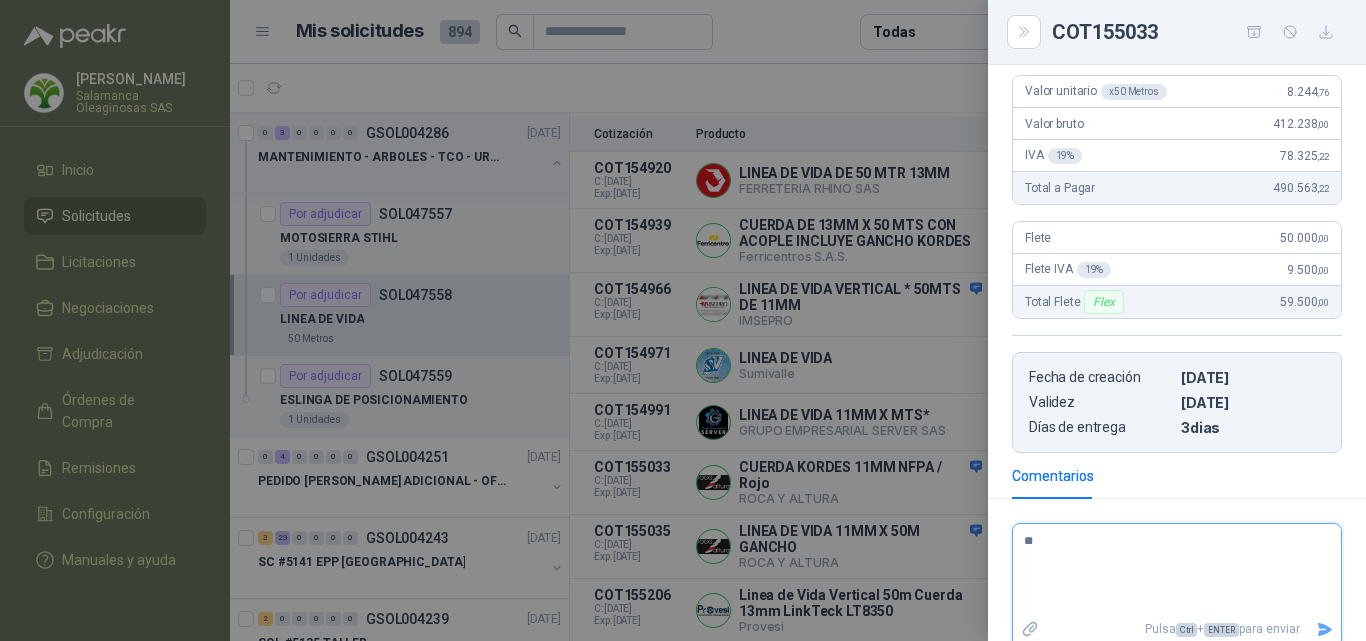 type 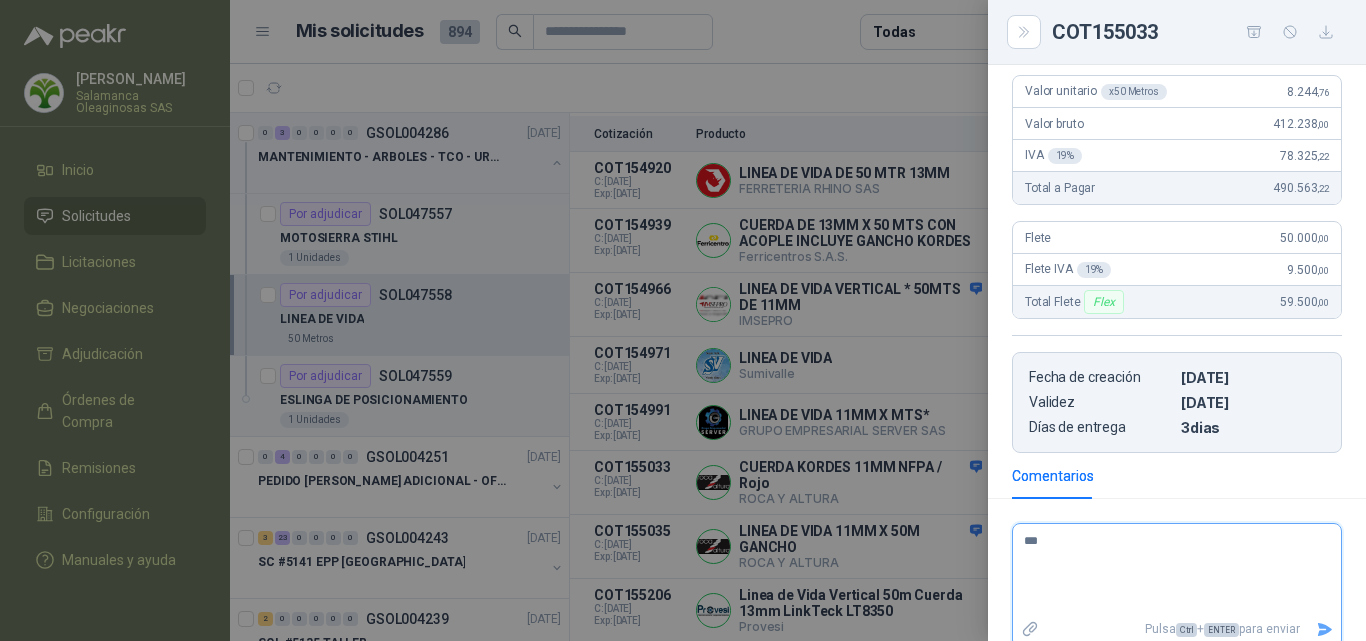 type 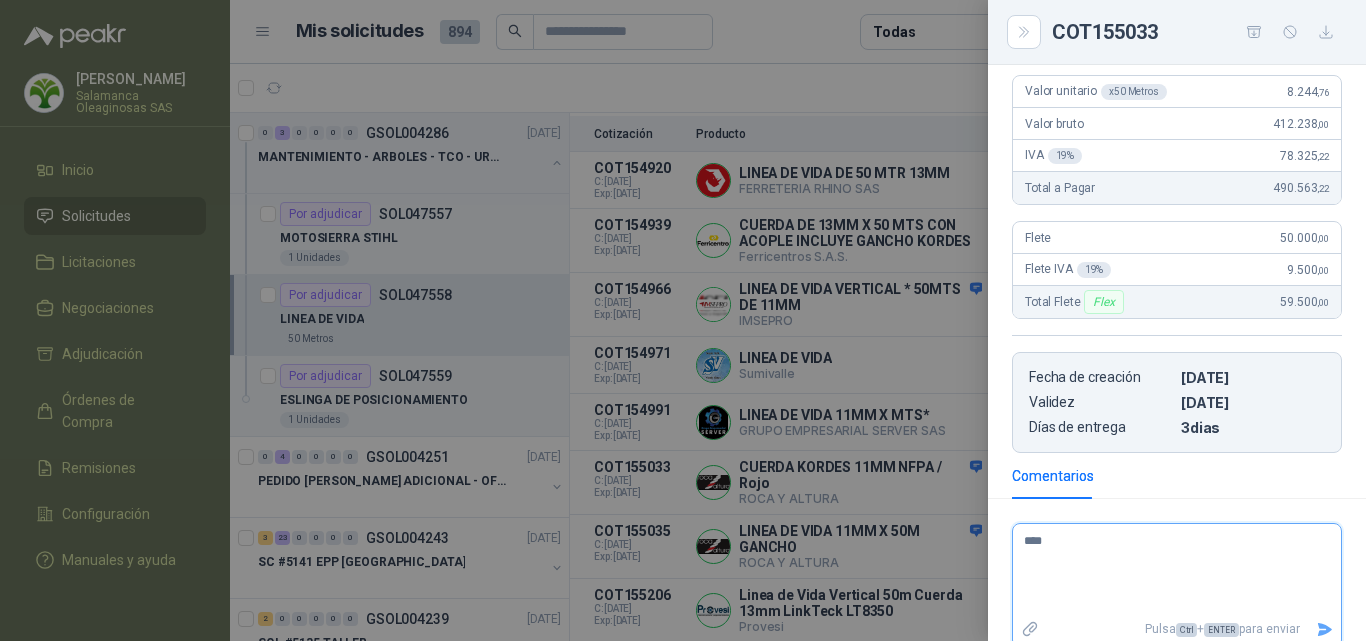 type 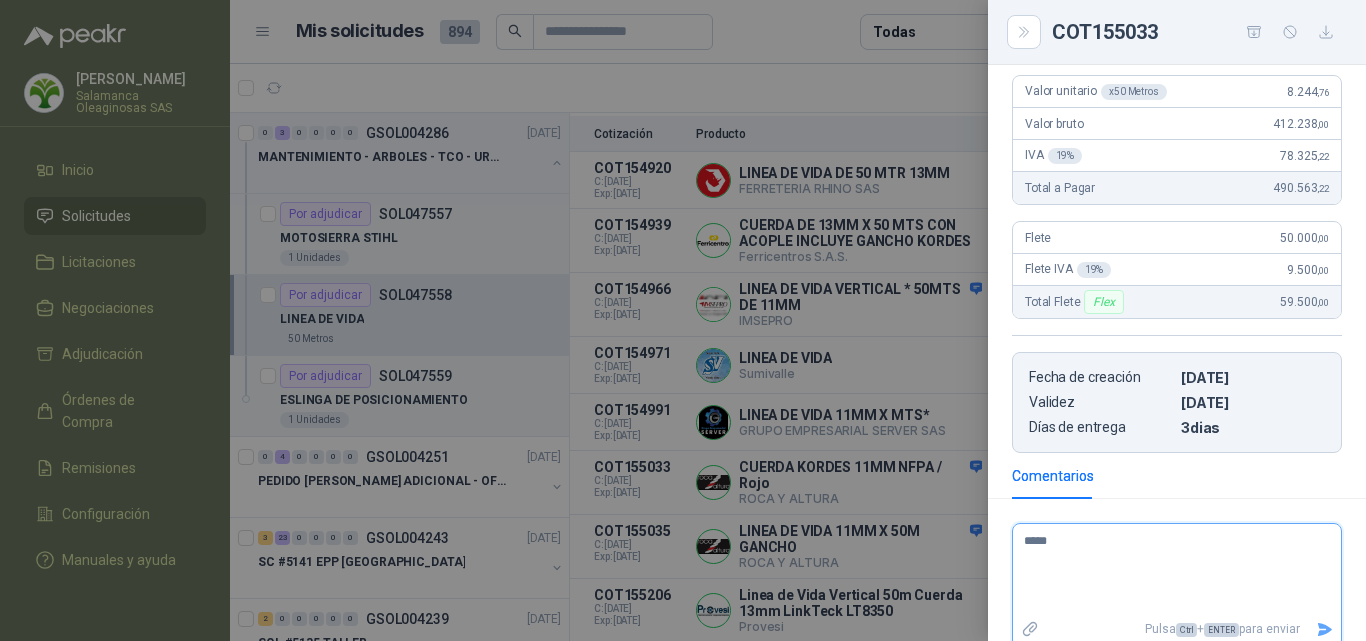 type 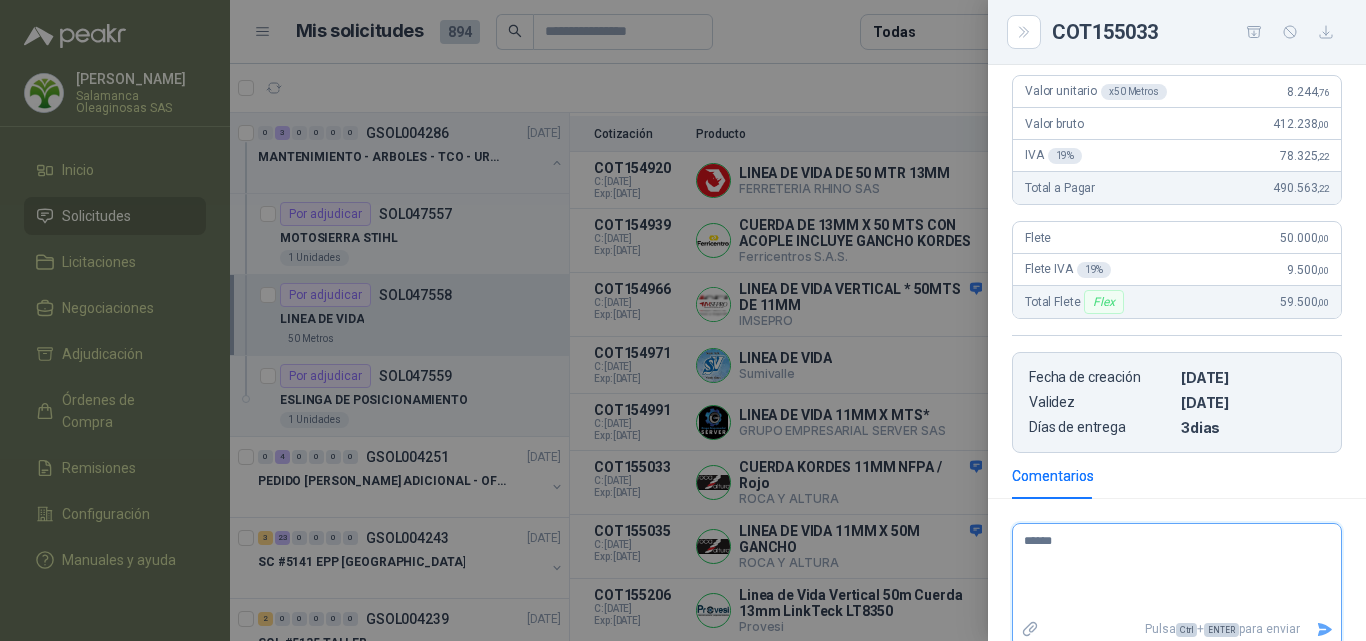 type 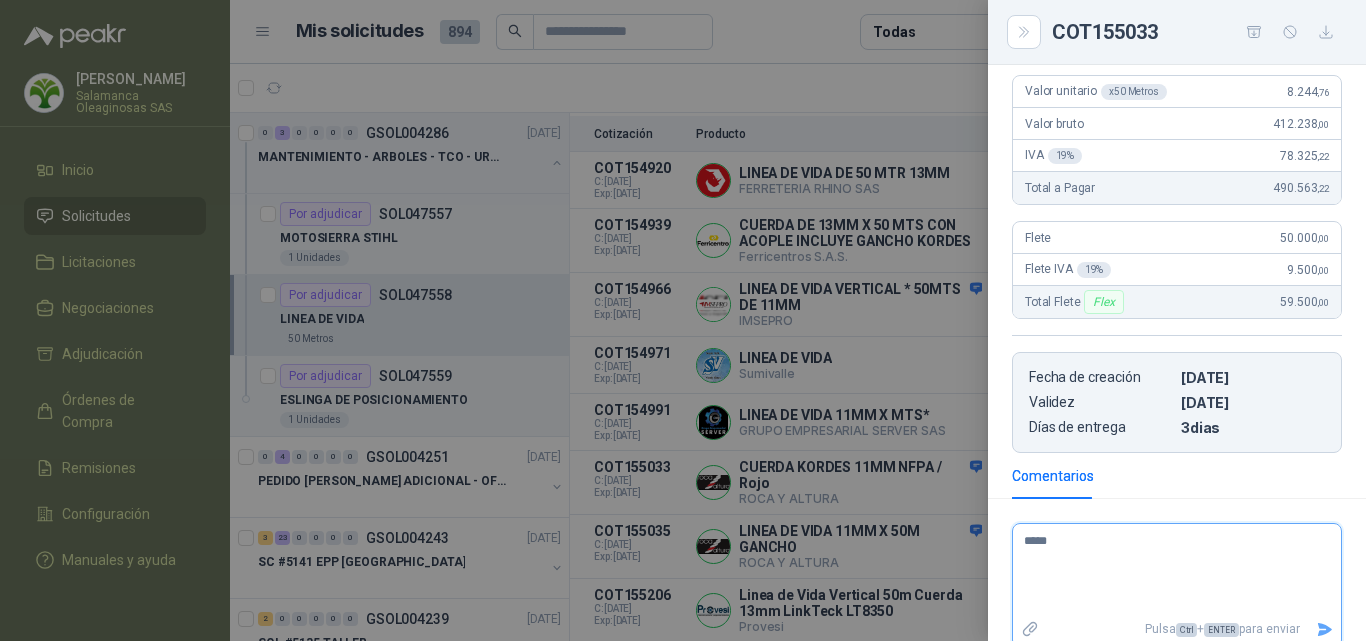 type 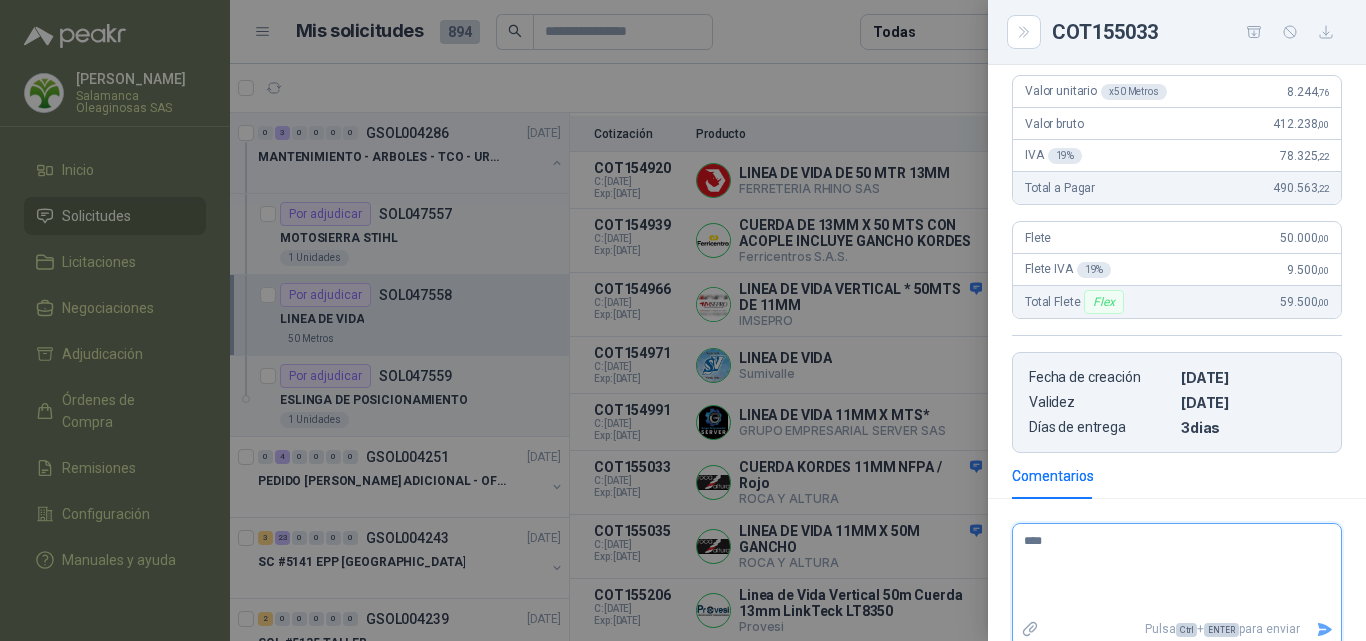 type 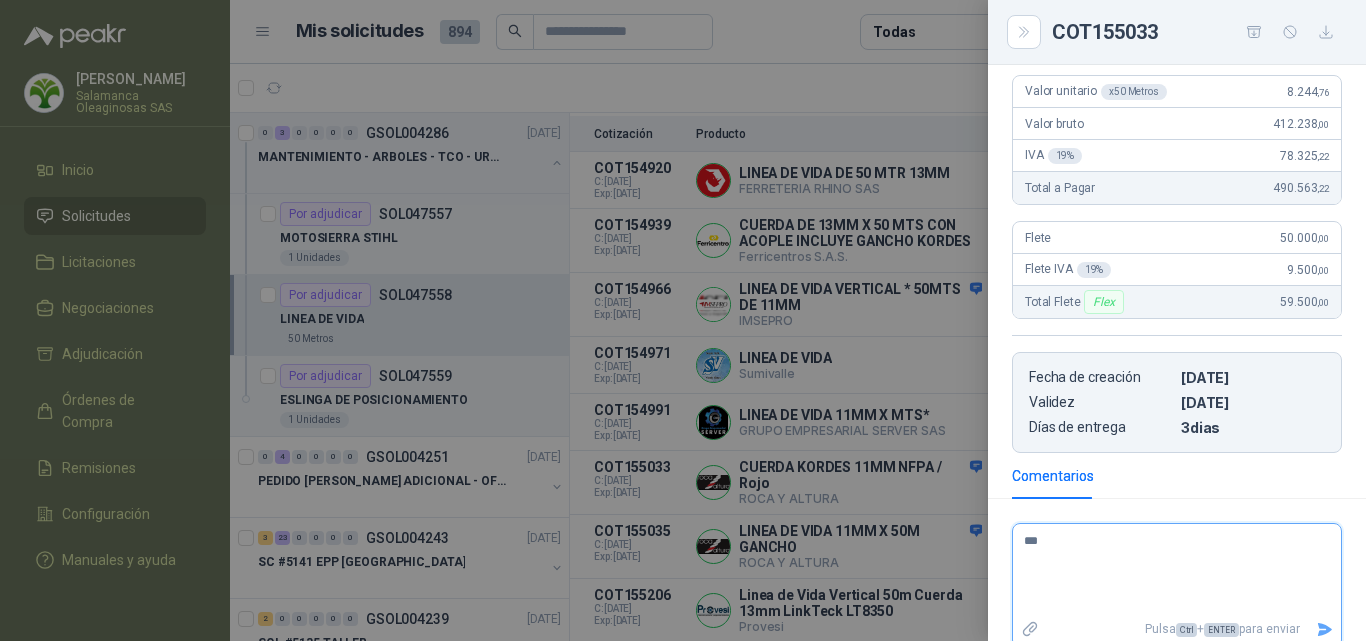 type 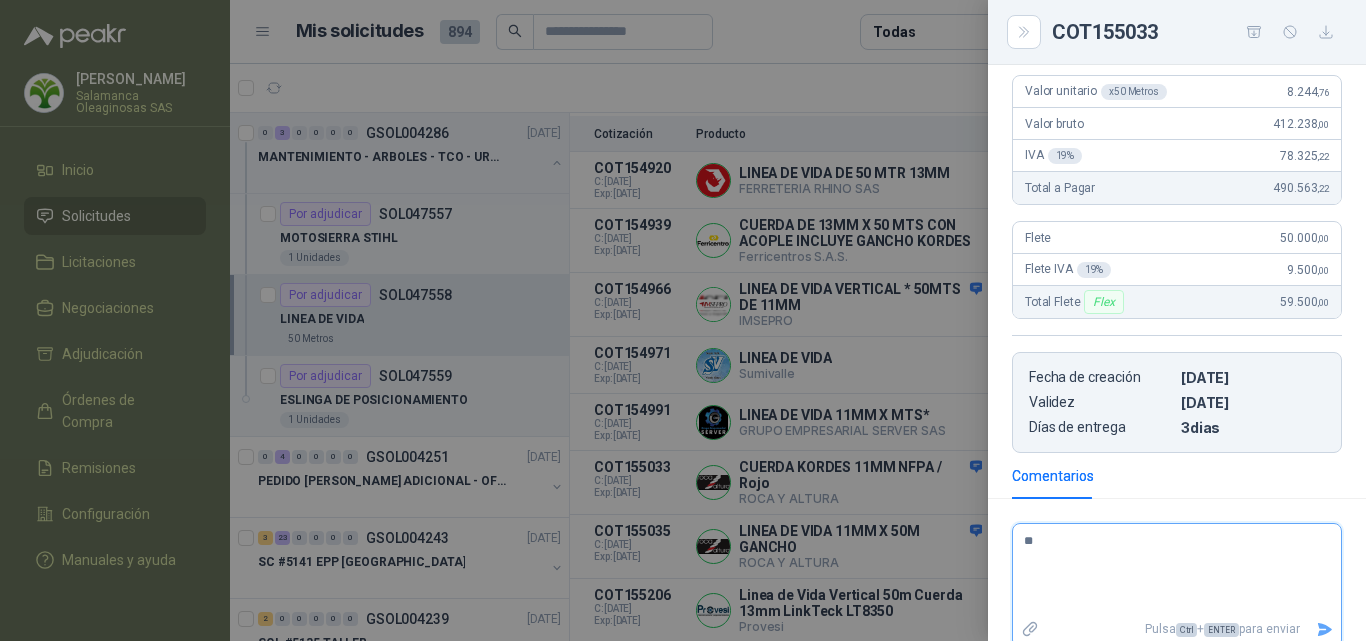 type 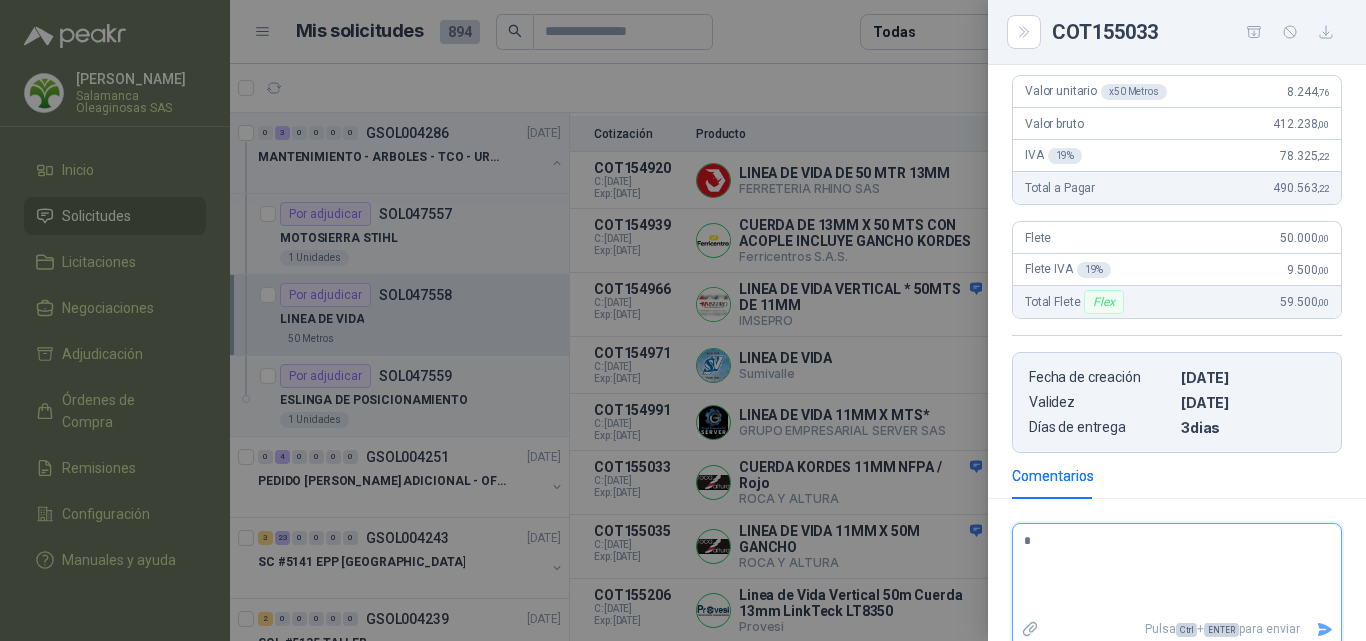 type 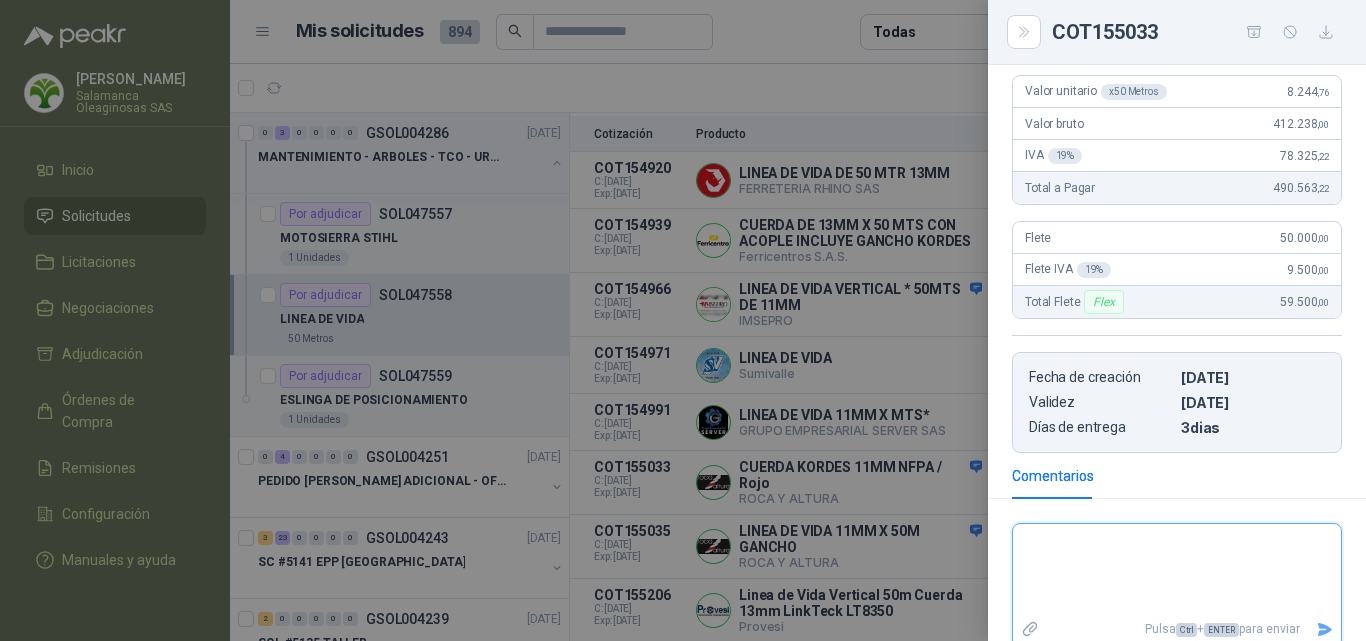 type 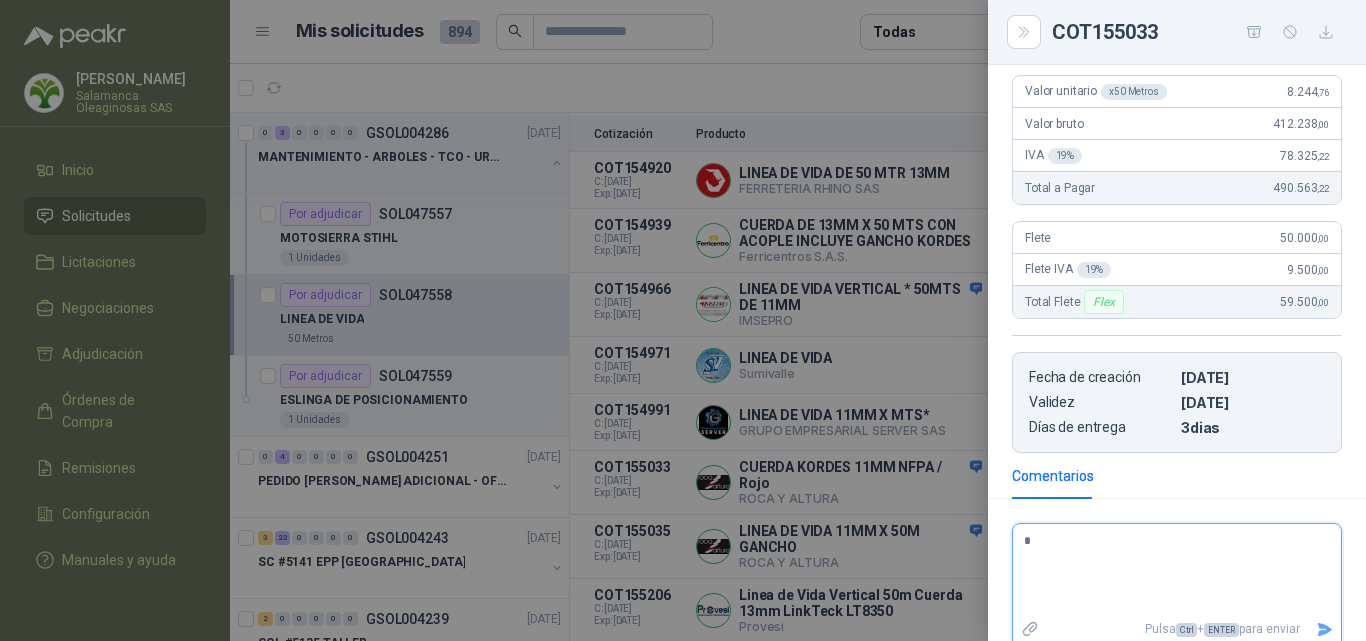 type 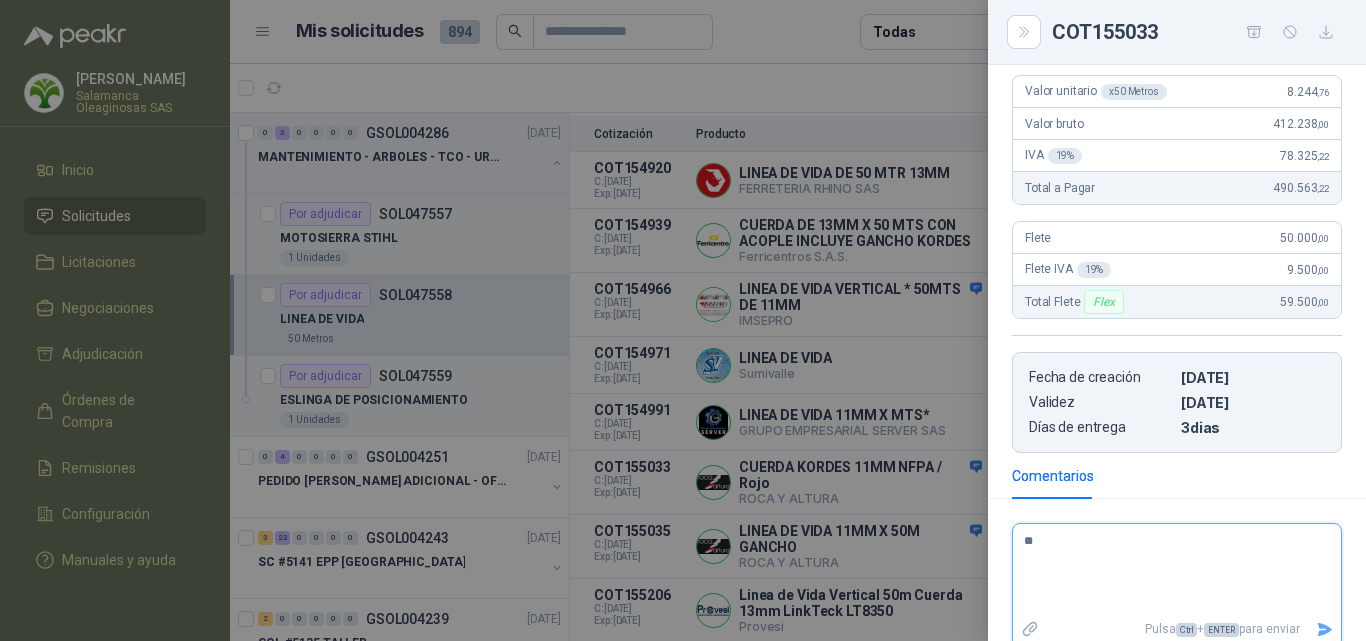 type 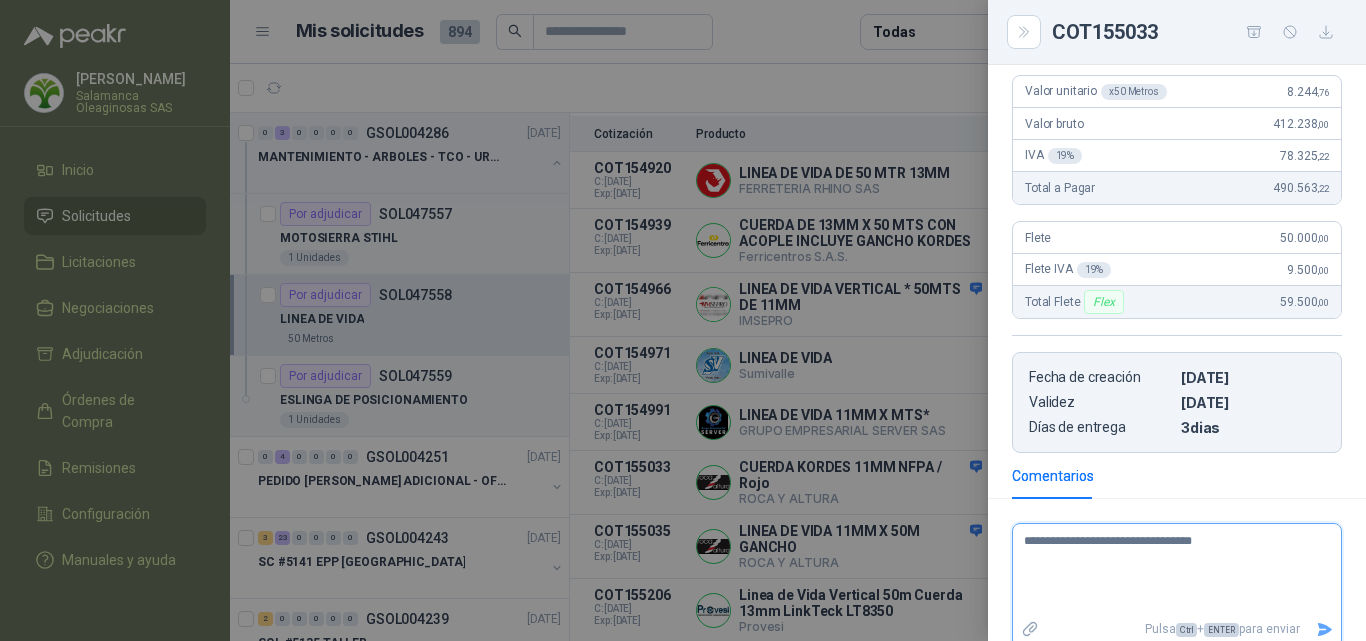 click on "**********" at bounding box center [1169, 570] 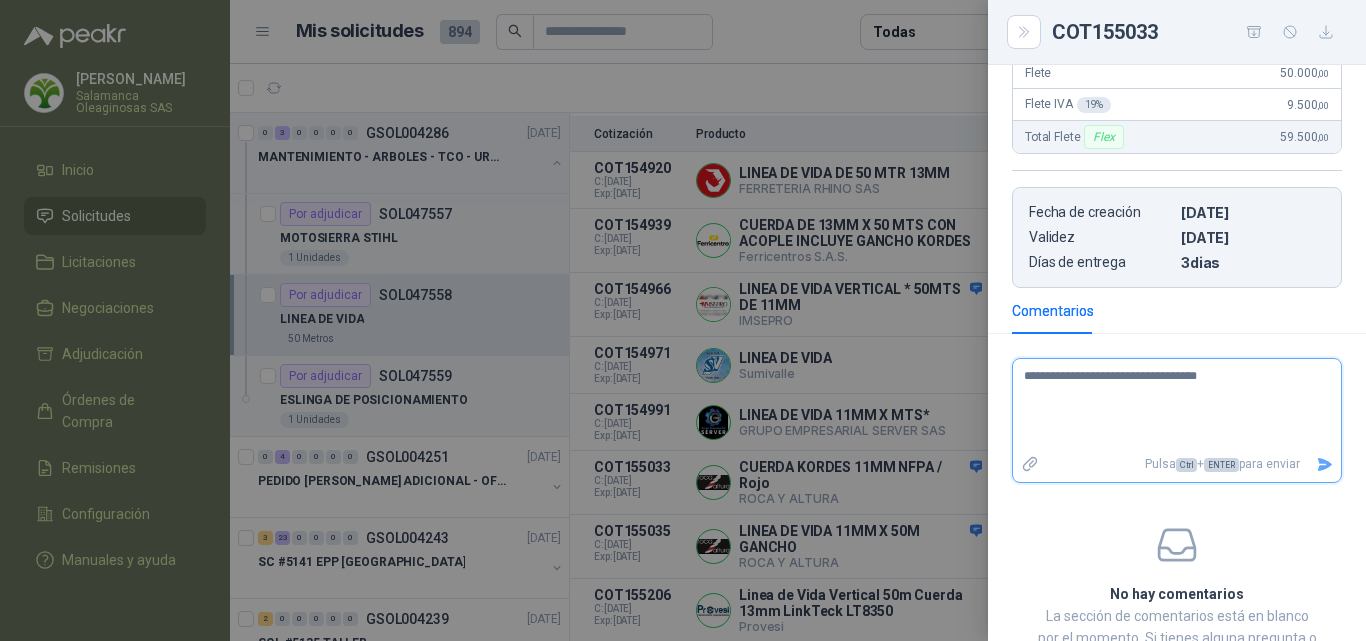scroll, scrollTop: 600, scrollLeft: 0, axis: vertical 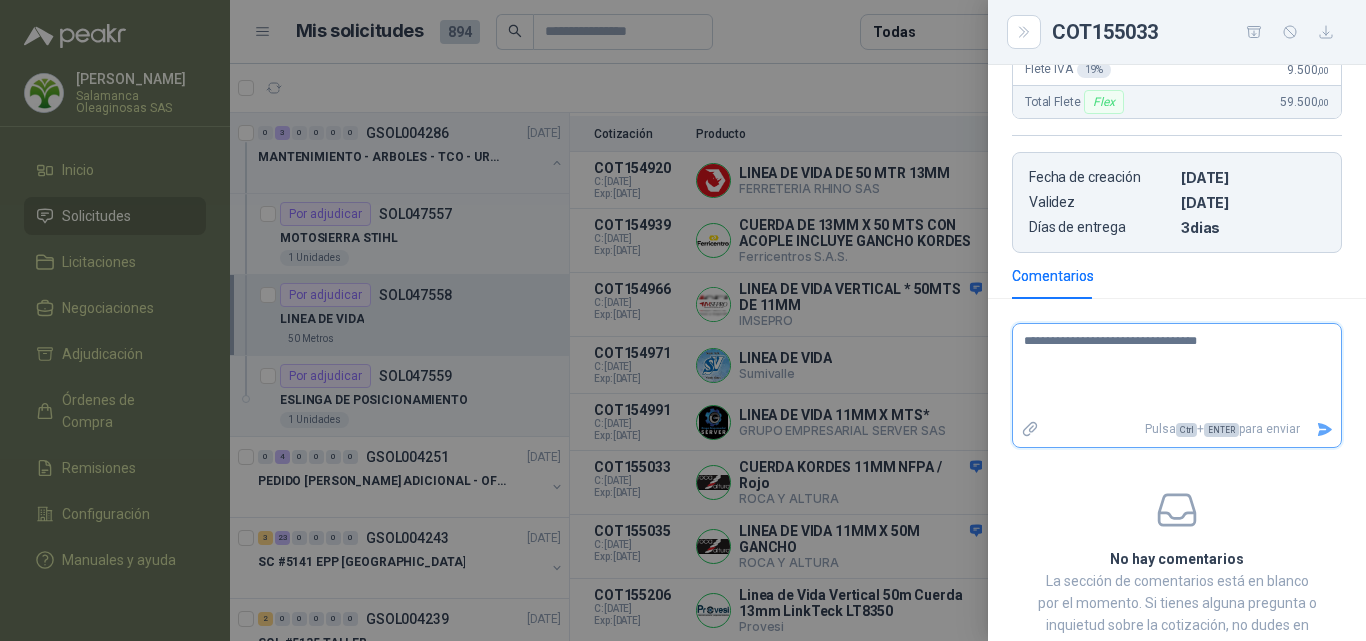 click 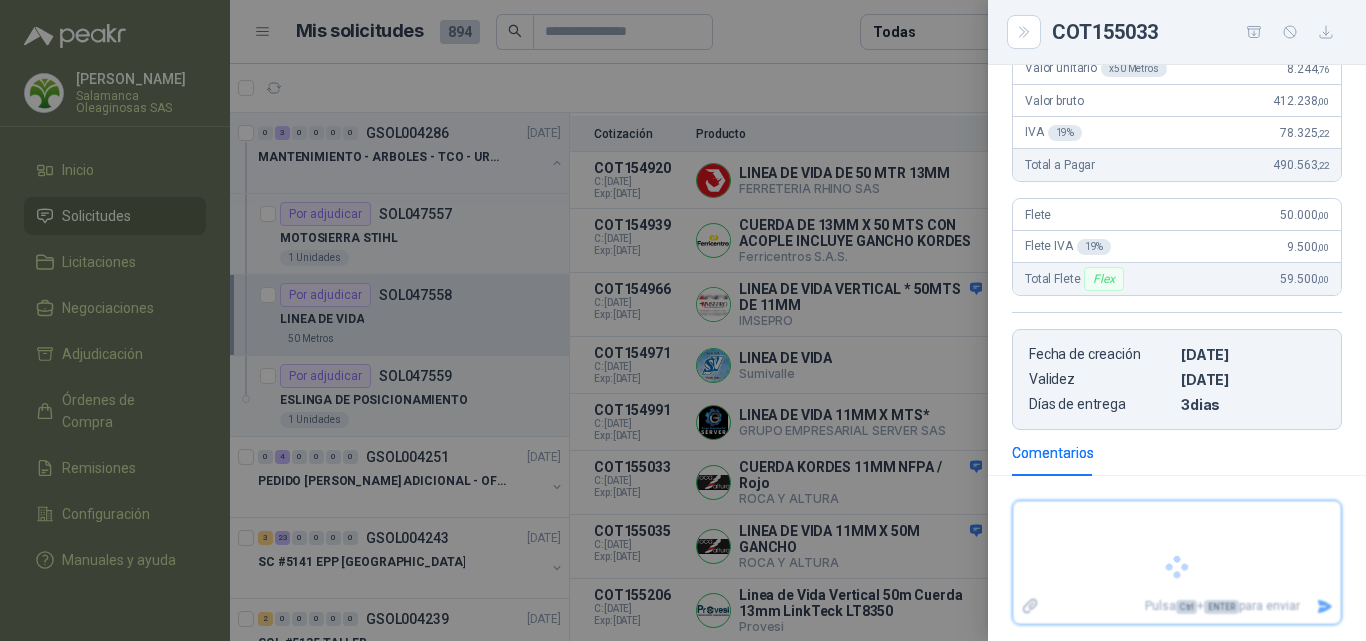 scroll, scrollTop: 536, scrollLeft: 0, axis: vertical 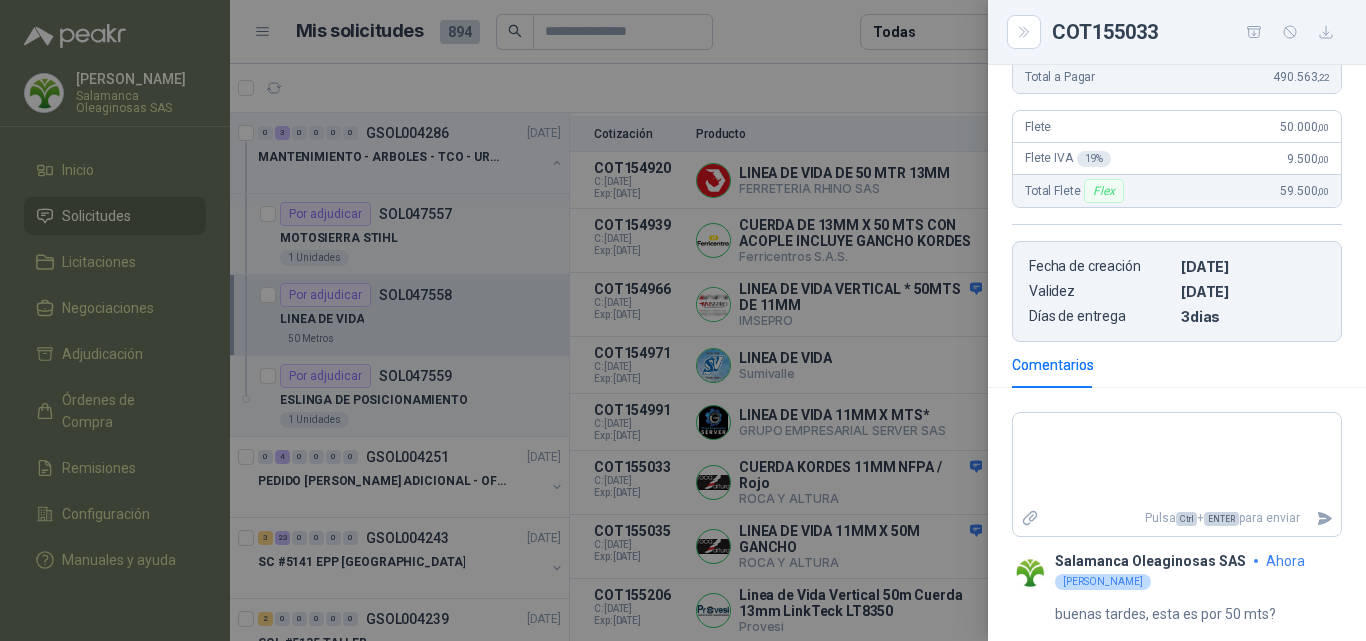click at bounding box center (683, 320) 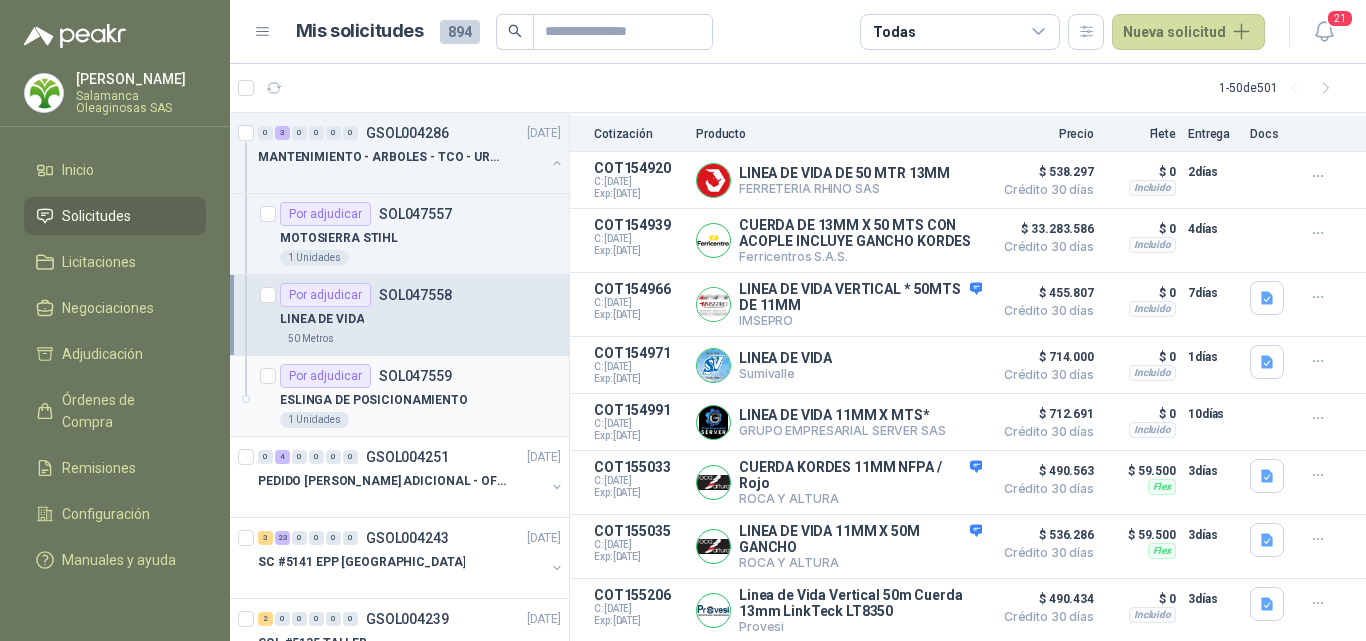 click on "ESLINGA  DE POSICIONAMIENTO" at bounding box center [420, 400] 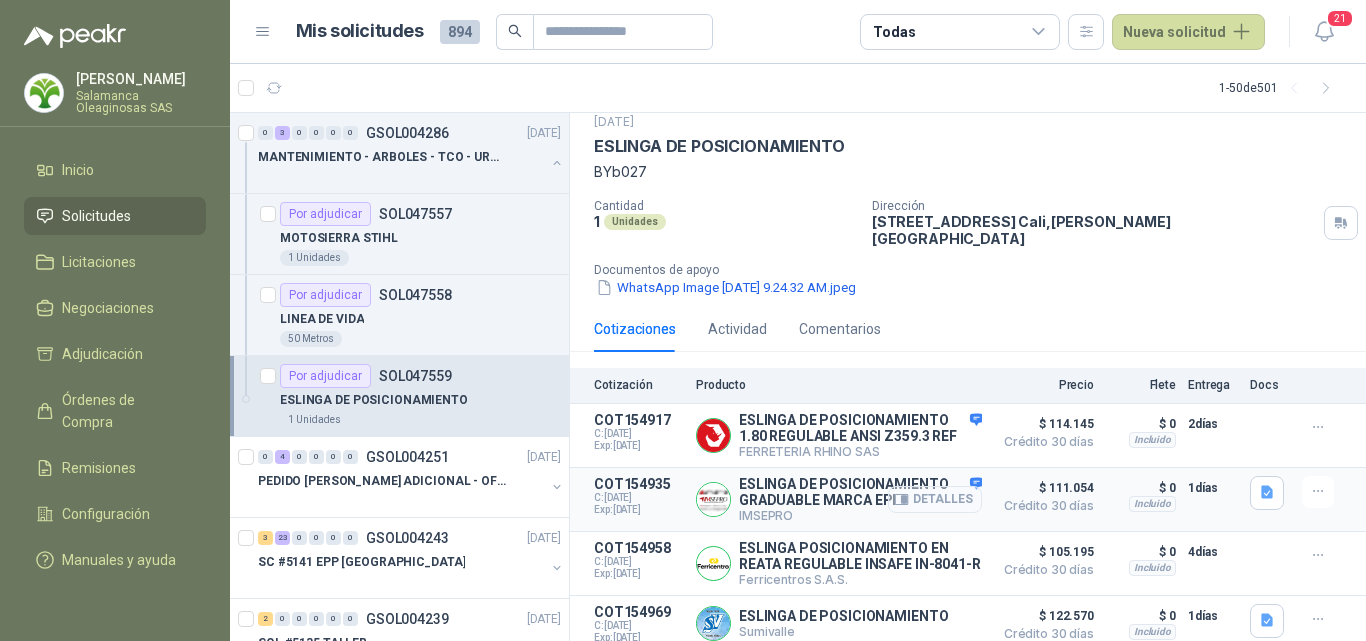 scroll, scrollTop: 100, scrollLeft: 0, axis: vertical 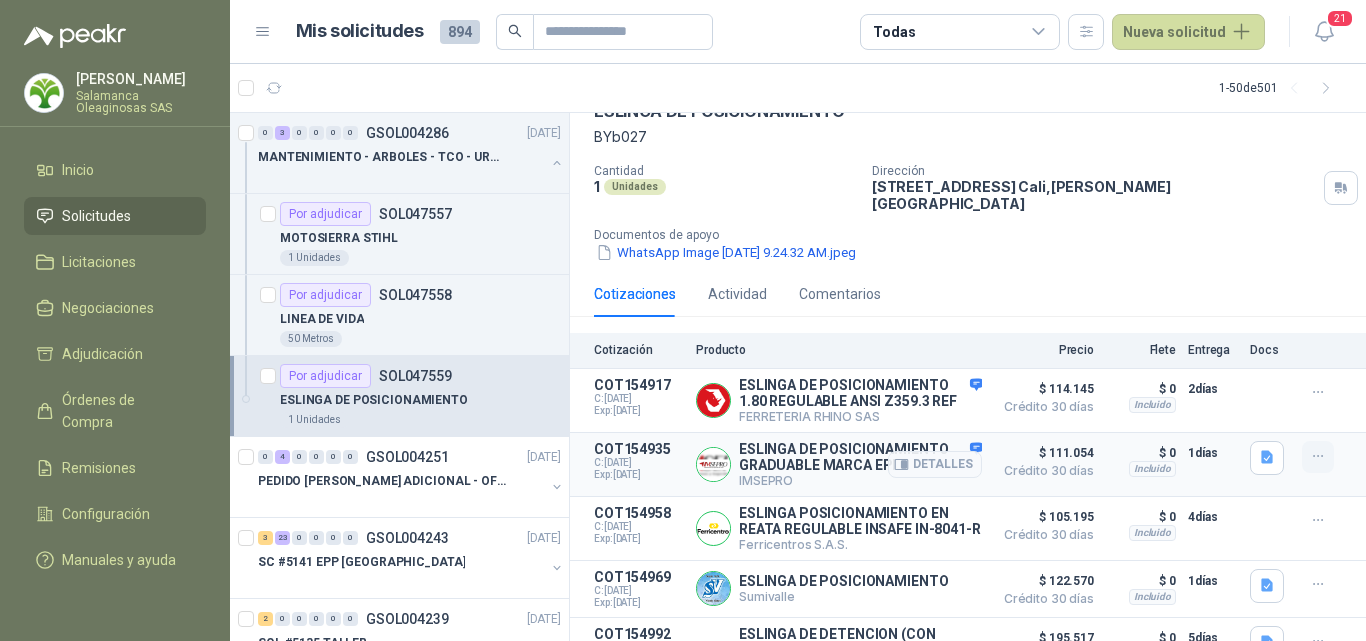 click 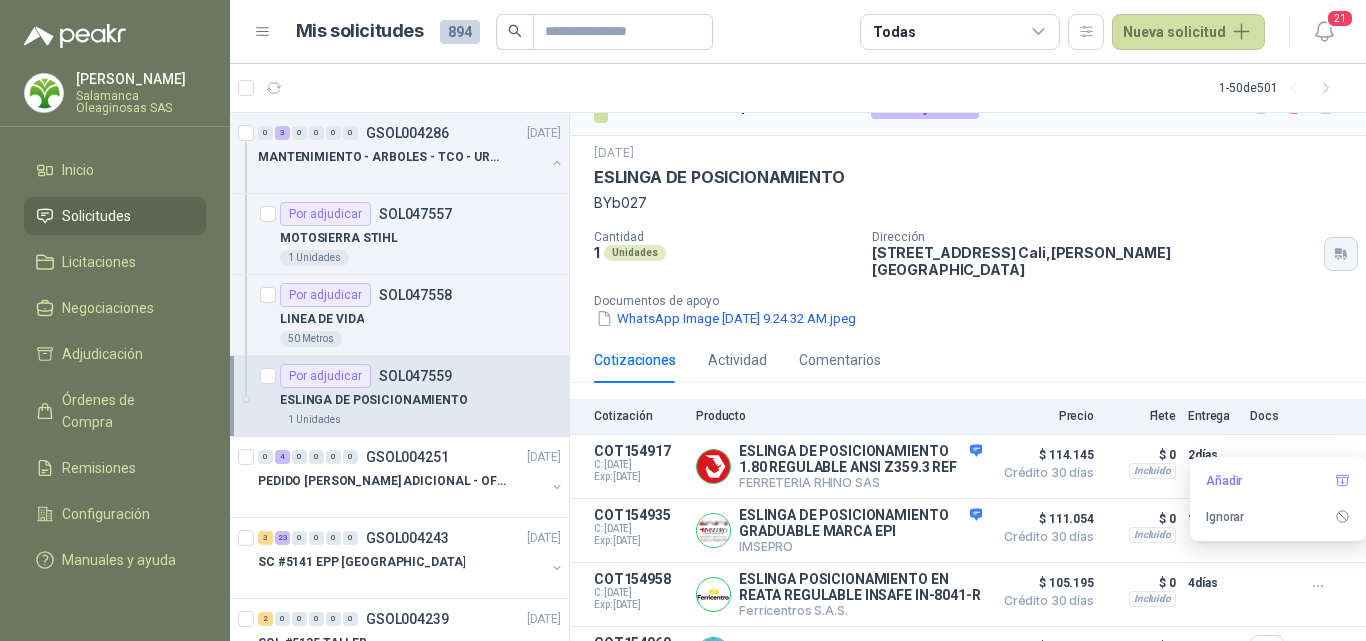 scroll, scrollTop: 0, scrollLeft: 0, axis: both 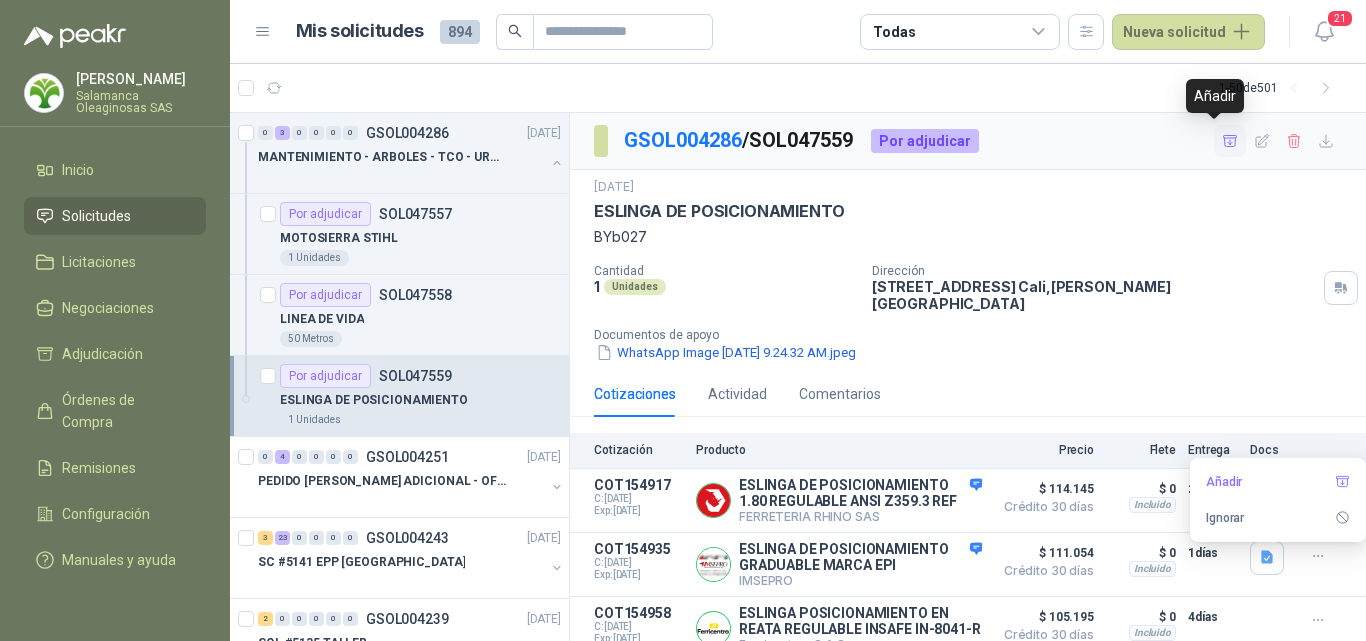 click 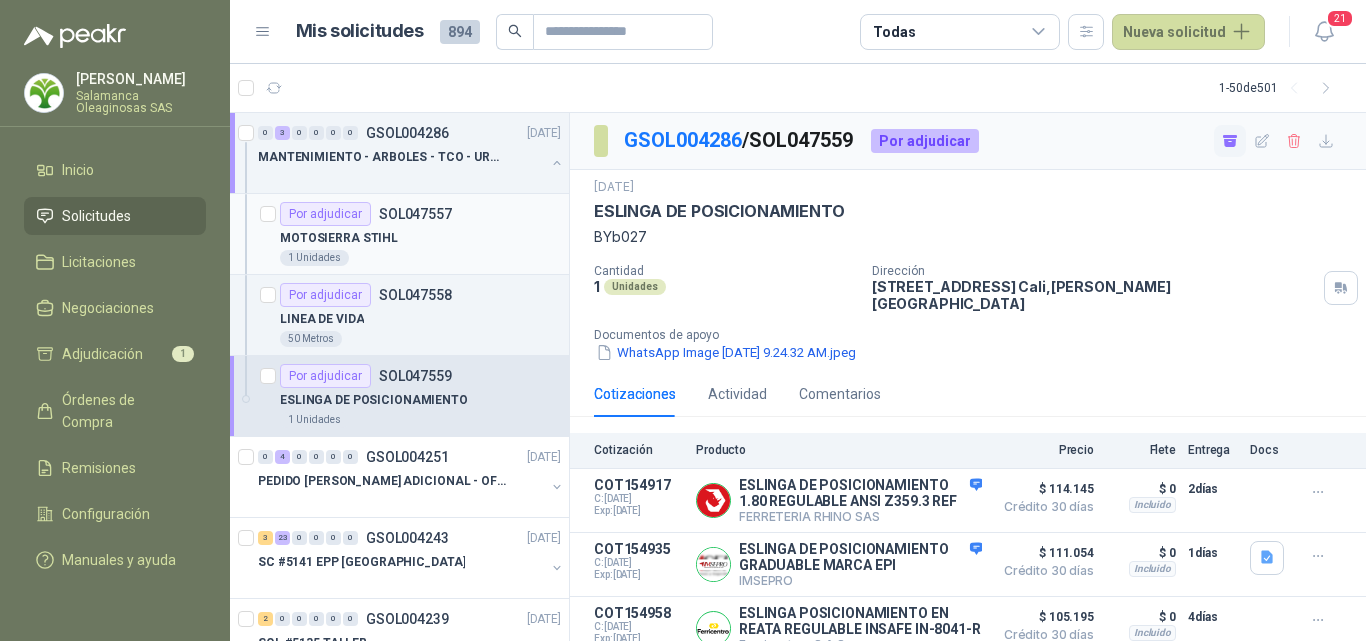 click on "MOTOSIERRA STIHL" at bounding box center [420, 238] 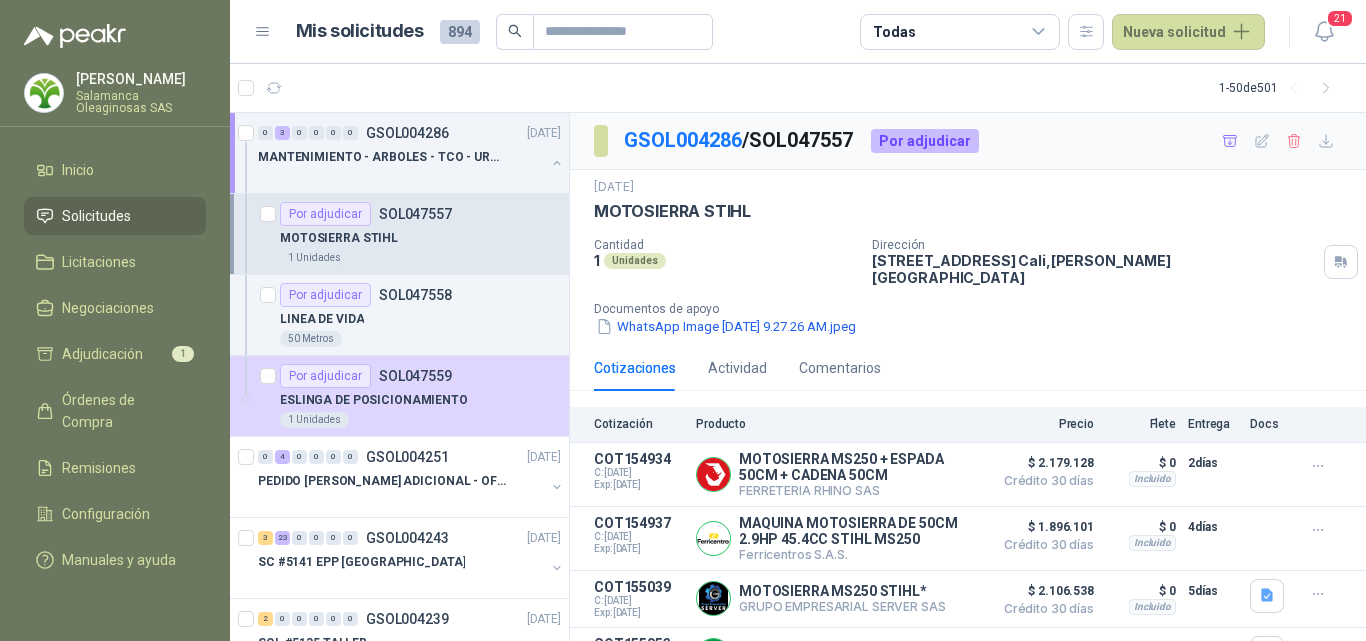 scroll, scrollTop: 93, scrollLeft: 0, axis: vertical 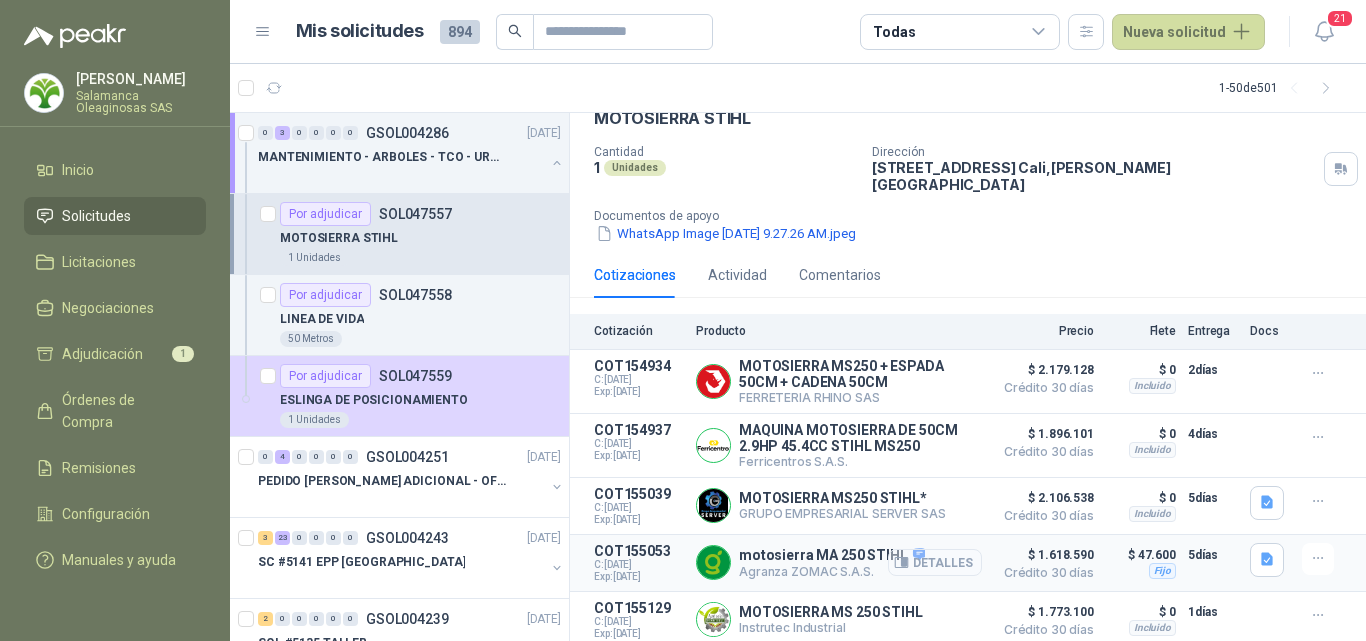 click on "Detalles" at bounding box center (935, 562) 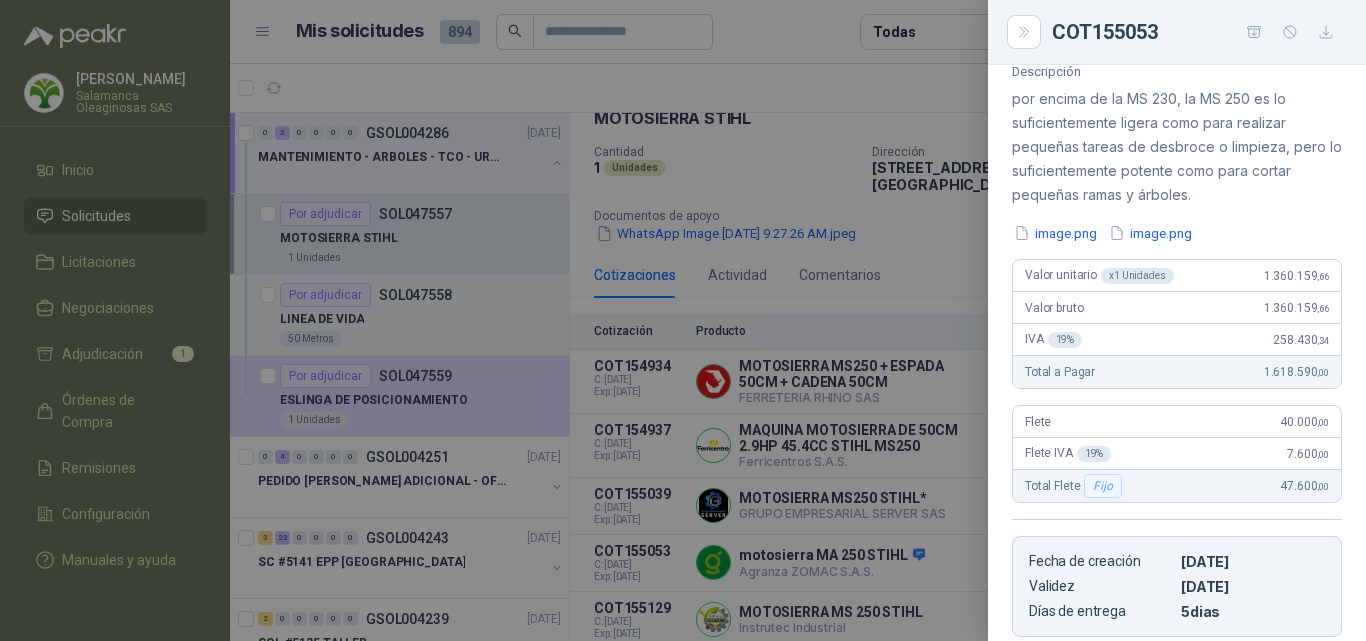 scroll, scrollTop: 200, scrollLeft: 0, axis: vertical 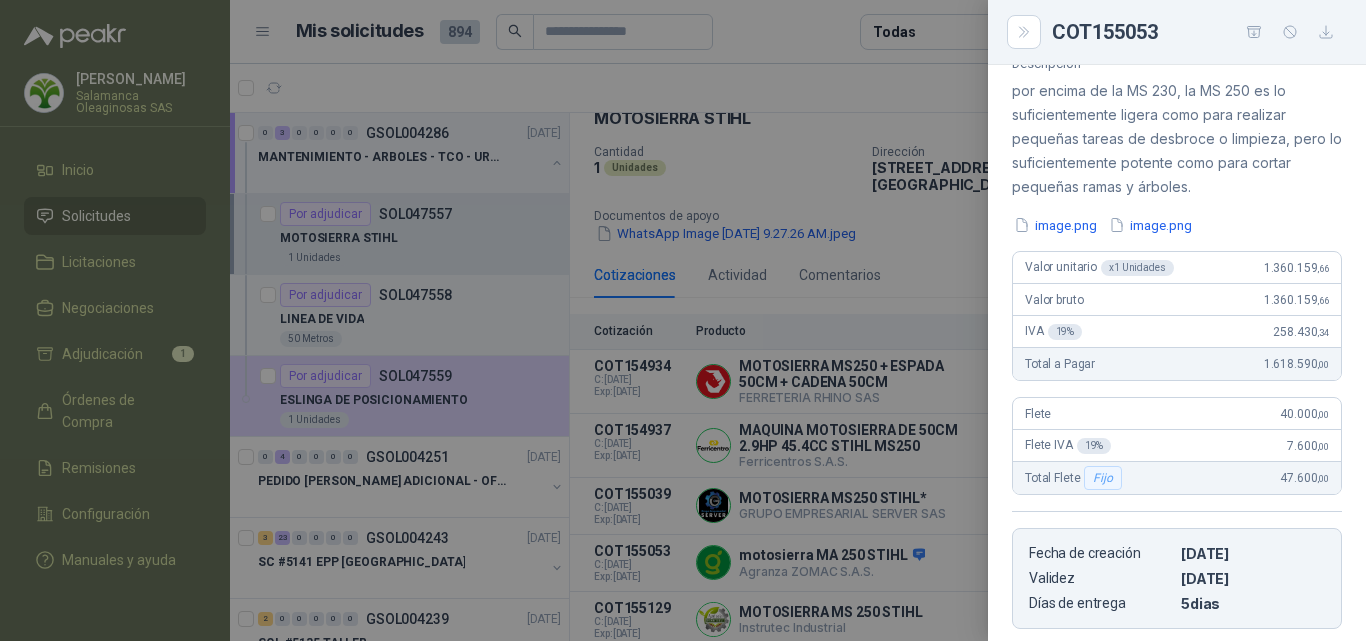 click at bounding box center (683, 320) 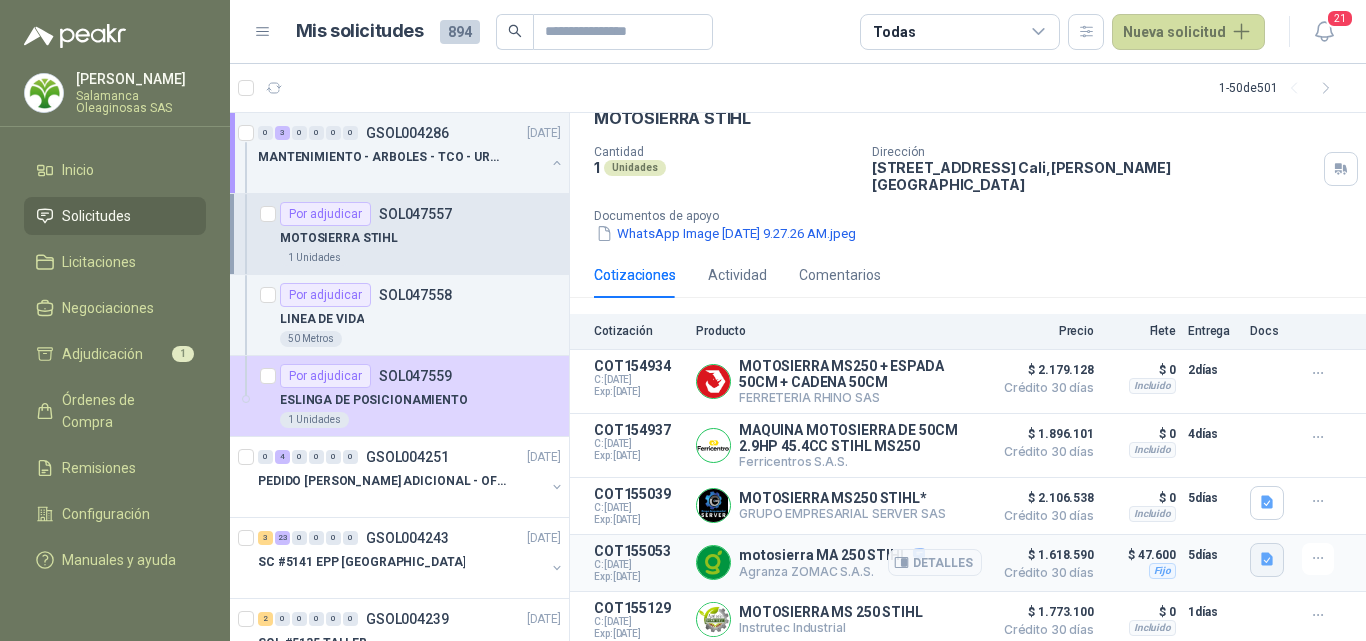 click 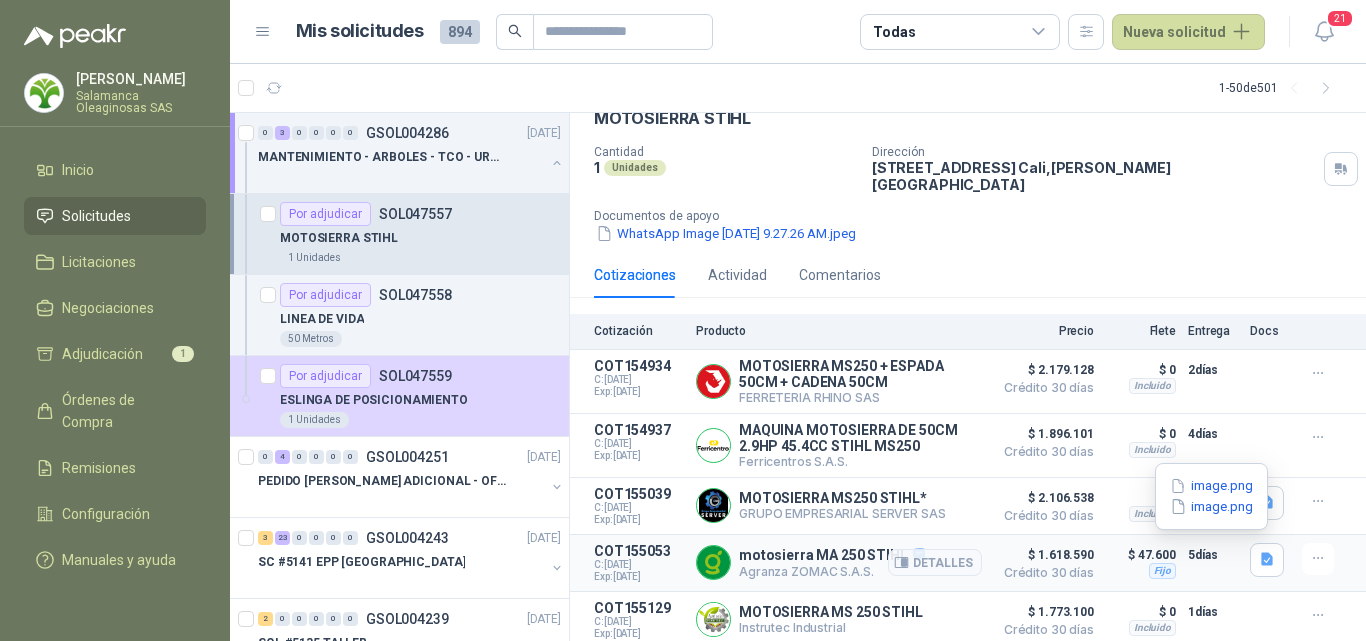 click on "COT155053 C:  [DATE] Exp:  [DATE] motosierra MA 250 STIHL    Agranza ZOMAC S.A.S.   Detalles $ 1.618.590 Crédito 30 días $ 1.618.590 Crédito 30 días Fijo   $ 47.600 Entrega:    5  días $ 47.600 Fijo   5  días" at bounding box center [968, 563] 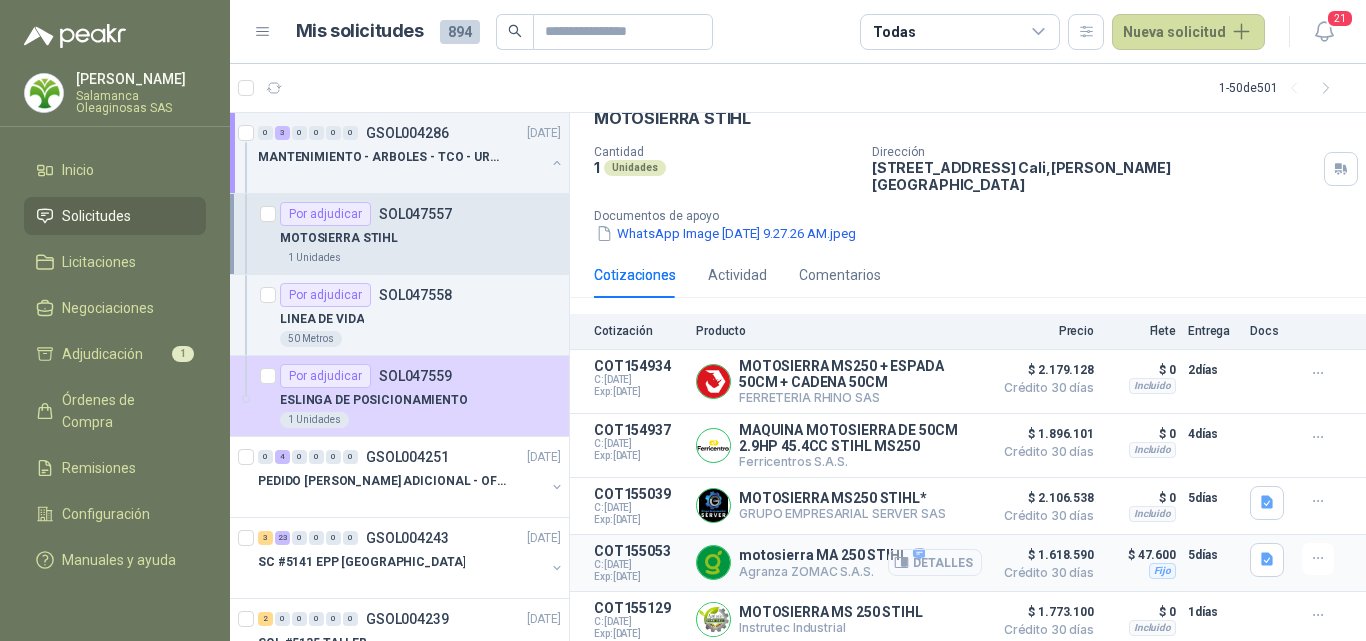 click on "Detalles" at bounding box center (935, 562) 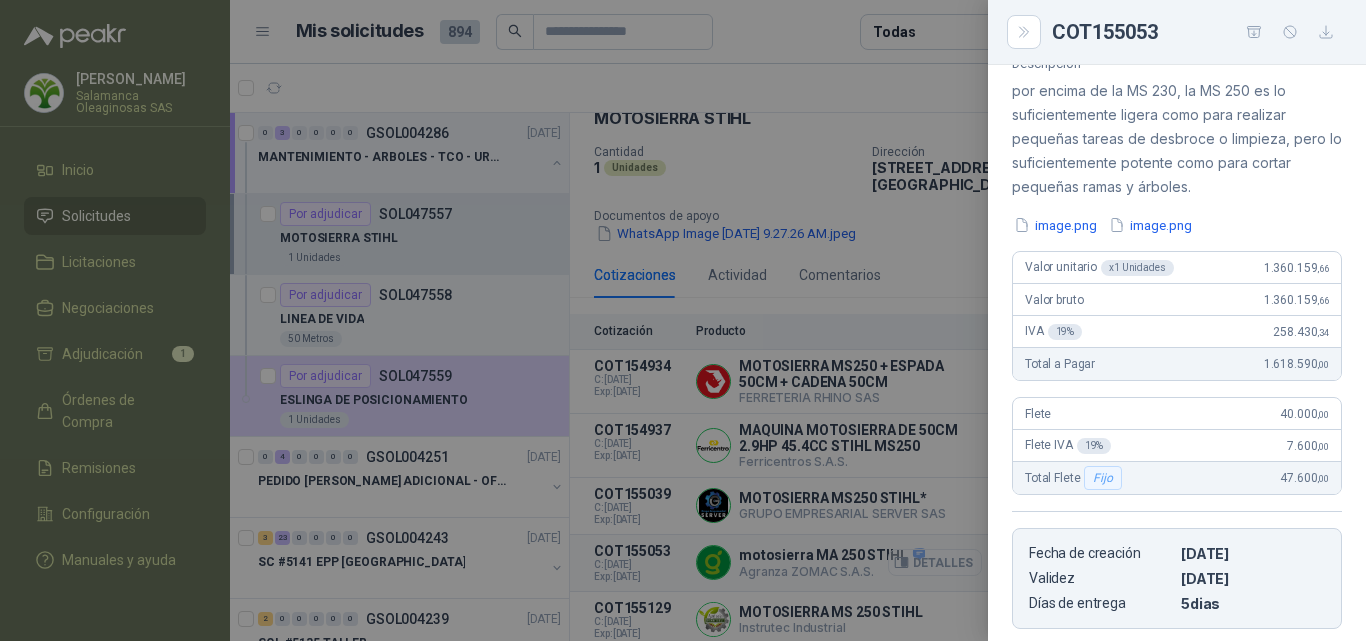 click at bounding box center (683, 320) 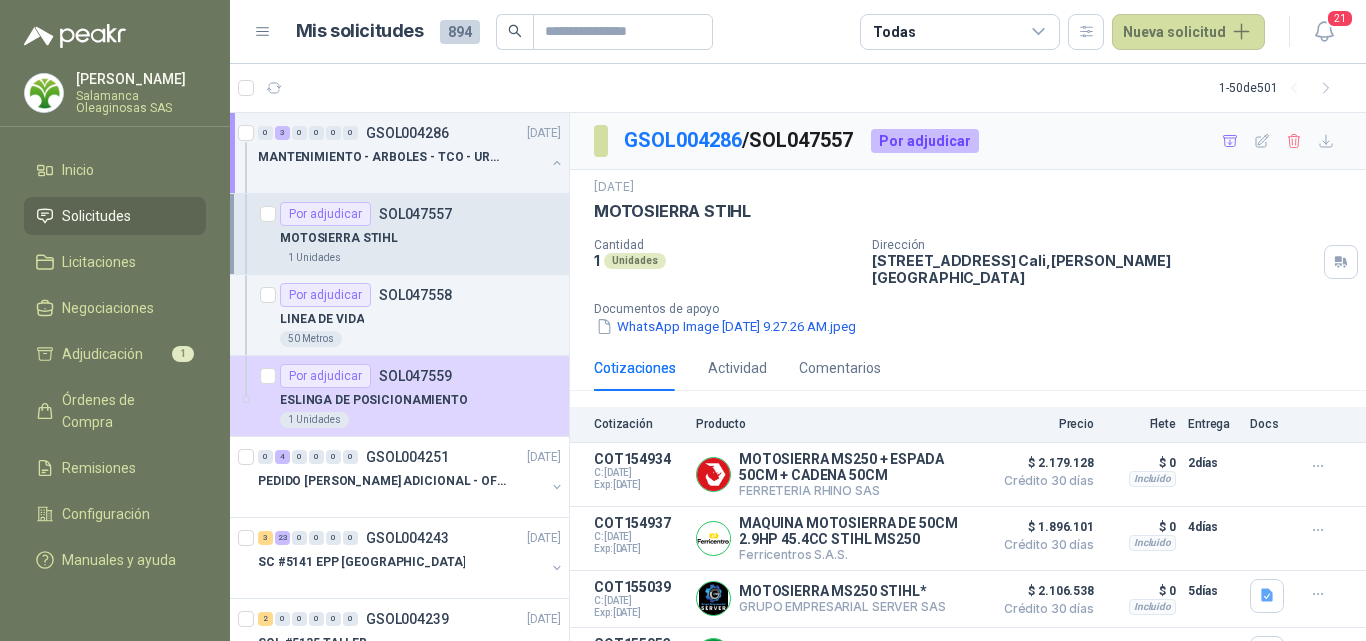 scroll, scrollTop: 93, scrollLeft: 0, axis: vertical 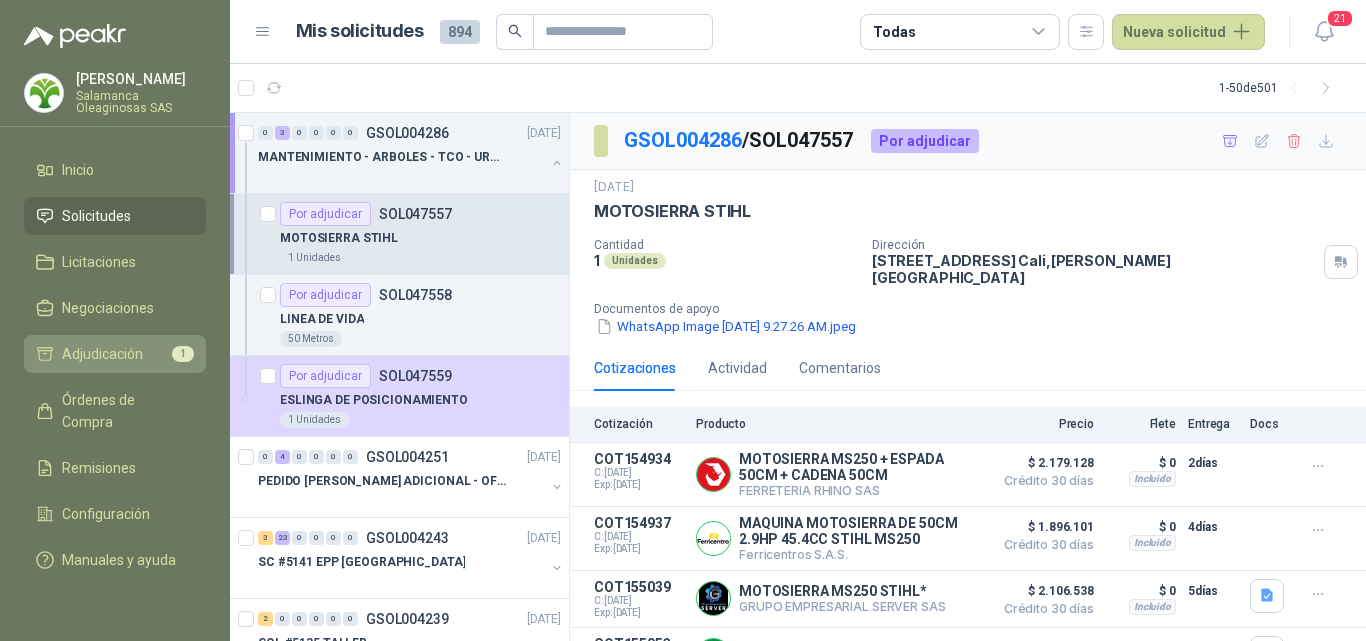 click on "Adjudicación 1" at bounding box center (115, 354) 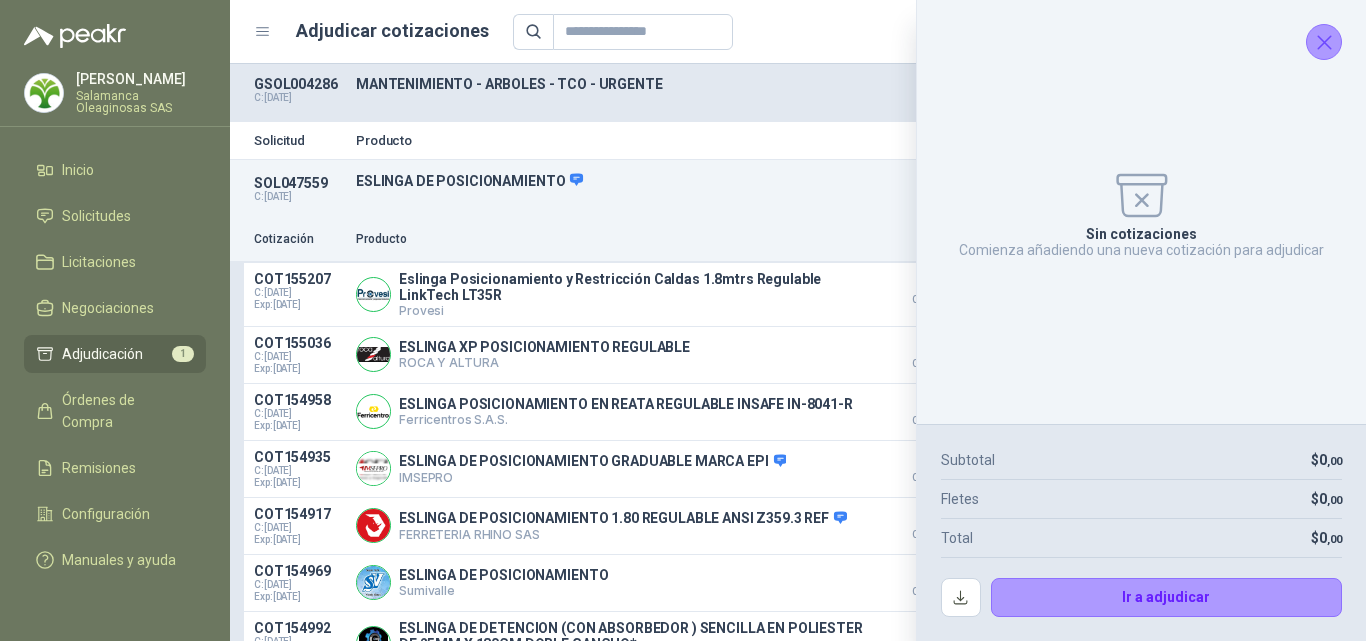click 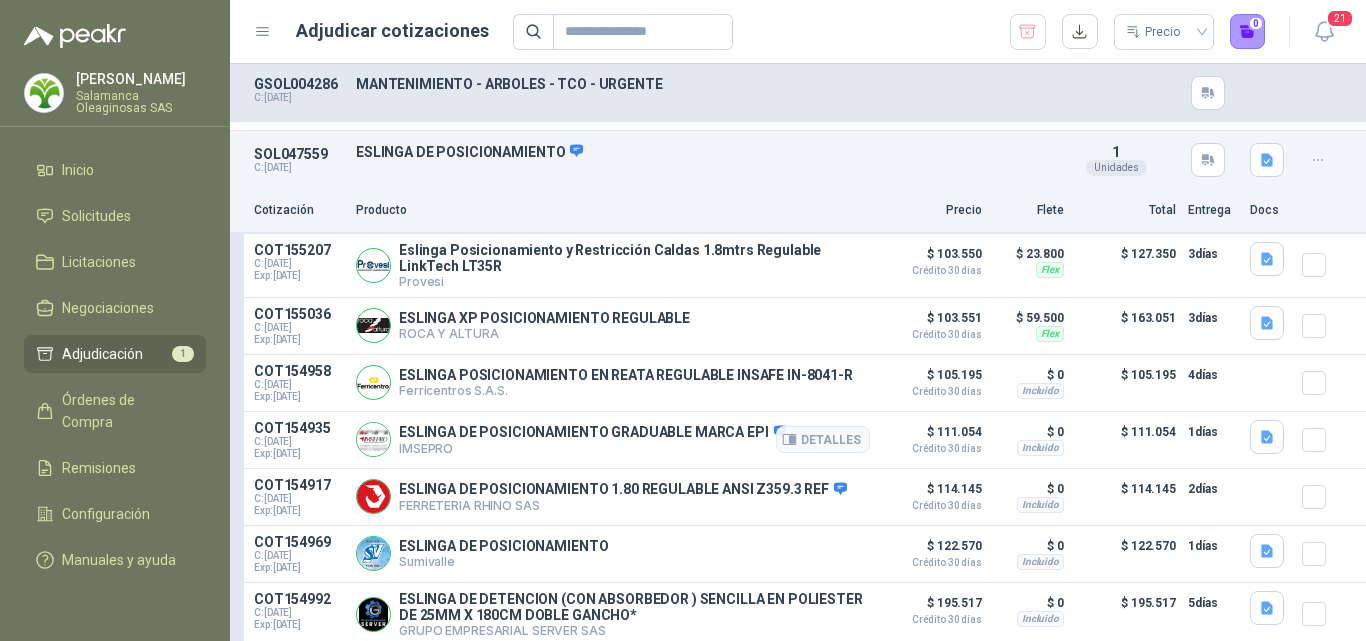 scroll, scrollTop: 44, scrollLeft: 0, axis: vertical 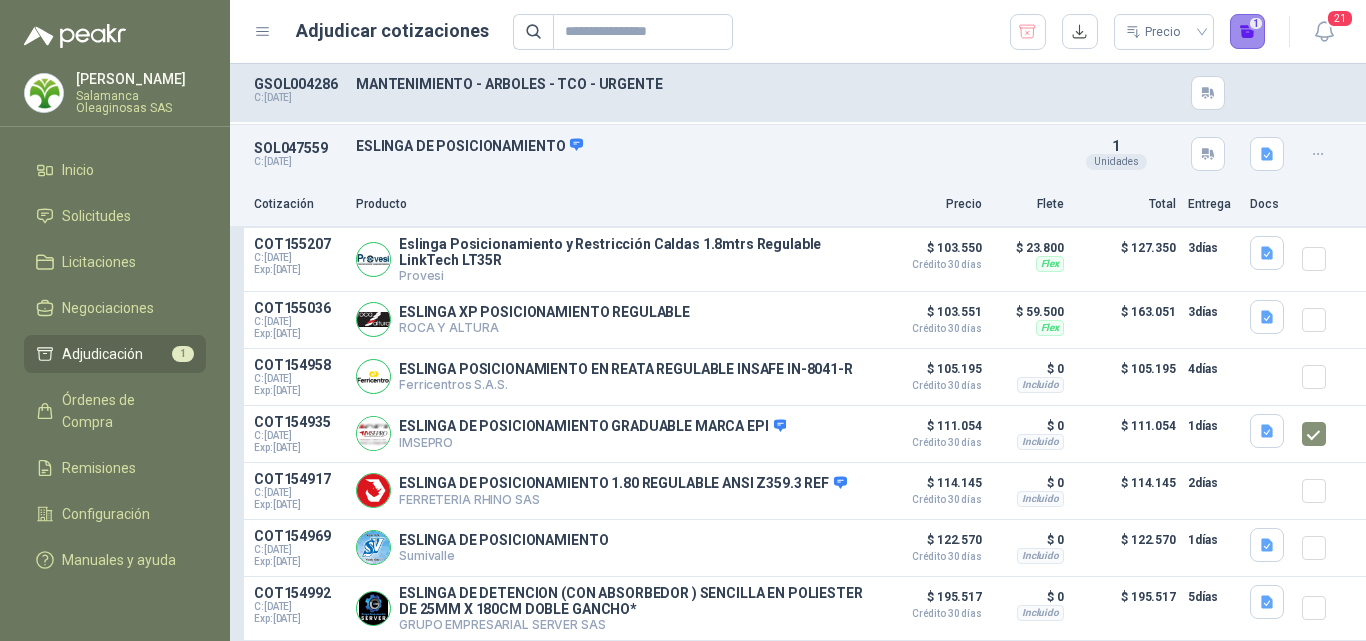 click on "1" at bounding box center (1248, 32) 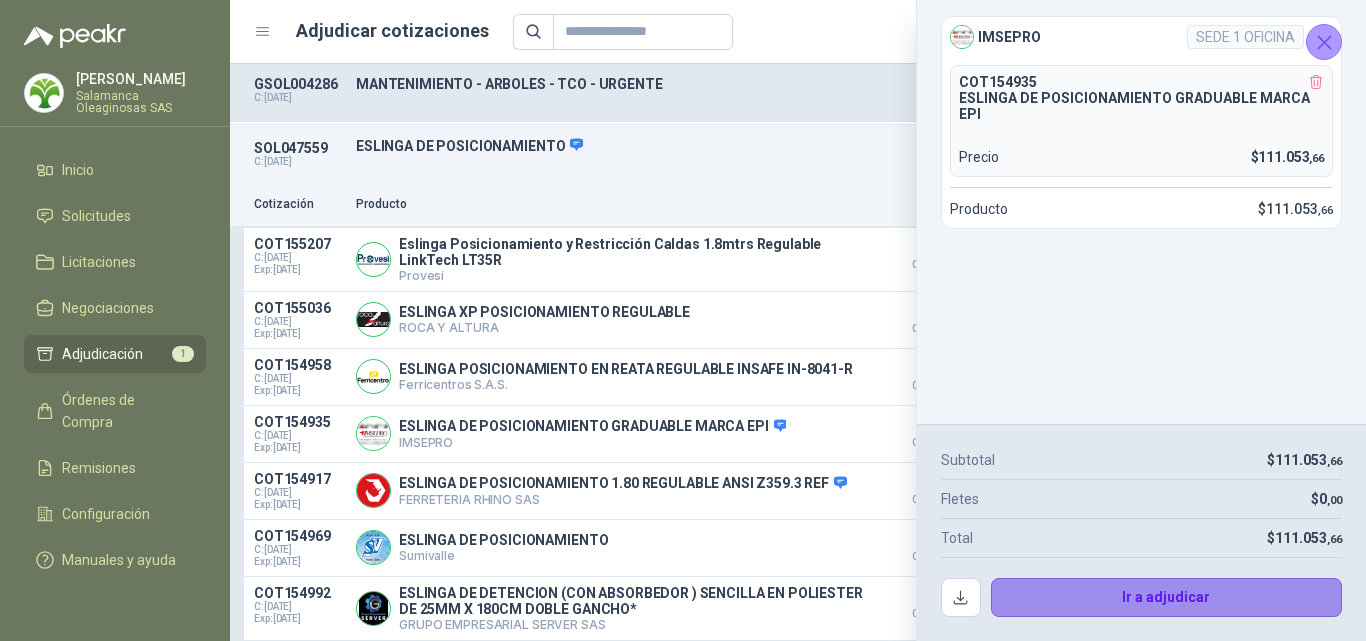 click on "Ir a adjudicar" at bounding box center (1167, 598) 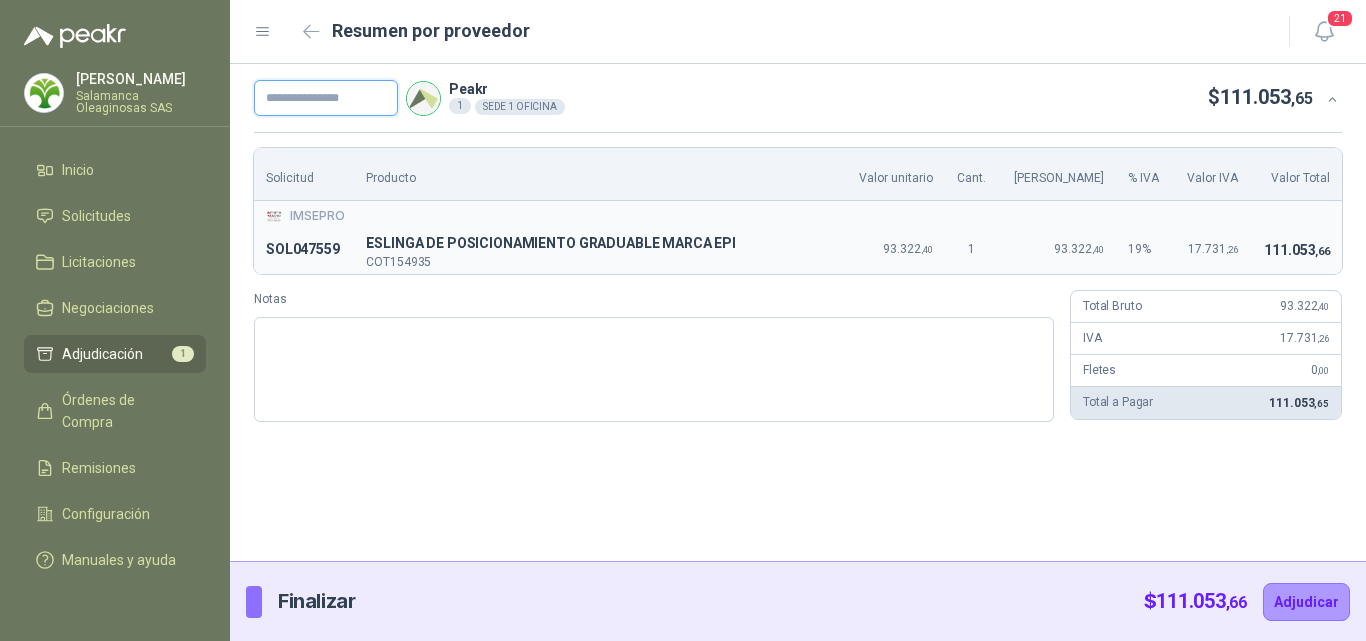 click at bounding box center (326, 98) 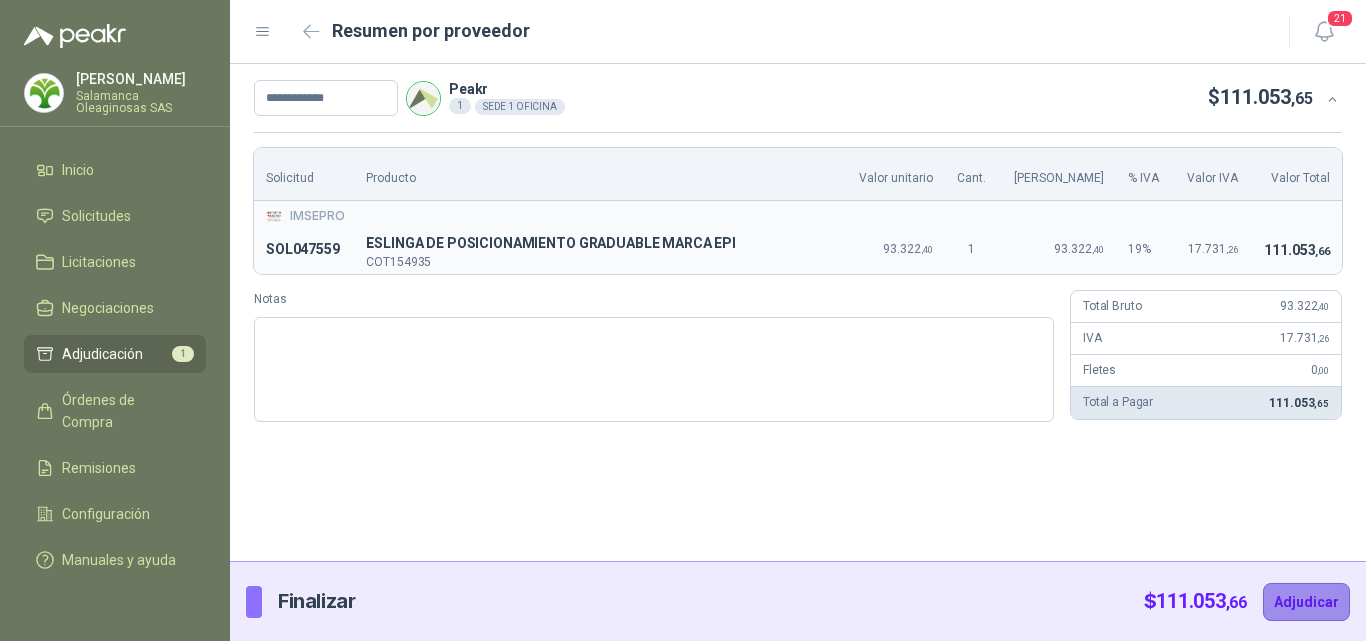 click on "Adjudicar" at bounding box center [1306, 602] 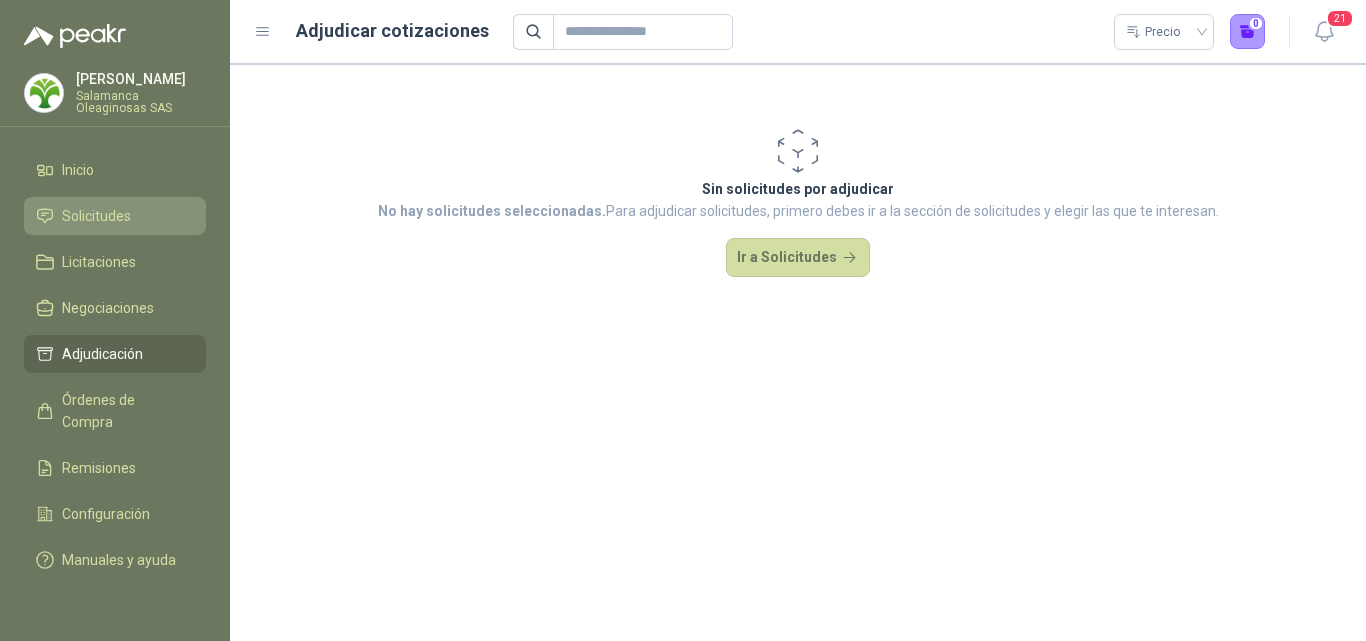 click on "Solicitudes" at bounding box center [96, 216] 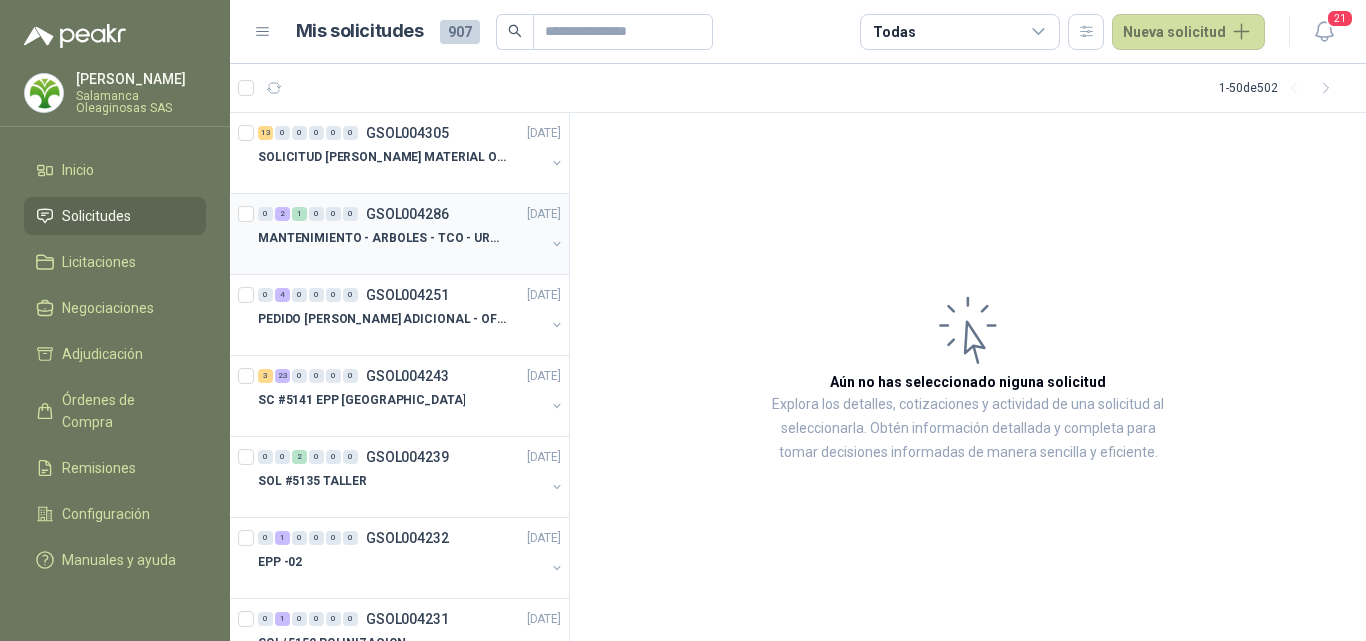 click at bounding box center (401, 258) 